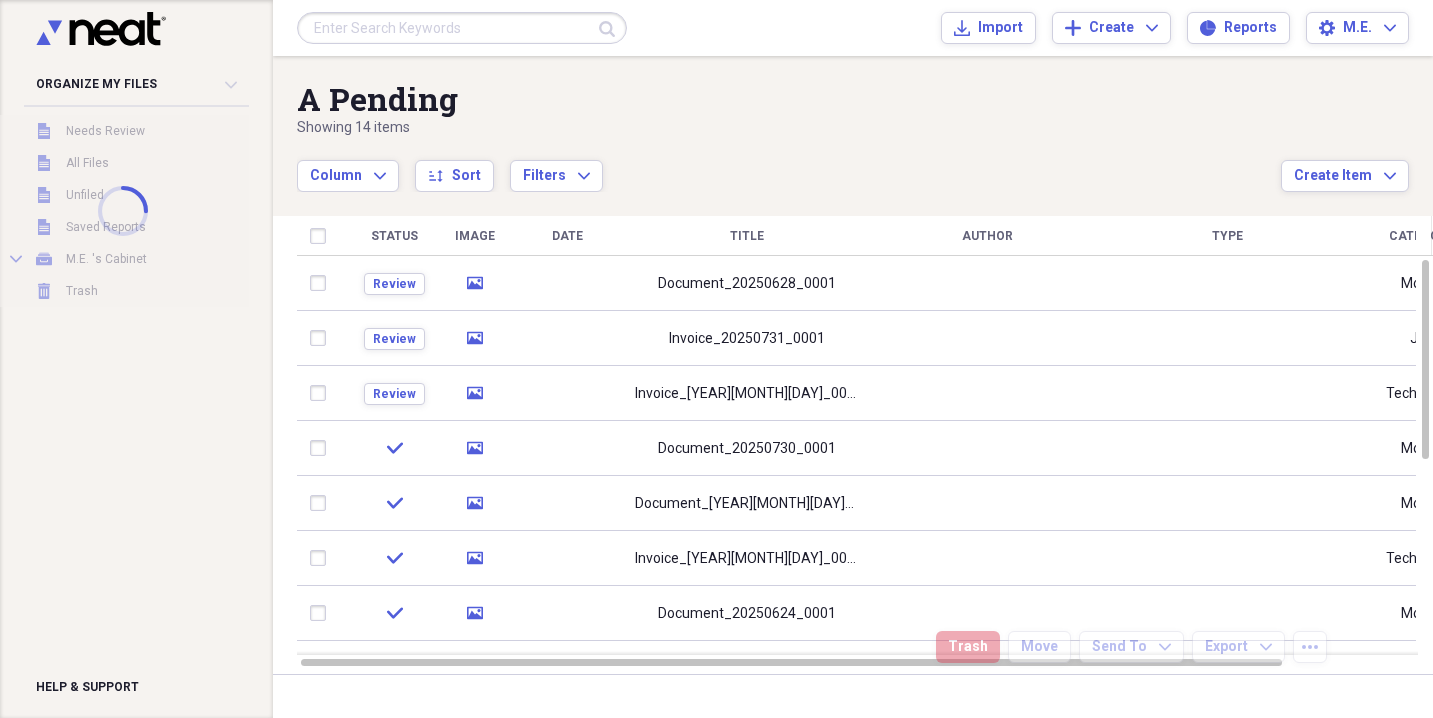 scroll, scrollTop: 0, scrollLeft: 0, axis: both 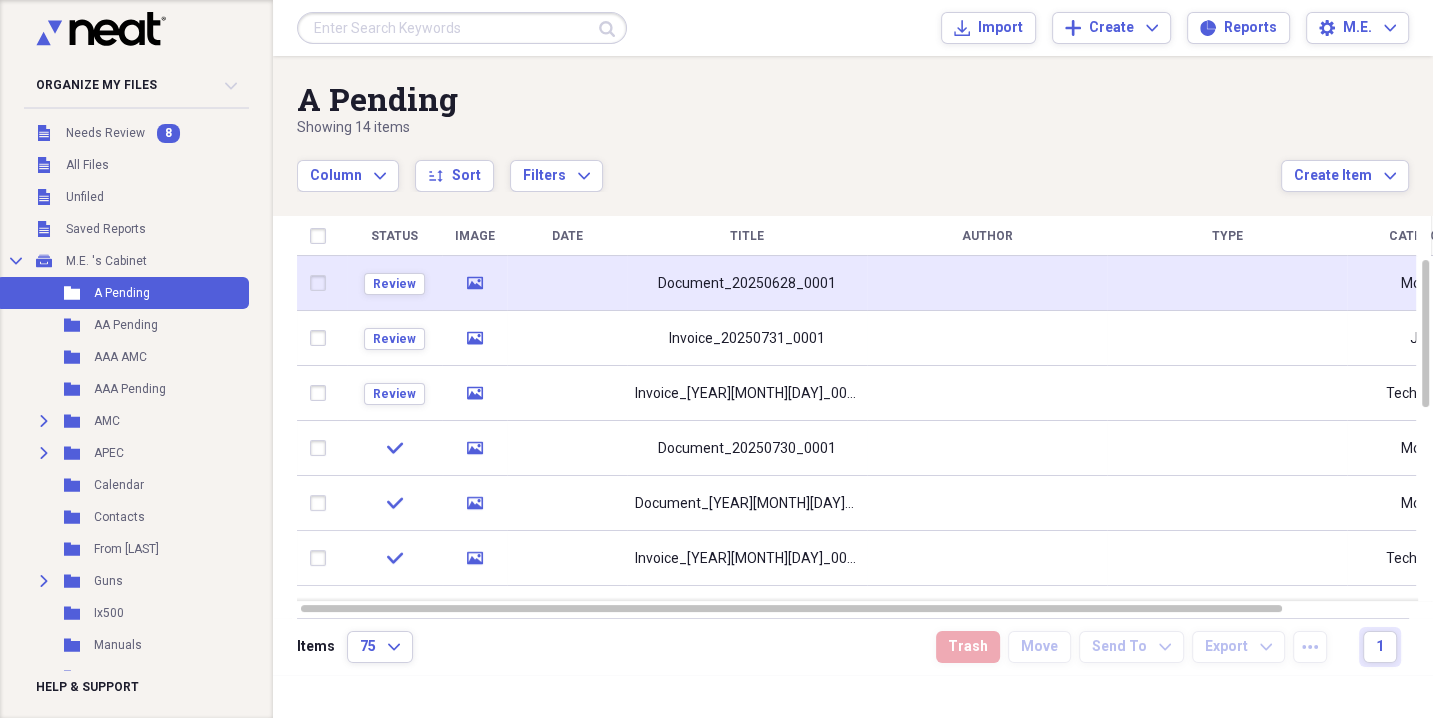 click on "Document_20250628_0001" at bounding box center [747, 284] 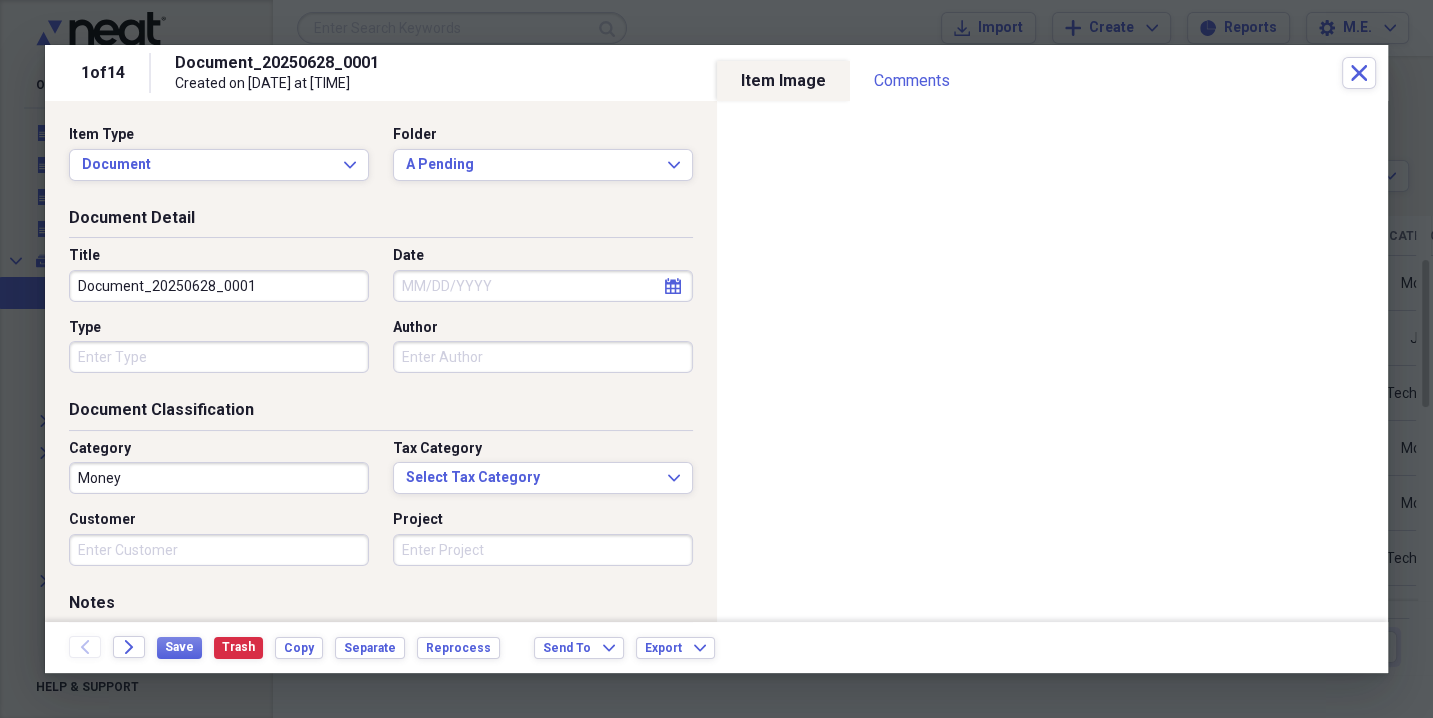 click on "Document_20250628_0001" at bounding box center (219, 286) 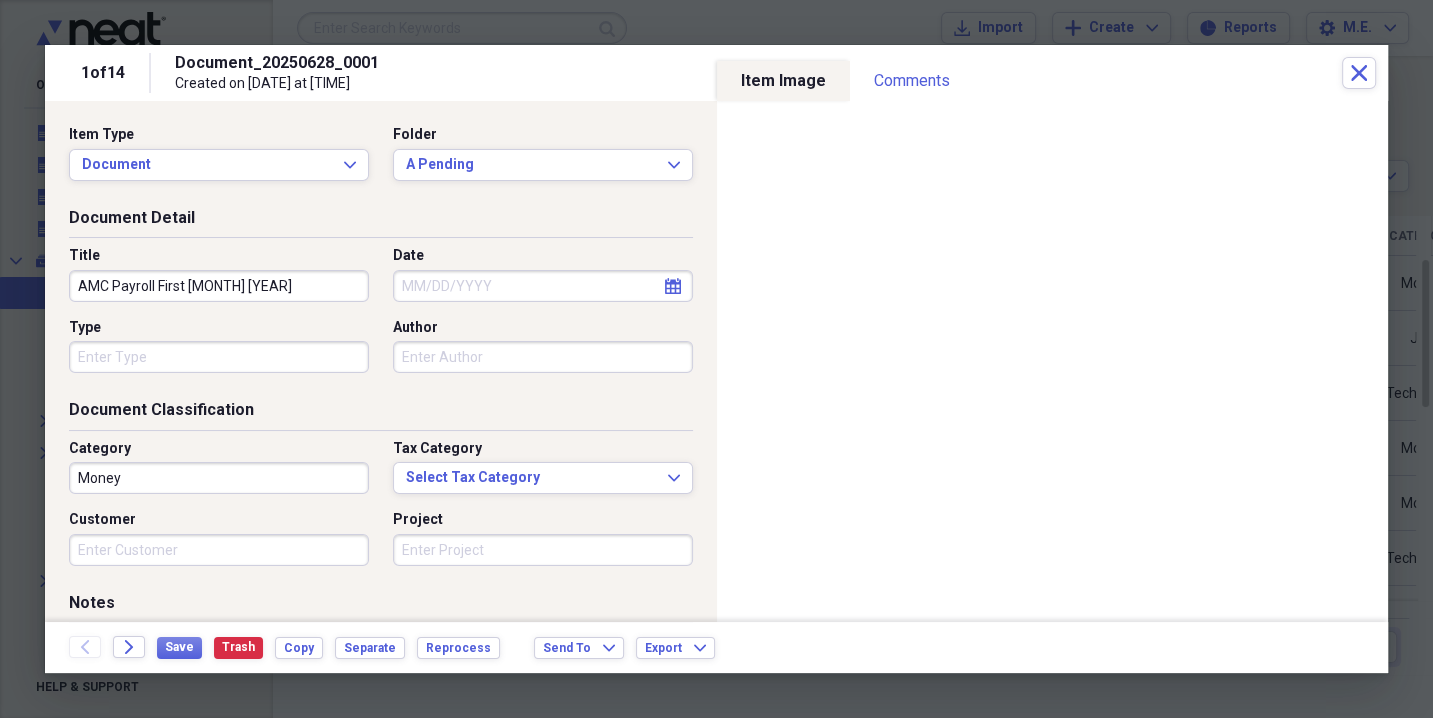 type on "AMC Payroll First [MONTH] [YEAR]" 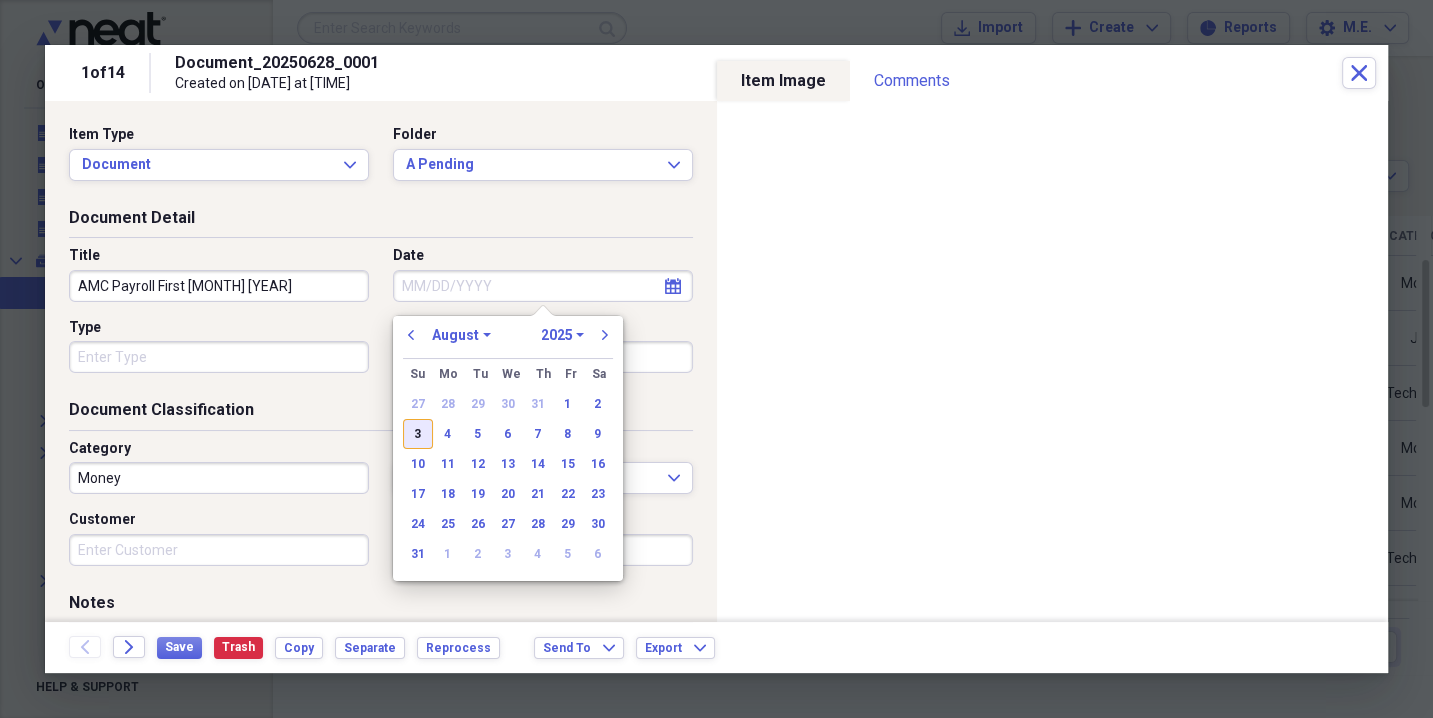 click on "3" at bounding box center [418, 434] 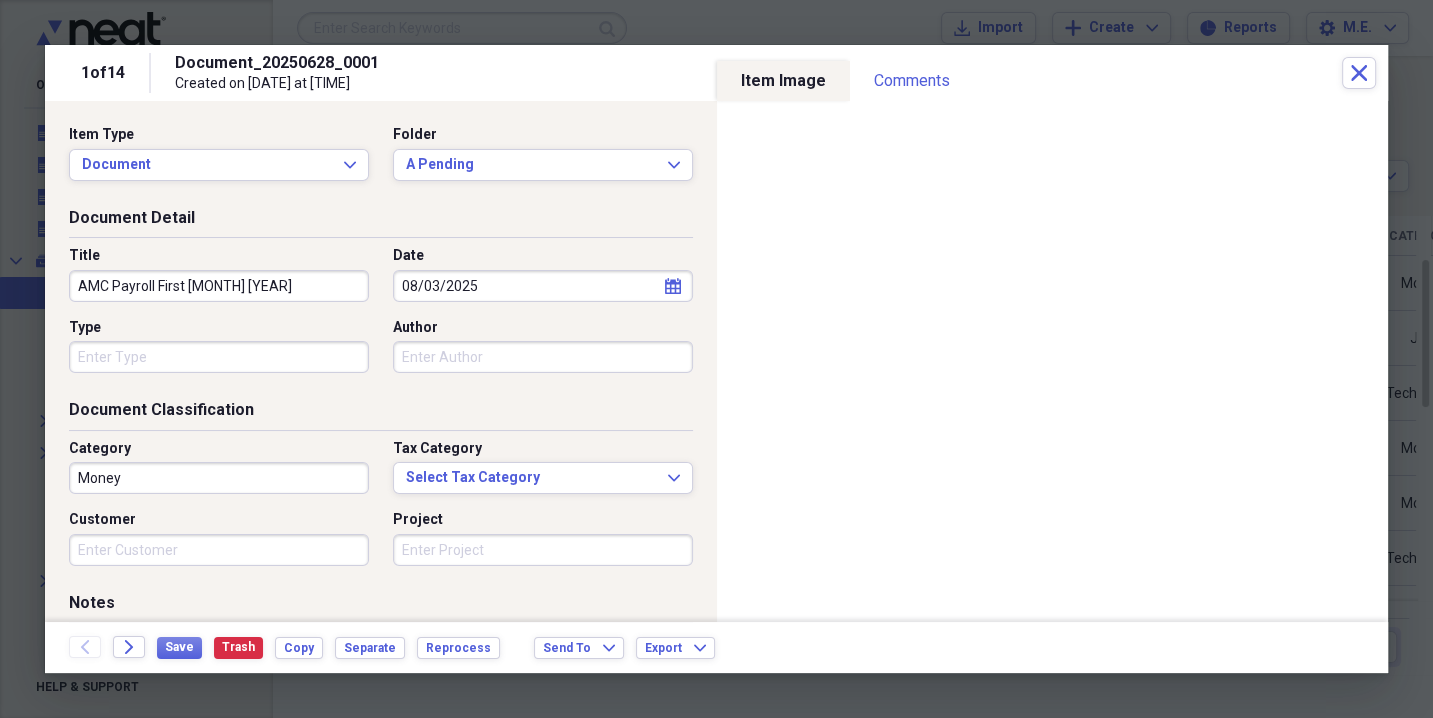 click on "Type" at bounding box center (219, 357) 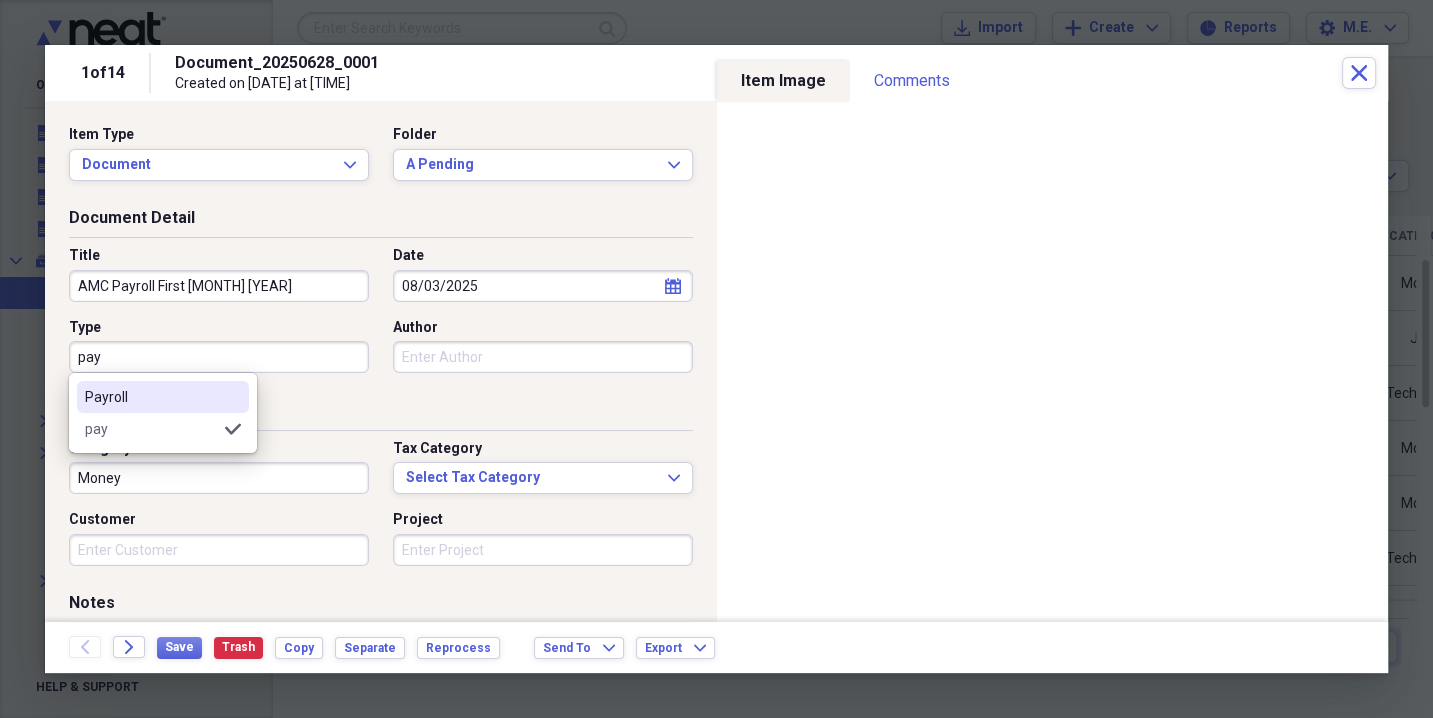 click on "Payroll" at bounding box center (151, 397) 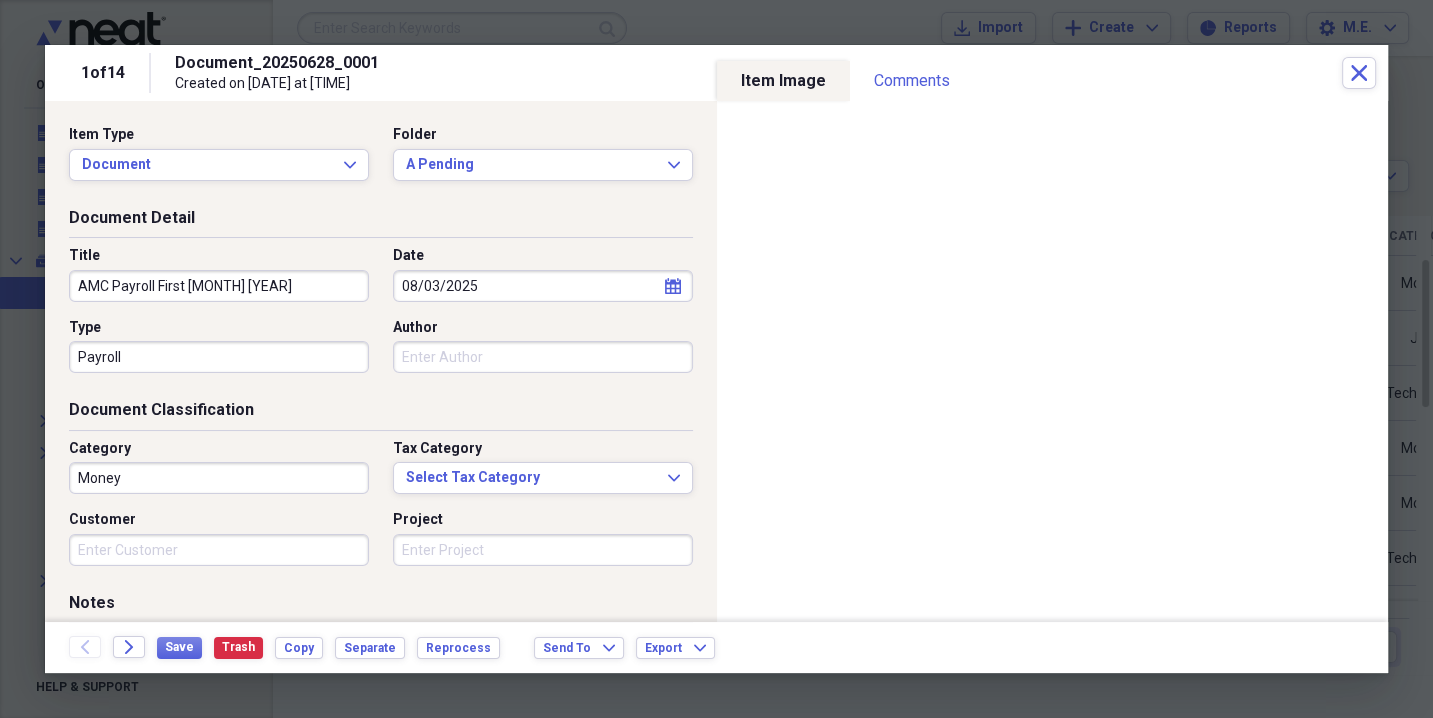 click on "Money" at bounding box center (219, 478) 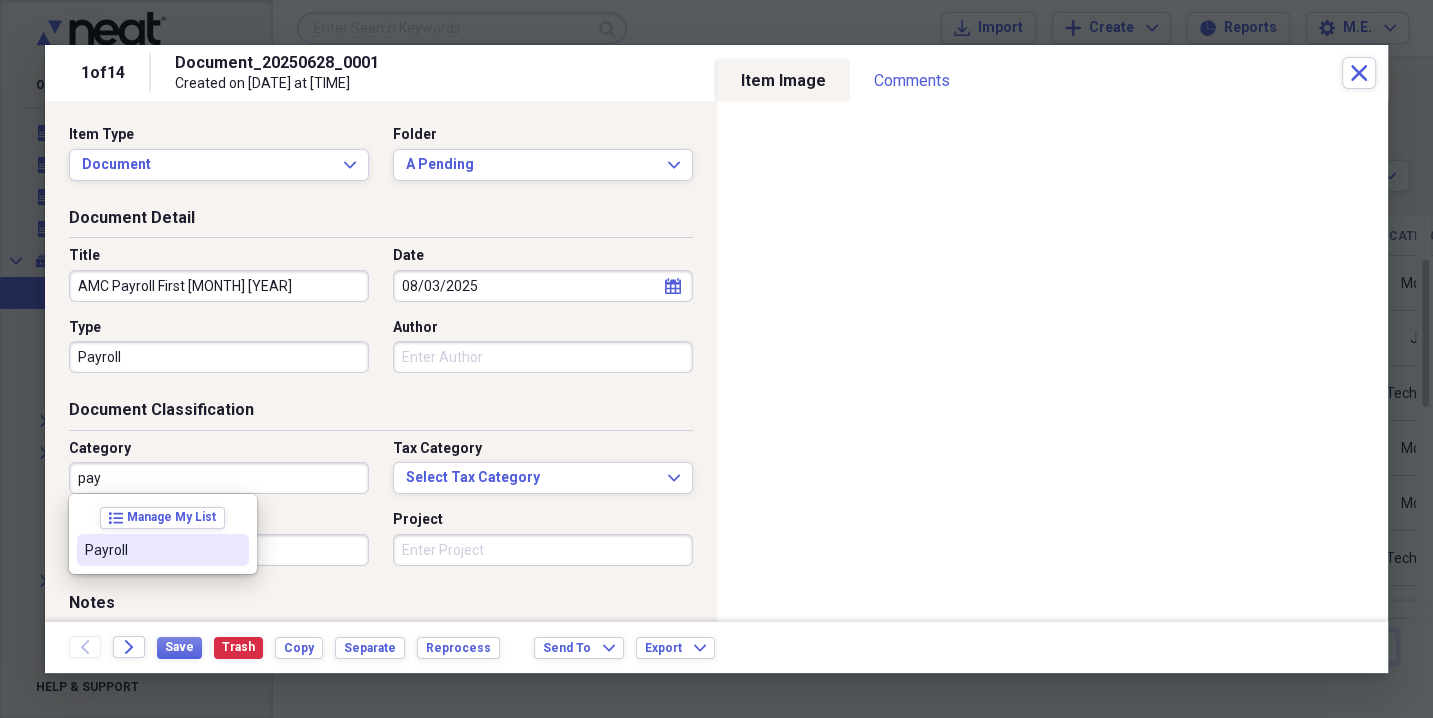 click on "Payroll" at bounding box center [151, 550] 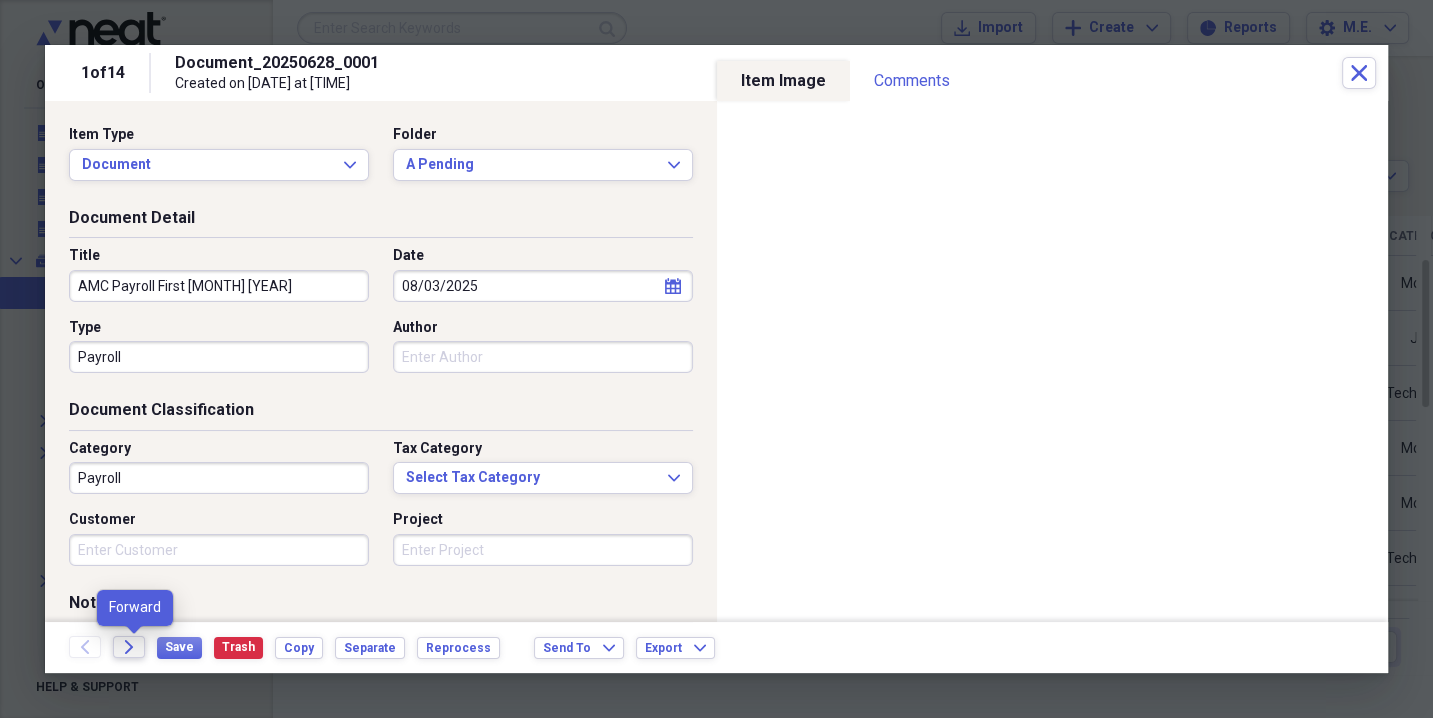 click on "Forward" 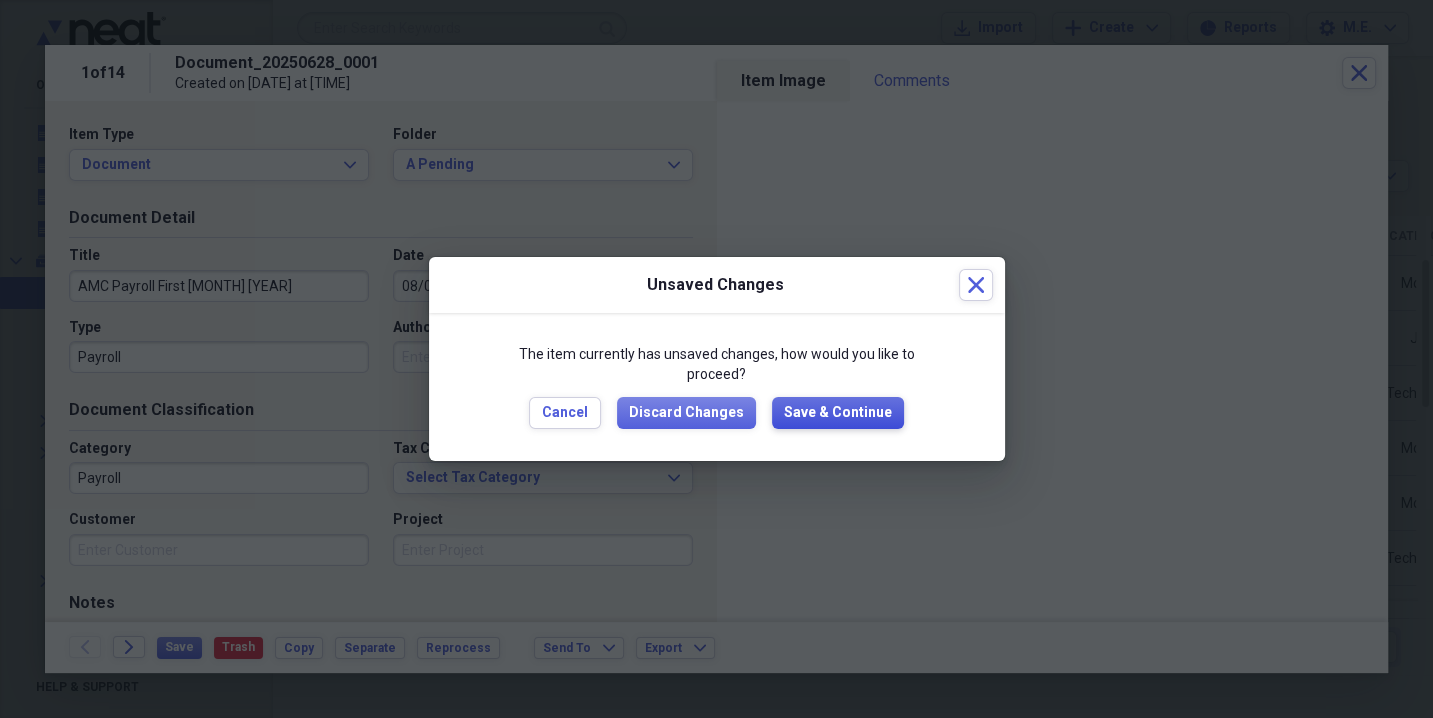 click on "Save & Continue" at bounding box center (838, 413) 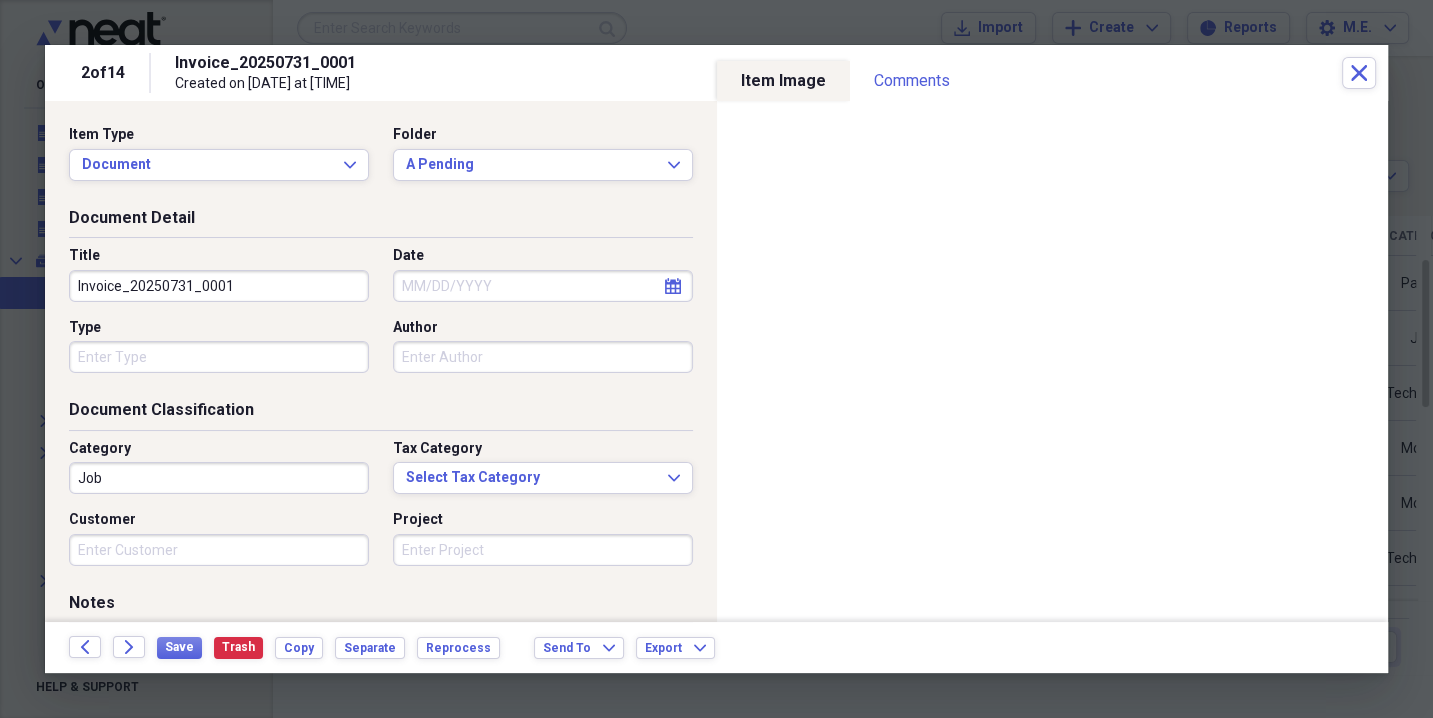 click on "Invoice_20250731_0001" at bounding box center [219, 286] 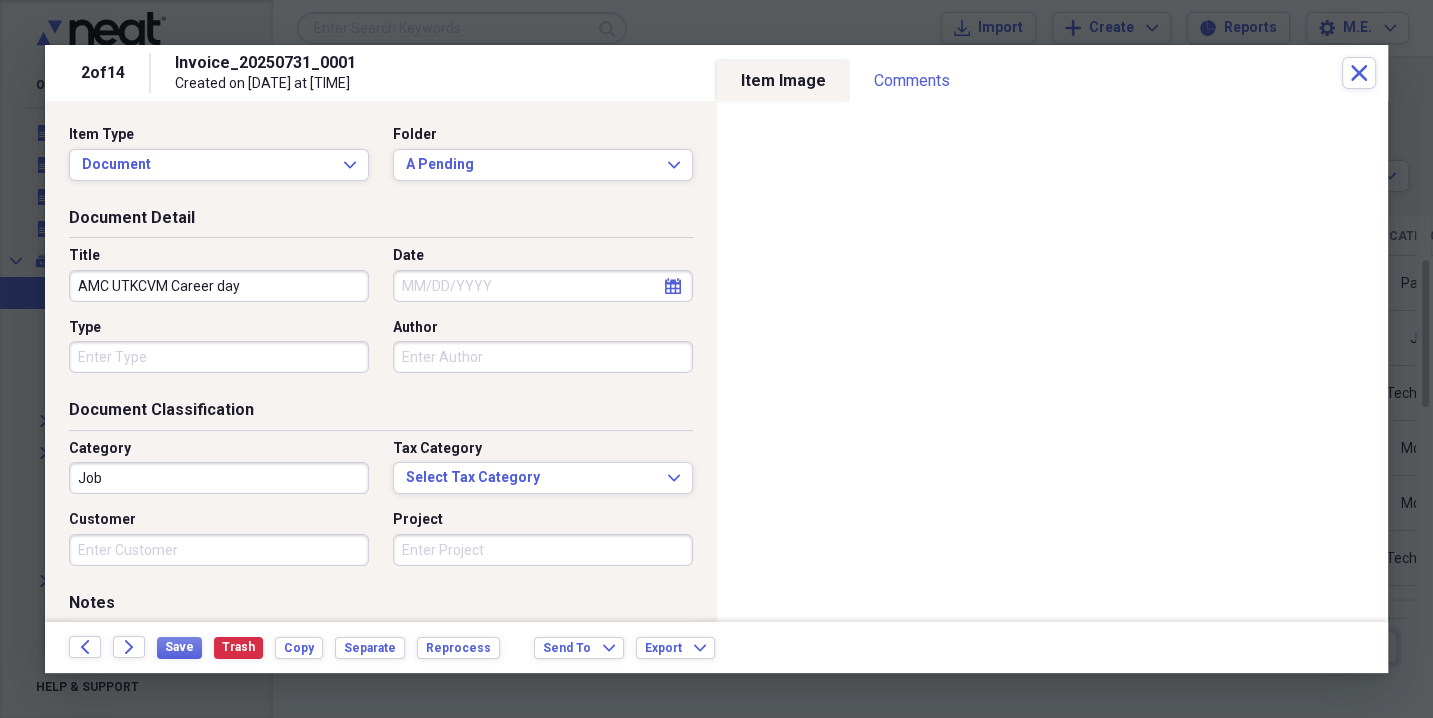 type on "AMC UTKCVM Career day" 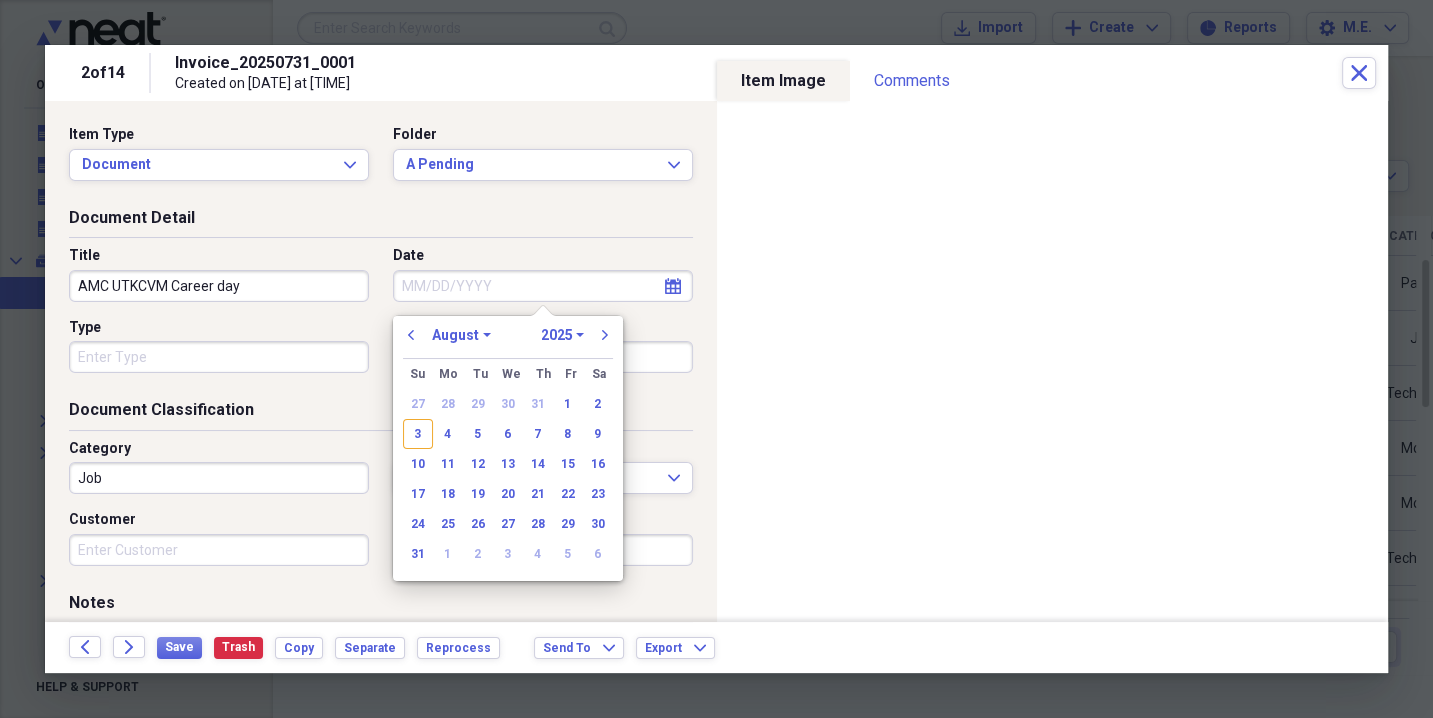 click on "Date" at bounding box center [543, 286] 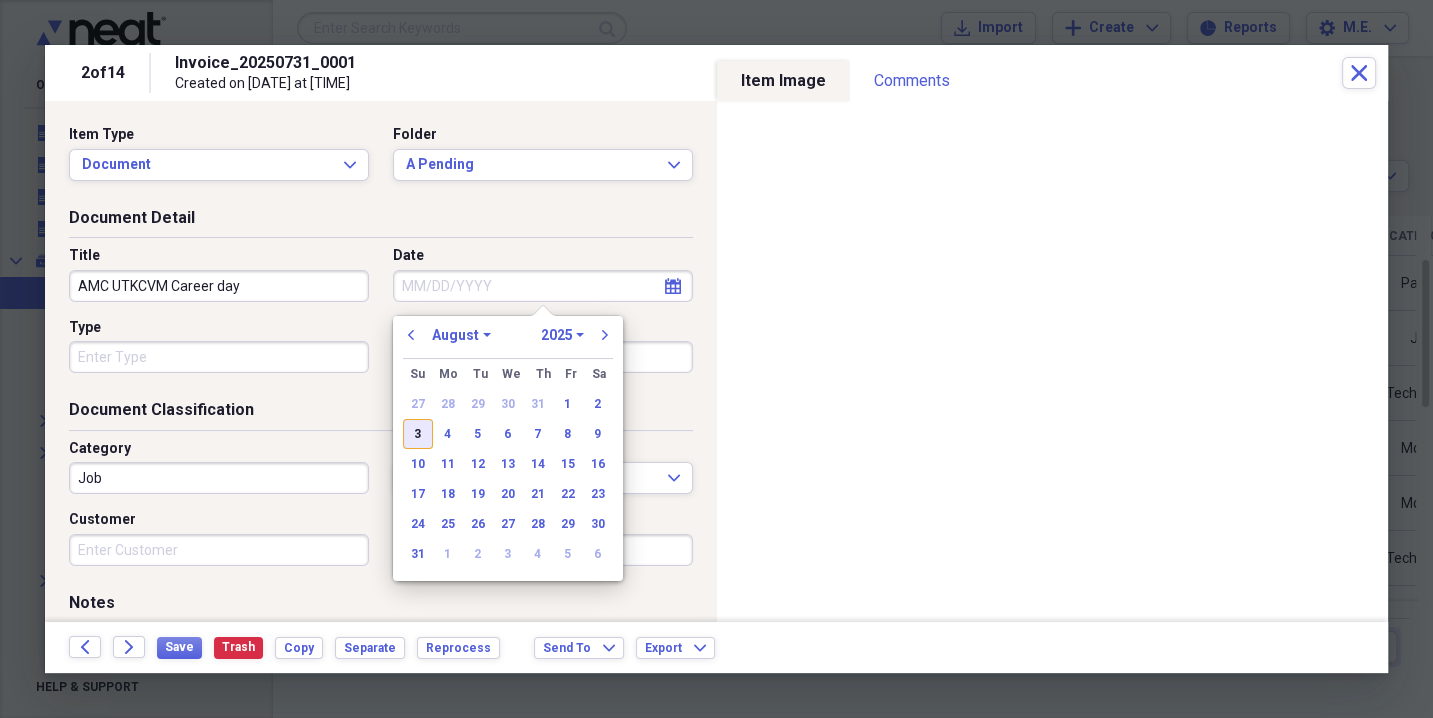 click on "3" at bounding box center [418, 434] 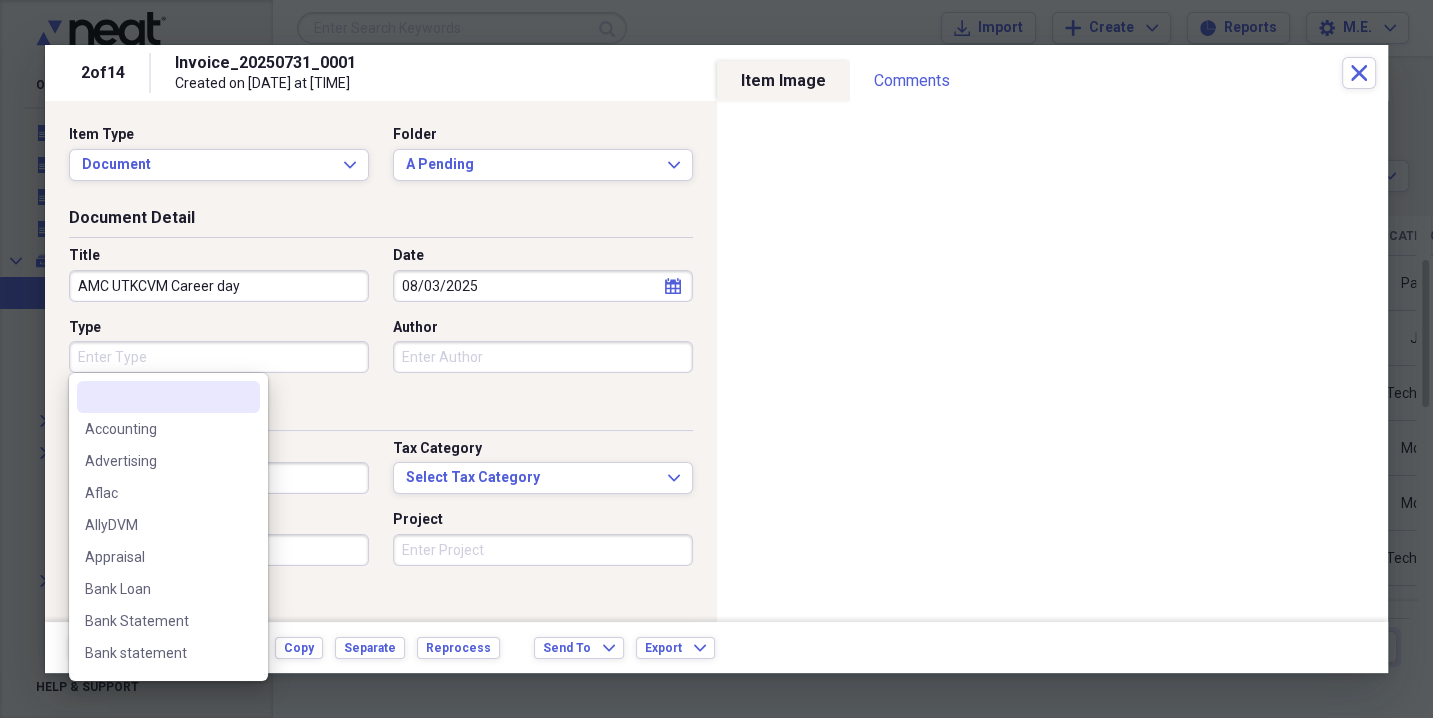 click on "Type" at bounding box center [219, 357] 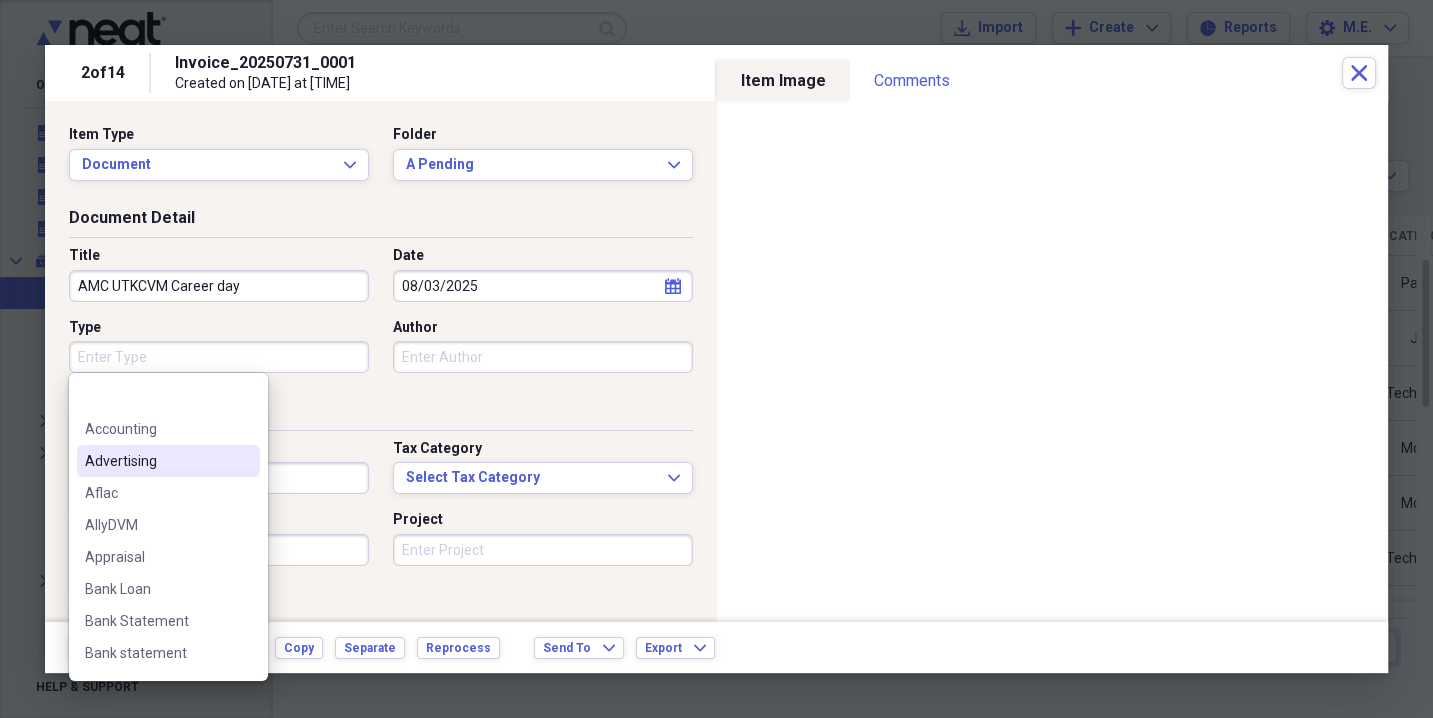 click on "Advertising" at bounding box center (156, 461) 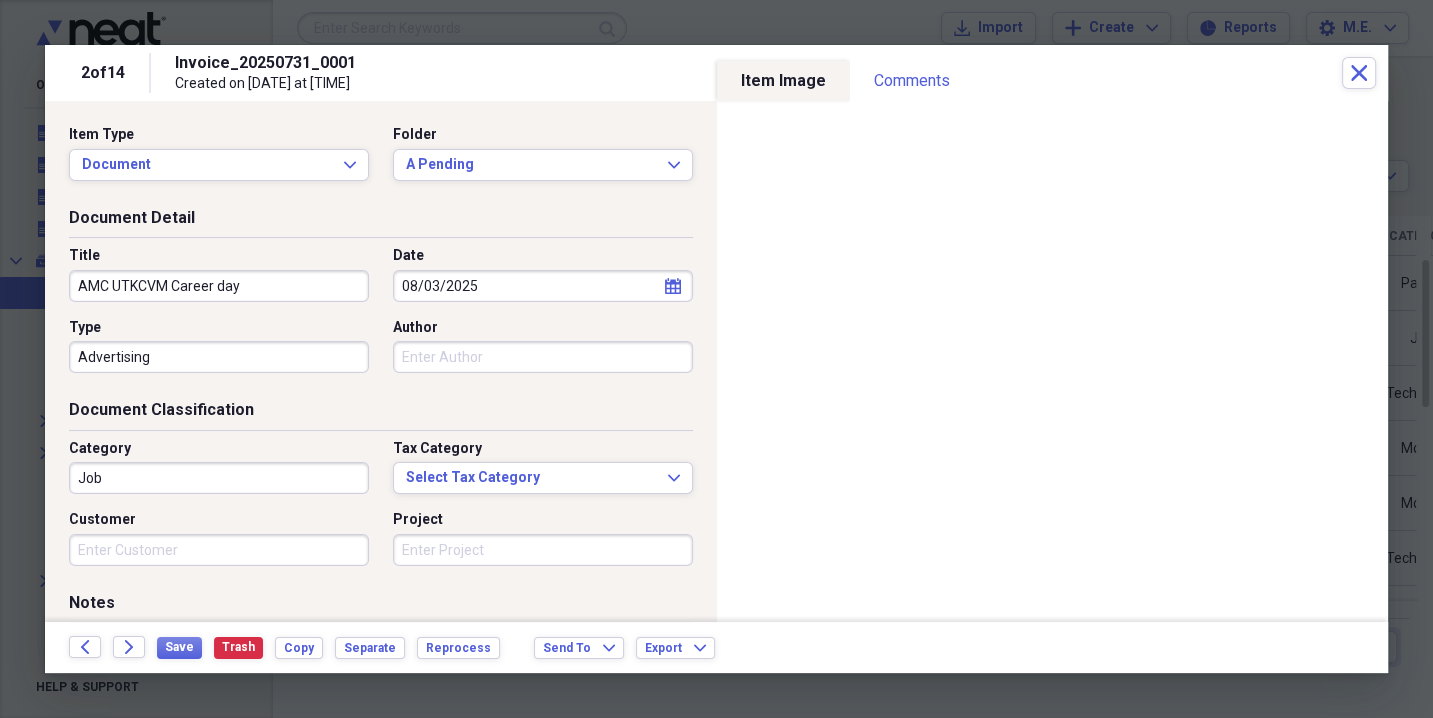 click on "Job" at bounding box center (219, 478) 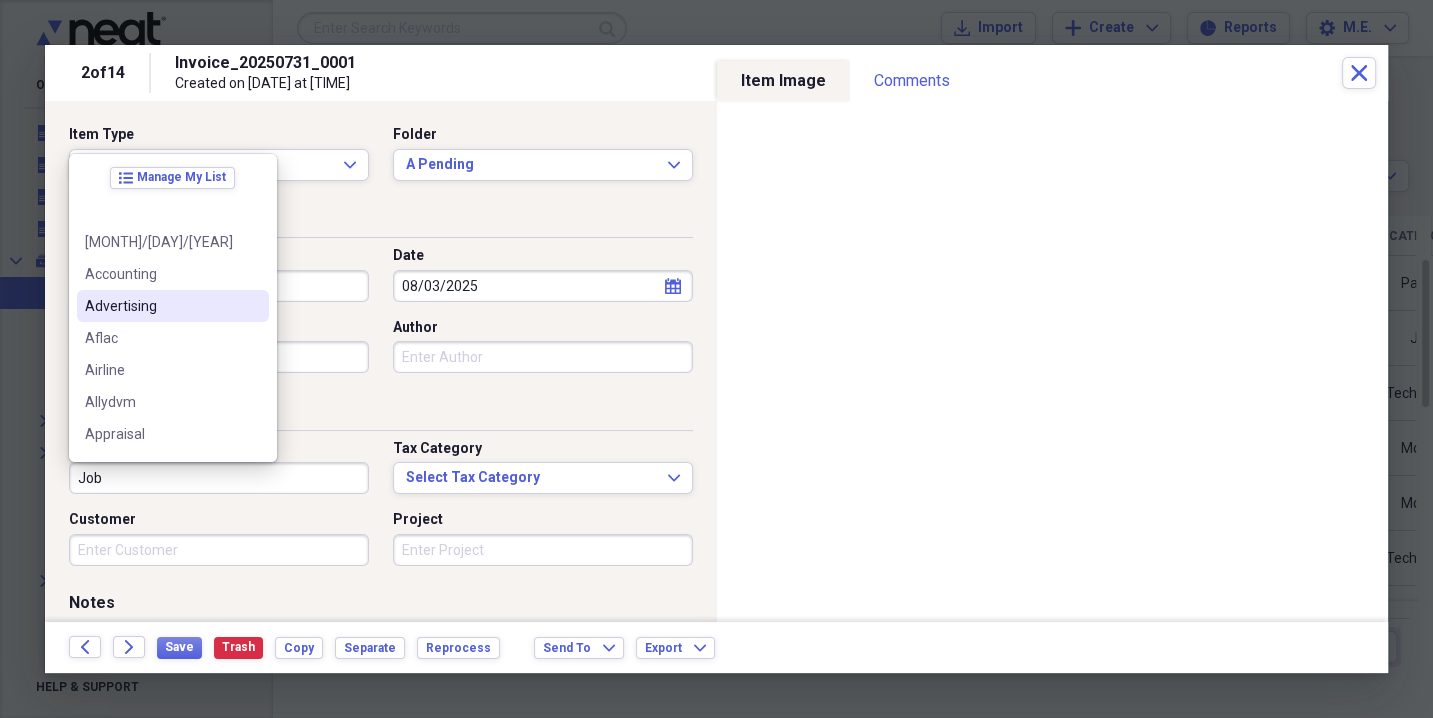 click on "Advertising" at bounding box center [161, 306] 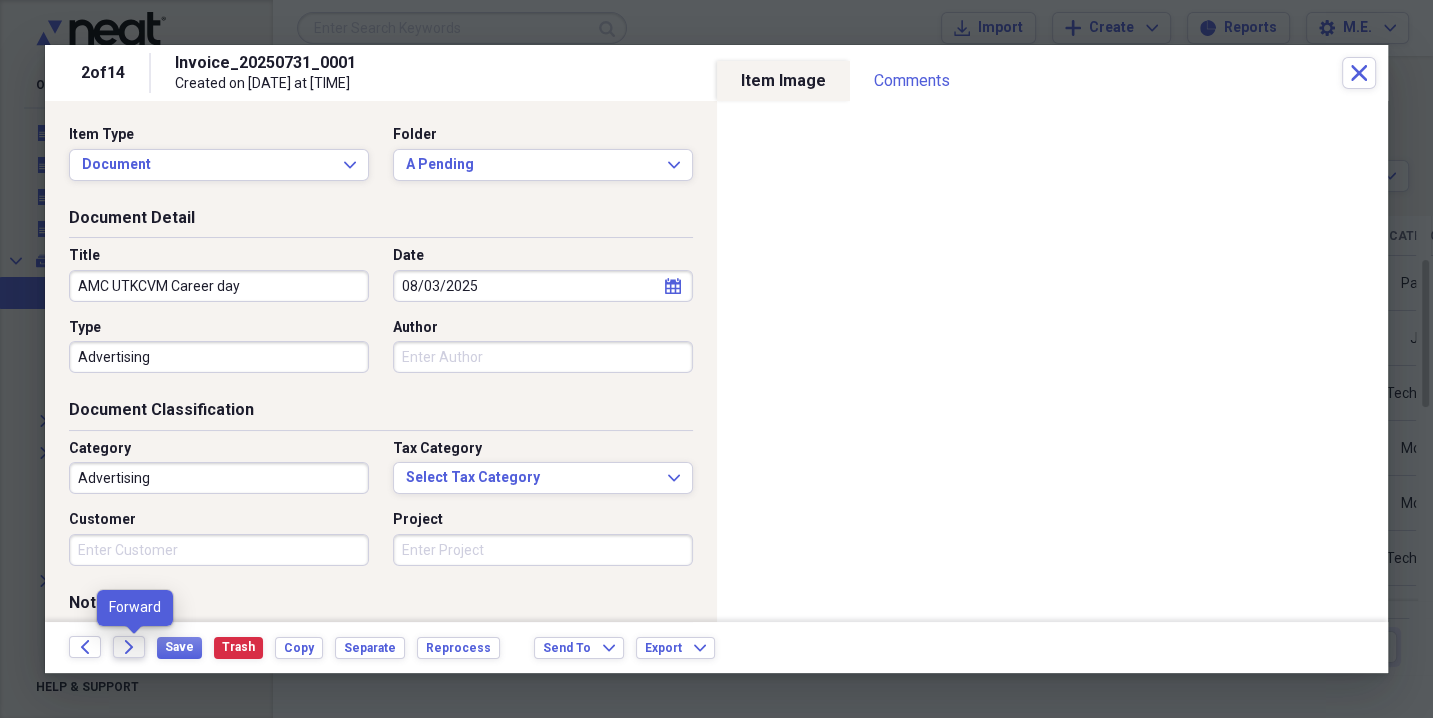 click on "Forward" 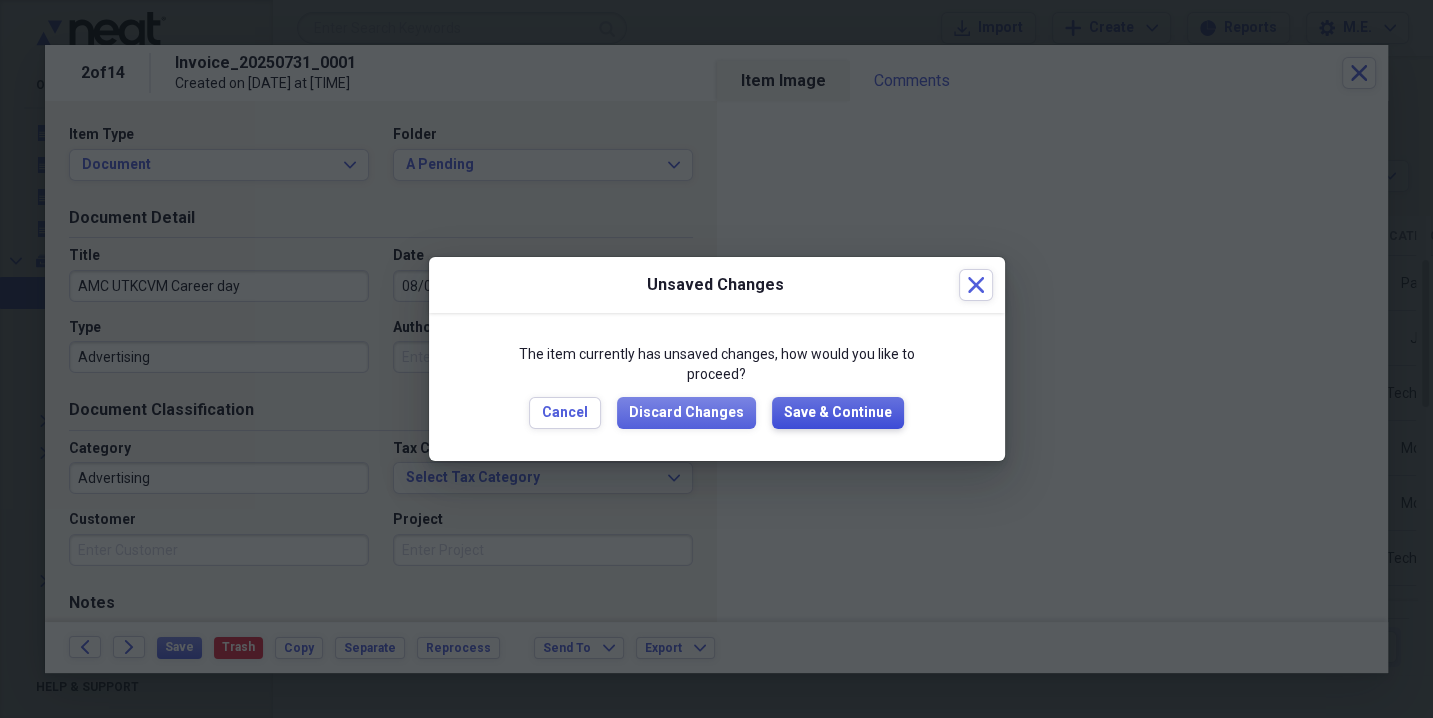 click on "Save & Continue" at bounding box center [838, 413] 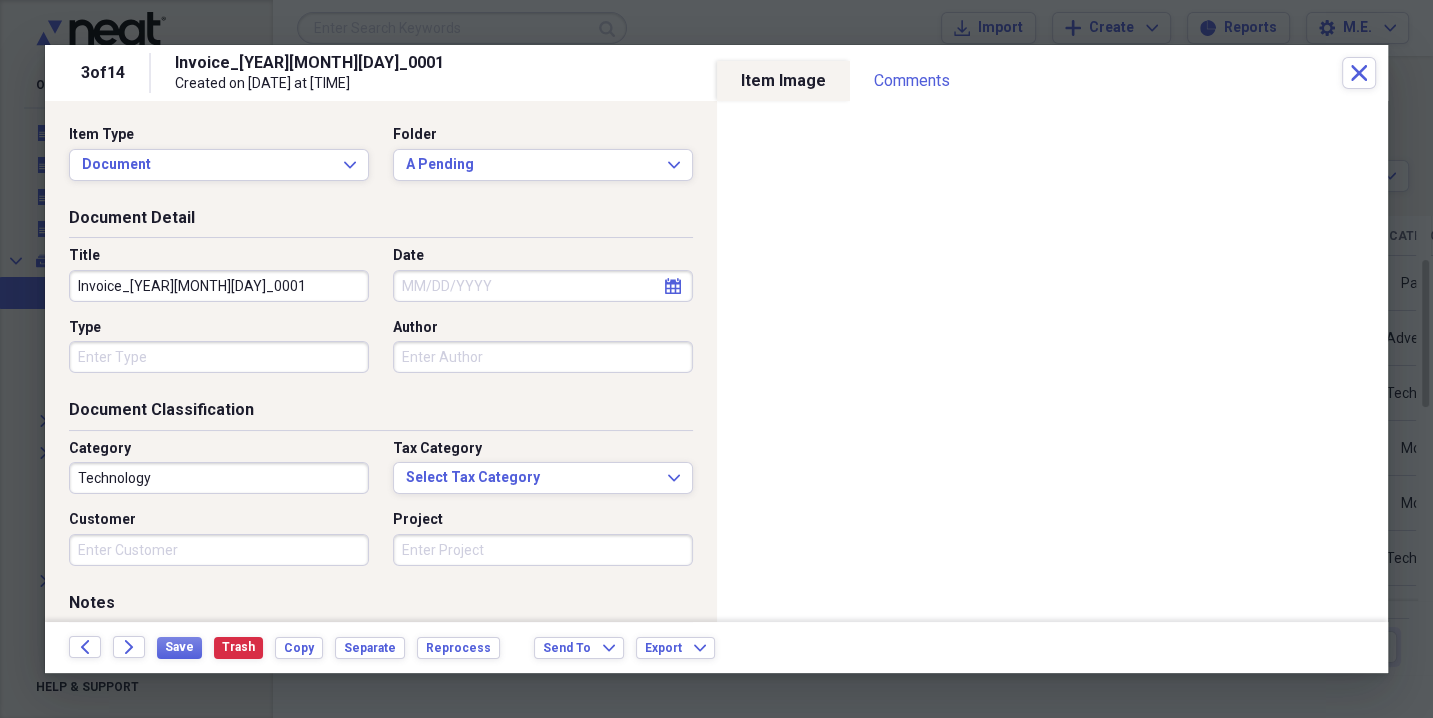 drag, startPoint x: 256, startPoint y: 289, endPoint x: 17, endPoint y: 305, distance: 239.53497 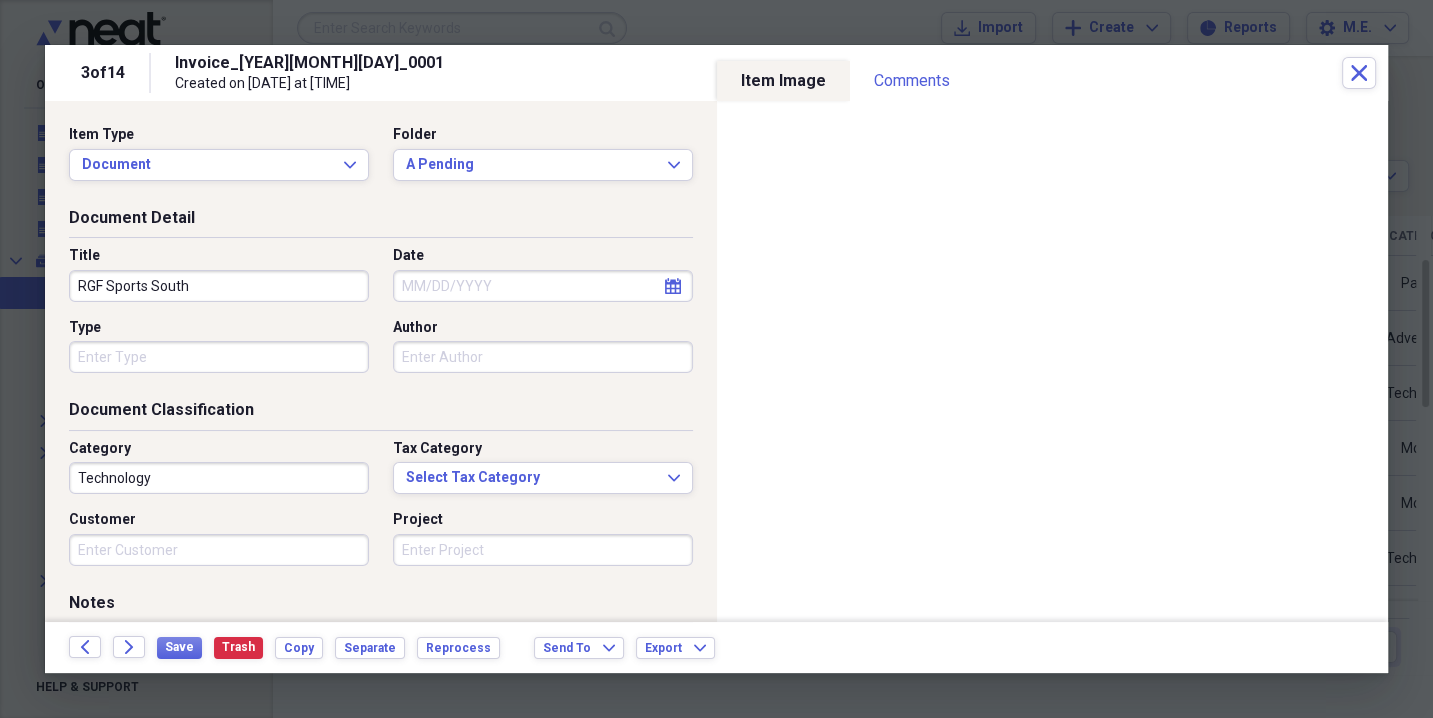 type on "RGF Sports South" 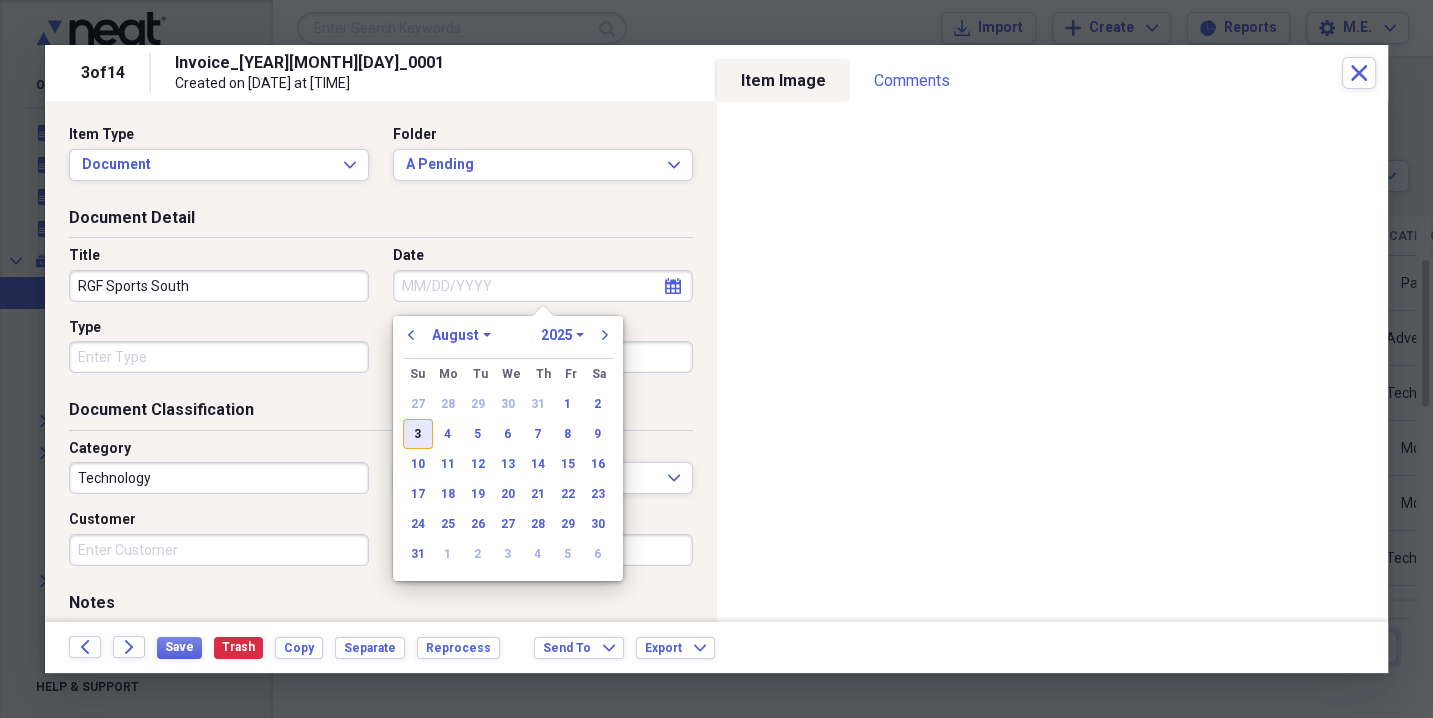 click on "3" at bounding box center (418, 434) 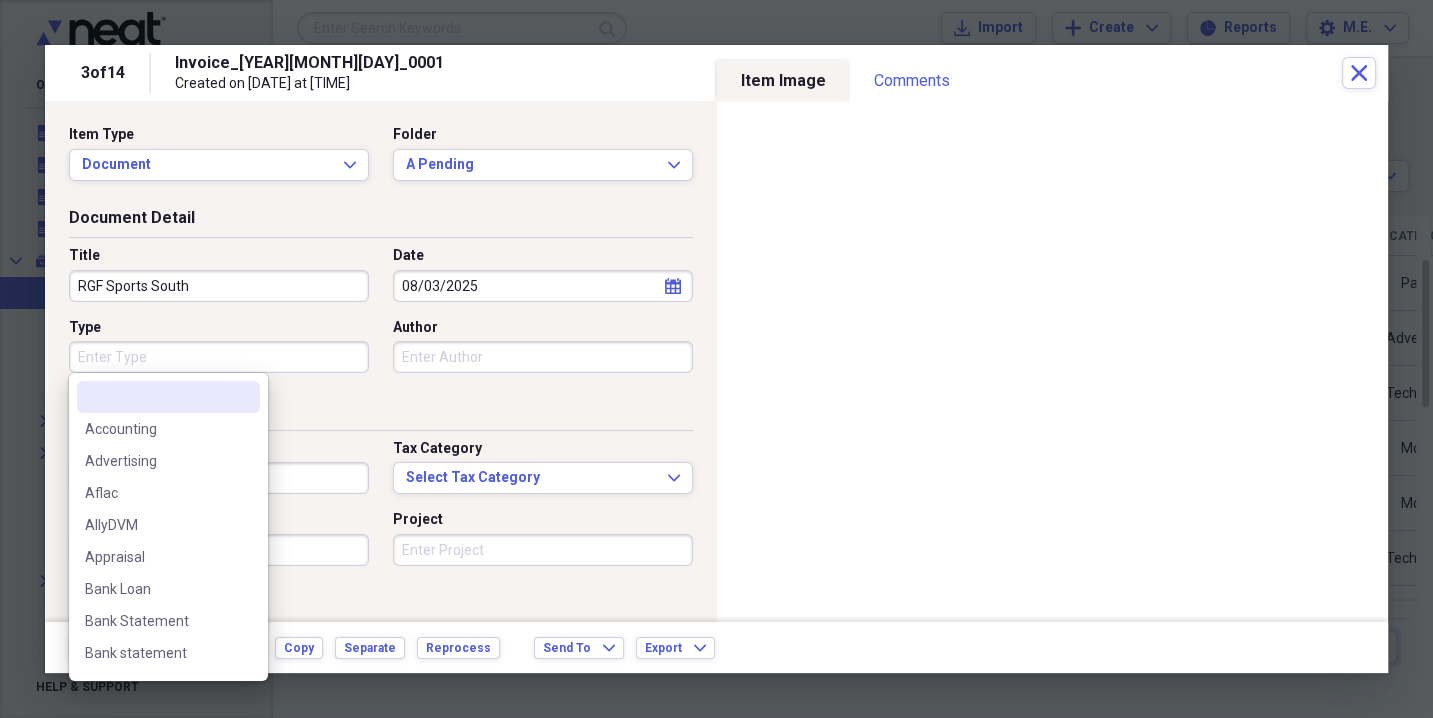 click on "Type" at bounding box center [219, 357] 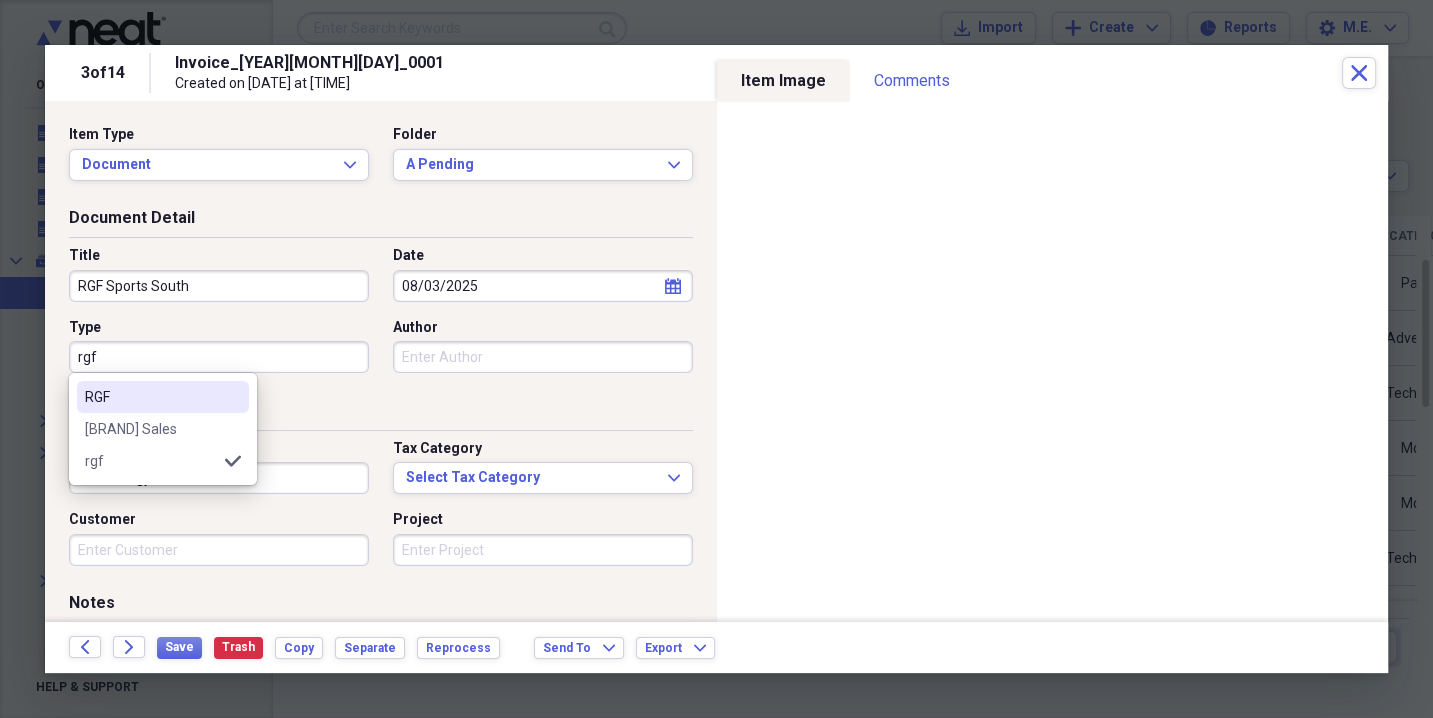 click on "RGF" at bounding box center [163, 397] 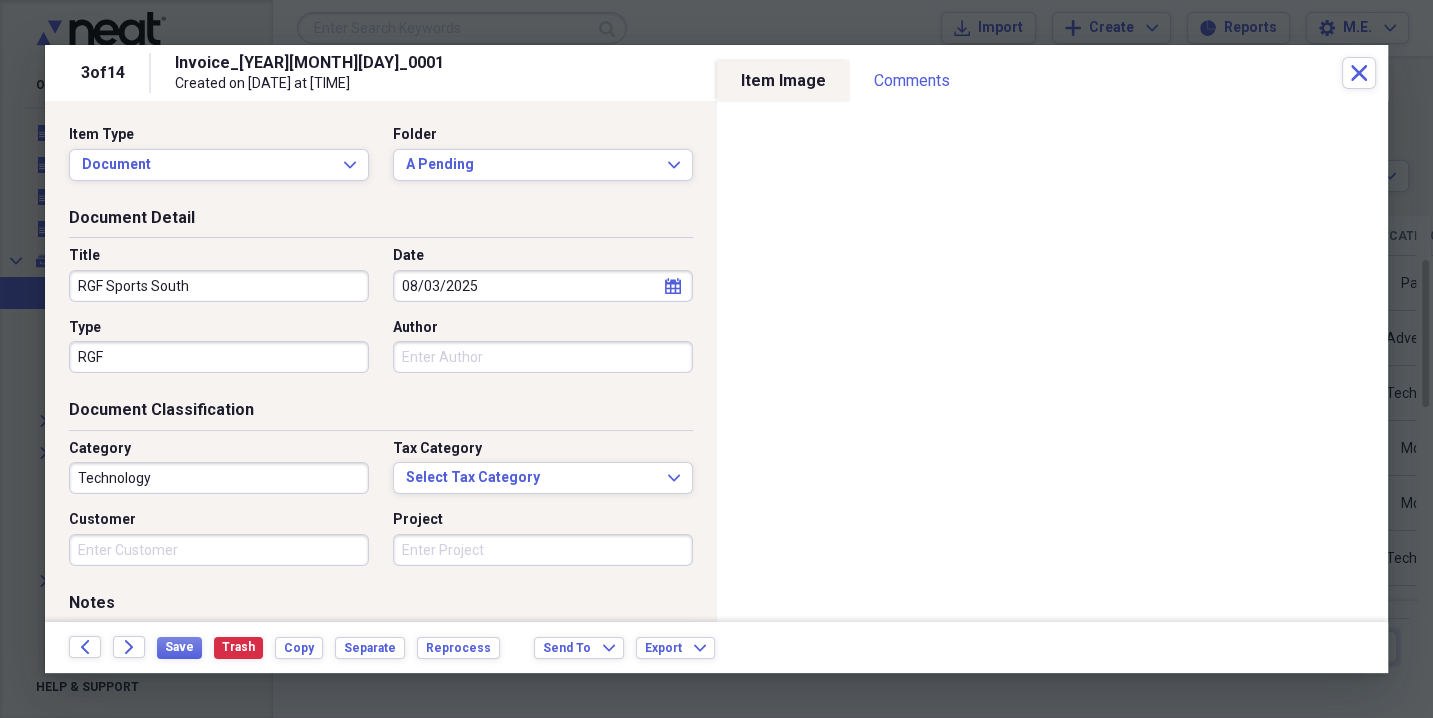 click on "Technology" at bounding box center [219, 478] 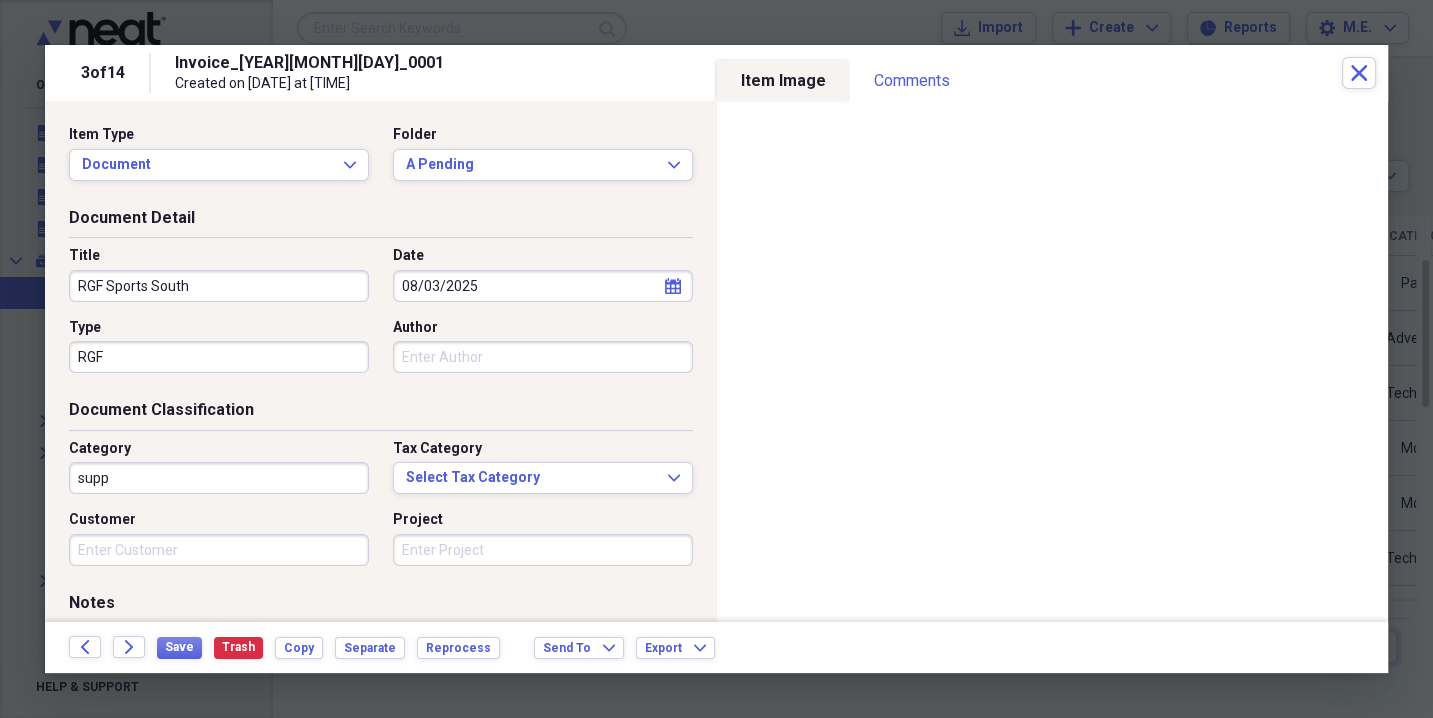 drag, startPoint x: 138, startPoint y: 471, endPoint x: 44, endPoint y: 475, distance: 94.08507 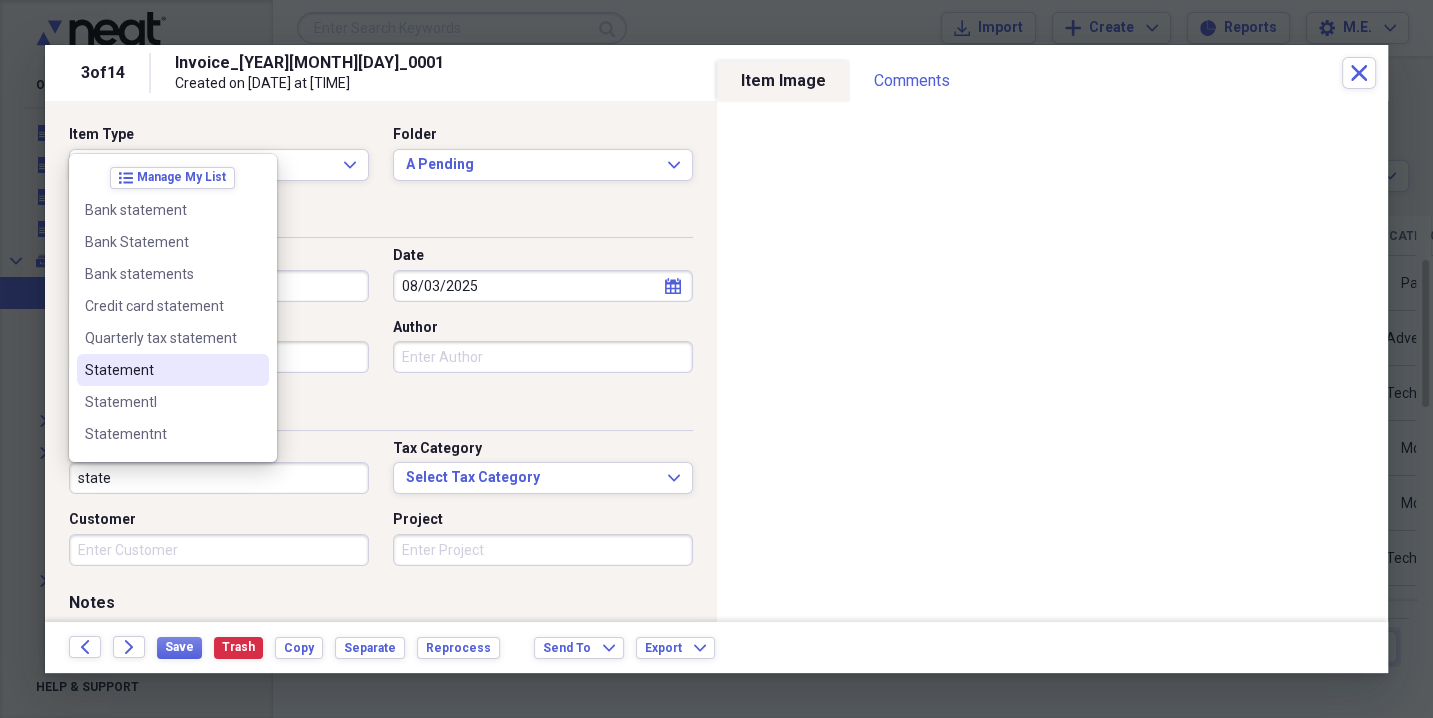 click on "Statement" at bounding box center (161, 370) 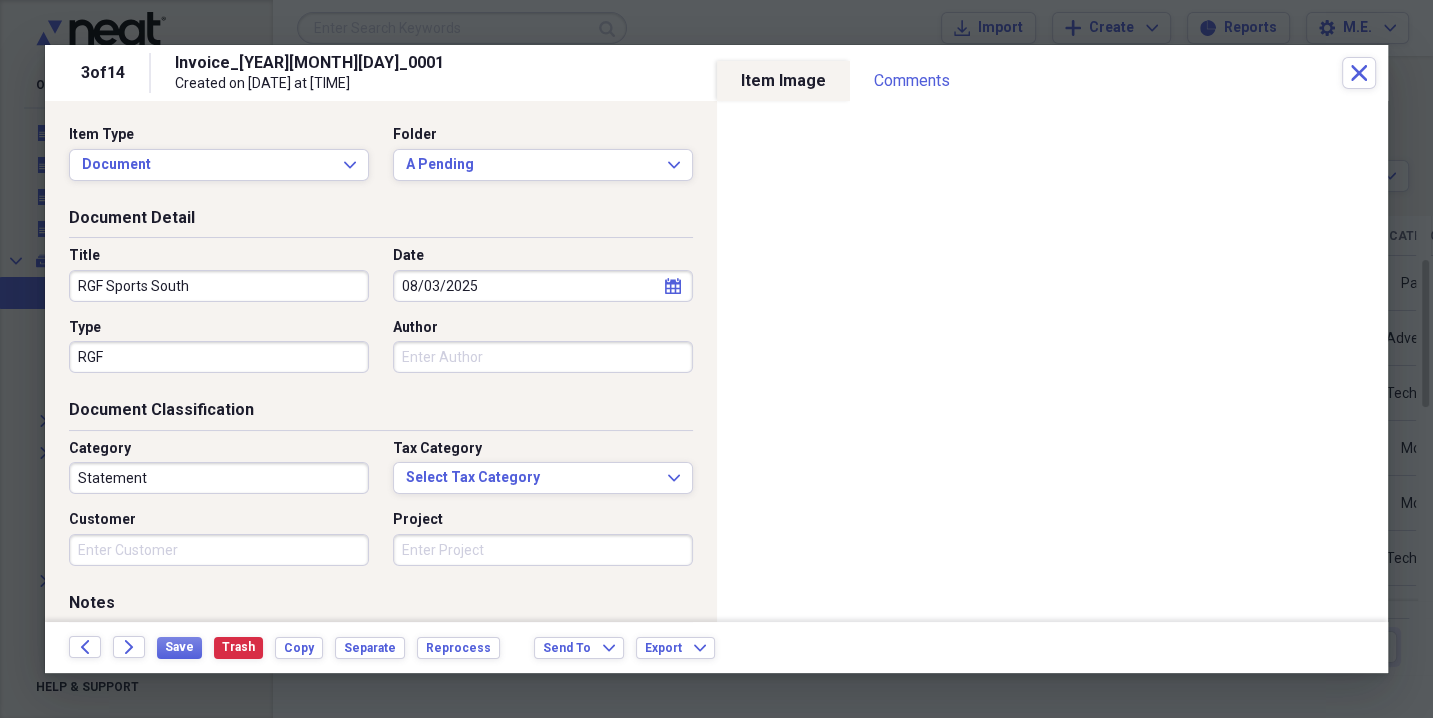drag, startPoint x: 160, startPoint y: 476, endPoint x: -7, endPoint y: 481, distance: 167.07483 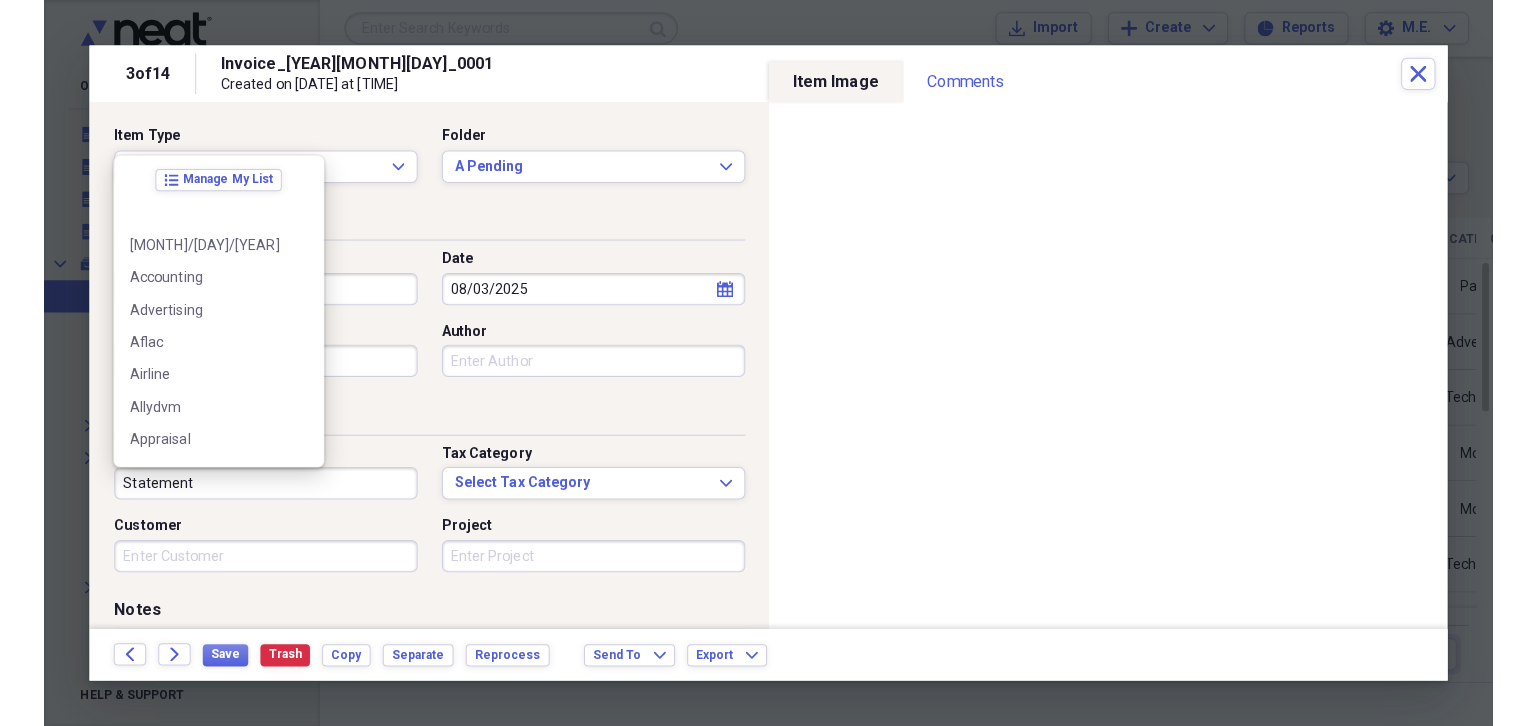 scroll, scrollTop: 5020, scrollLeft: 0, axis: vertical 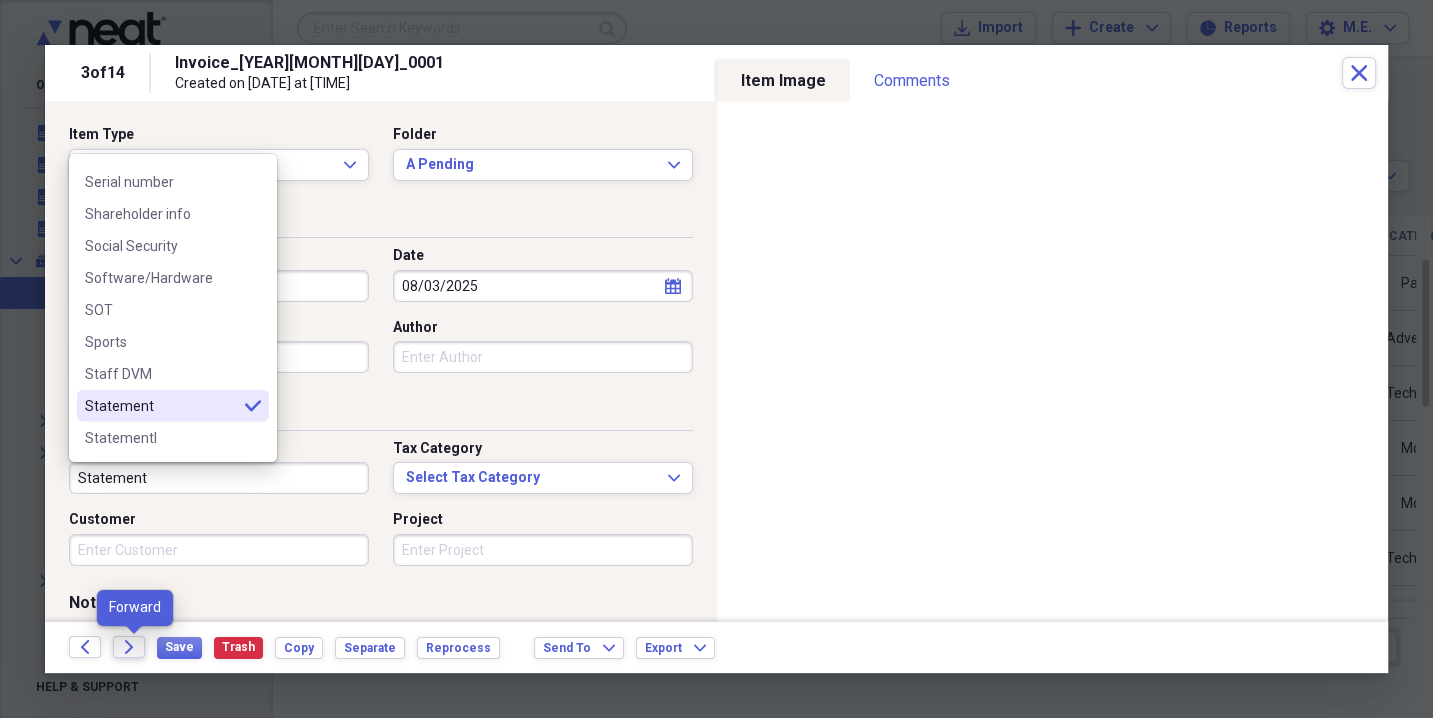 click on "Forward" at bounding box center [129, 647] 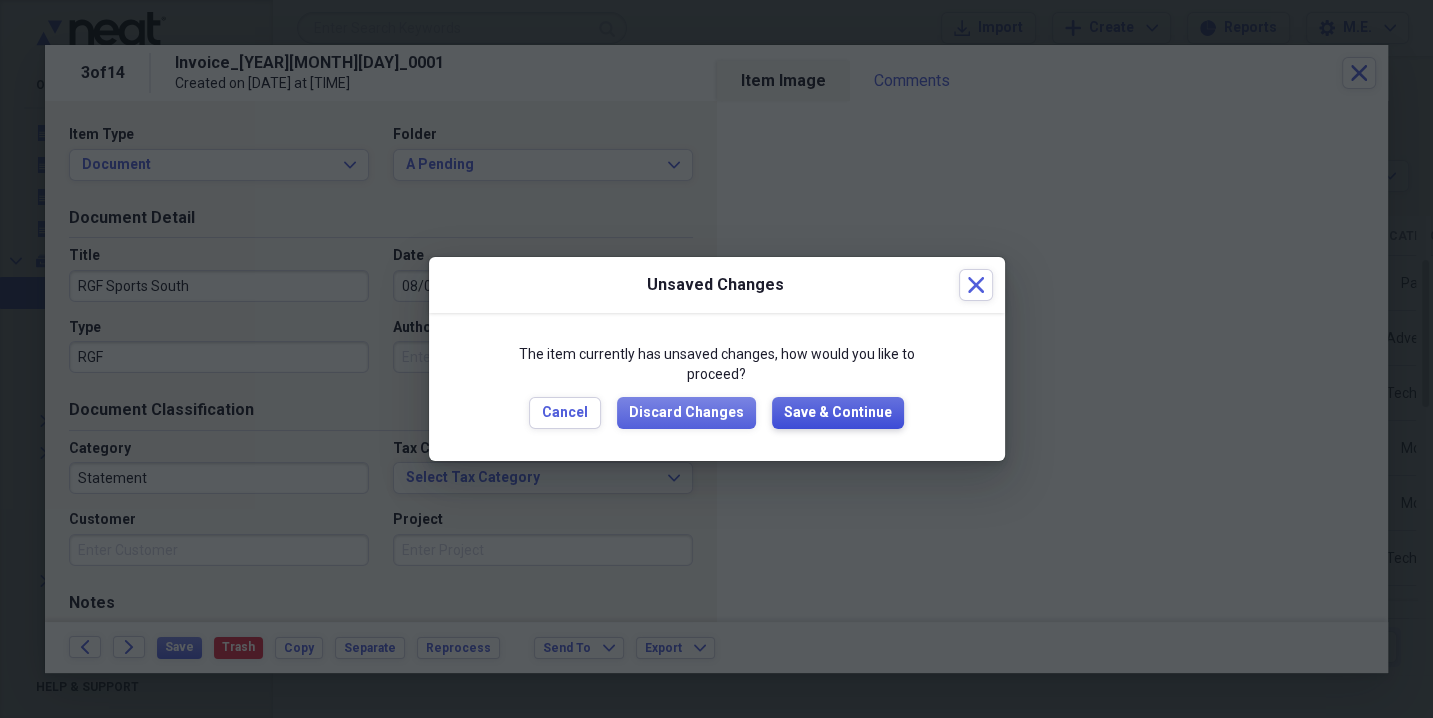 click on "Save & Continue" at bounding box center [838, 413] 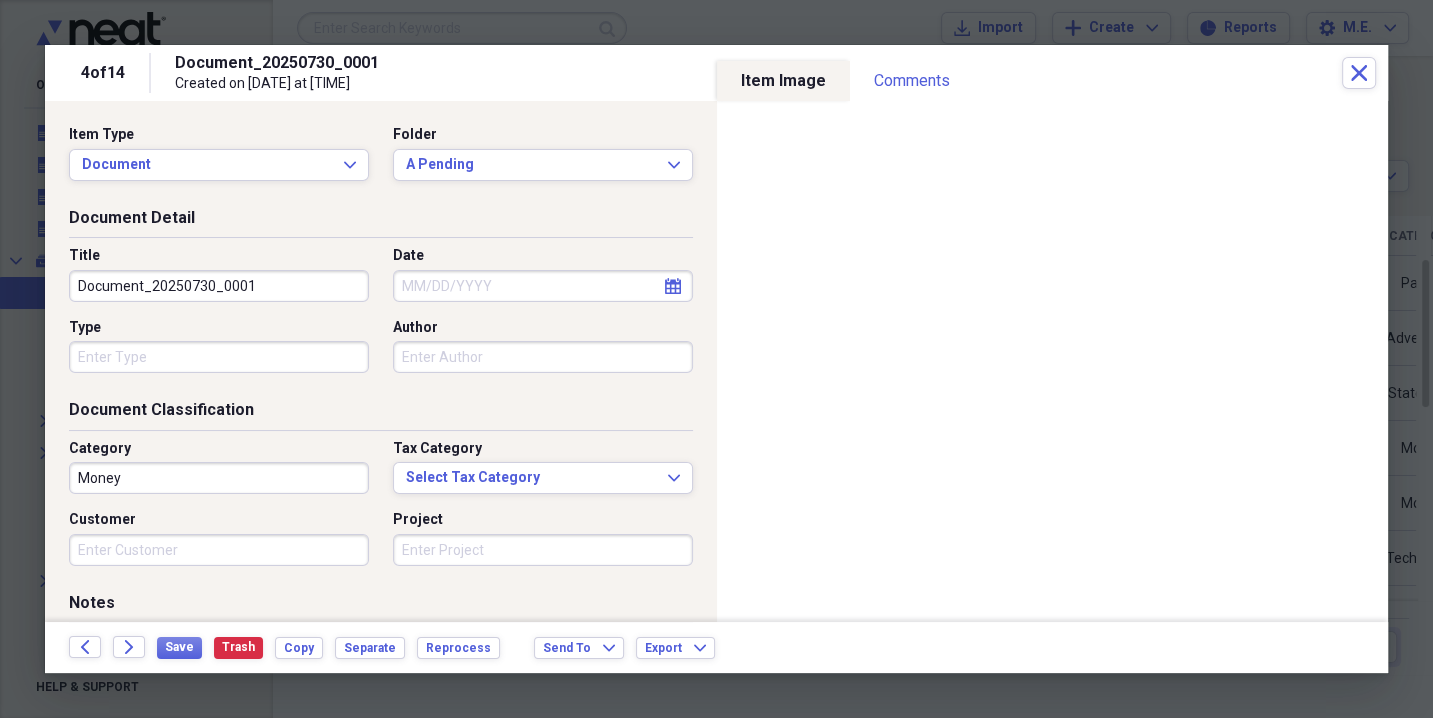 drag, startPoint x: 281, startPoint y: 282, endPoint x: -7, endPoint y: 291, distance: 288.1406 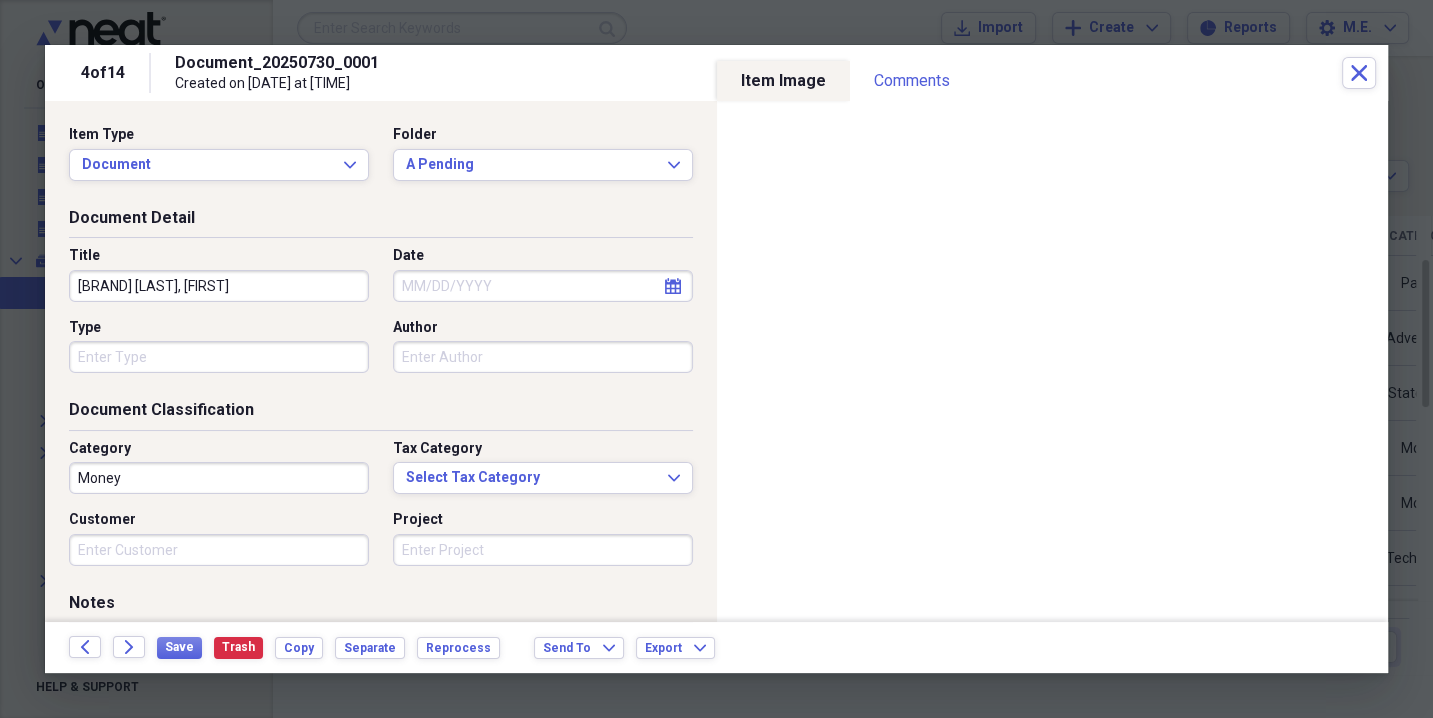 type on "[BRAND] [LAST], [FIRST]" 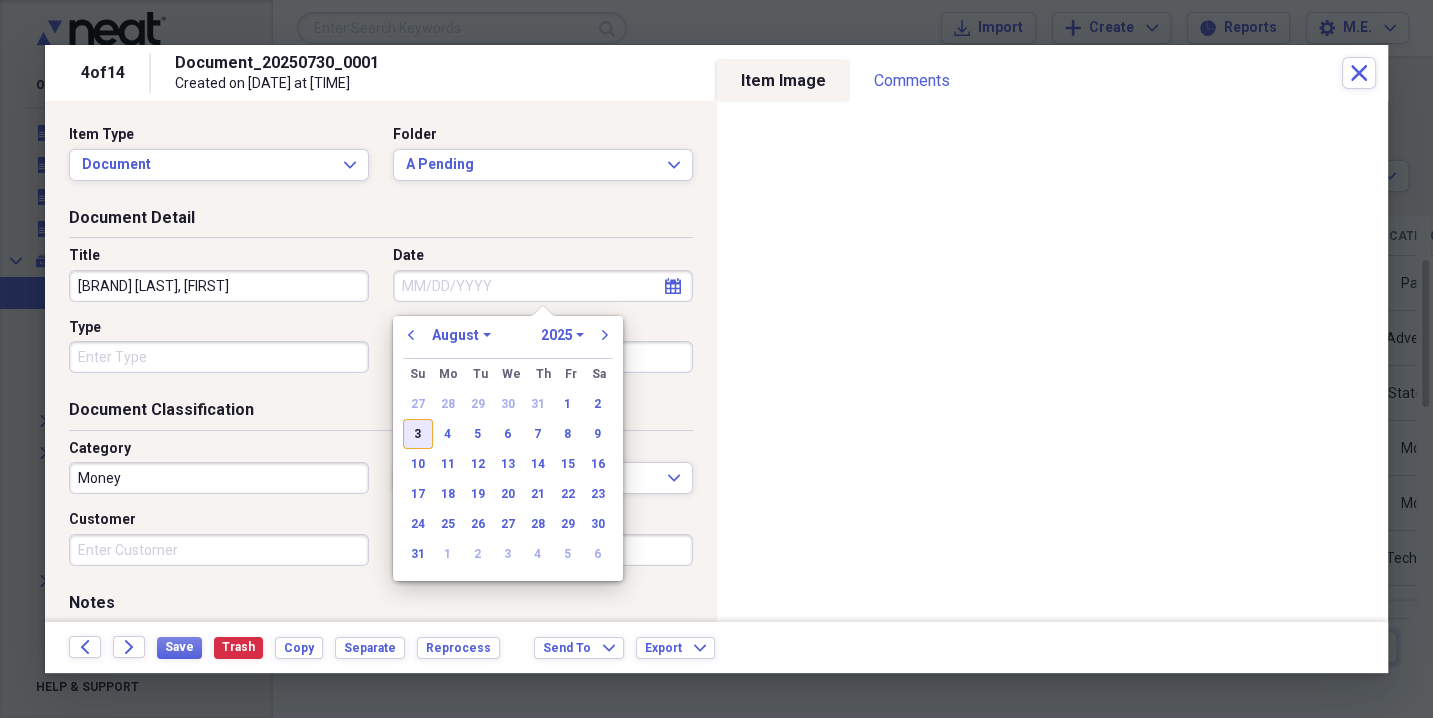 click on "3" at bounding box center [418, 434] 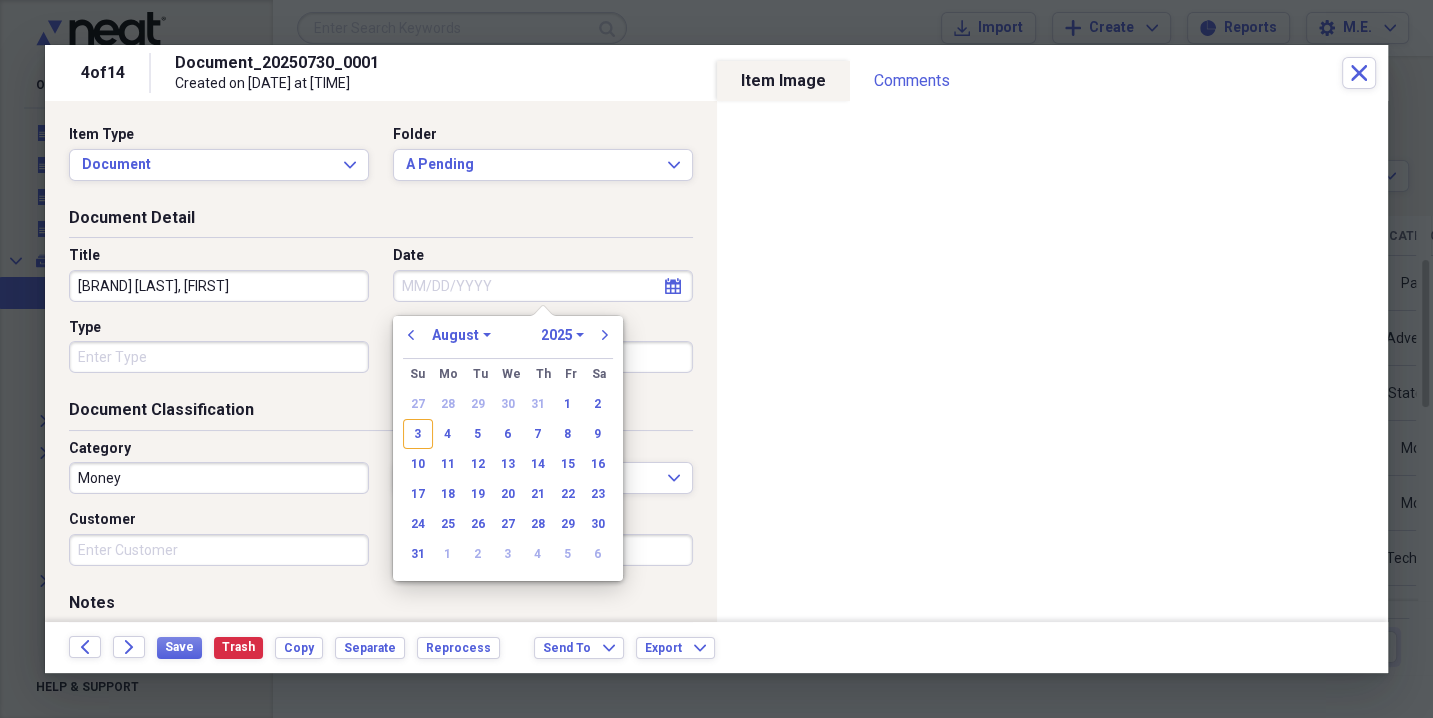 type on "08/03/2025" 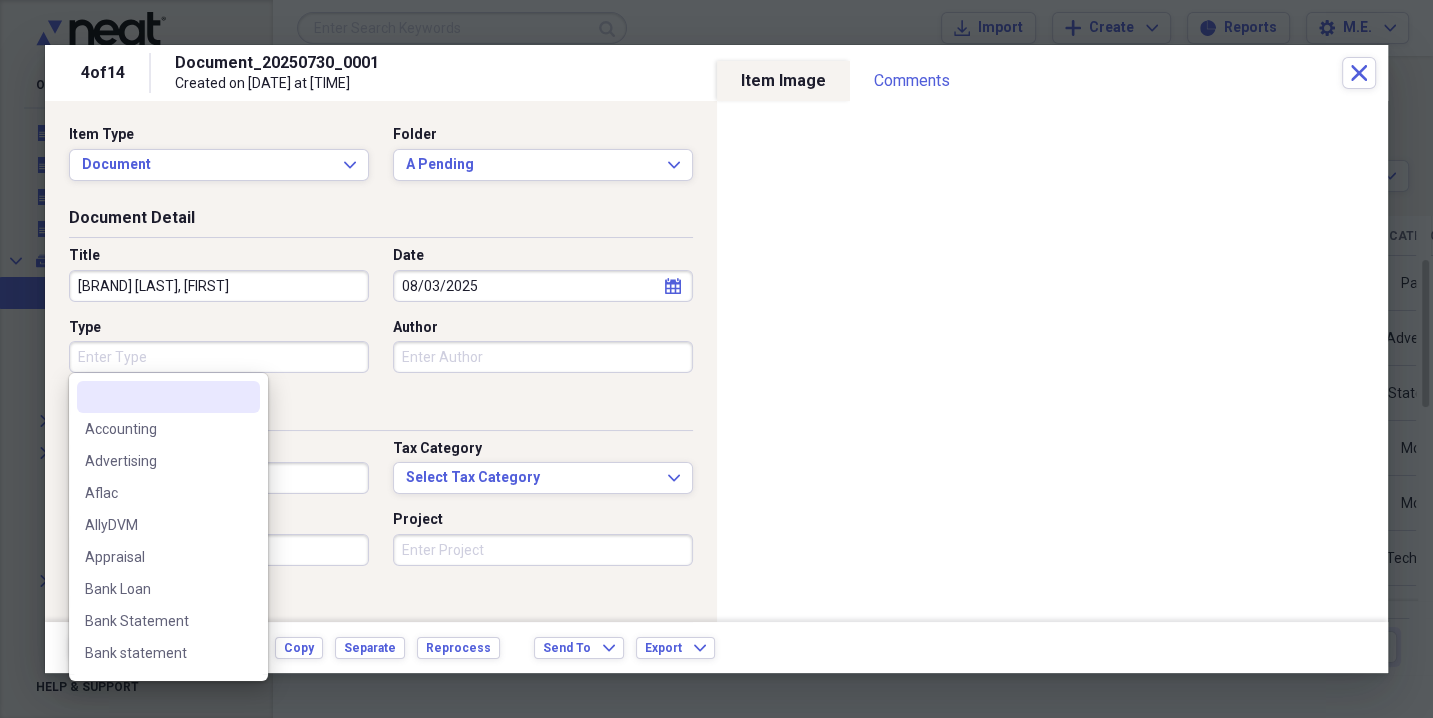 click on "Type" at bounding box center (219, 357) 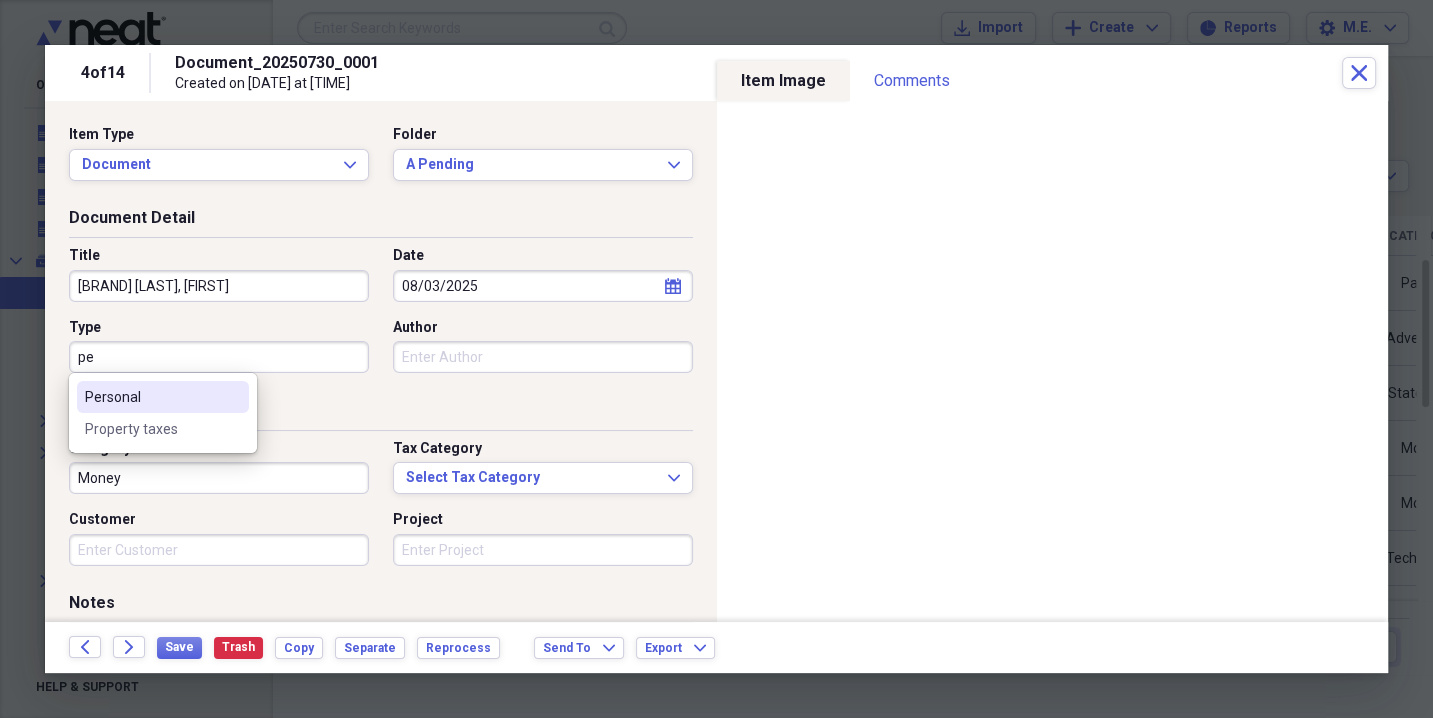 type on "p" 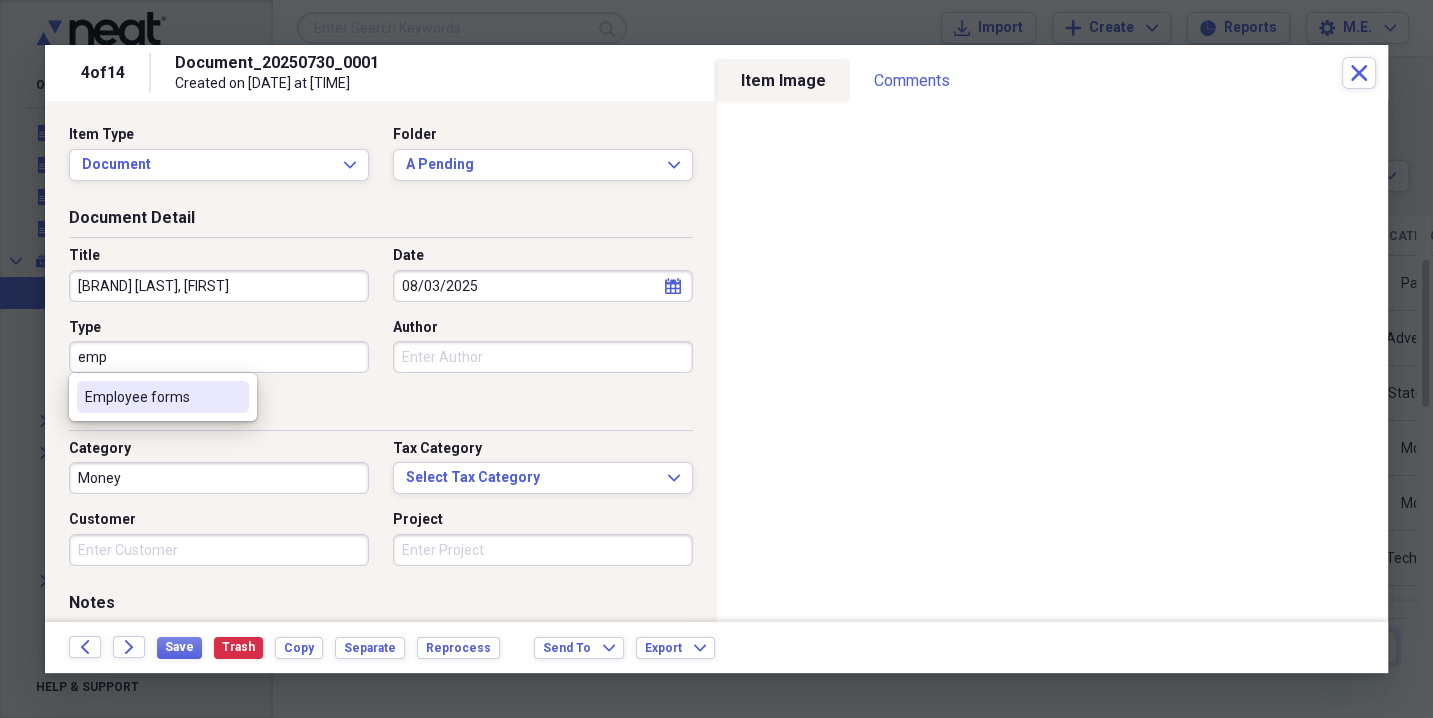 click on "Employee forms" at bounding box center (151, 397) 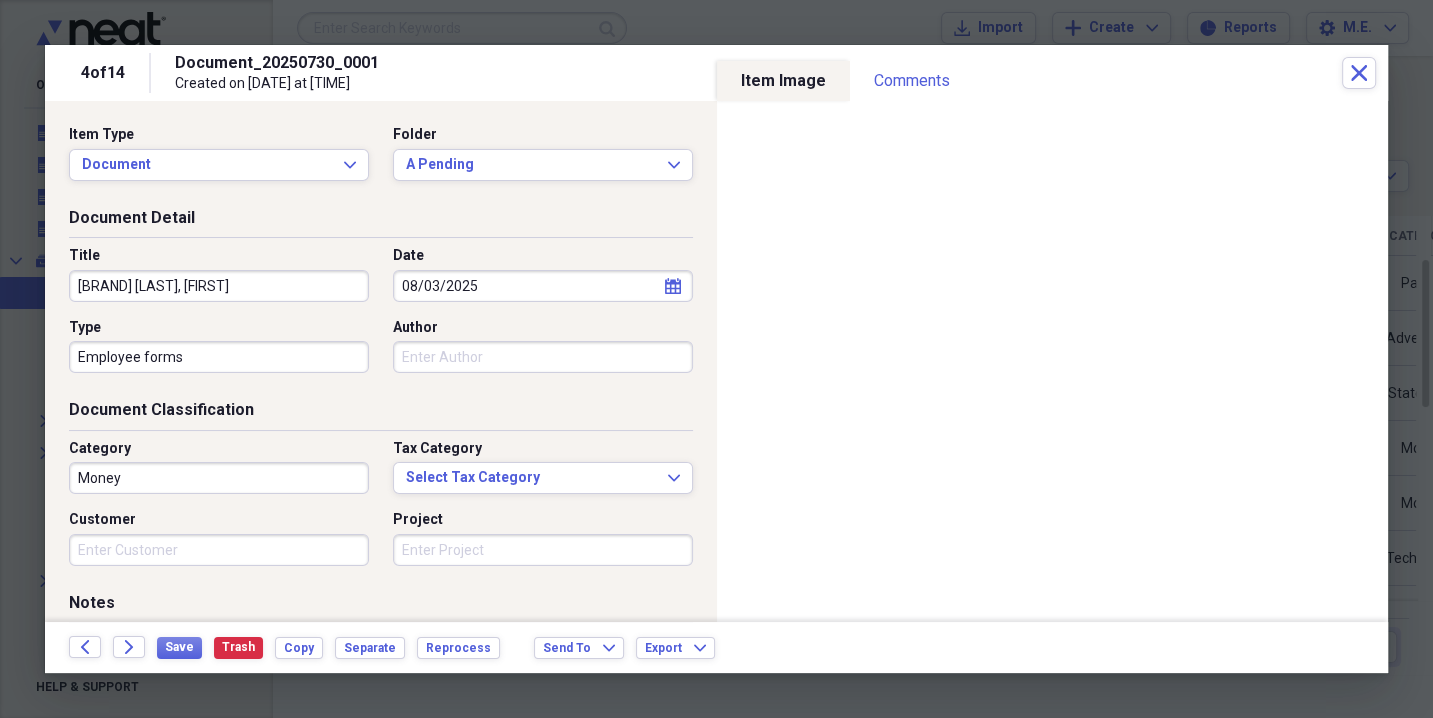 click on "Money" at bounding box center (219, 478) 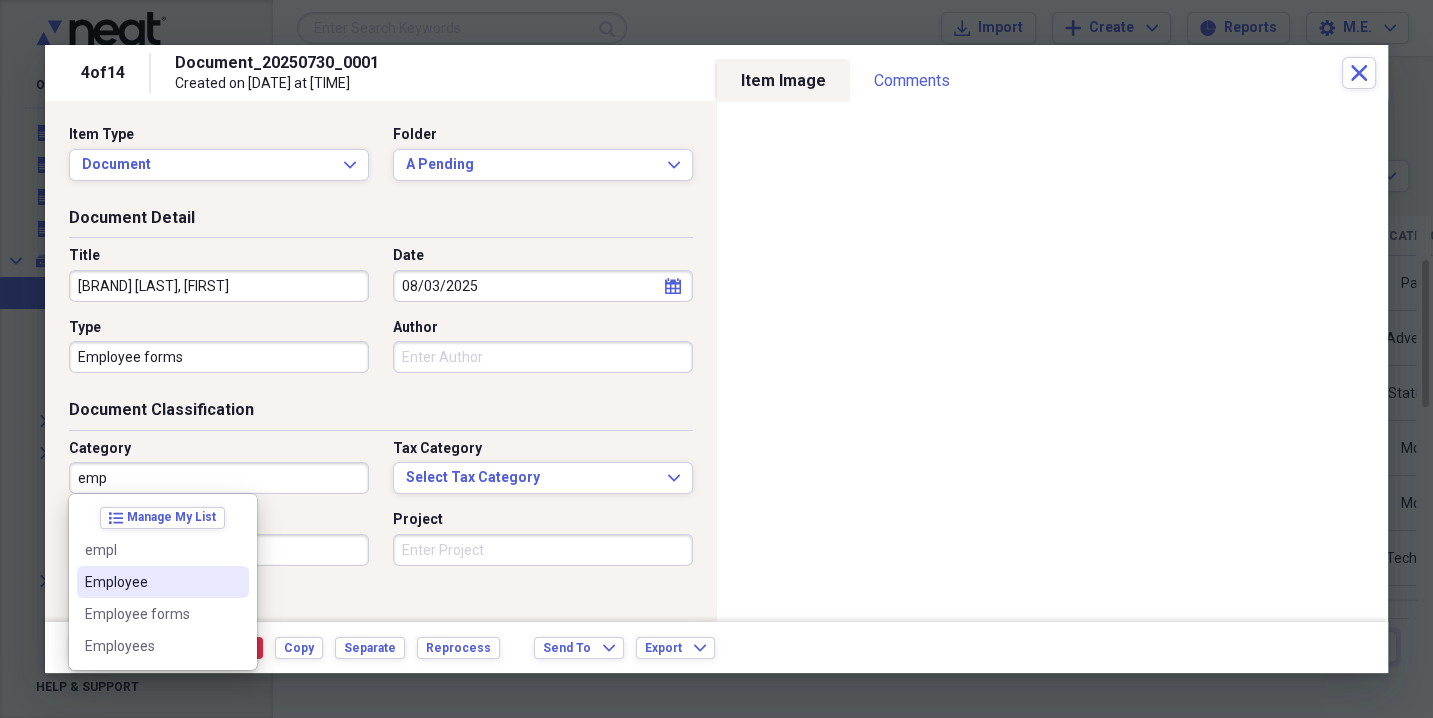 click on "Employee" at bounding box center (151, 582) 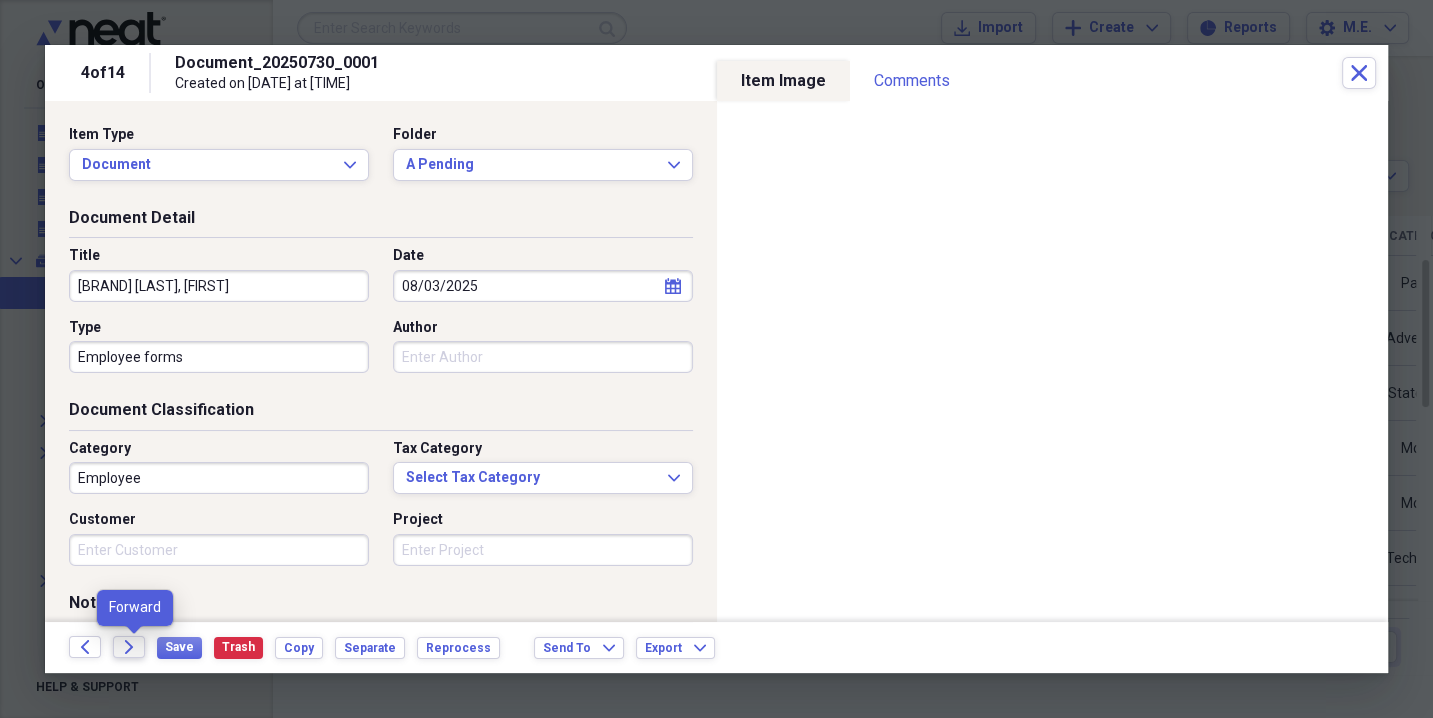 click 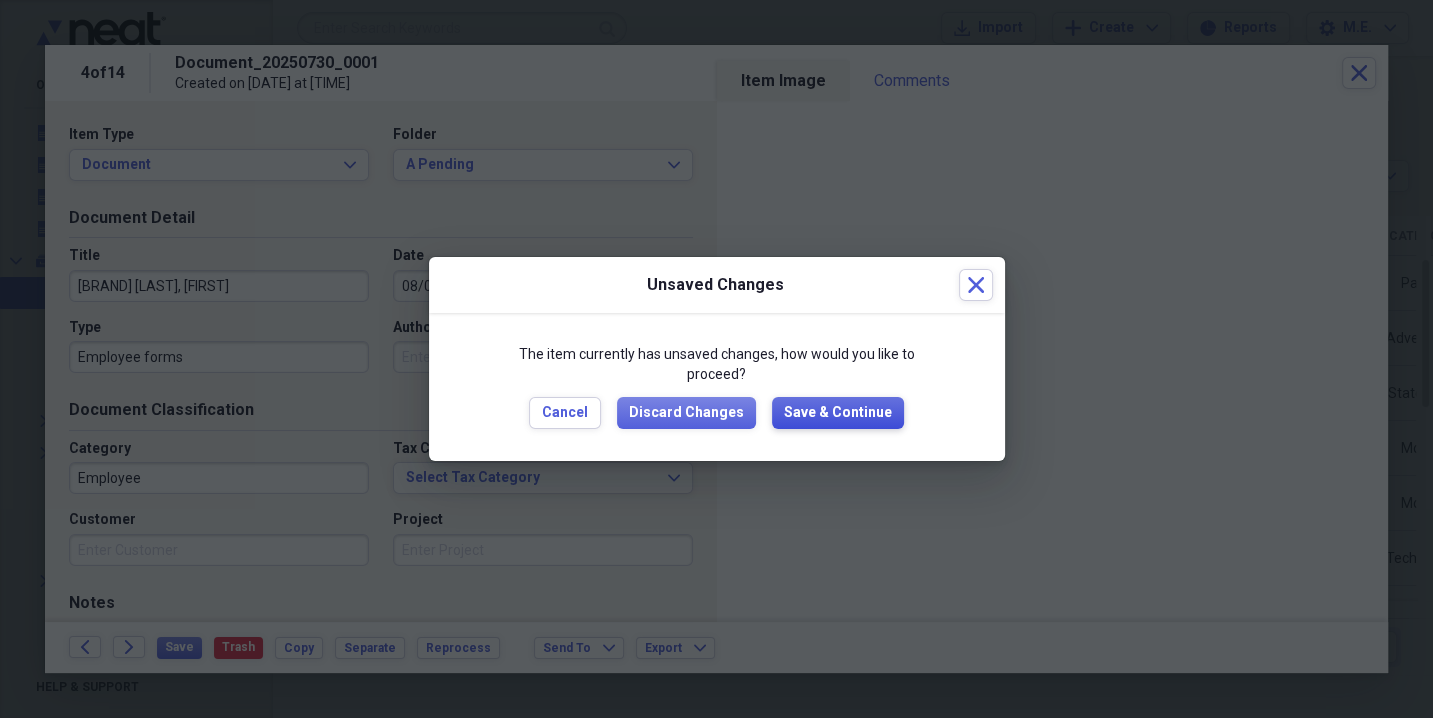 click on "Save & Continue" at bounding box center [838, 413] 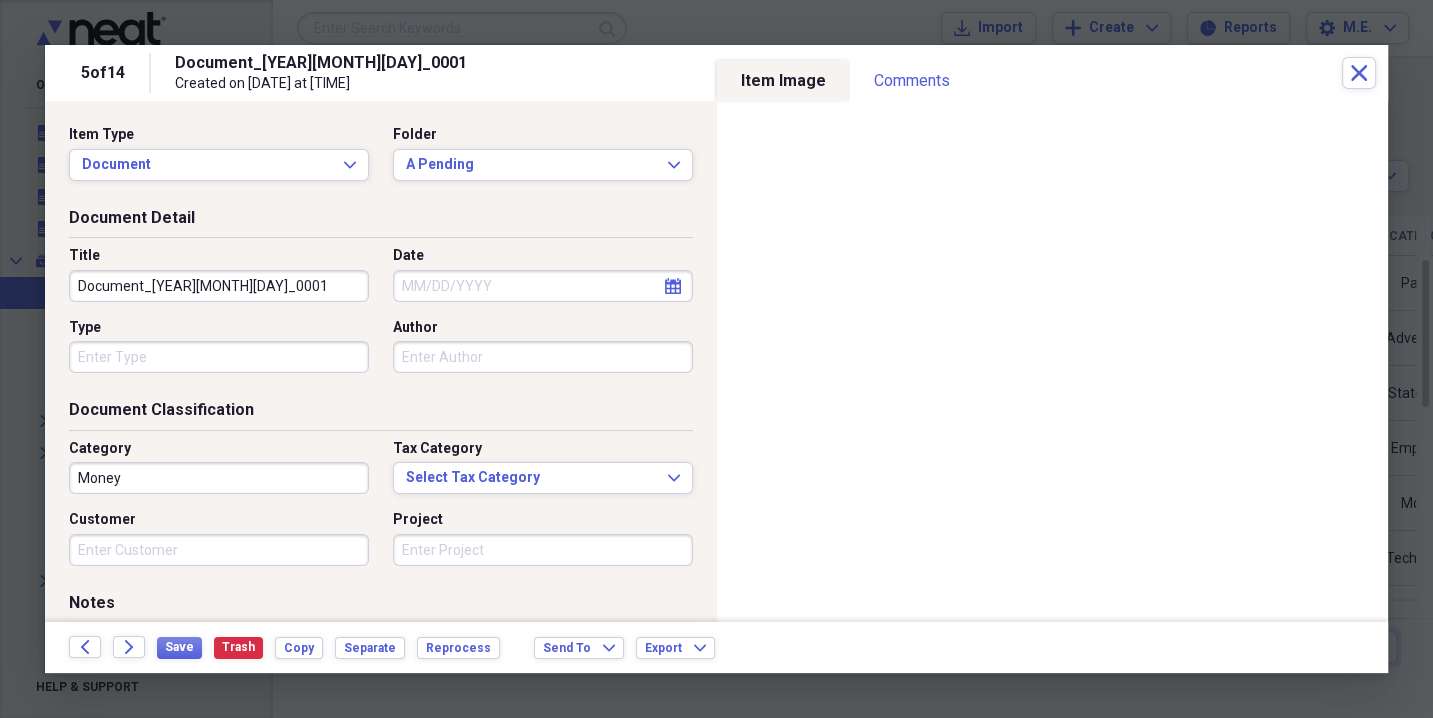 drag, startPoint x: 265, startPoint y: 282, endPoint x: -7, endPoint y: 306, distance: 273.05676 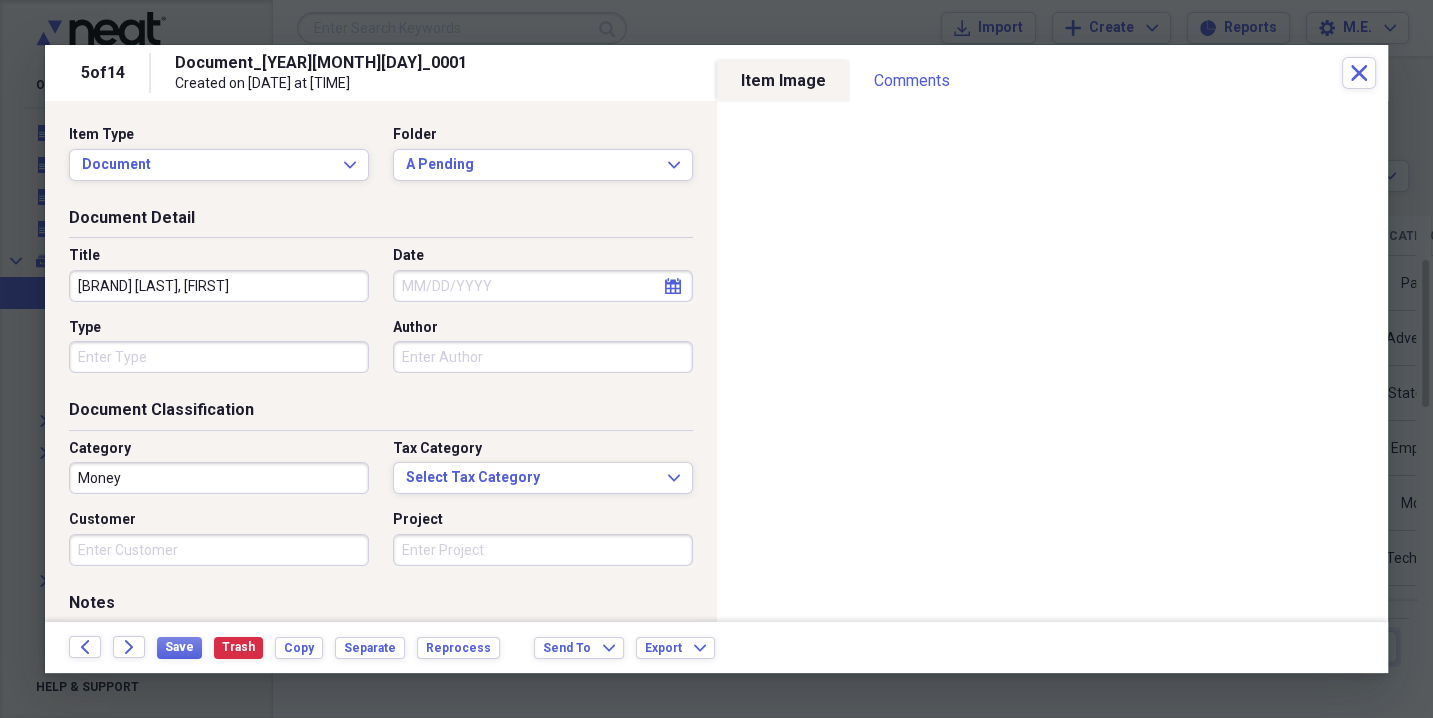 type on "[BRAND] [LAST], [FIRST]" 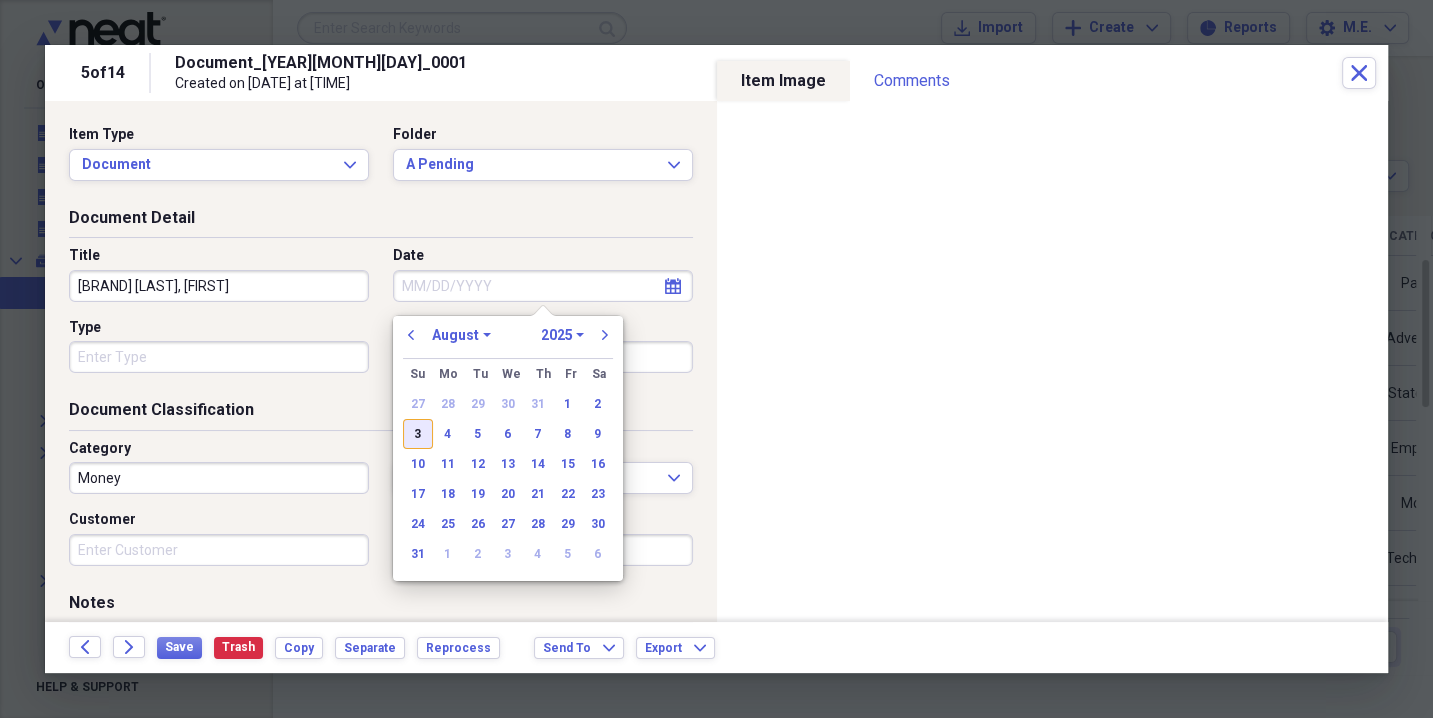 click on "3" at bounding box center [418, 434] 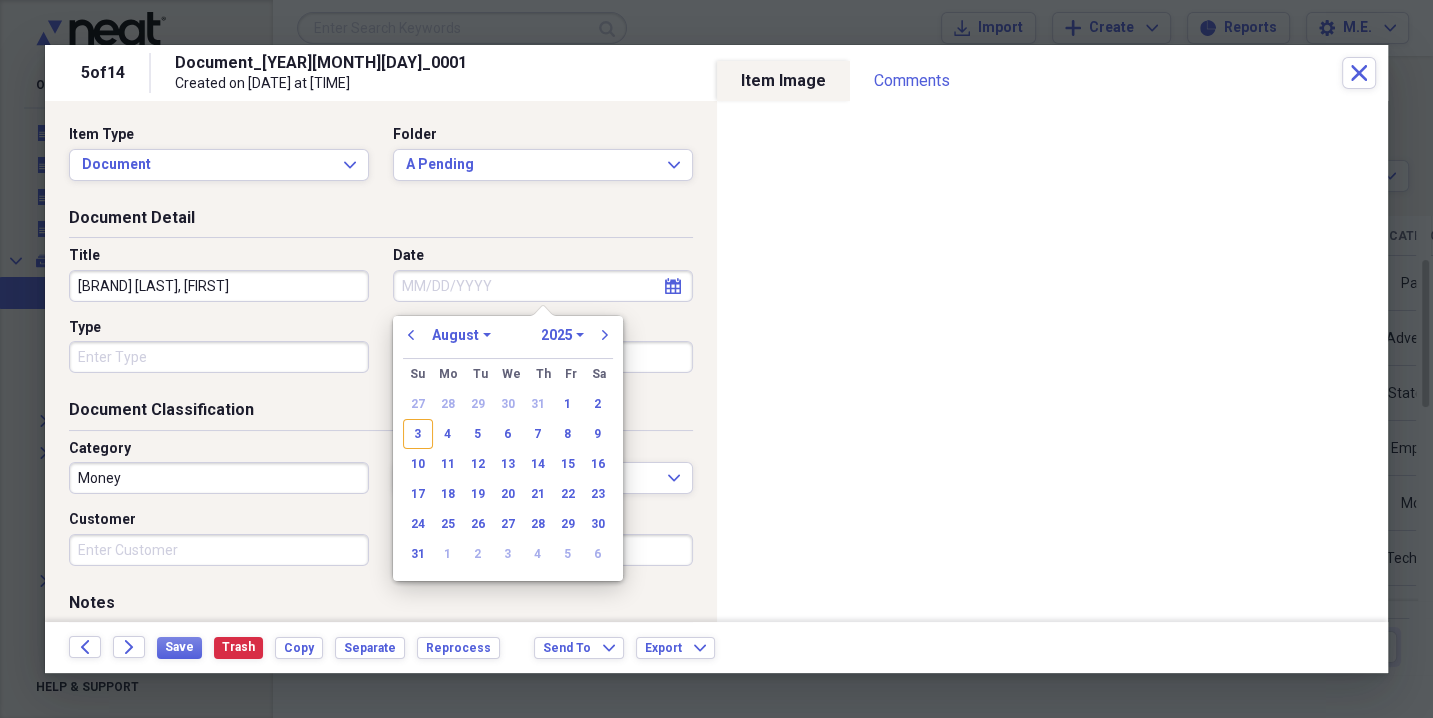 type on "08/03/2025" 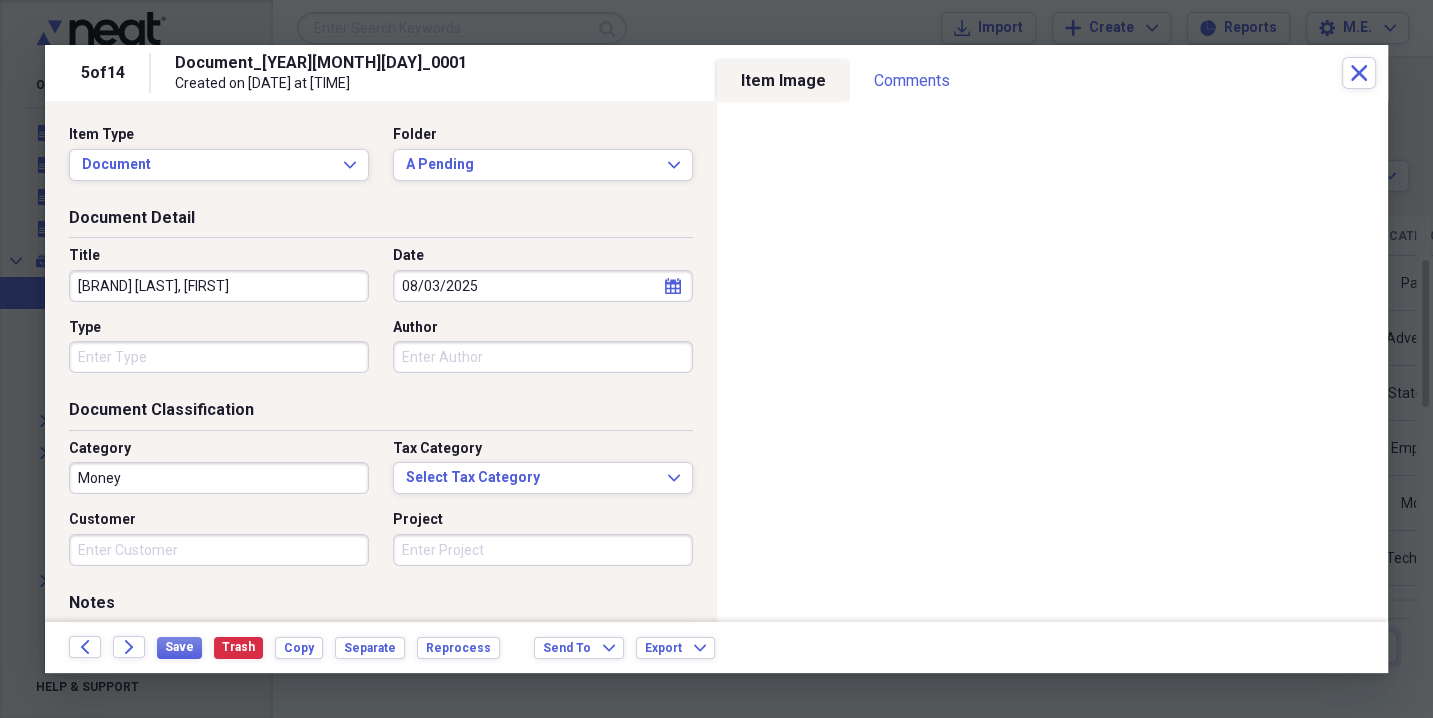 click on "Type" at bounding box center [219, 357] 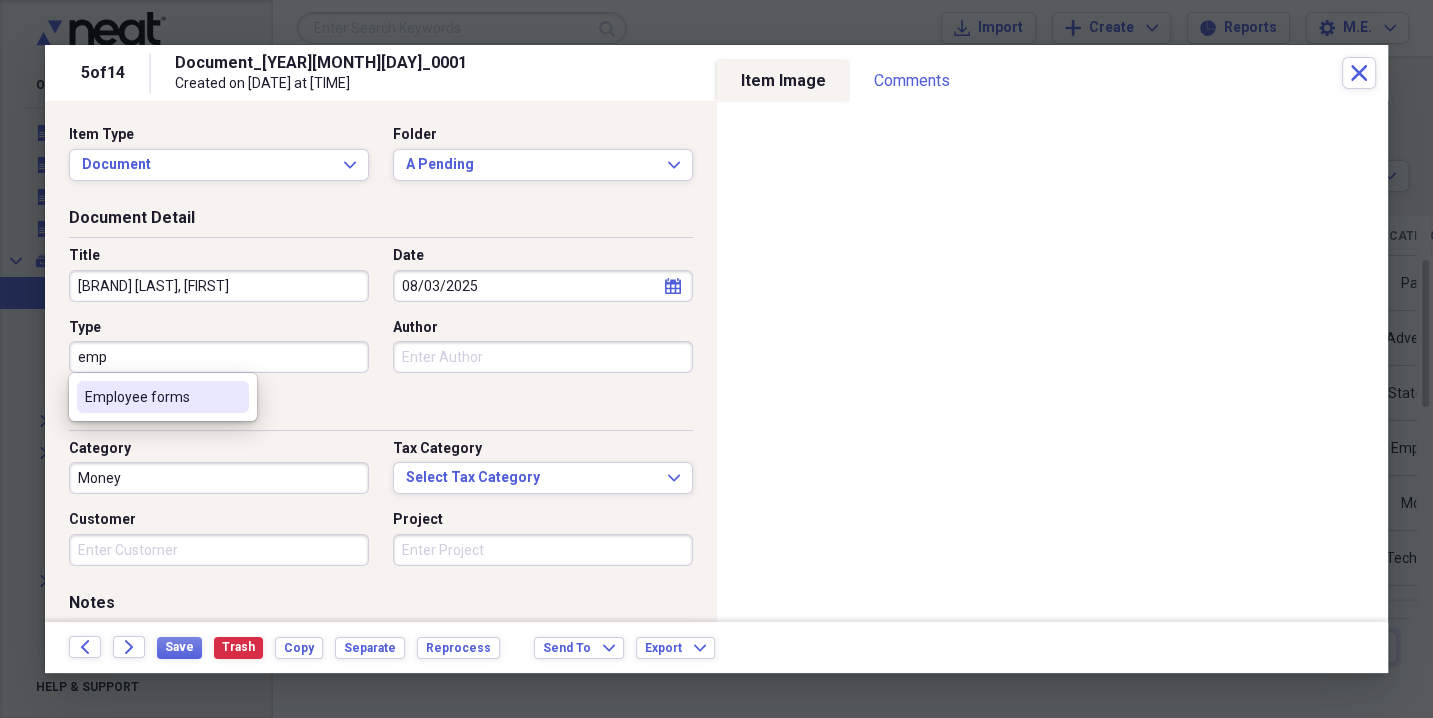 click on "Employee forms" at bounding box center [151, 397] 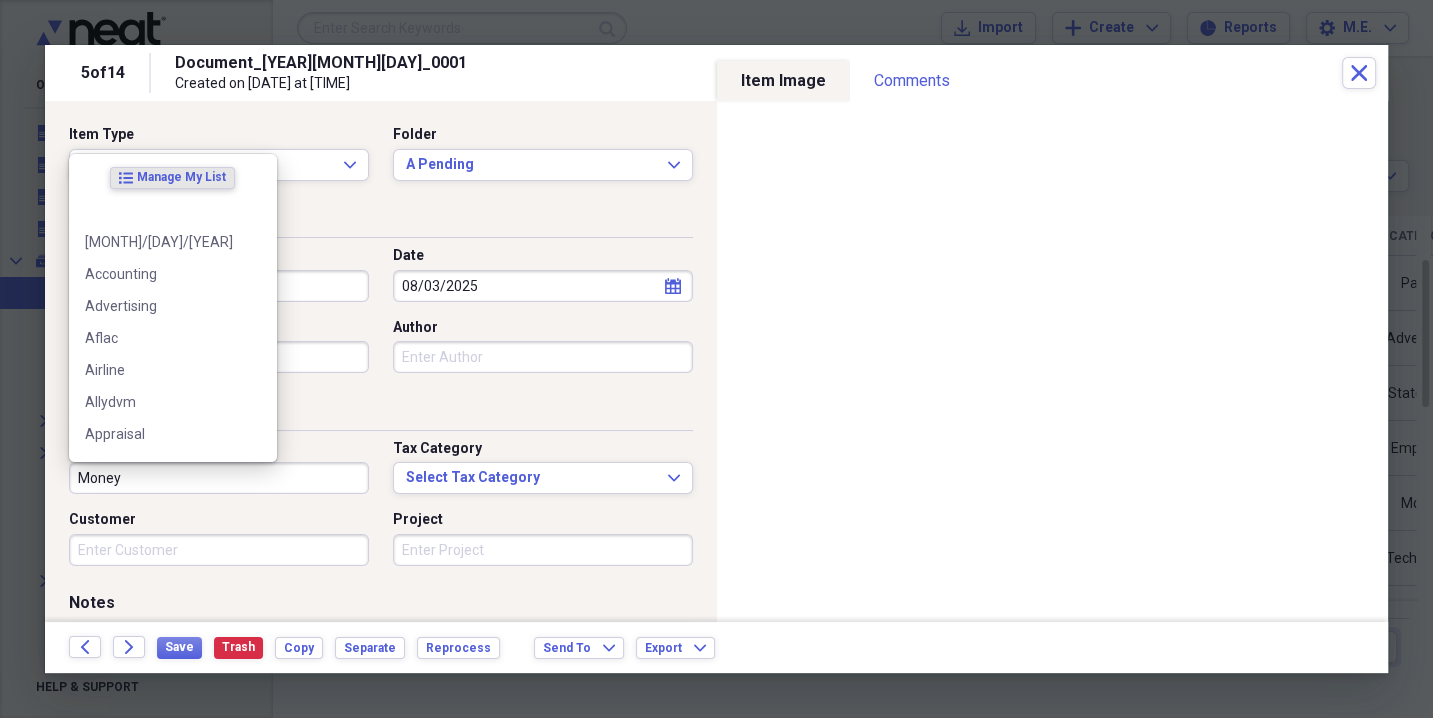 click on "Money" at bounding box center [219, 478] 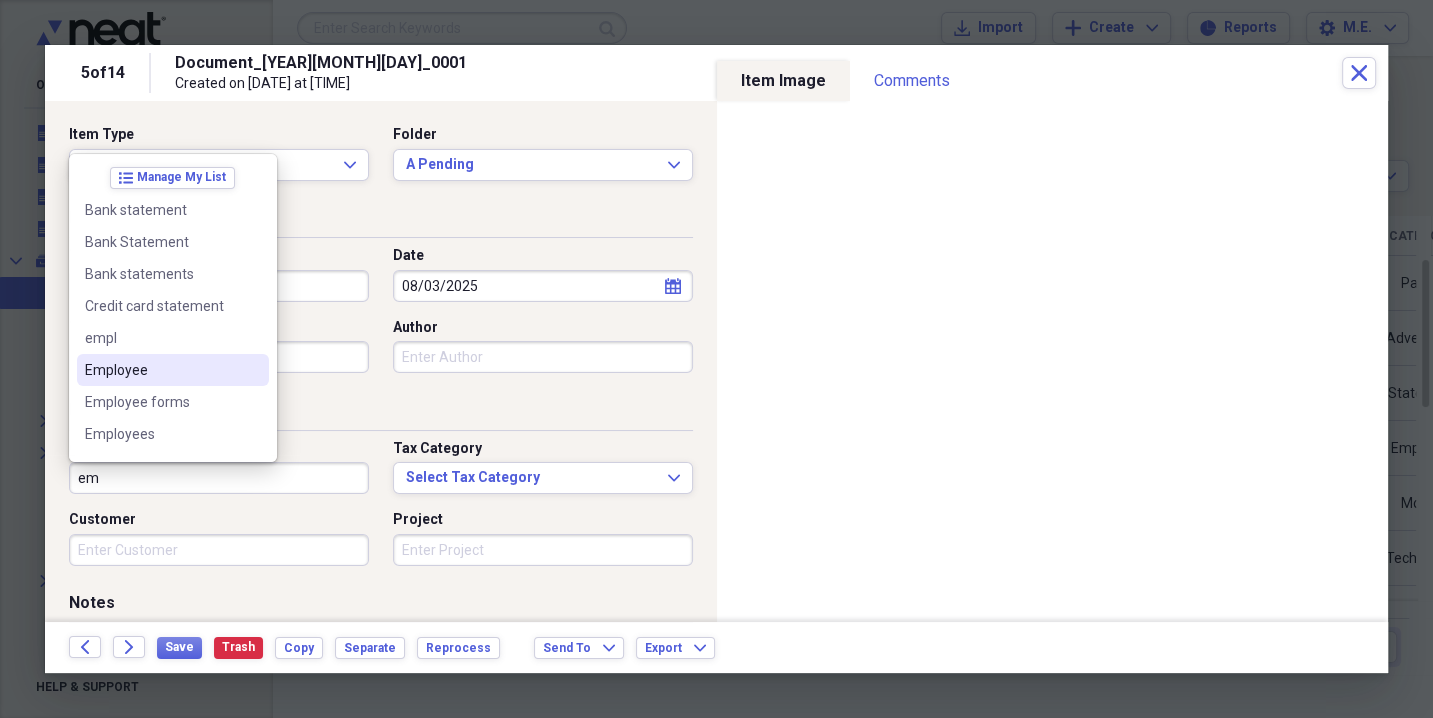 click on "Employee" at bounding box center [173, 370] 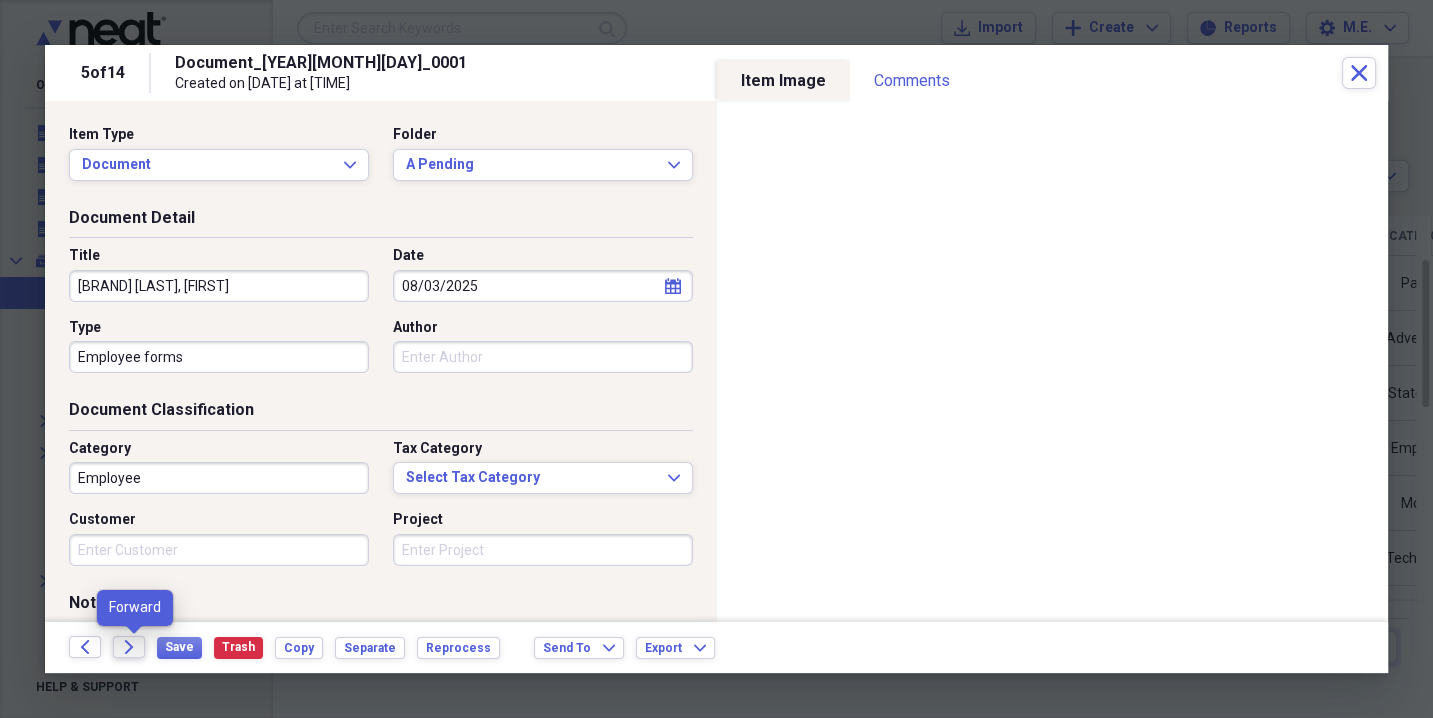 click on "Forward" at bounding box center [129, 647] 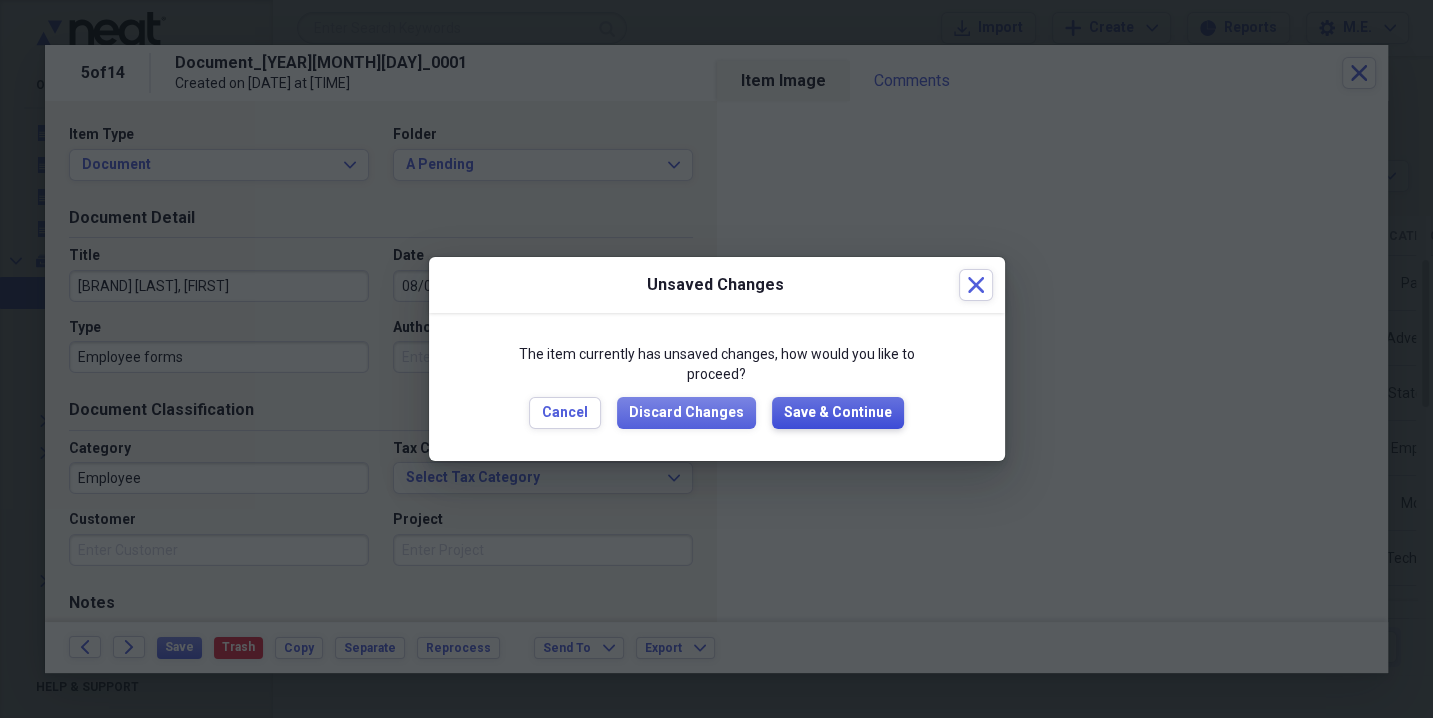 click on "Save & Continue" at bounding box center (838, 413) 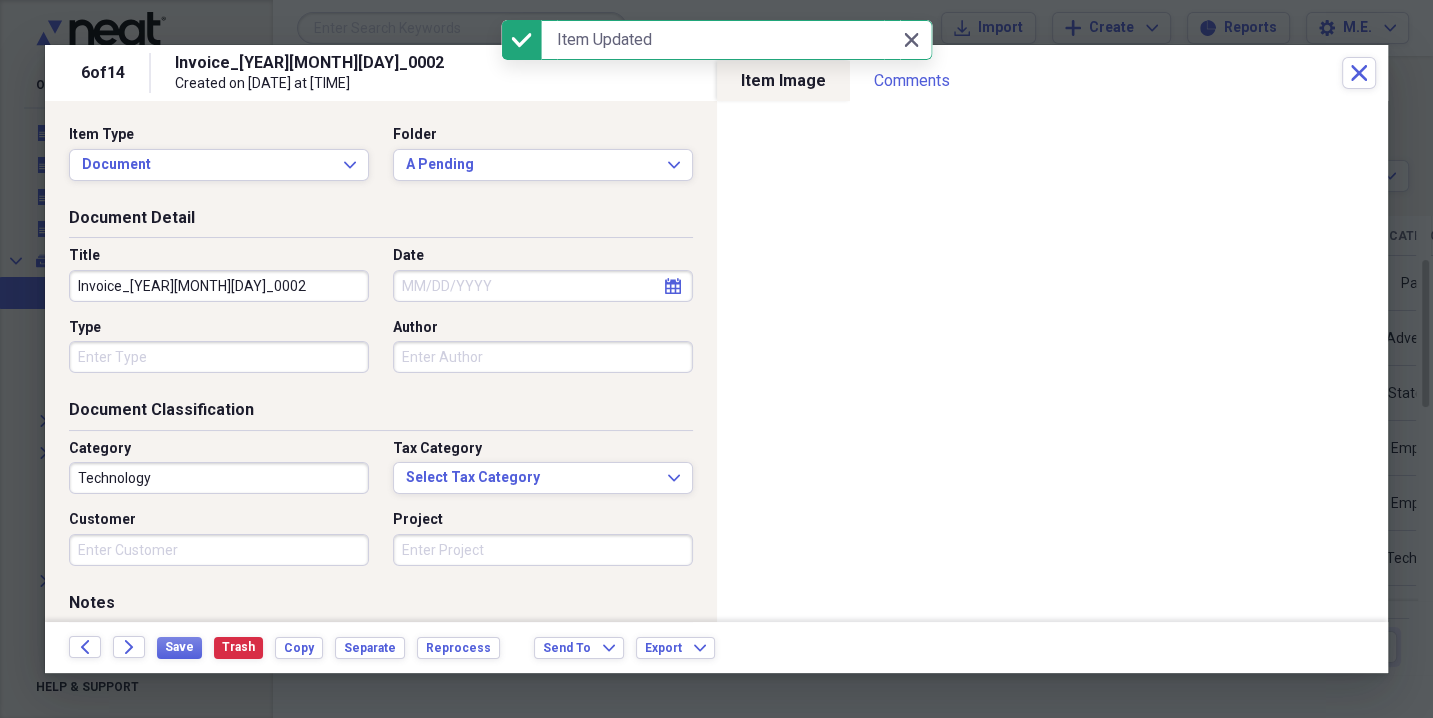 drag, startPoint x: 221, startPoint y: 302, endPoint x: 56, endPoint y: 311, distance: 165.24527 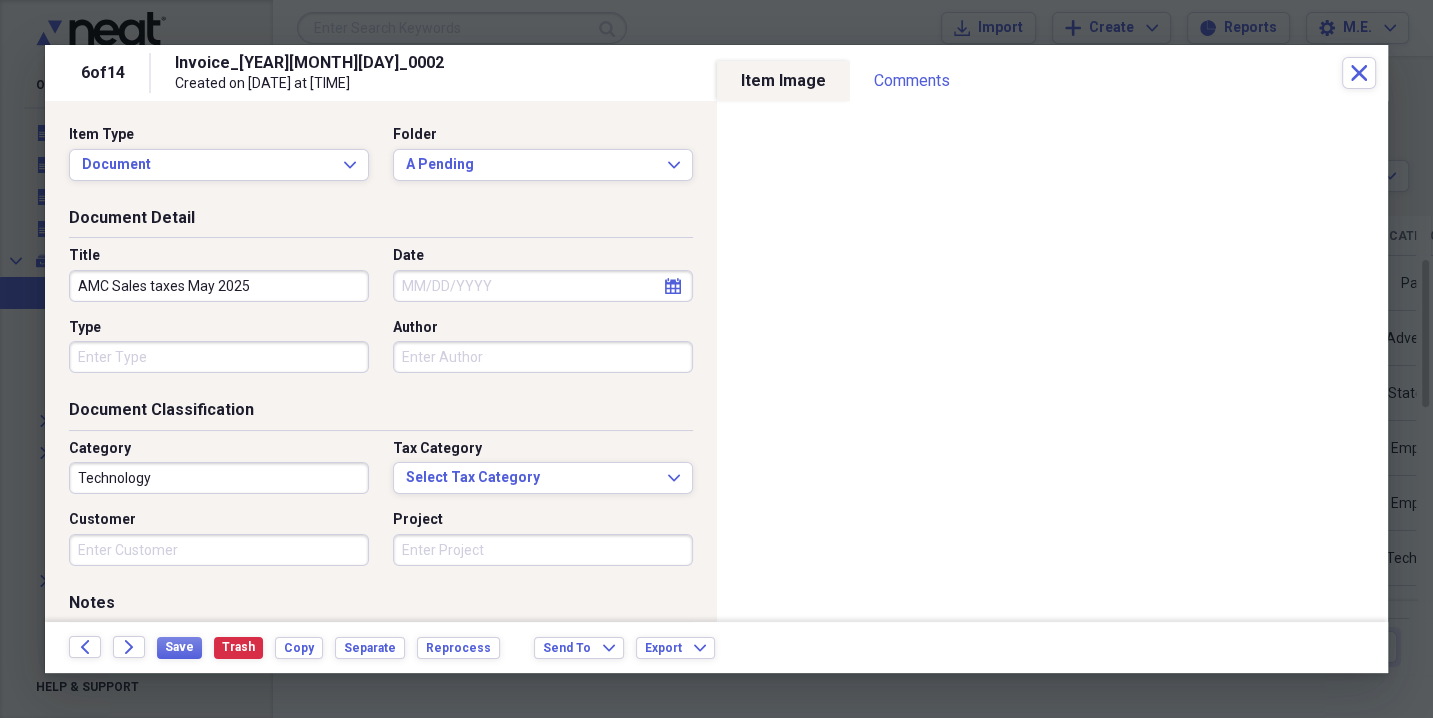 type on "AMC Sales taxes May 2025" 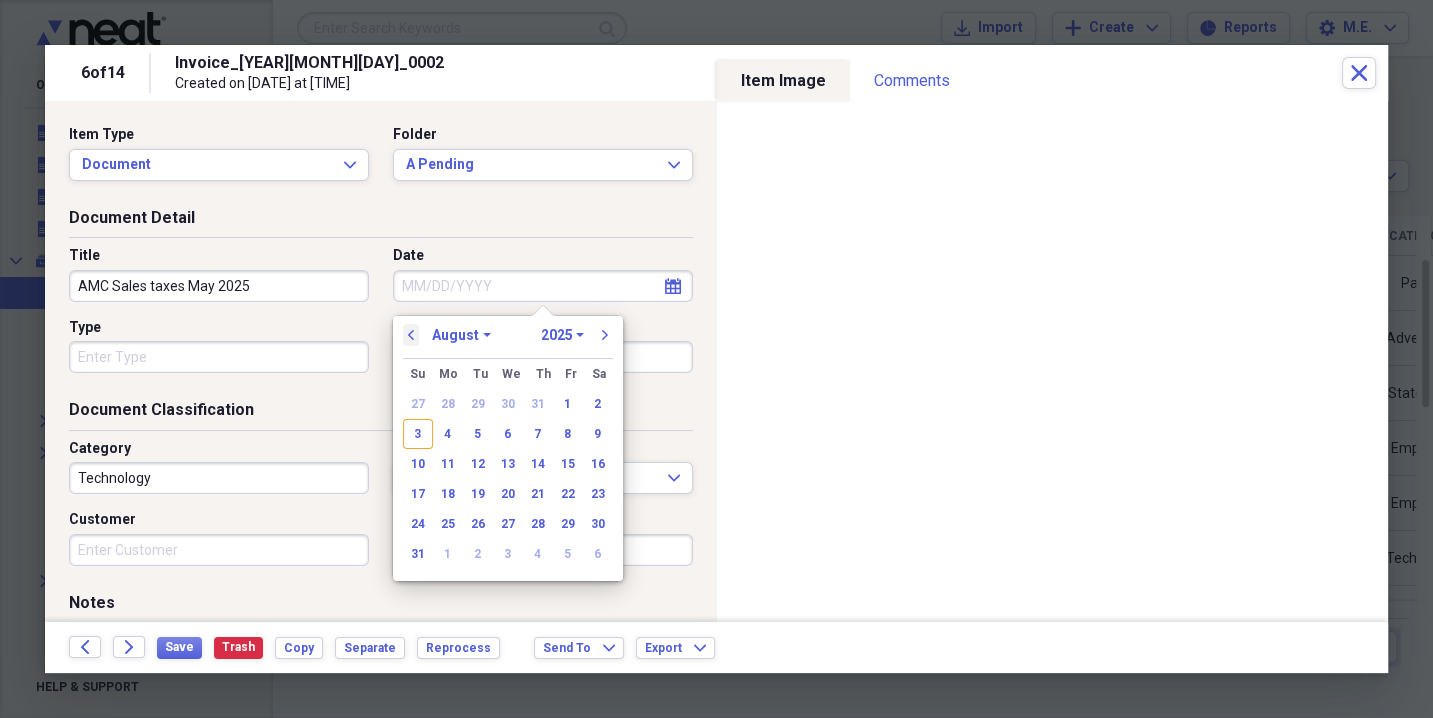 click on "previous" at bounding box center (411, 335) 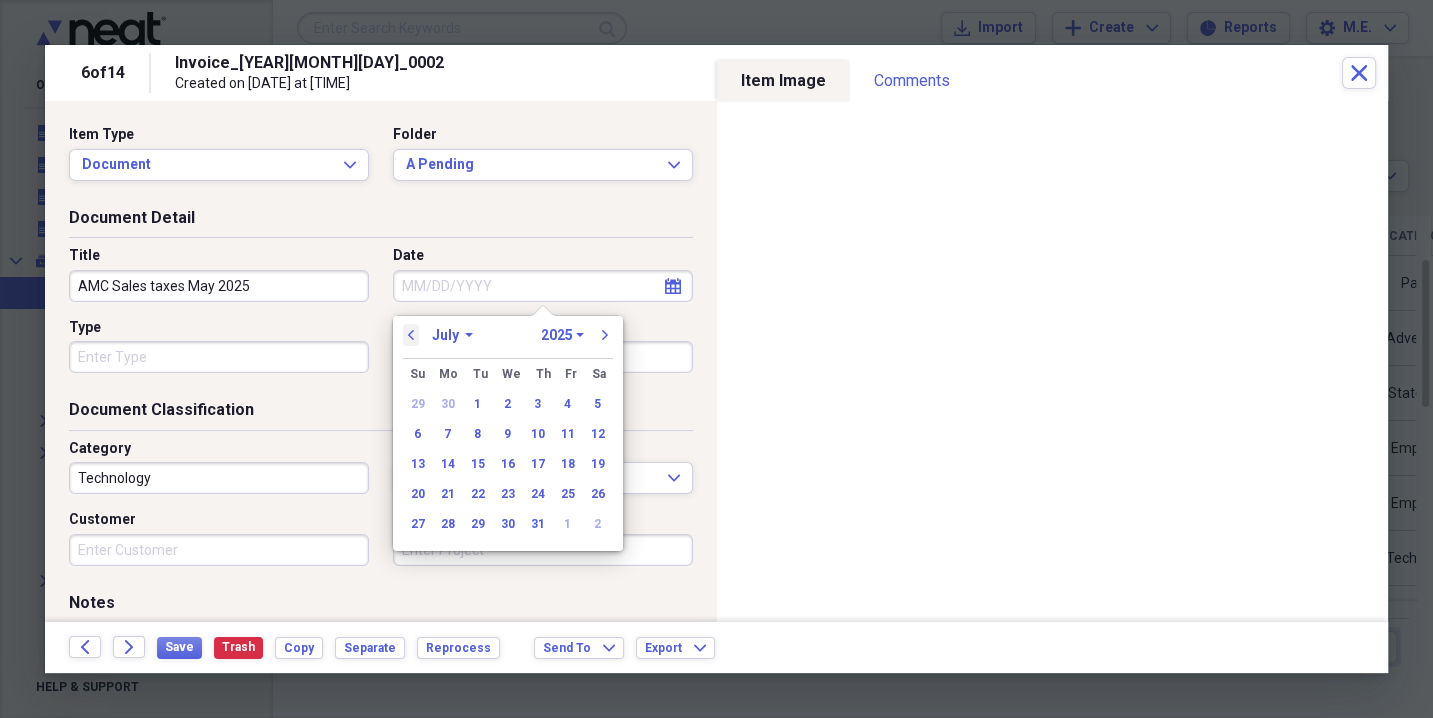 click on "previous" at bounding box center [411, 335] 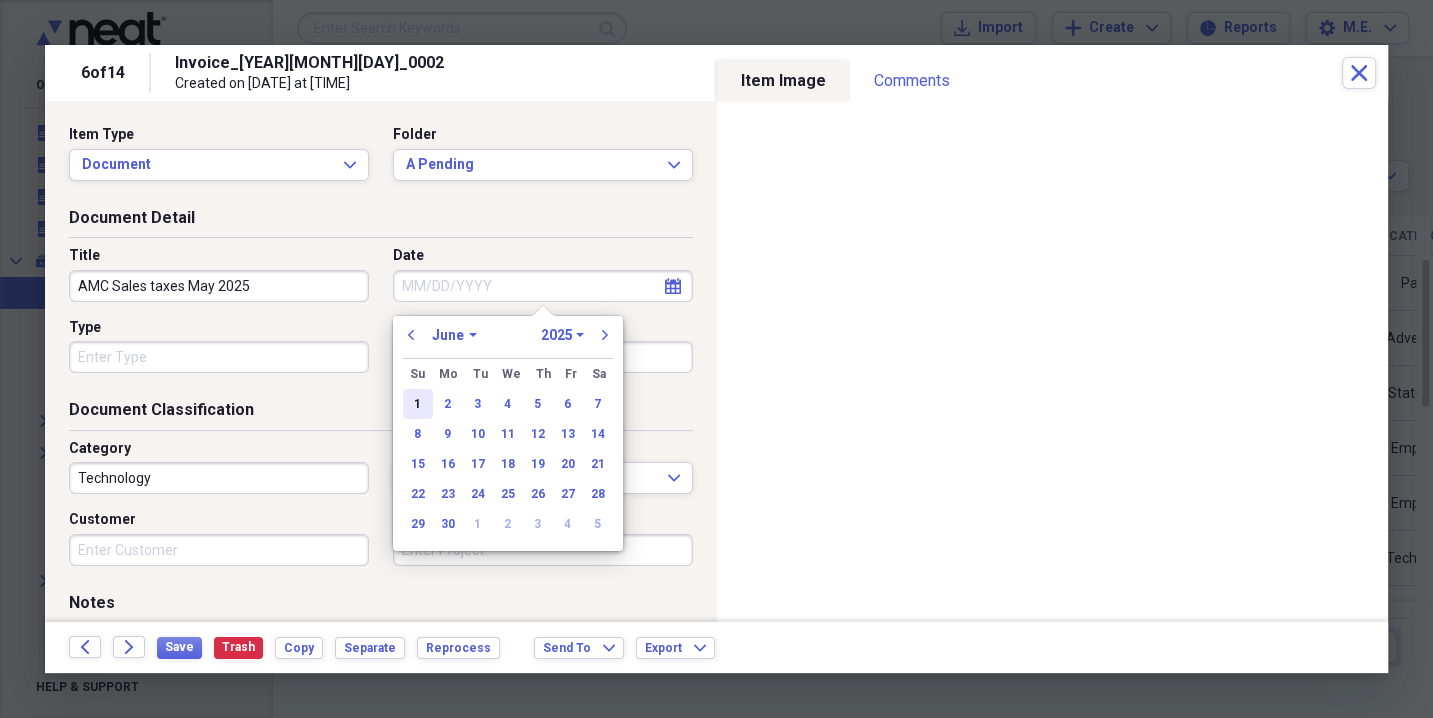click on "1" at bounding box center [418, 404] 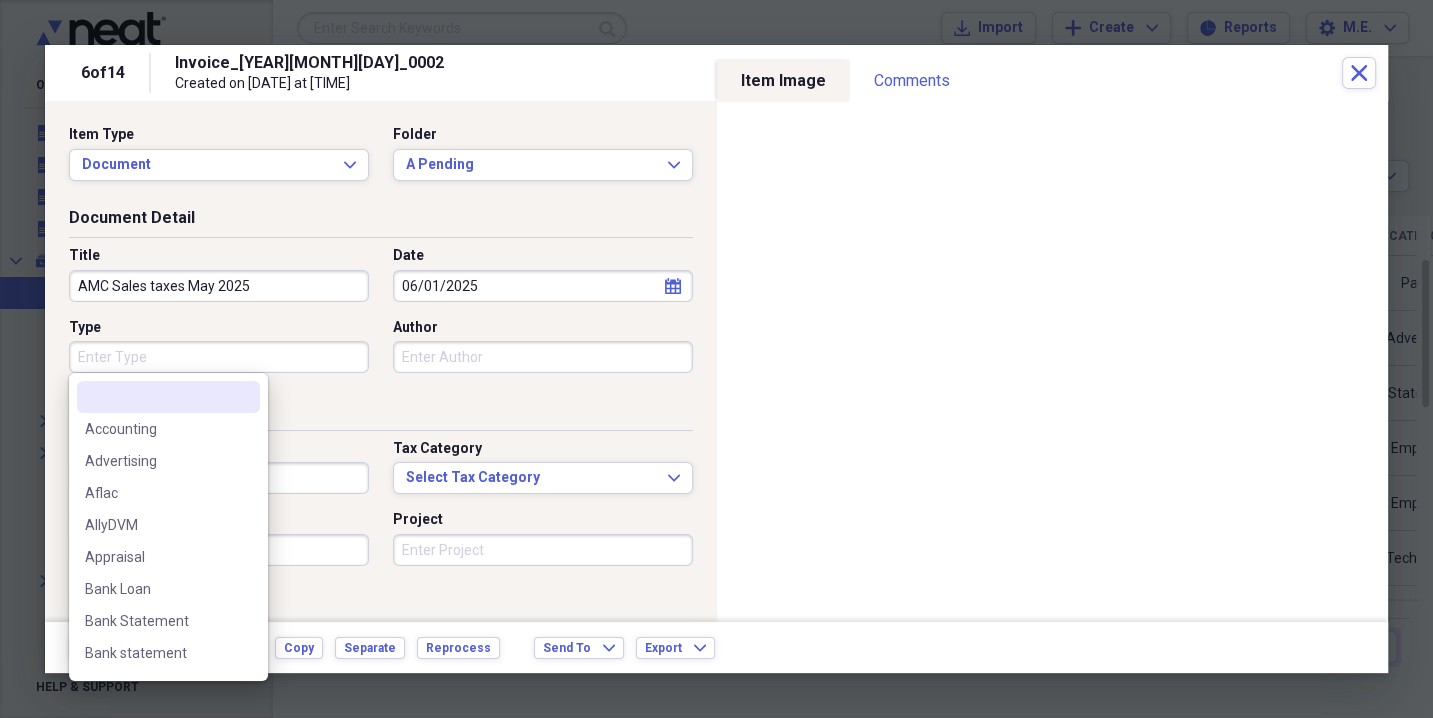 click on "Type" at bounding box center (219, 357) 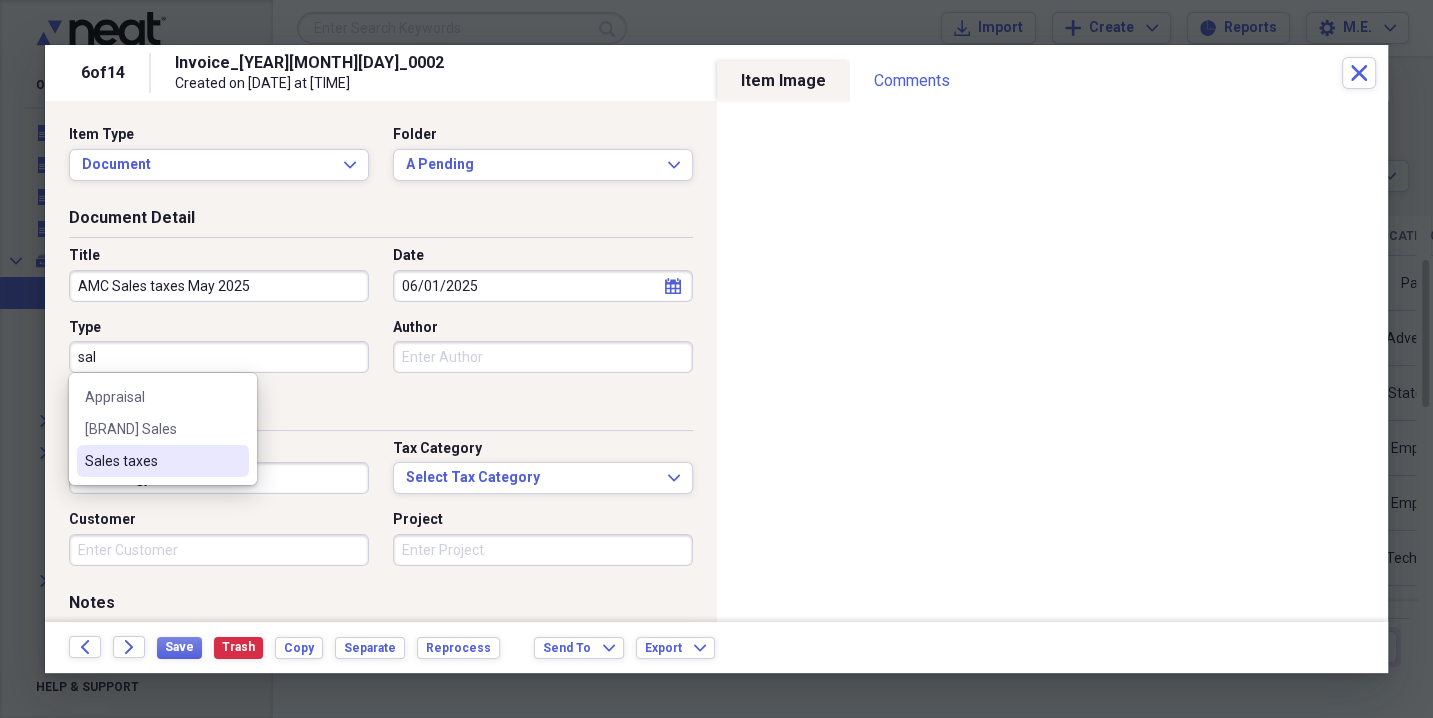 click on "Sales taxes" at bounding box center (151, 461) 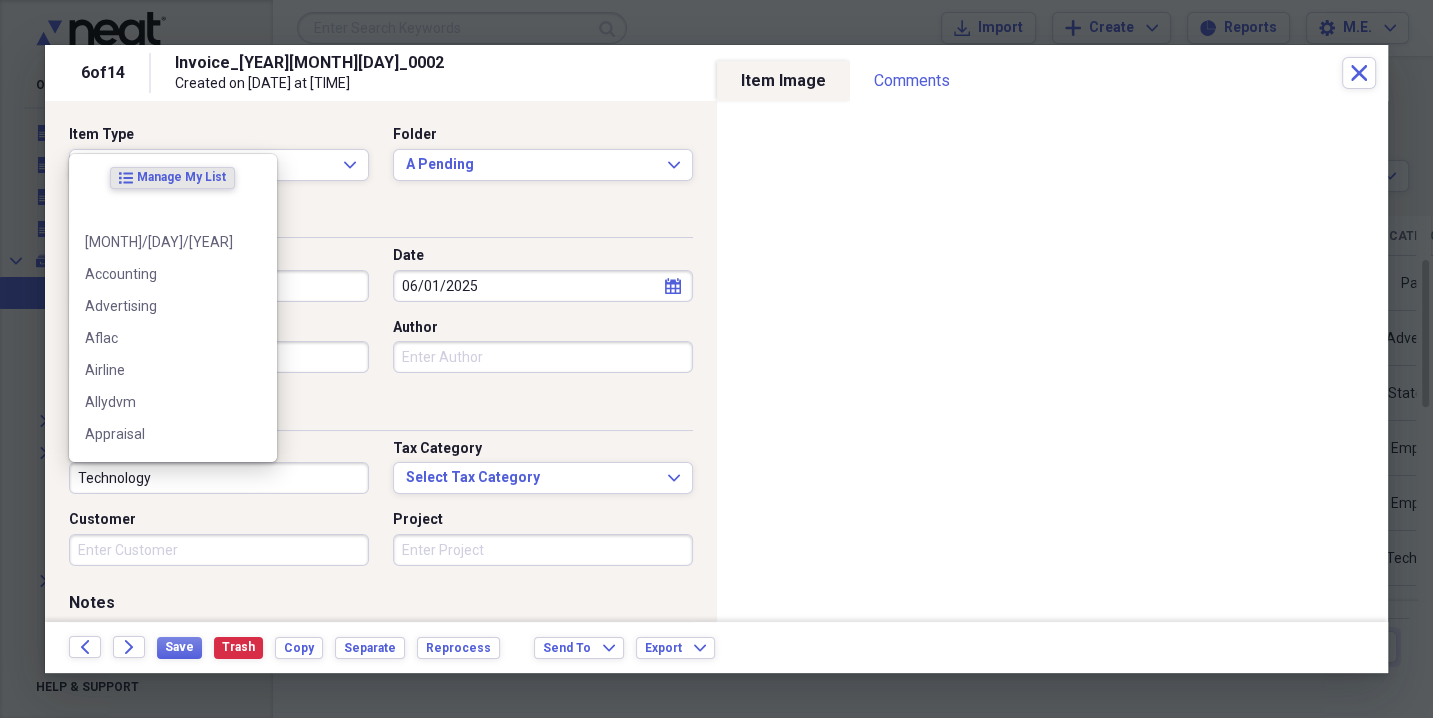 drag, startPoint x: 140, startPoint y: 463, endPoint x: -7, endPoint y: 470, distance: 147.16656 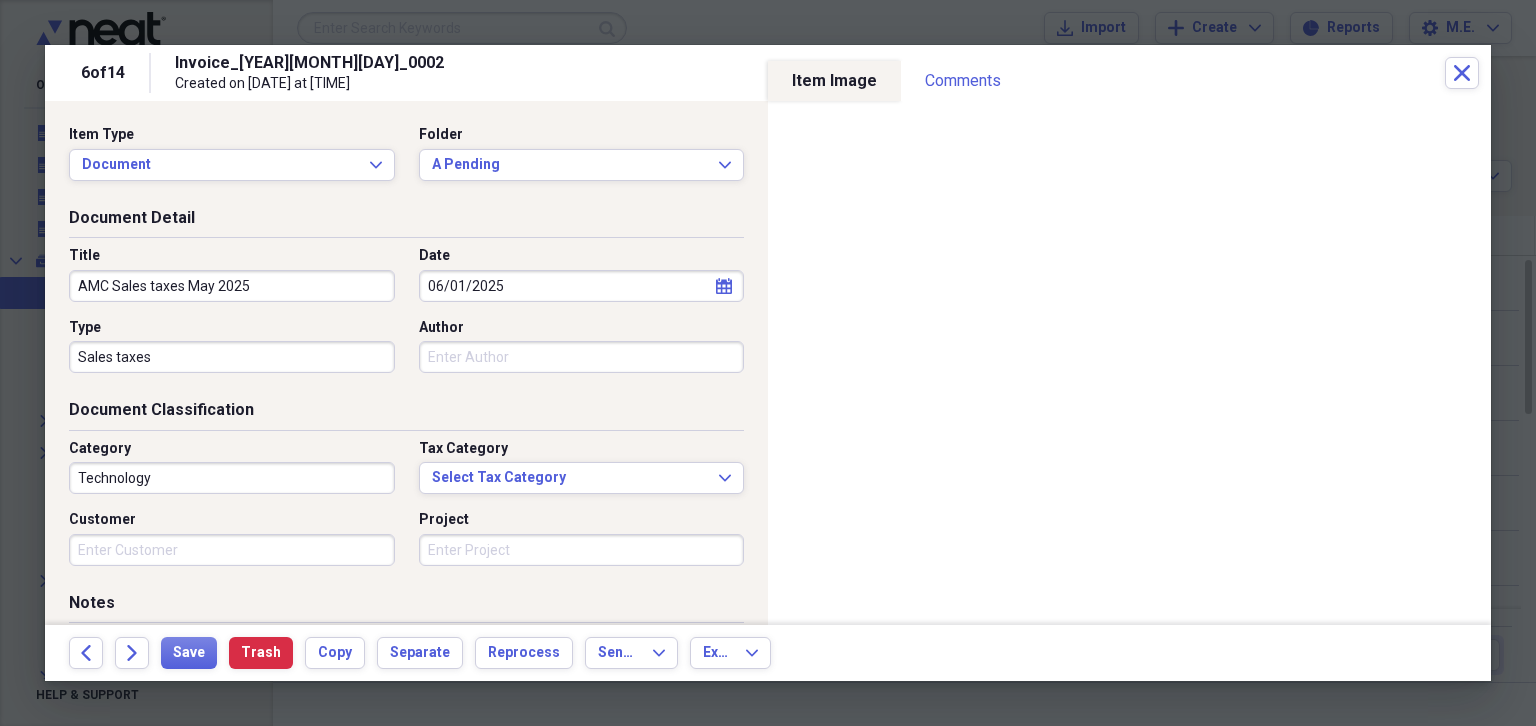 drag, startPoint x: 184, startPoint y: 495, endPoint x: 0, endPoint y: 486, distance: 184.21997 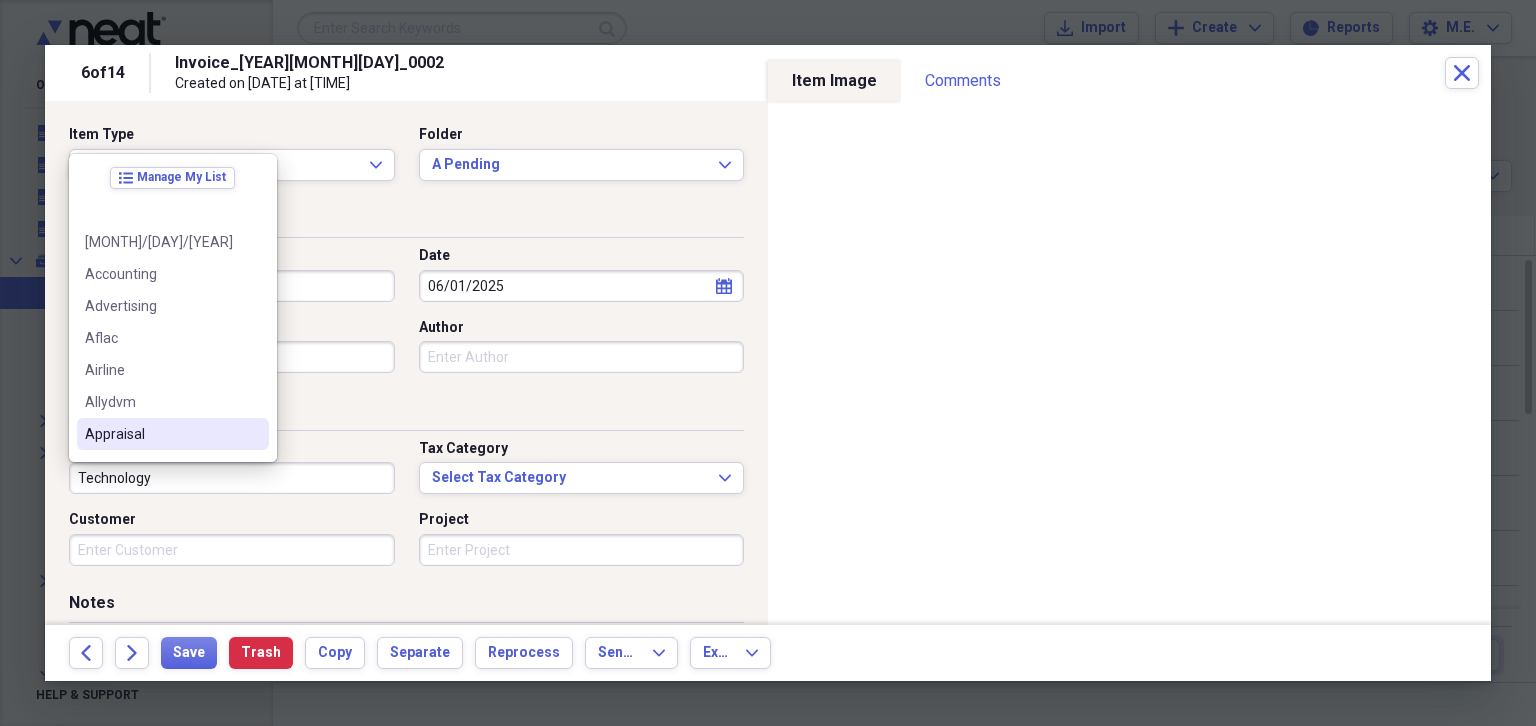 drag, startPoint x: 158, startPoint y: 474, endPoint x: 258, endPoint y: 474, distance: 100 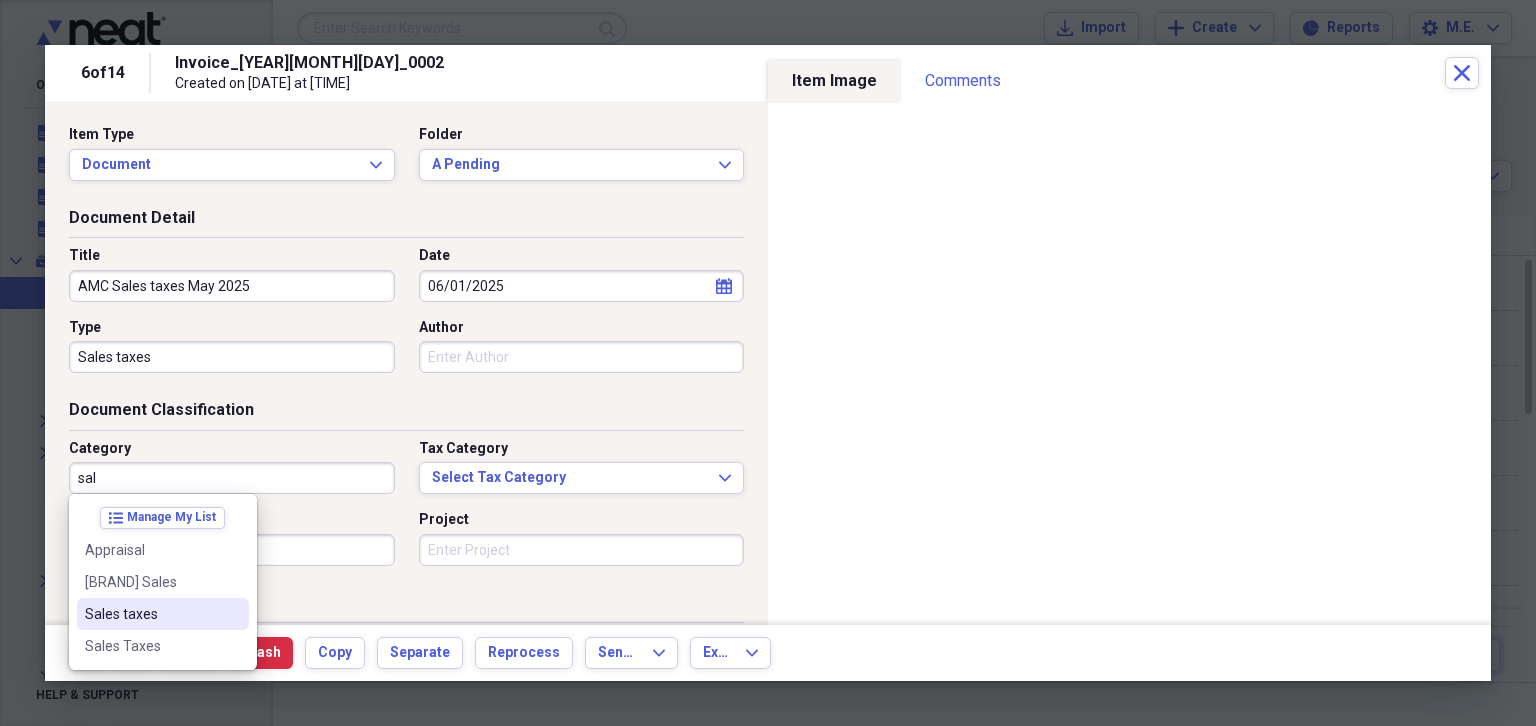 click on "Sales taxes" at bounding box center [151, 614] 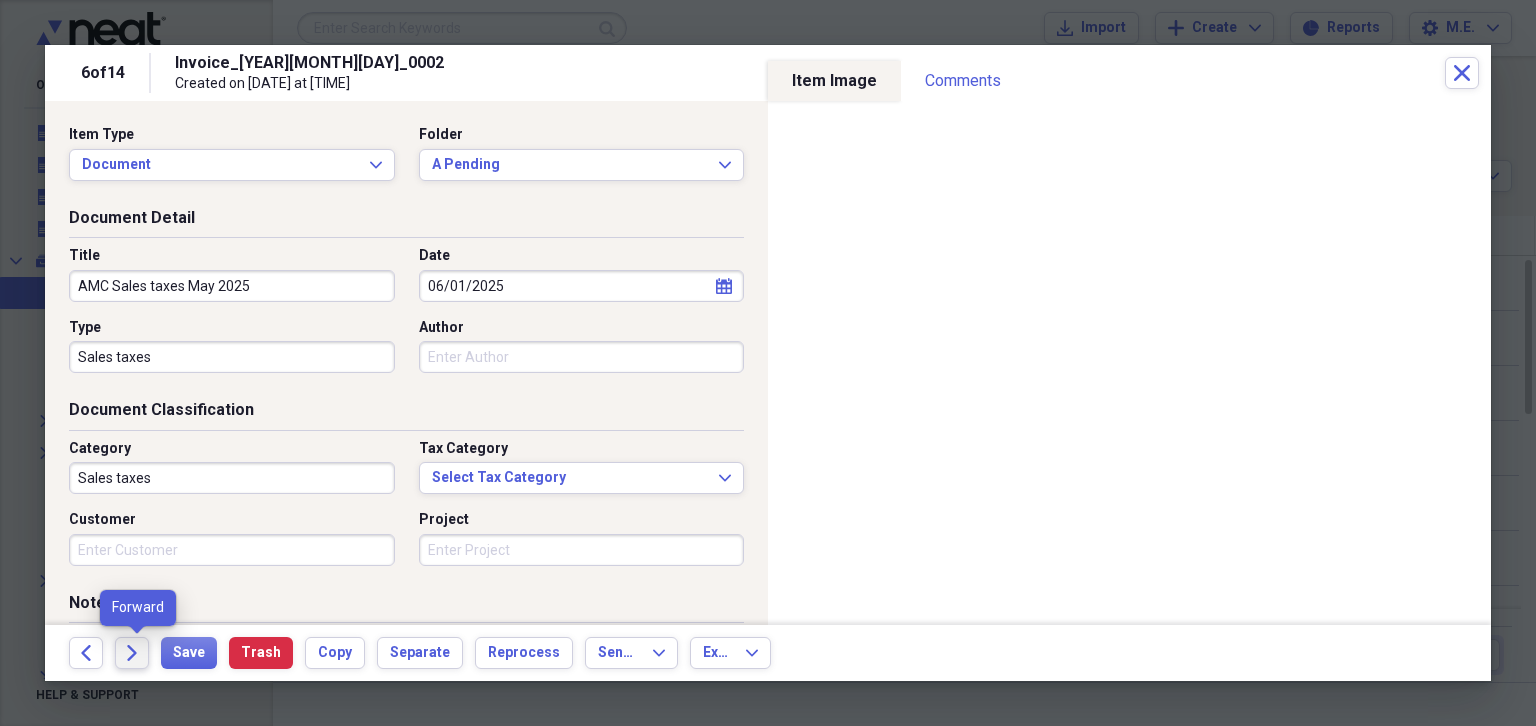click on "Forward" 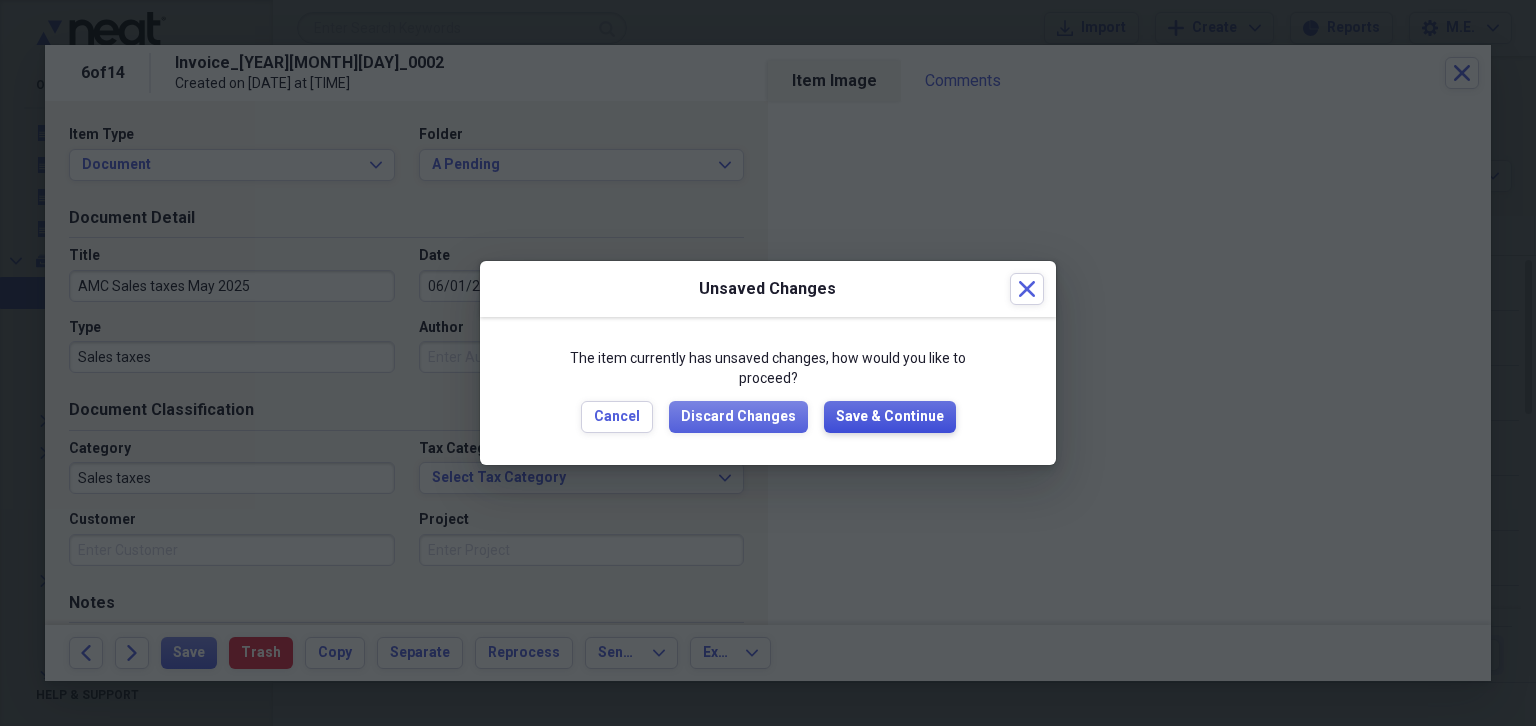 click on "Save & Continue" at bounding box center [890, 417] 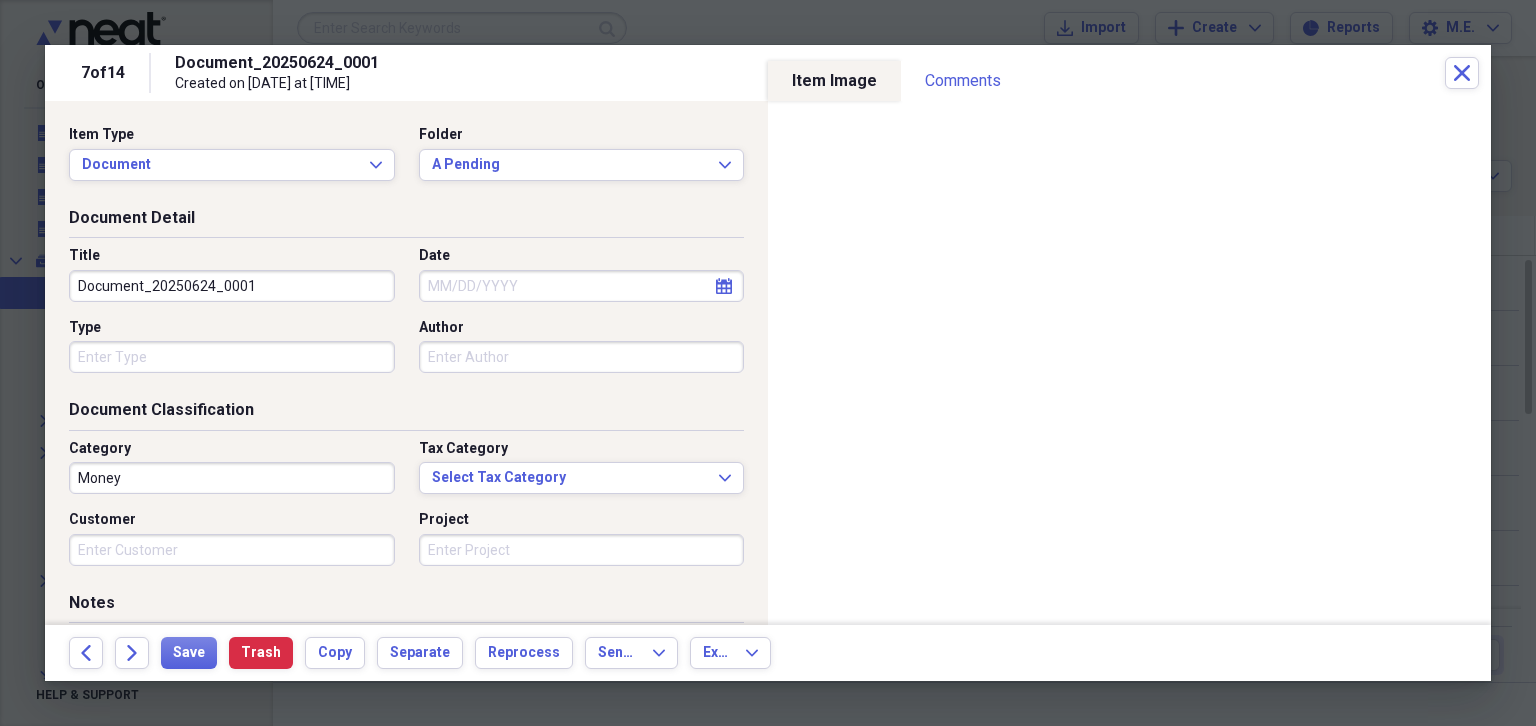 drag, startPoint x: 287, startPoint y: 286, endPoint x: 22, endPoint y: 262, distance: 266.08456 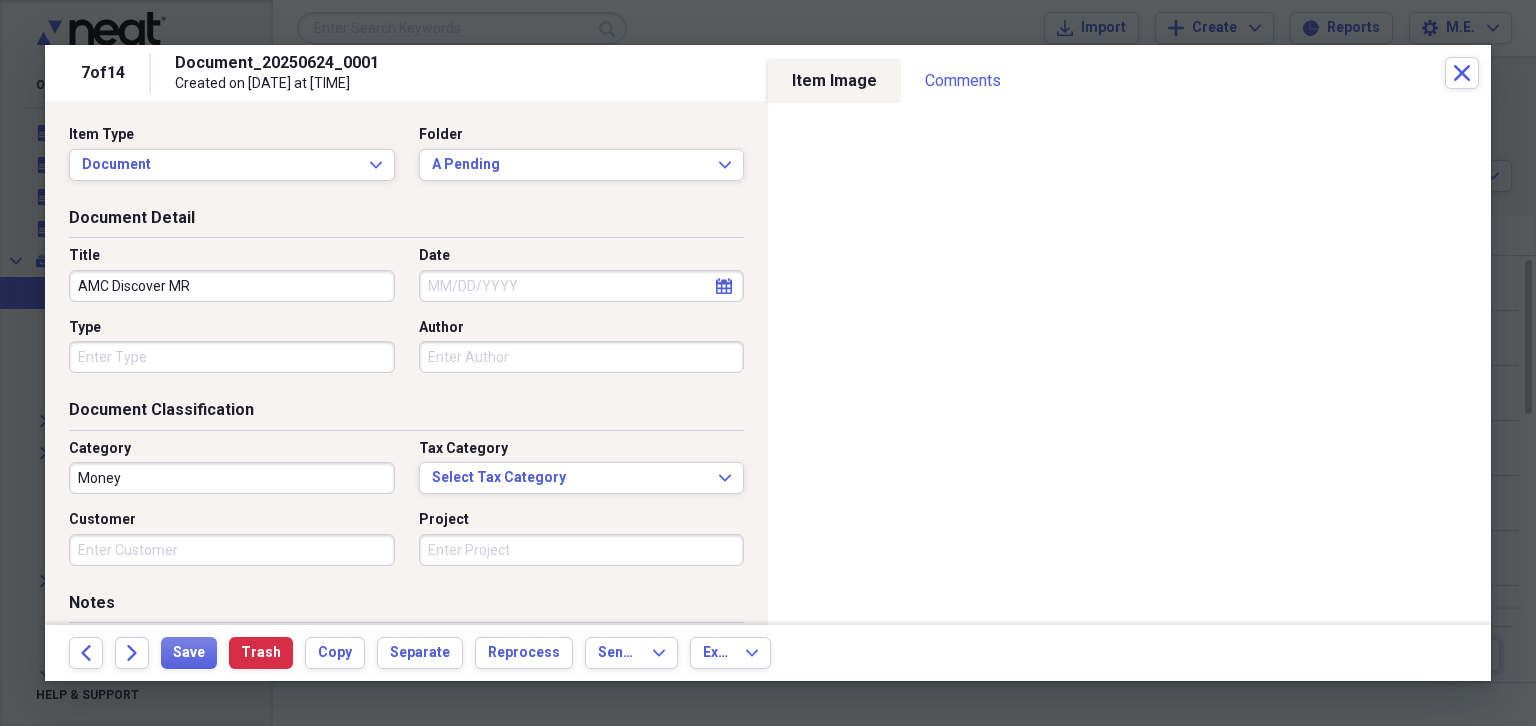 type on "AMC Discover MR" 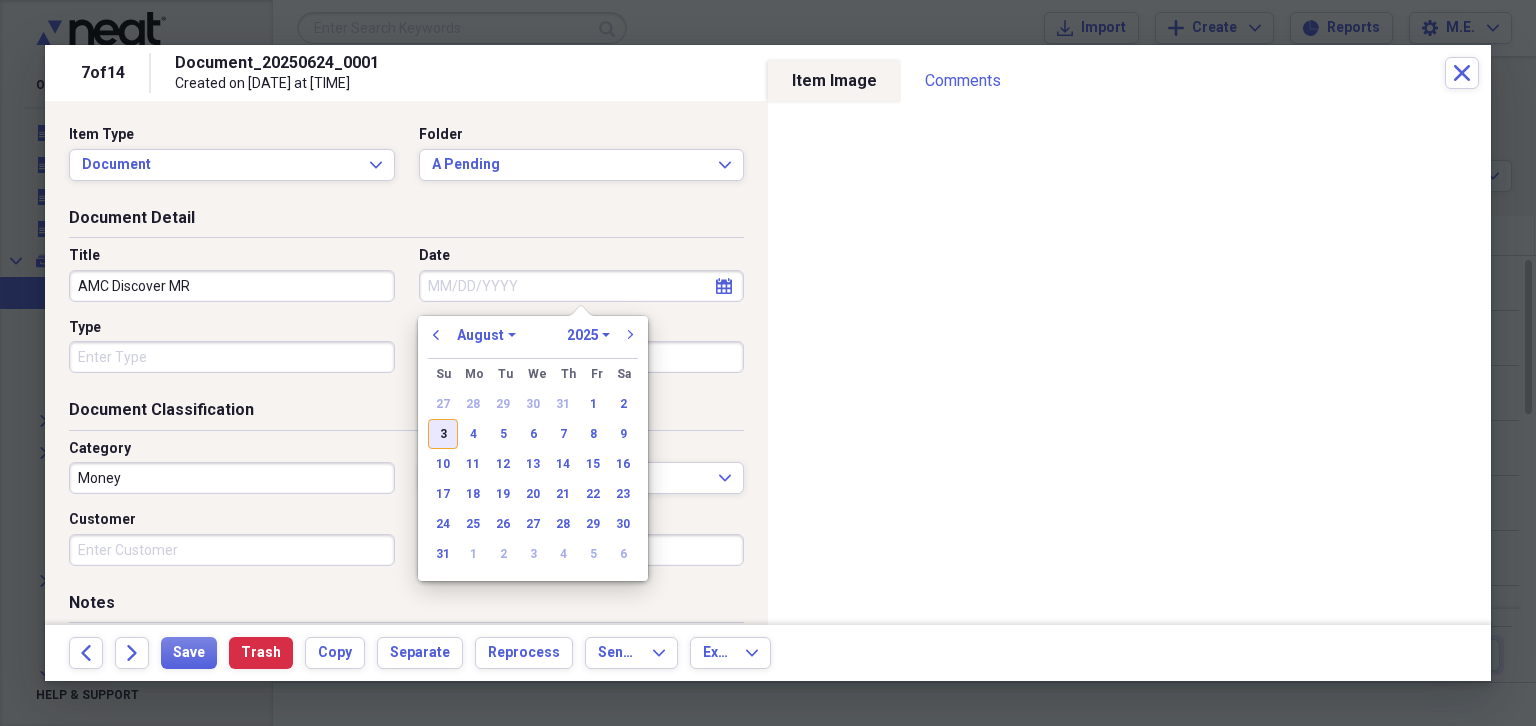 click on "3" at bounding box center (443, 434) 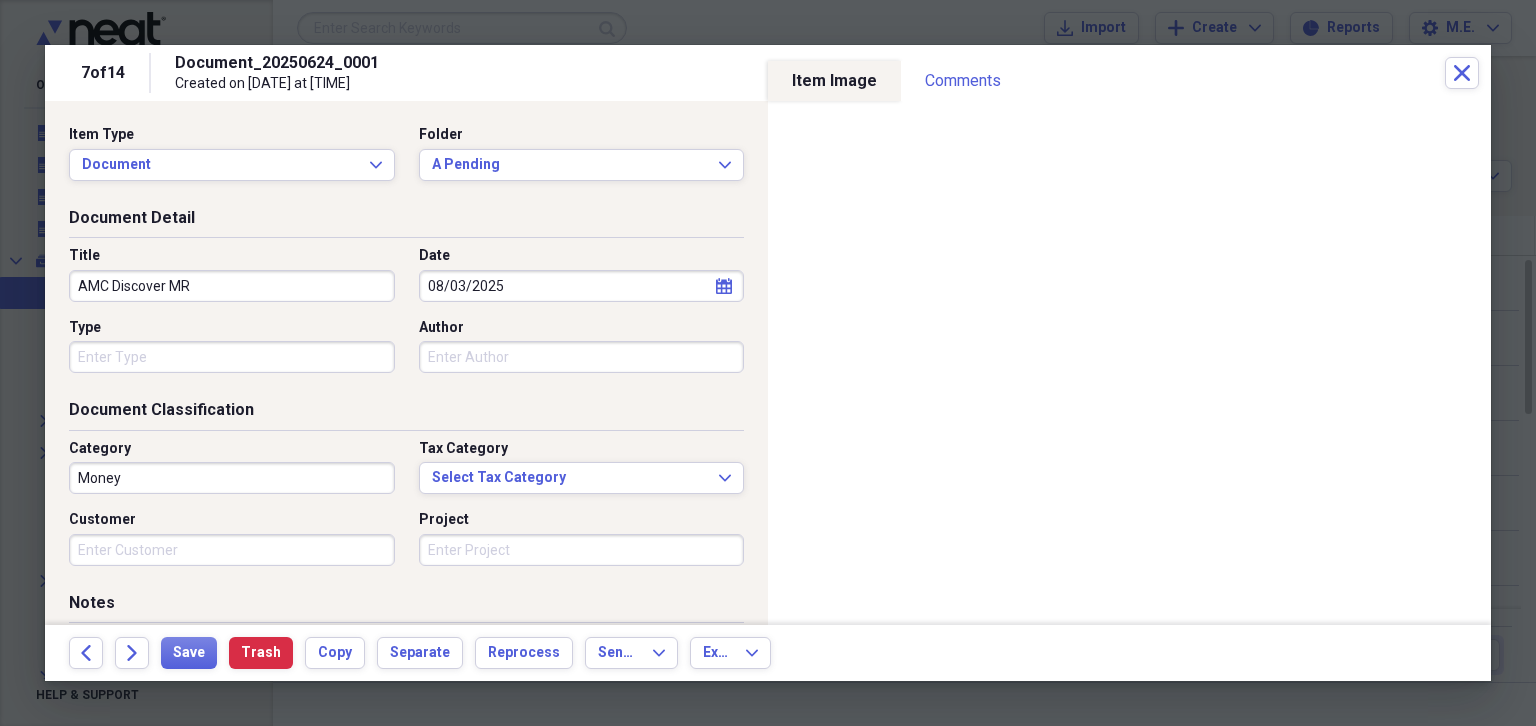 click on "Type" at bounding box center [232, 357] 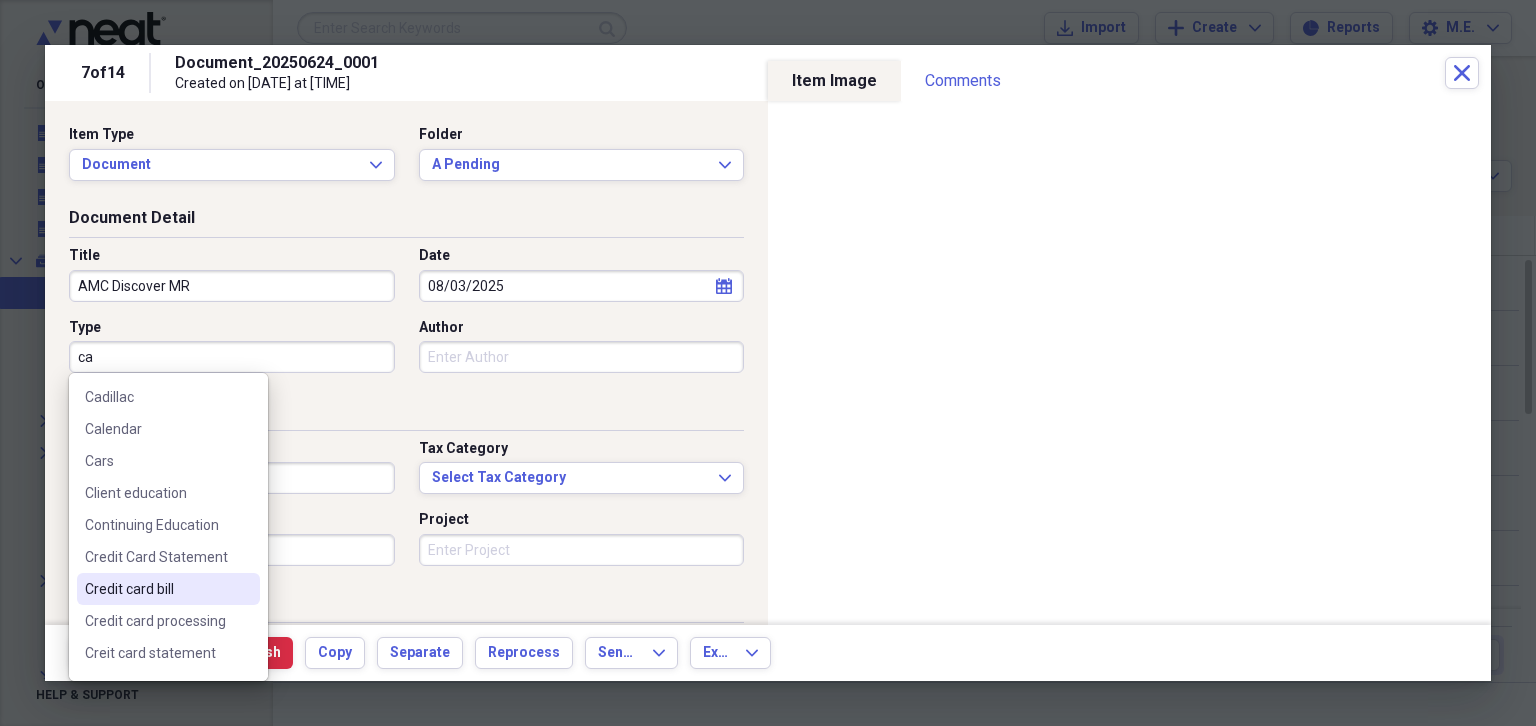 click on "Credit card bill" at bounding box center [156, 589] 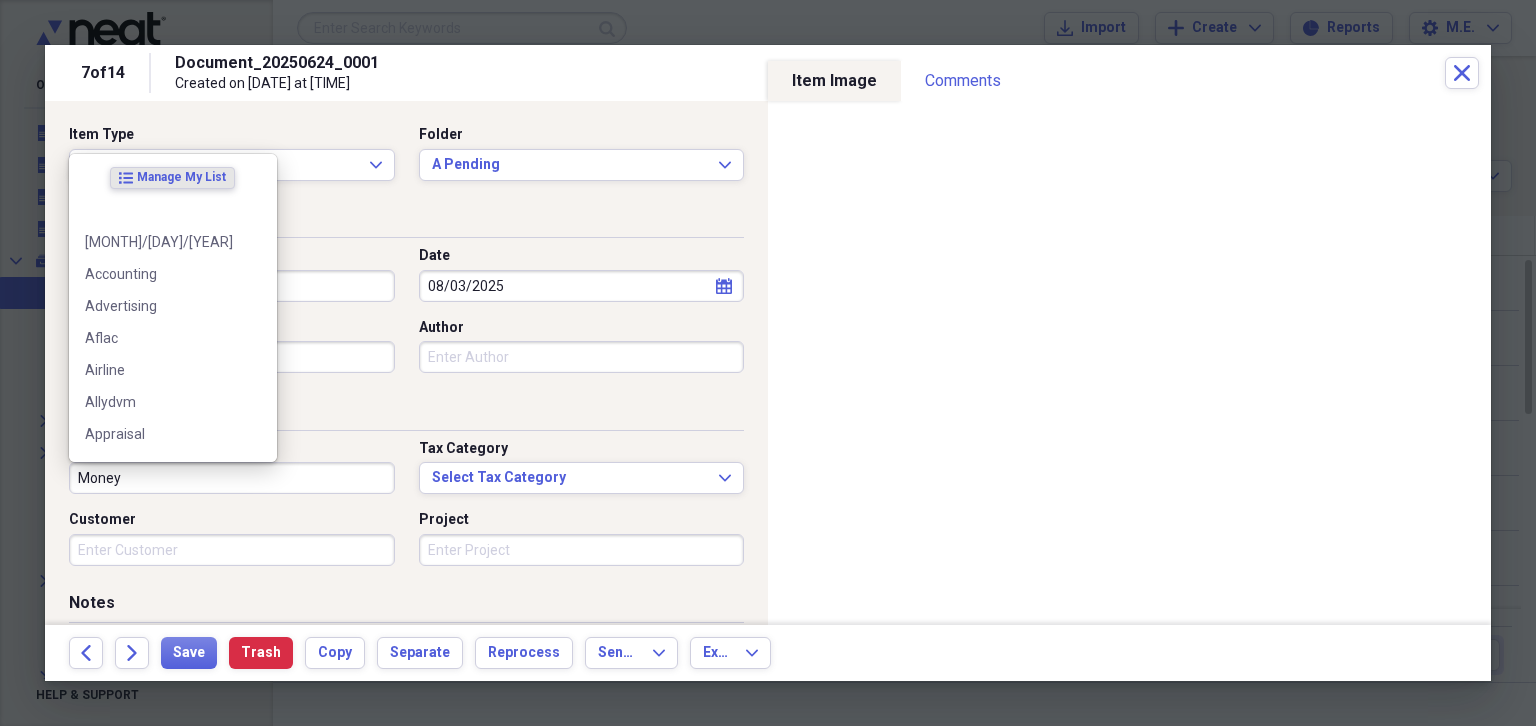 click on "Money" at bounding box center (232, 478) 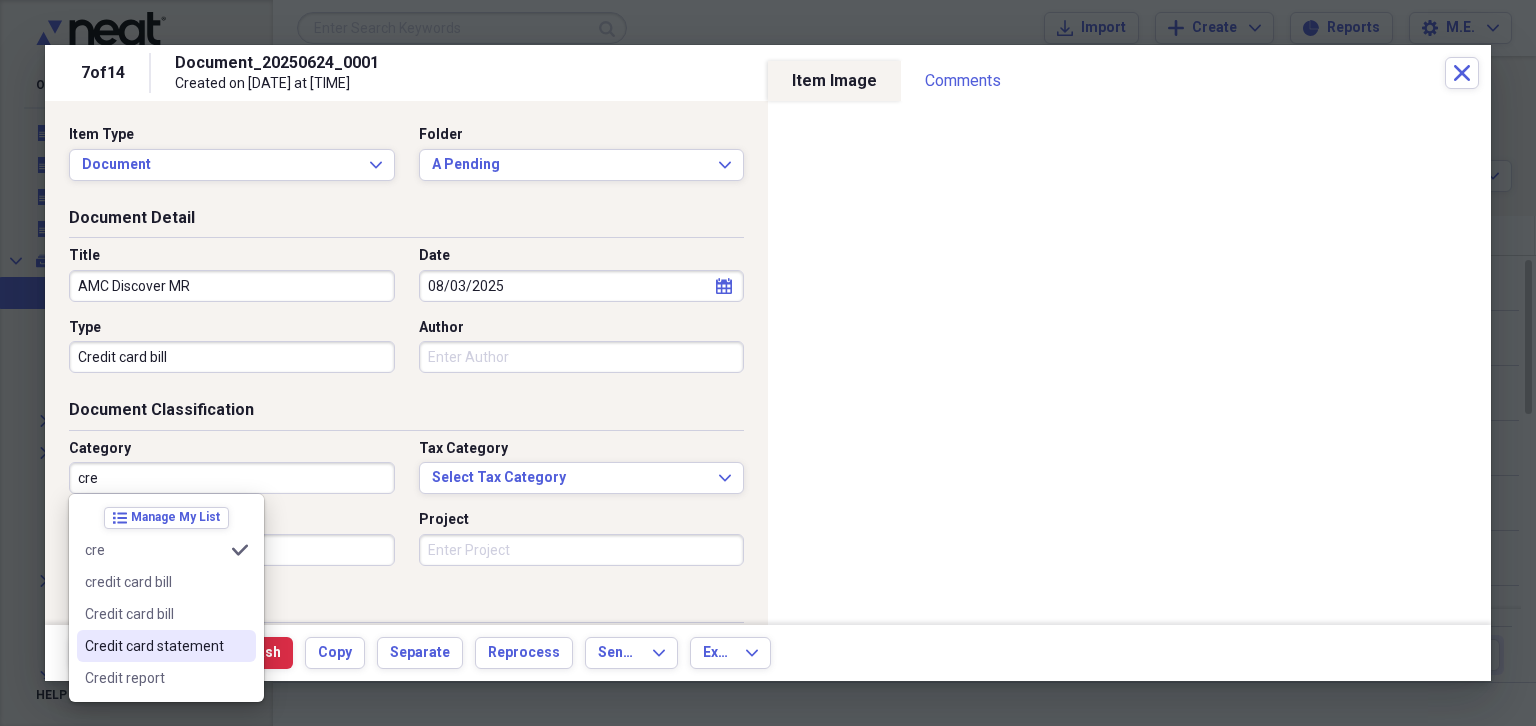 click on "Credit card statement" at bounding box center [154, 646] 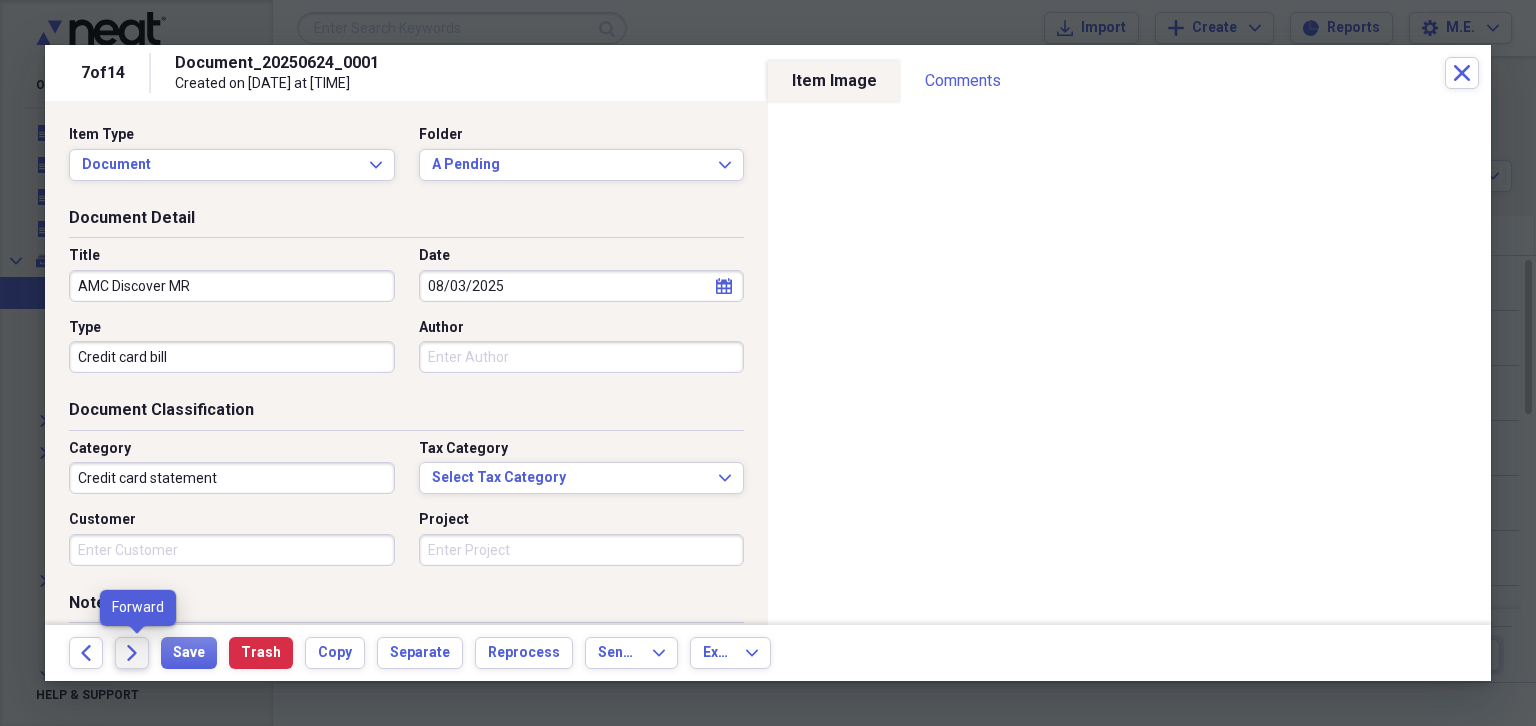 click on "Forward" 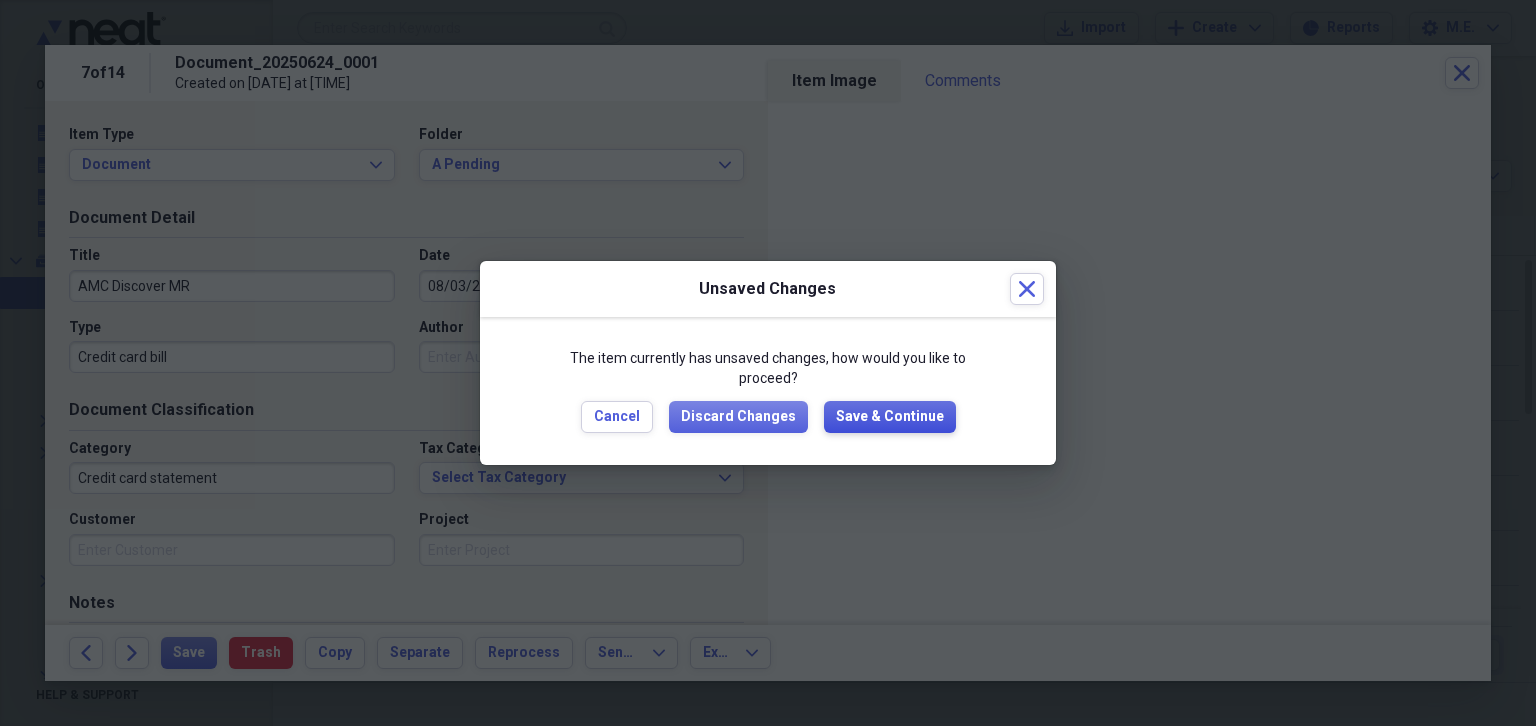 click on "Save & Continue" at bounding box center [890, 417] 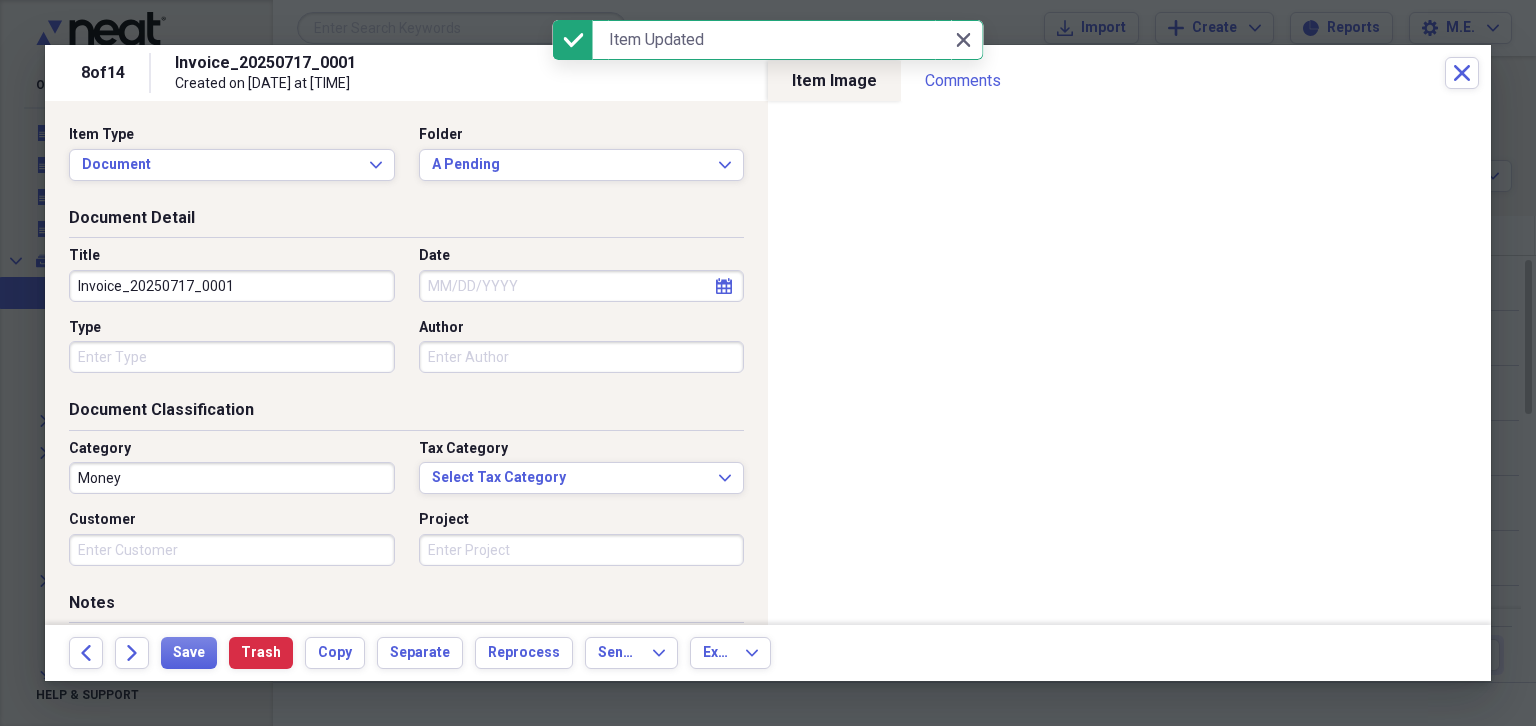 drag, startPoint x: 274, startPoint y: 282, endPoint x: 0, endPoint y: 299, distance: 274.52686 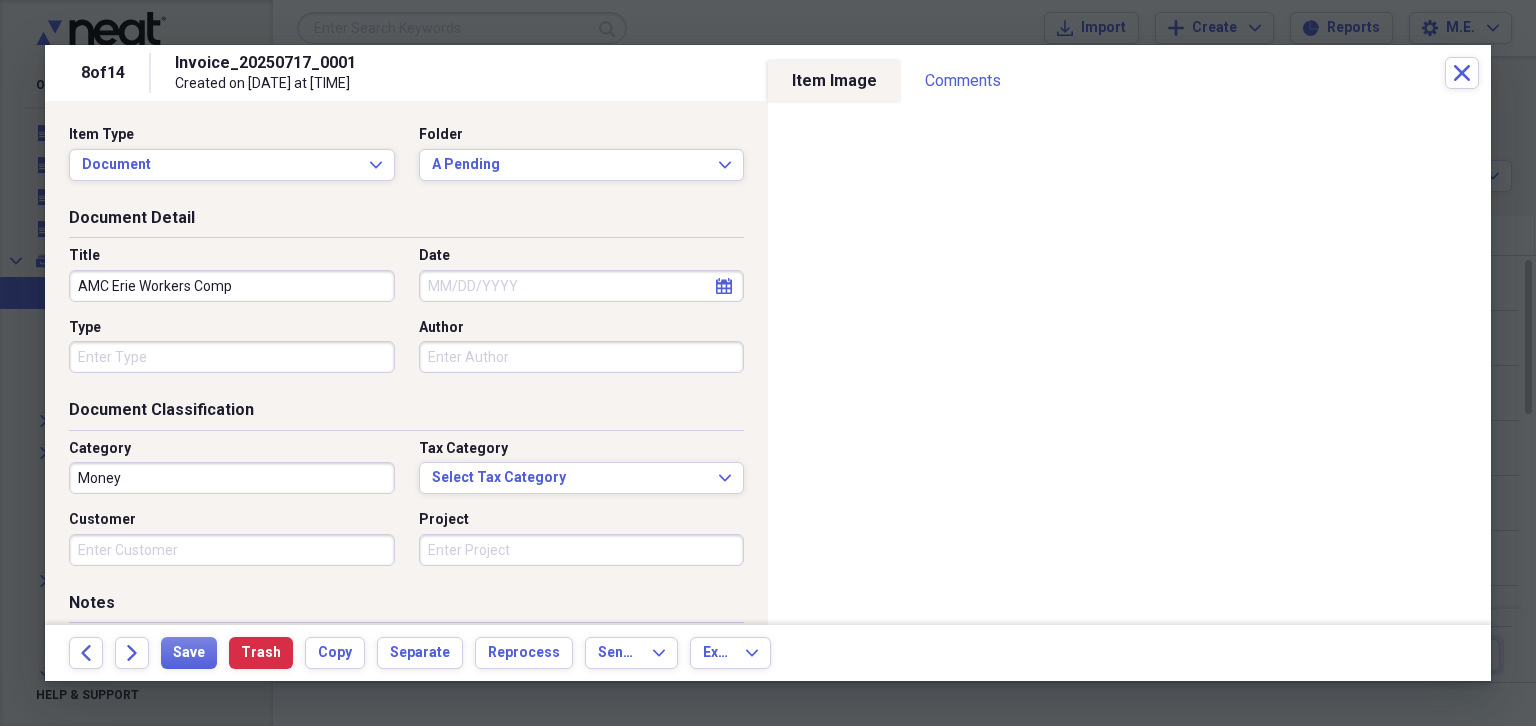type on "AMC Erie Workers Comp" 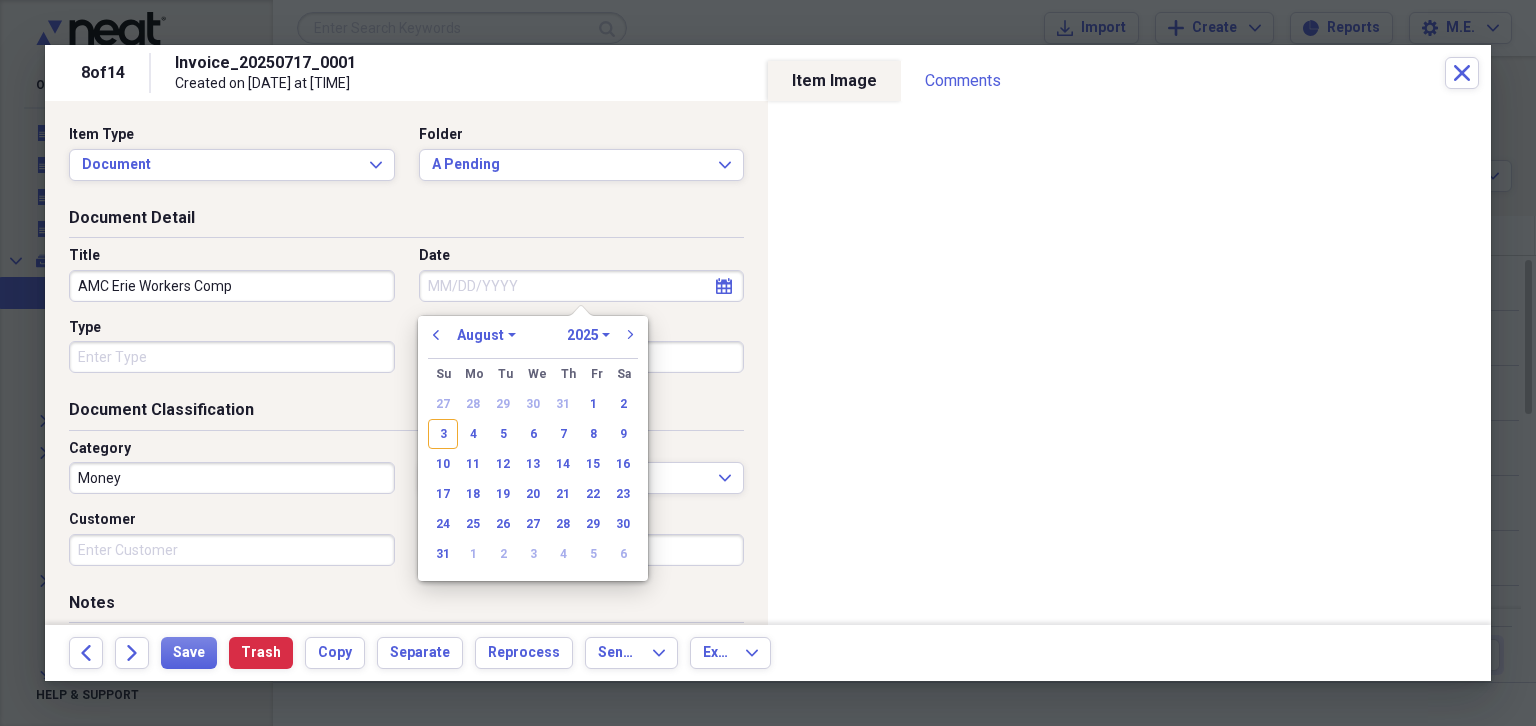 click on "Date" at bounding box center [582, 286] 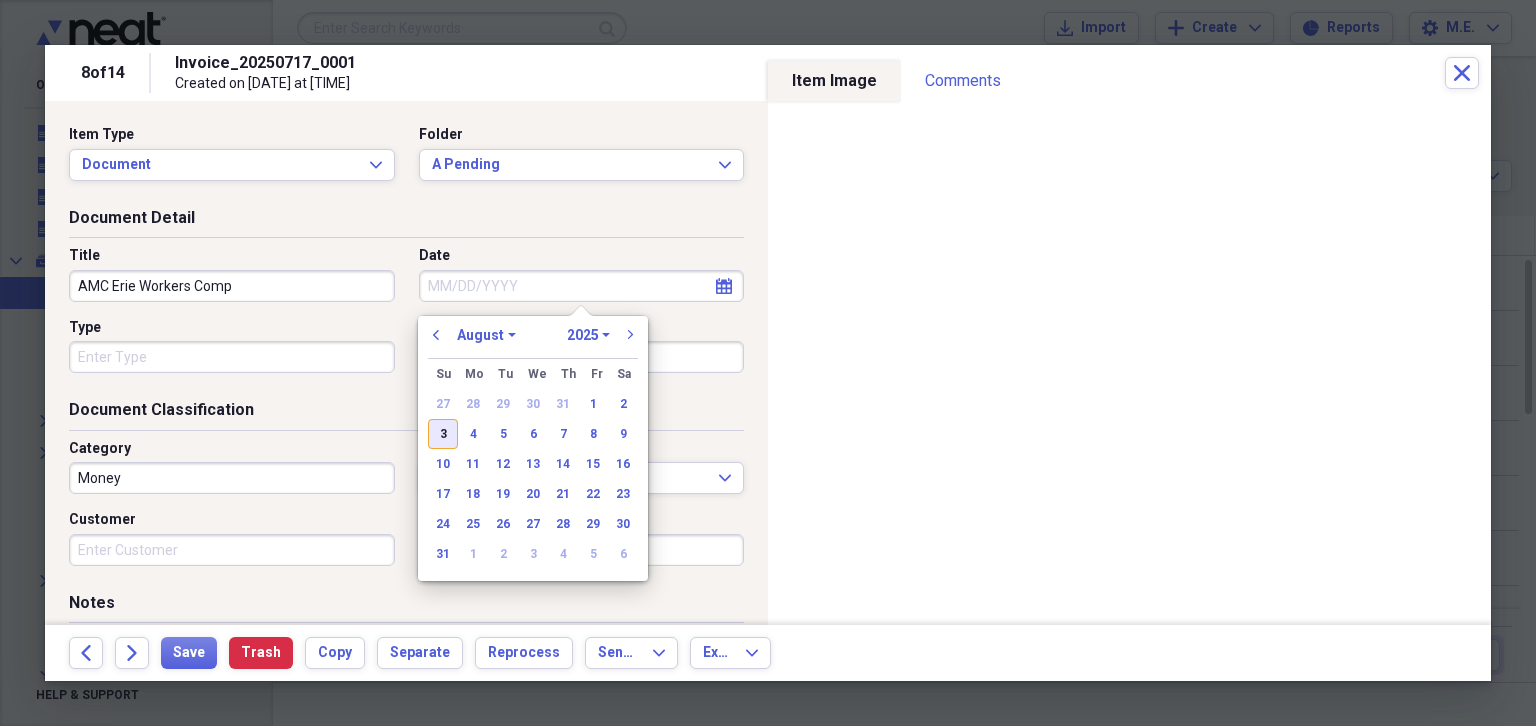 click on "3" at bounding box center (443, 434) 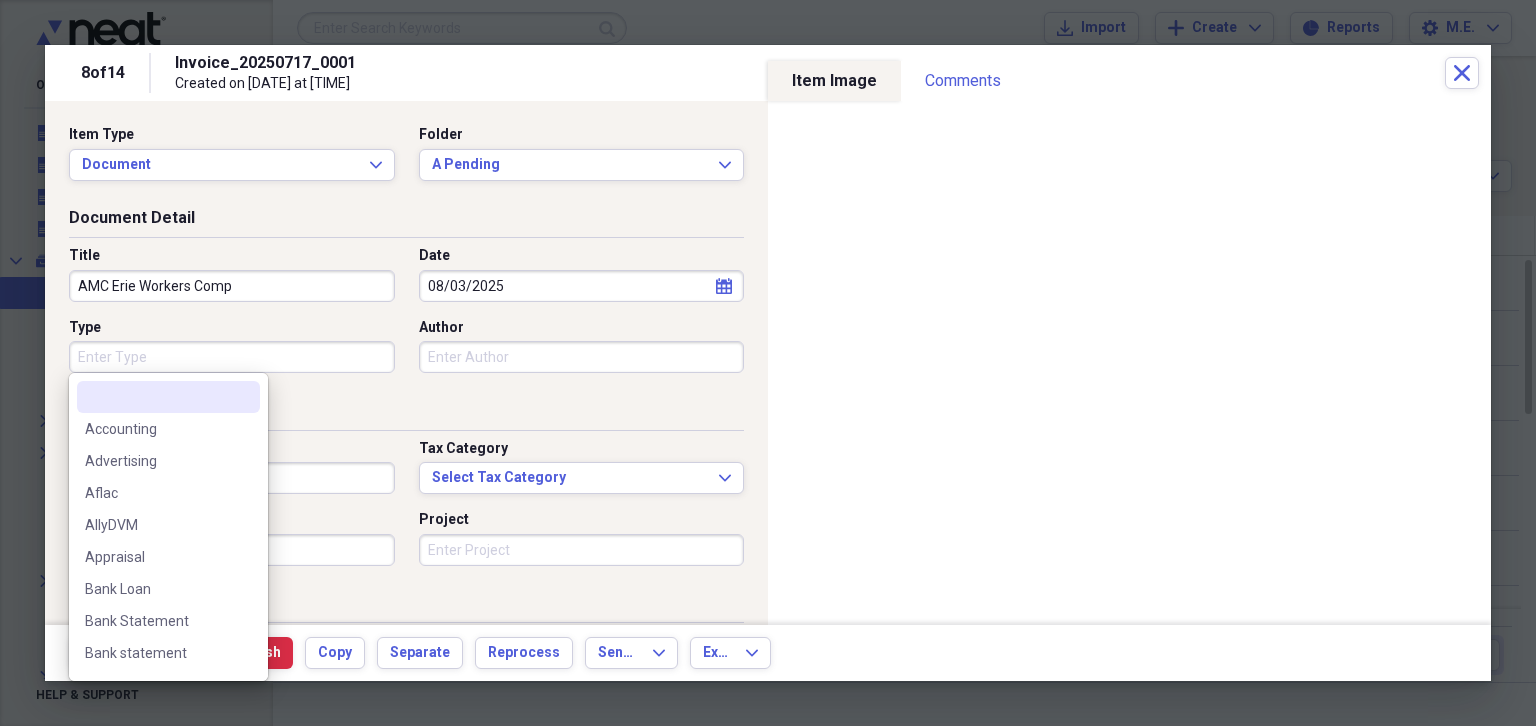 click on "Type" at bounding box center (232, 357) 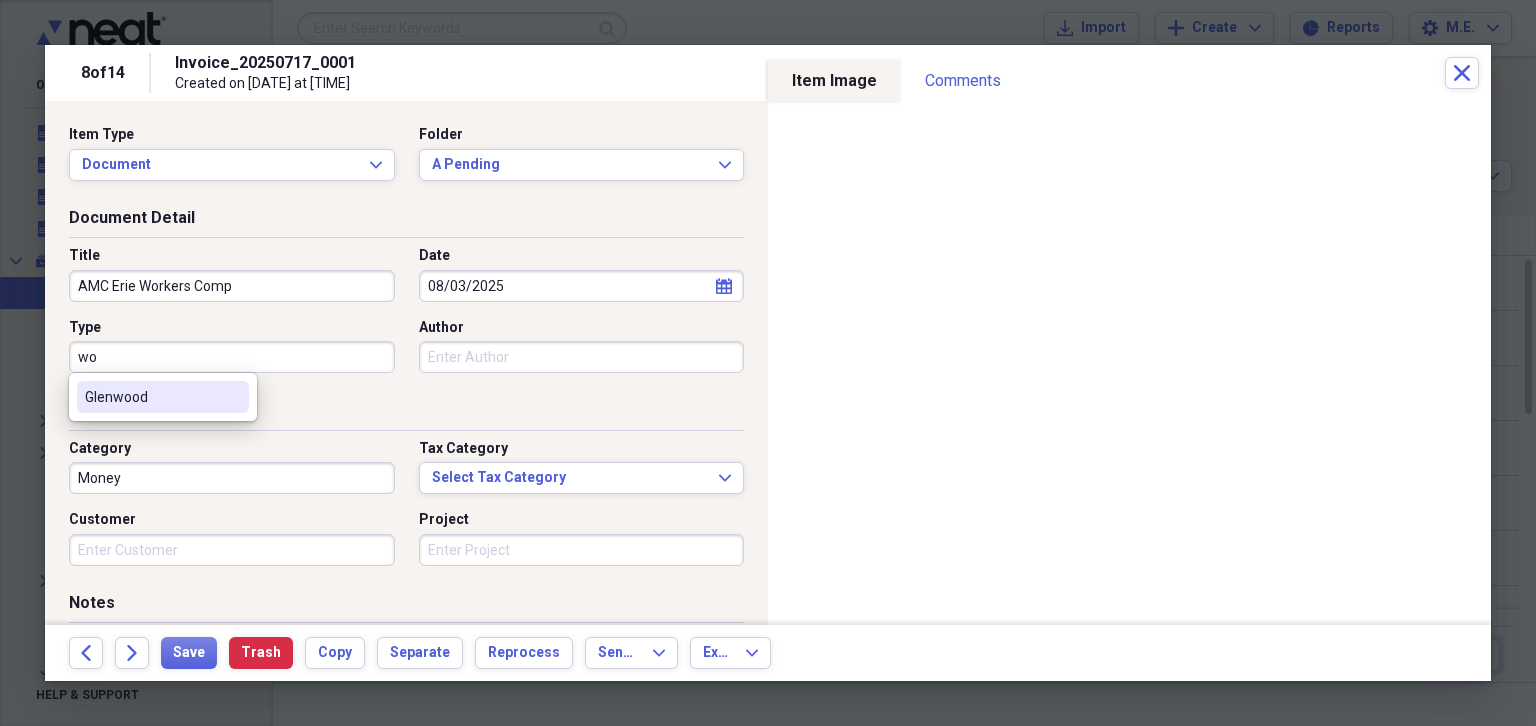 type on "w" 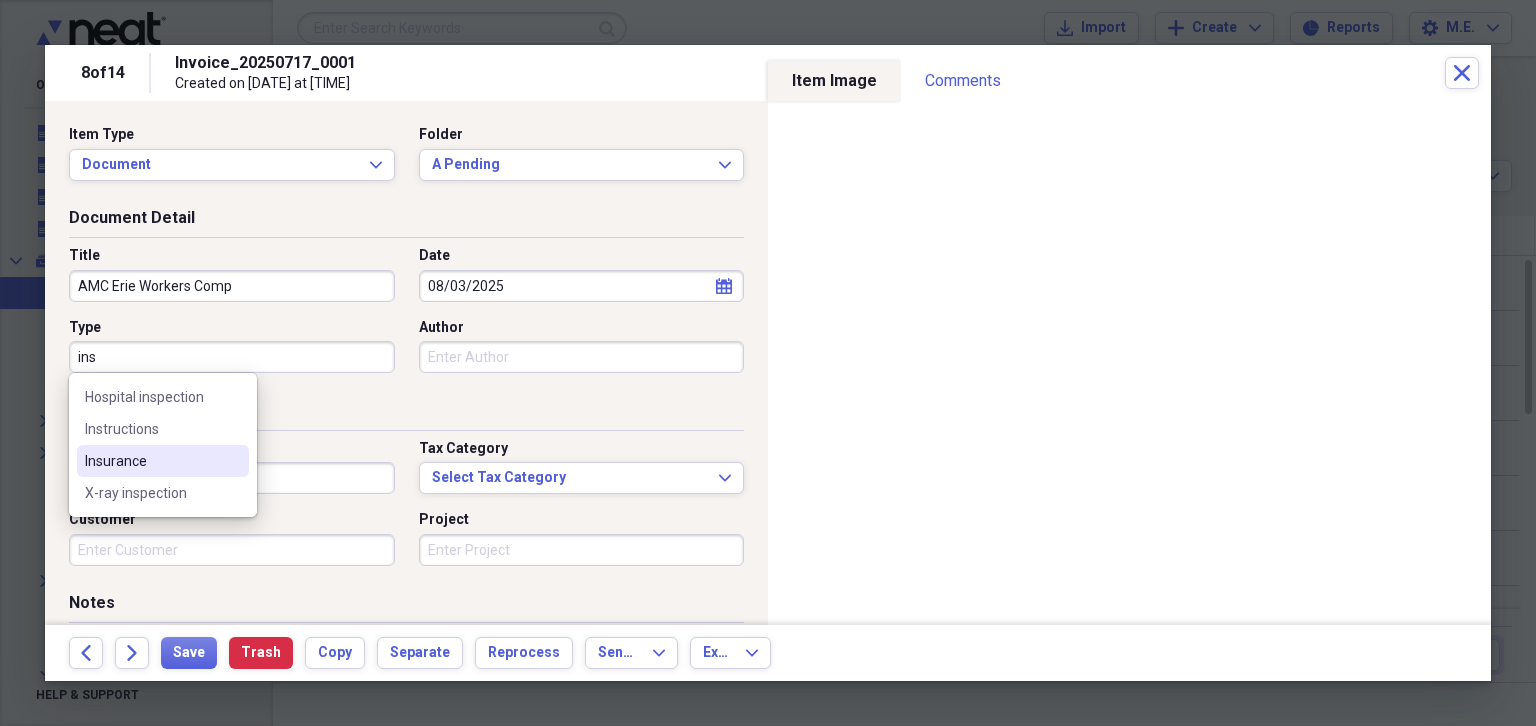 click on "Insurance" at bounding box center [151, 461] 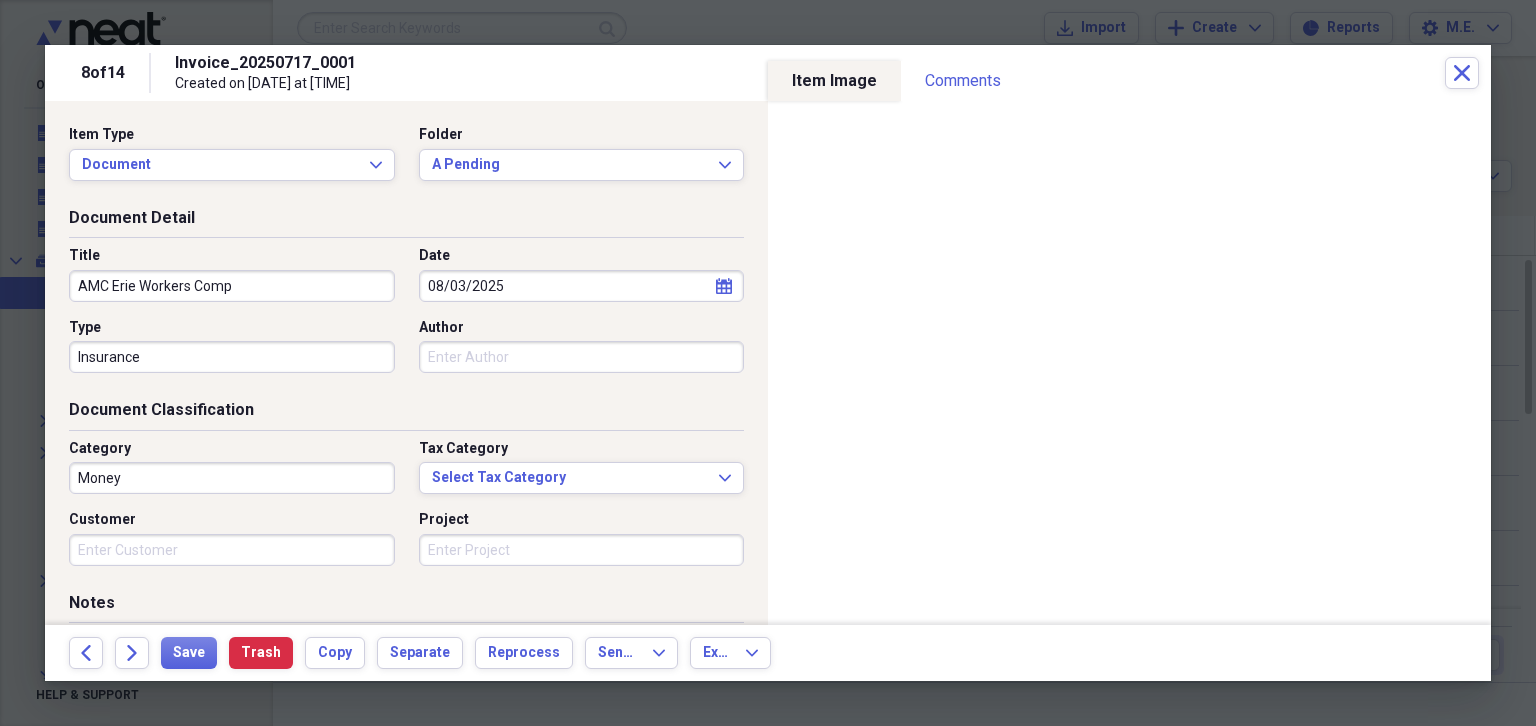 click on "Money" at bounding box center (232, 478) 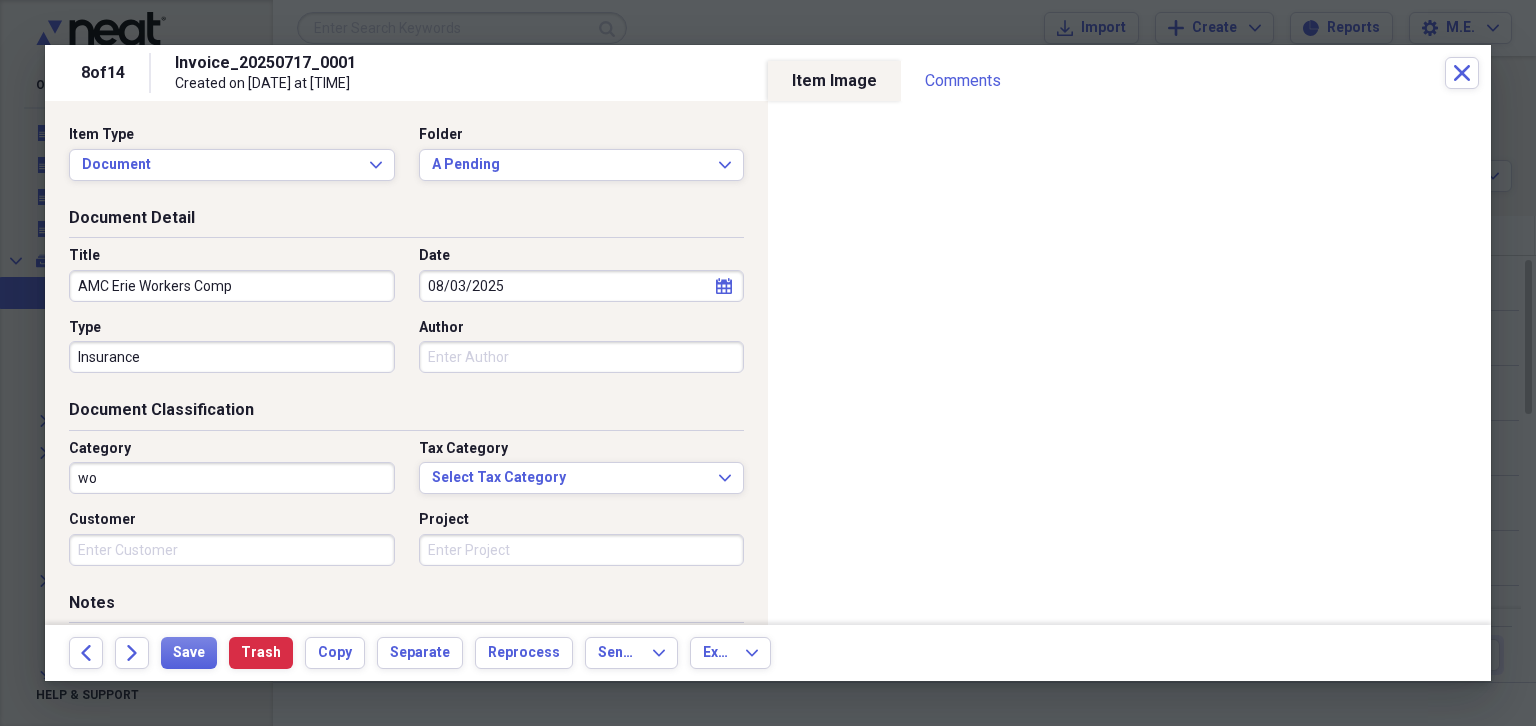 type on "w" 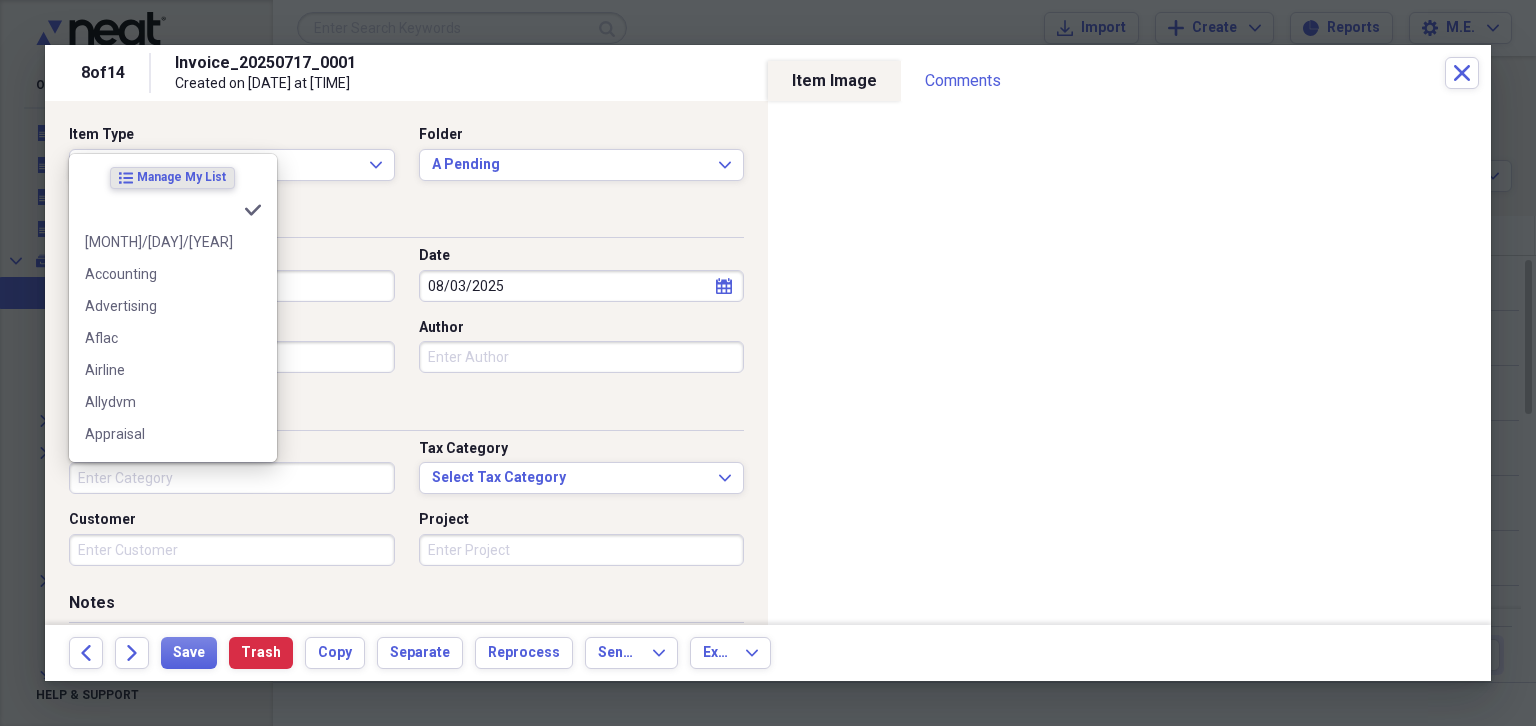 paste on "Statement" 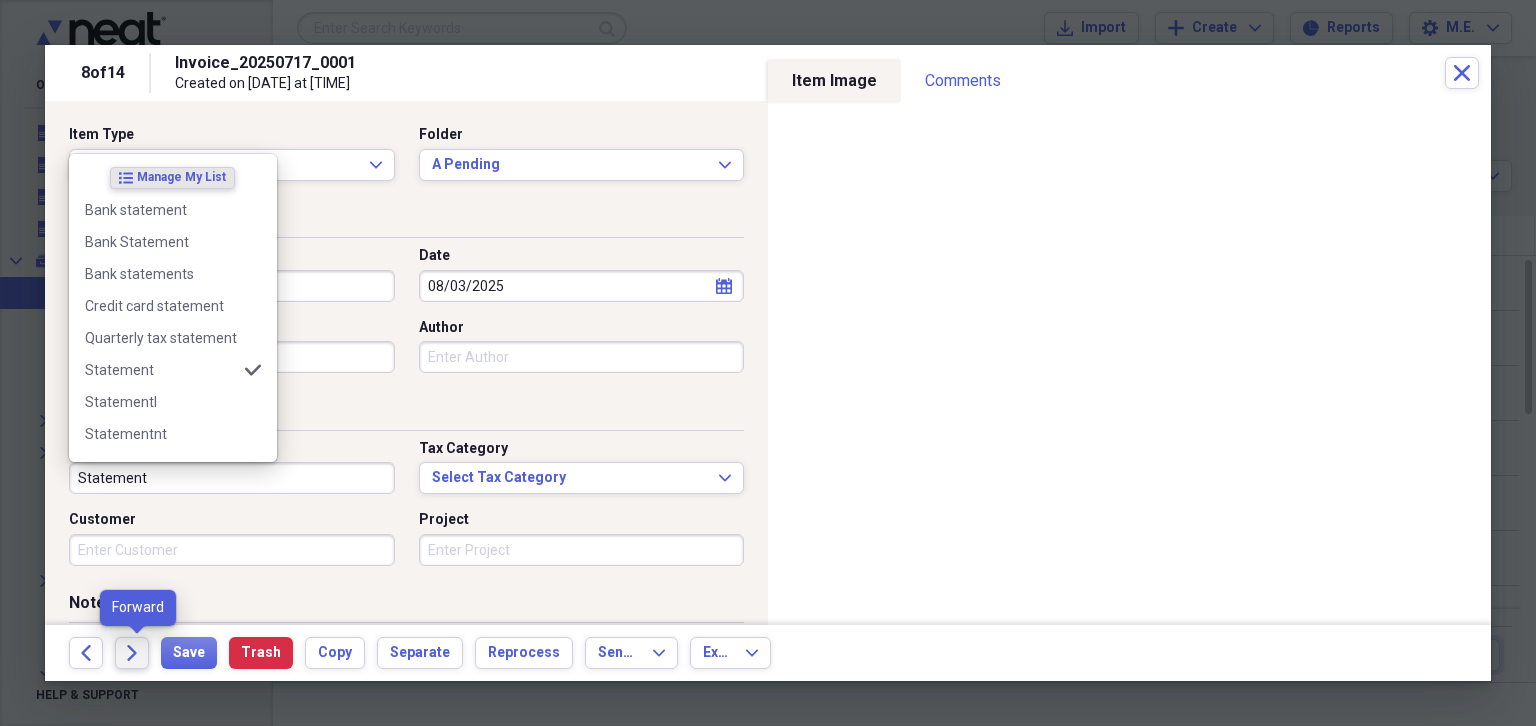 type on "Statement" 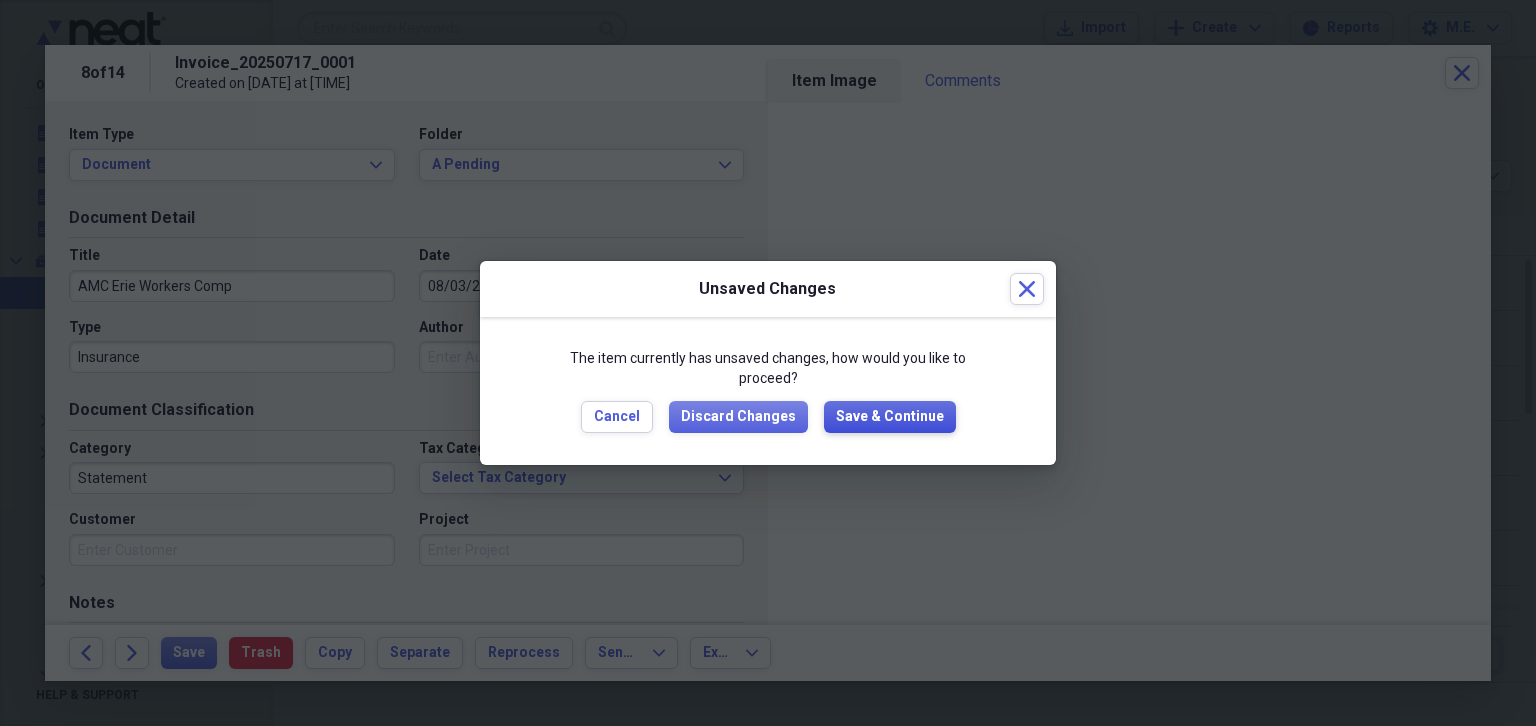 click on "Save & Continue" at bounding box center [890, 417] 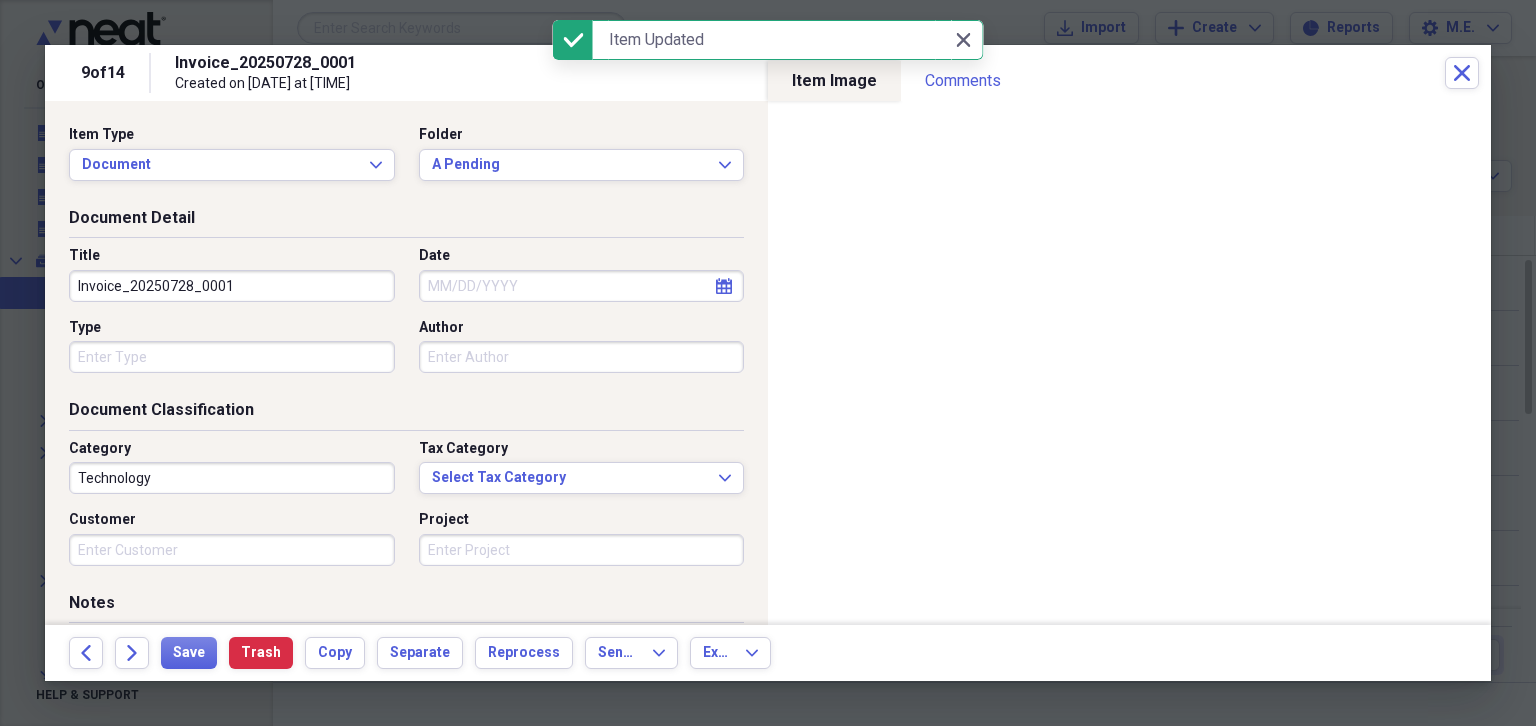 click on "Type" at bounding box center [232, 357] 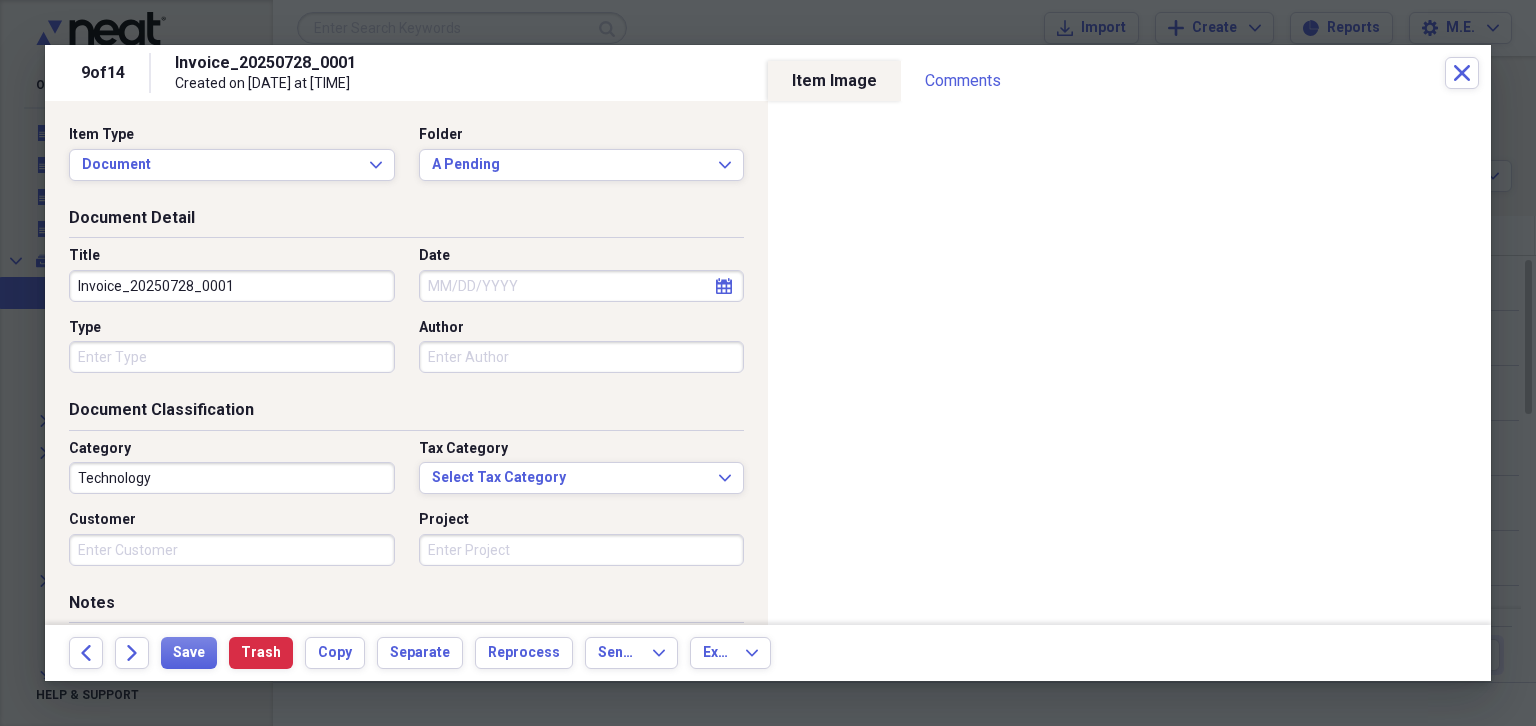 drag, startPoint x: 246, startPoint y: 286, endPoint x: 0, endPoint y: 303, distance: 246.5867 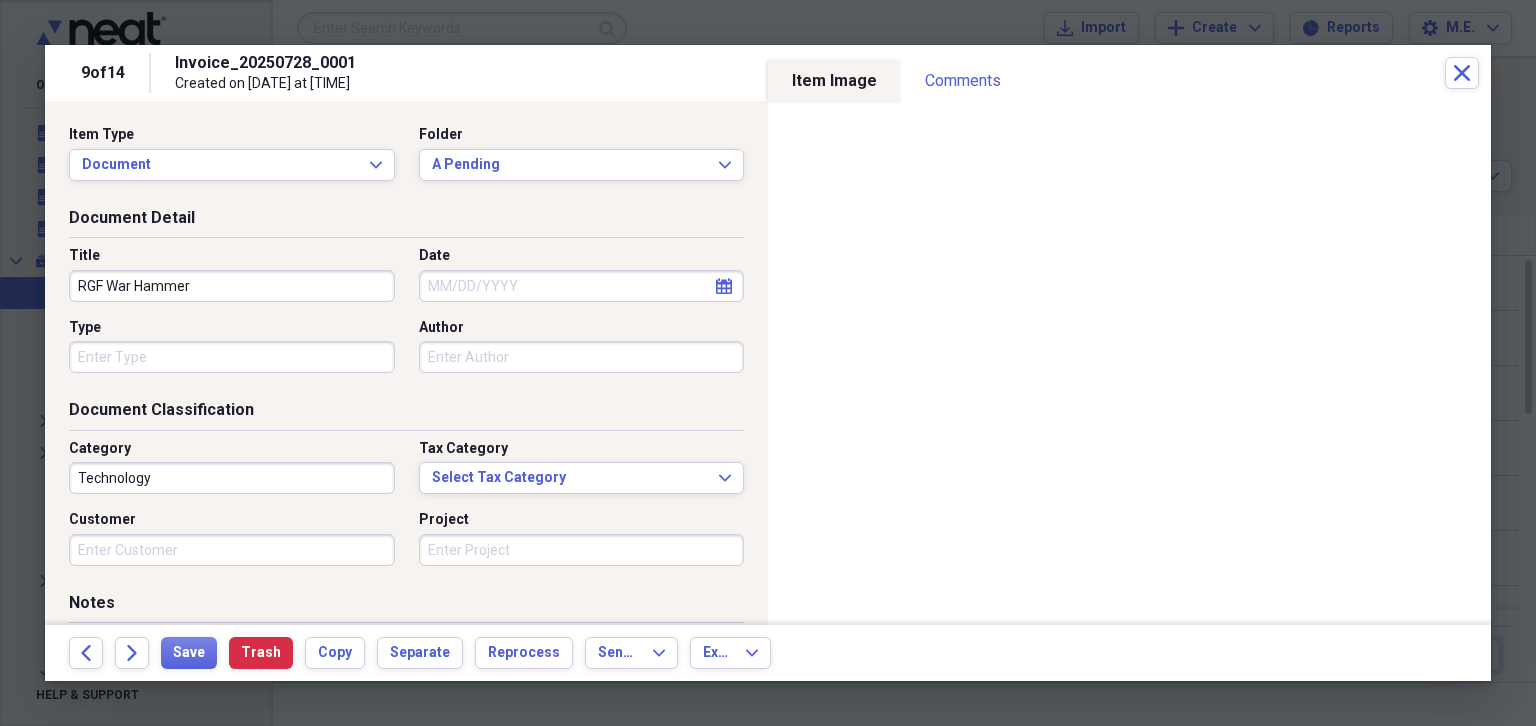 type on "RGF War Hammer" 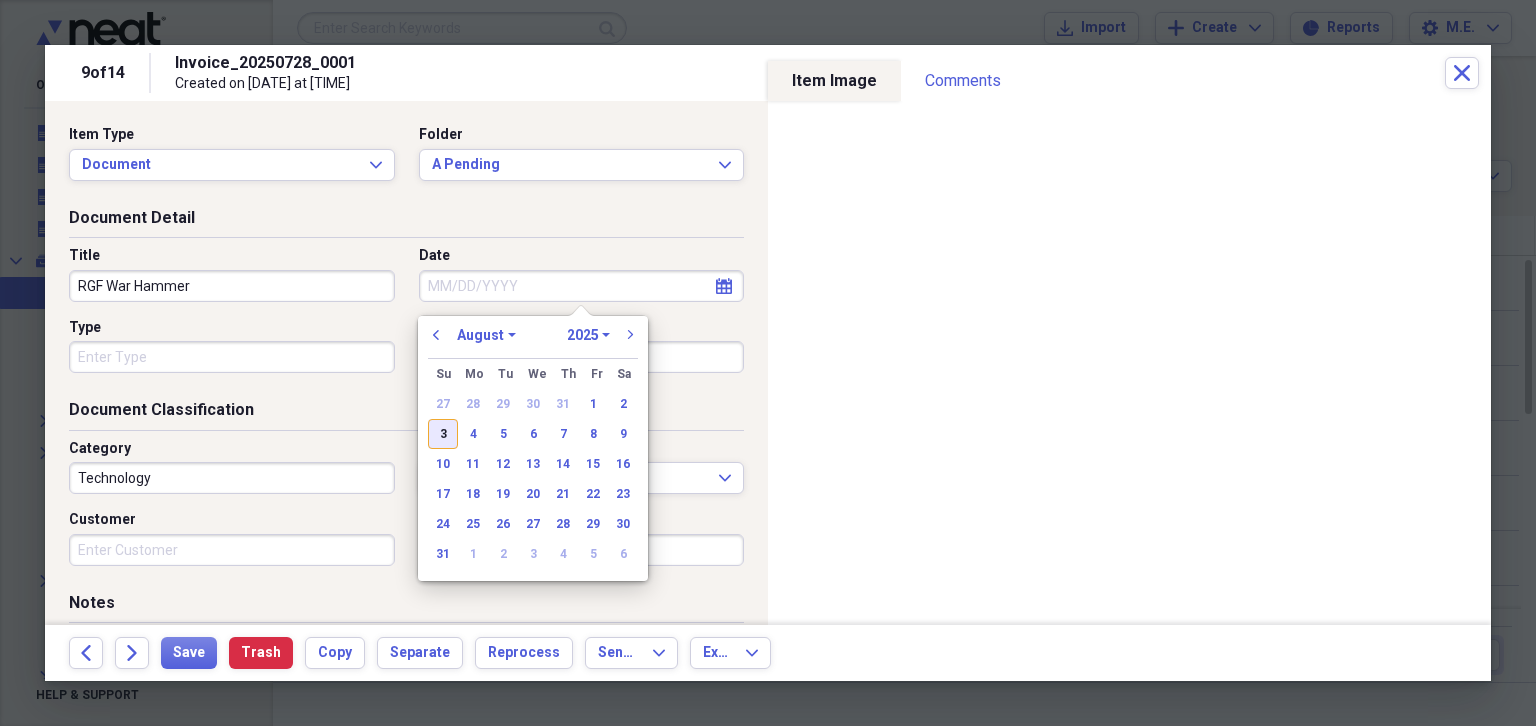 click on "3" at bounding box center (443, 434) 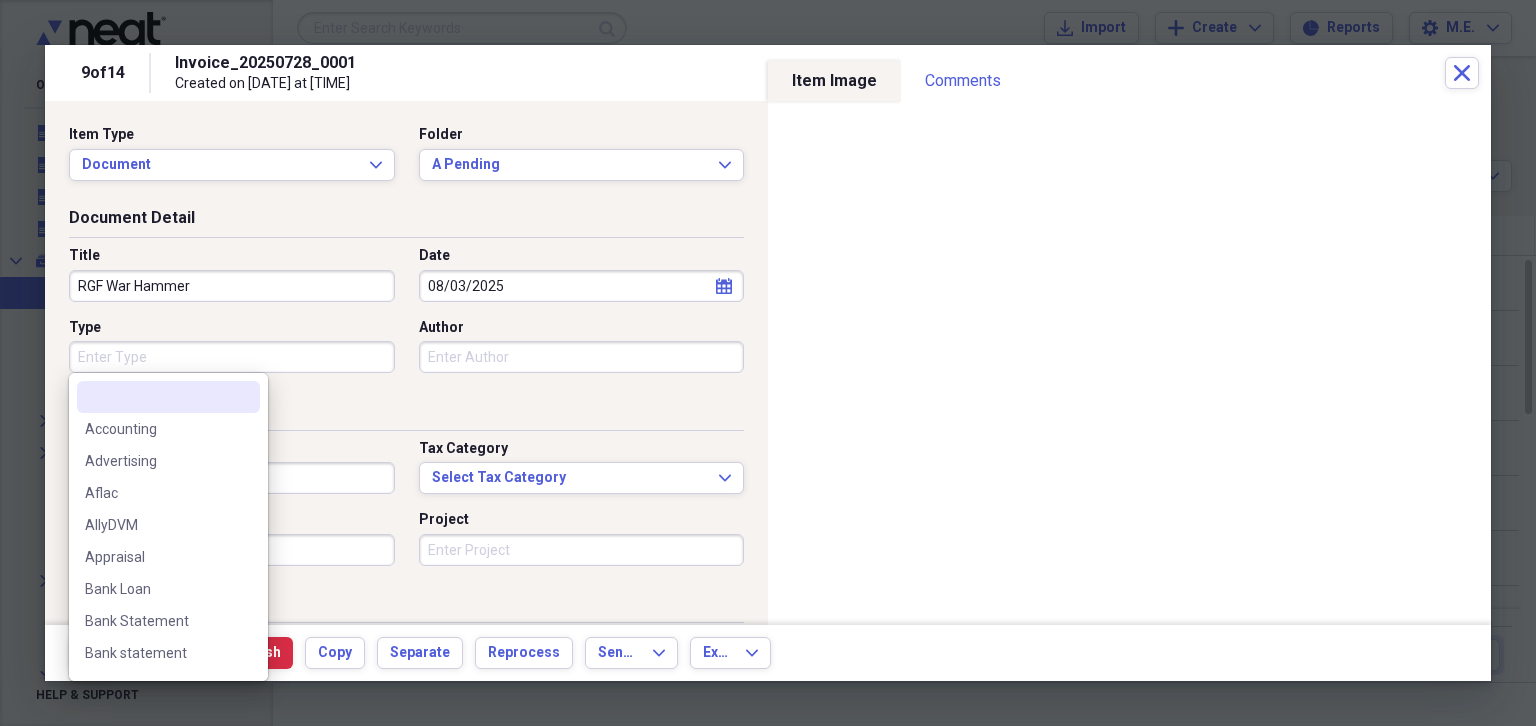click on "Type" at bounding box center [232, 357] 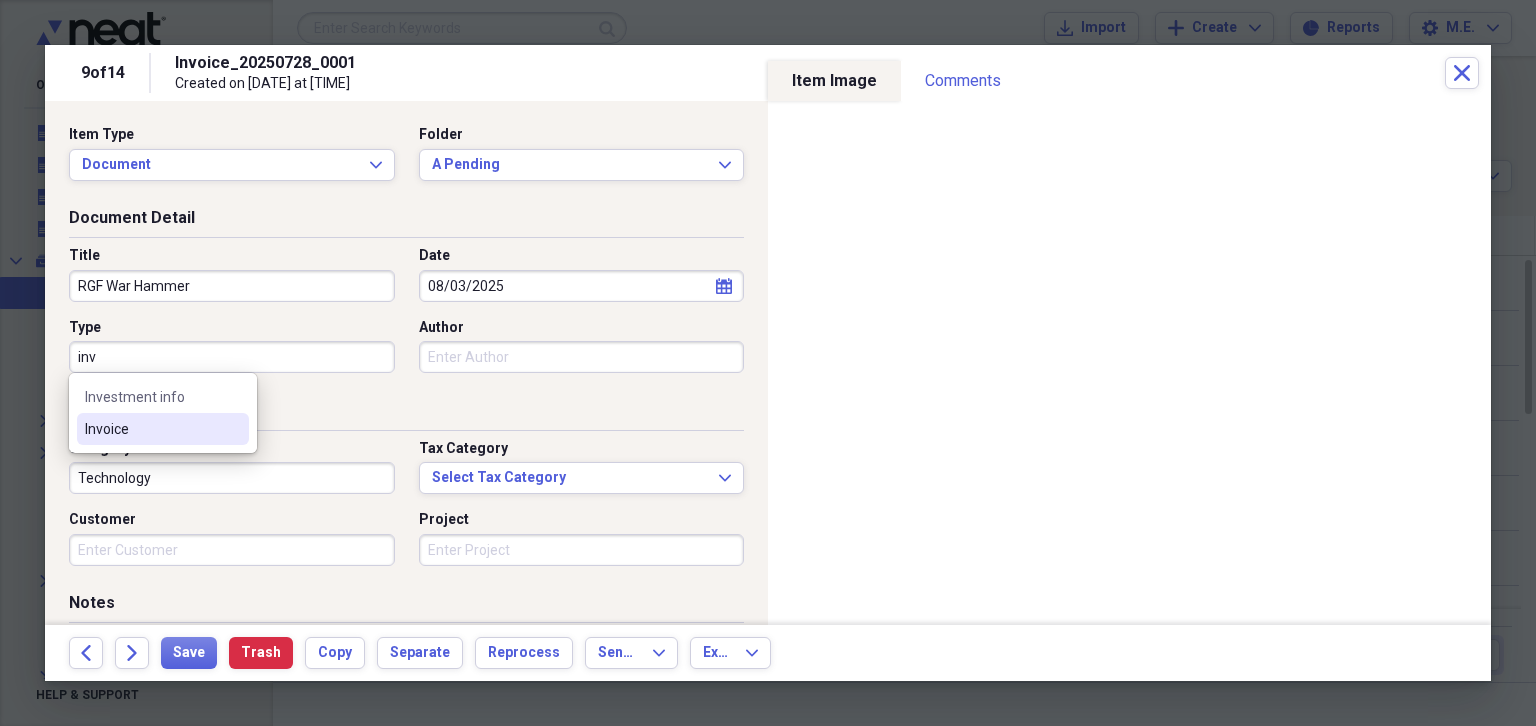 click on "Invoice" at bounding box center (151, 429) 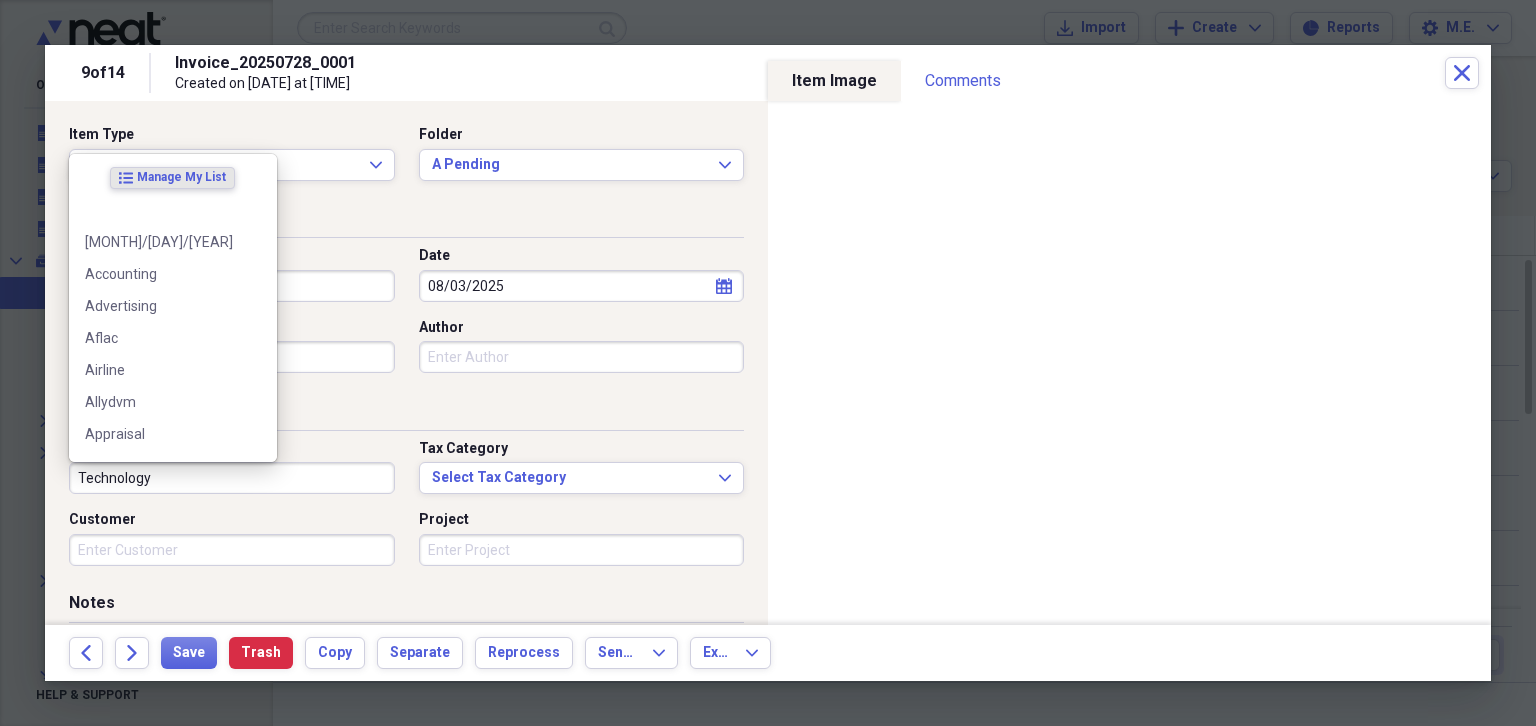 click on "Technology" at bounding box center [232, 478] 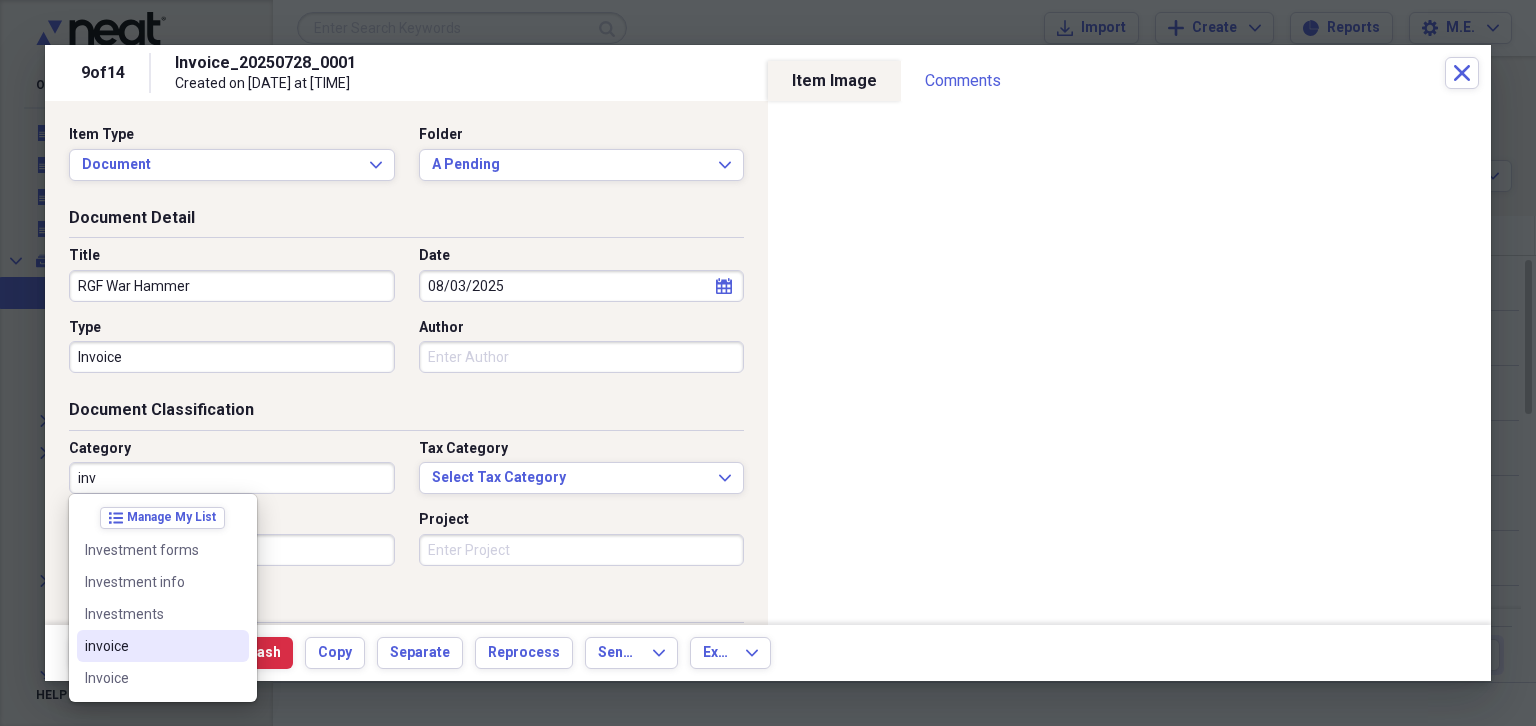 click on "invoice" at bounding box center [151, 646] 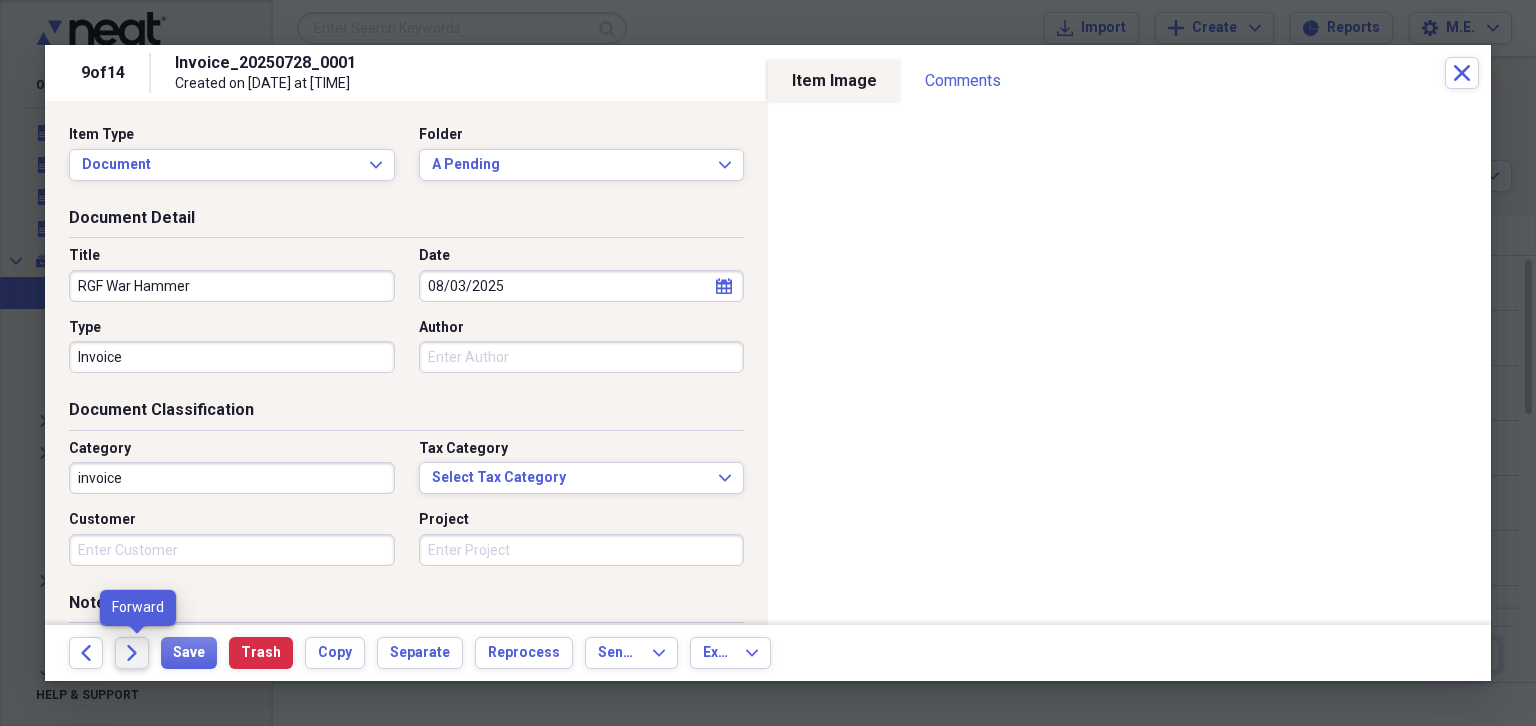 click on "Forward" 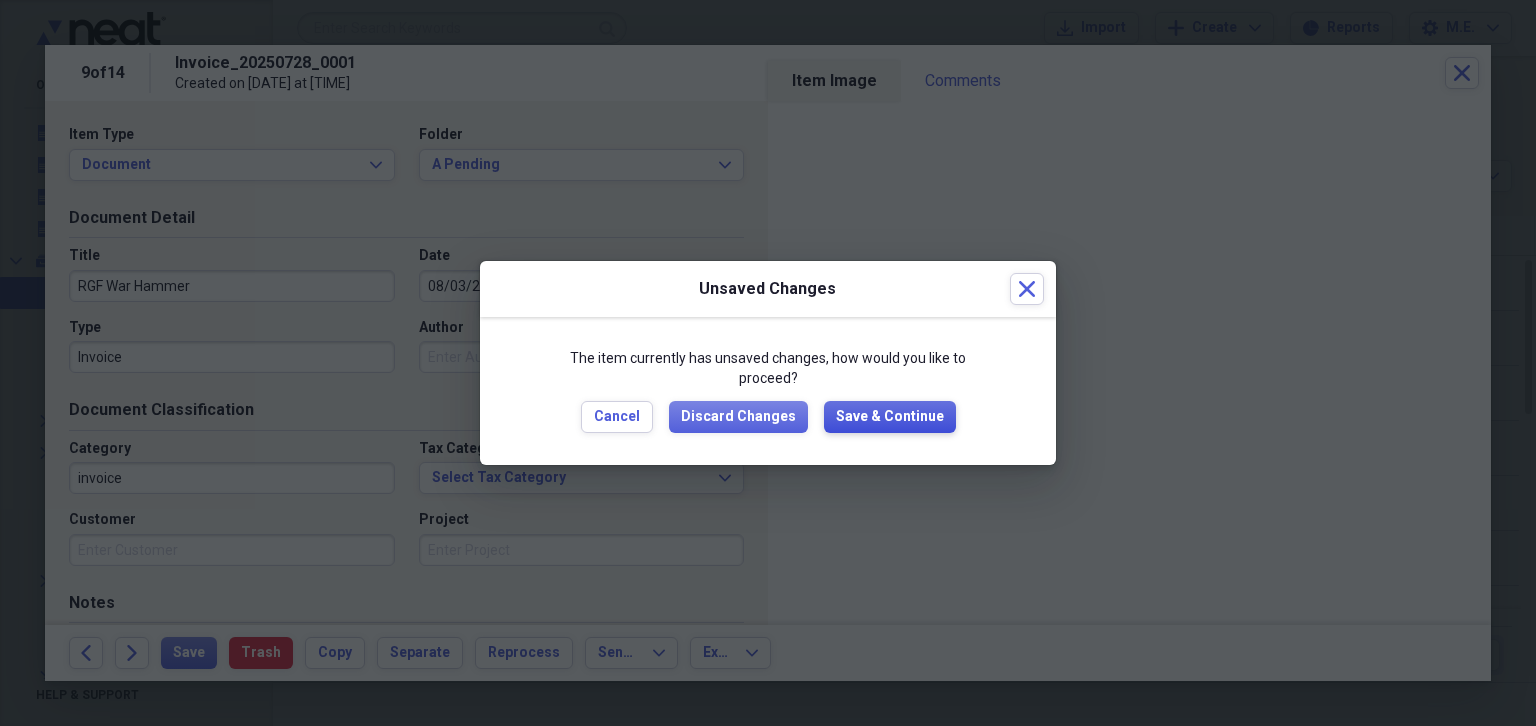click on "Save & Continue" at bounding box center [890, 417] 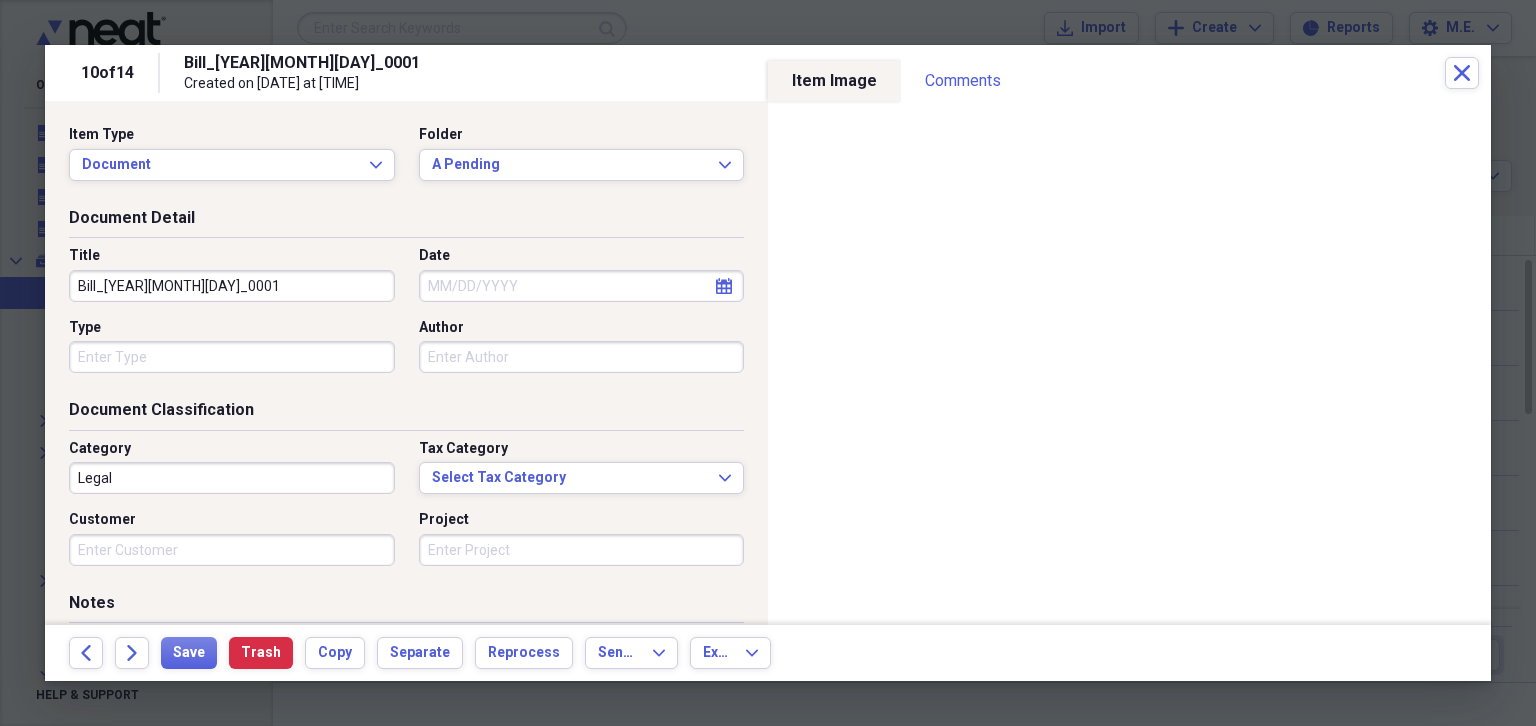 drag, startPoint x: 219, startPoint y: 287, endPoint x: 0, endPoint y: 261, distance: 220.53798 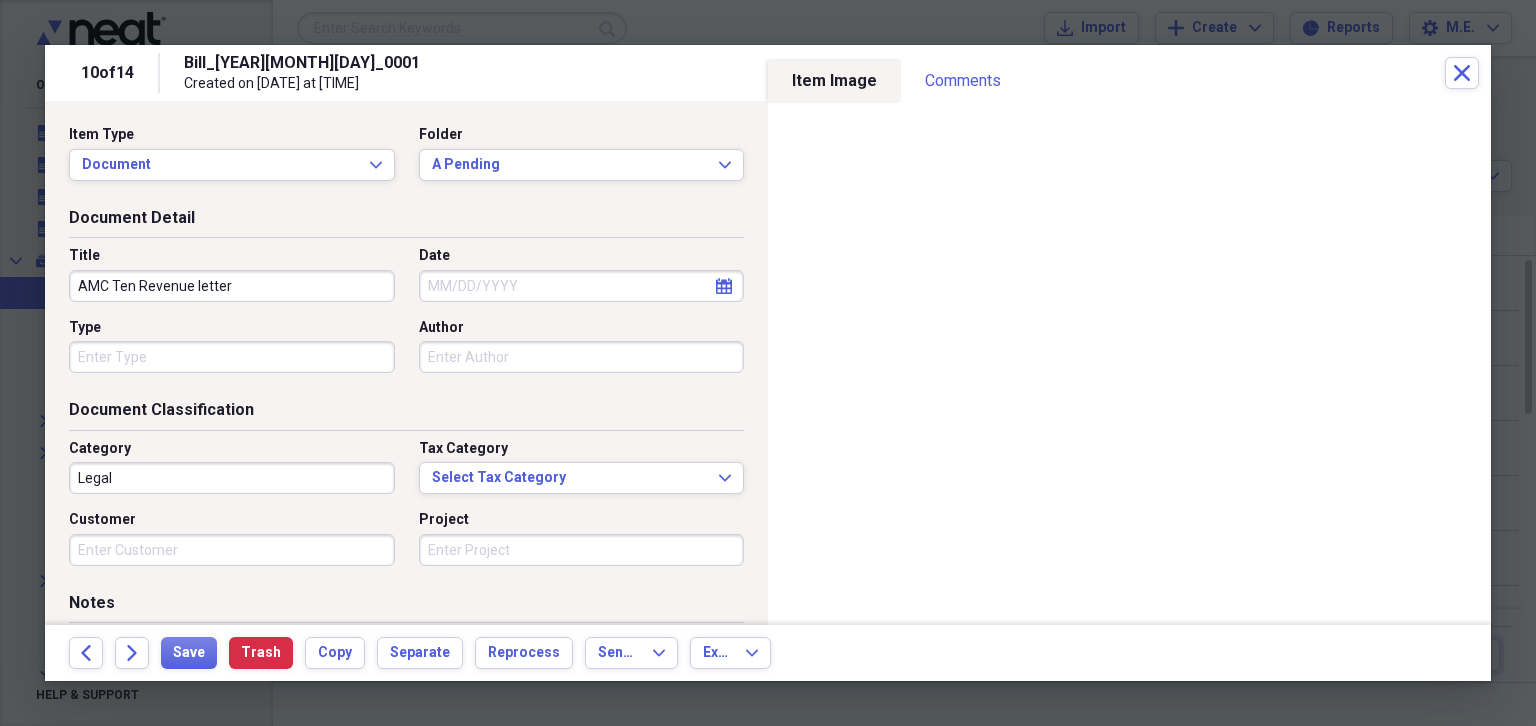 click on "AMC Ten Revenue letter" at bounding box center (232, 286) 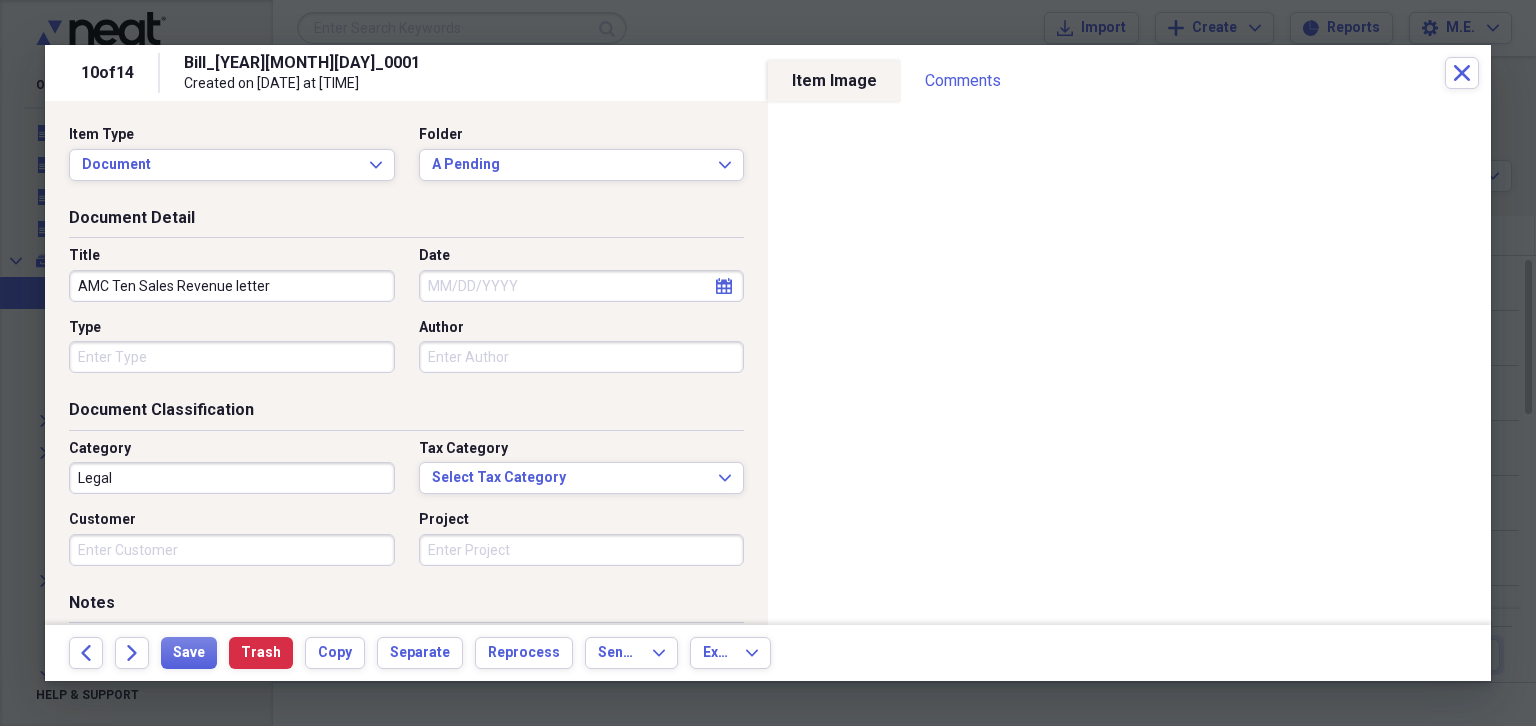 type on "AMC Ten Sales Revenue letter" 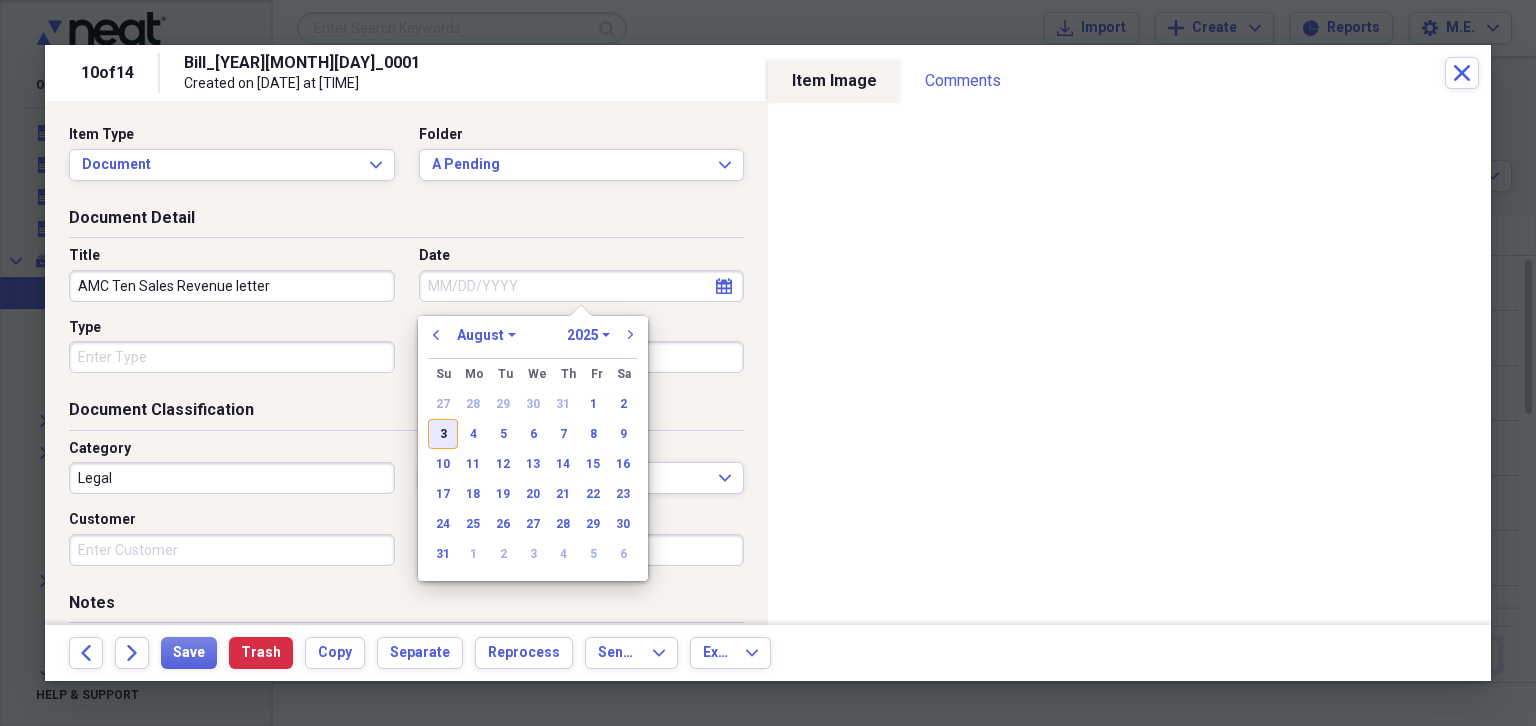 click on "3" at bounding box center (443, 434) 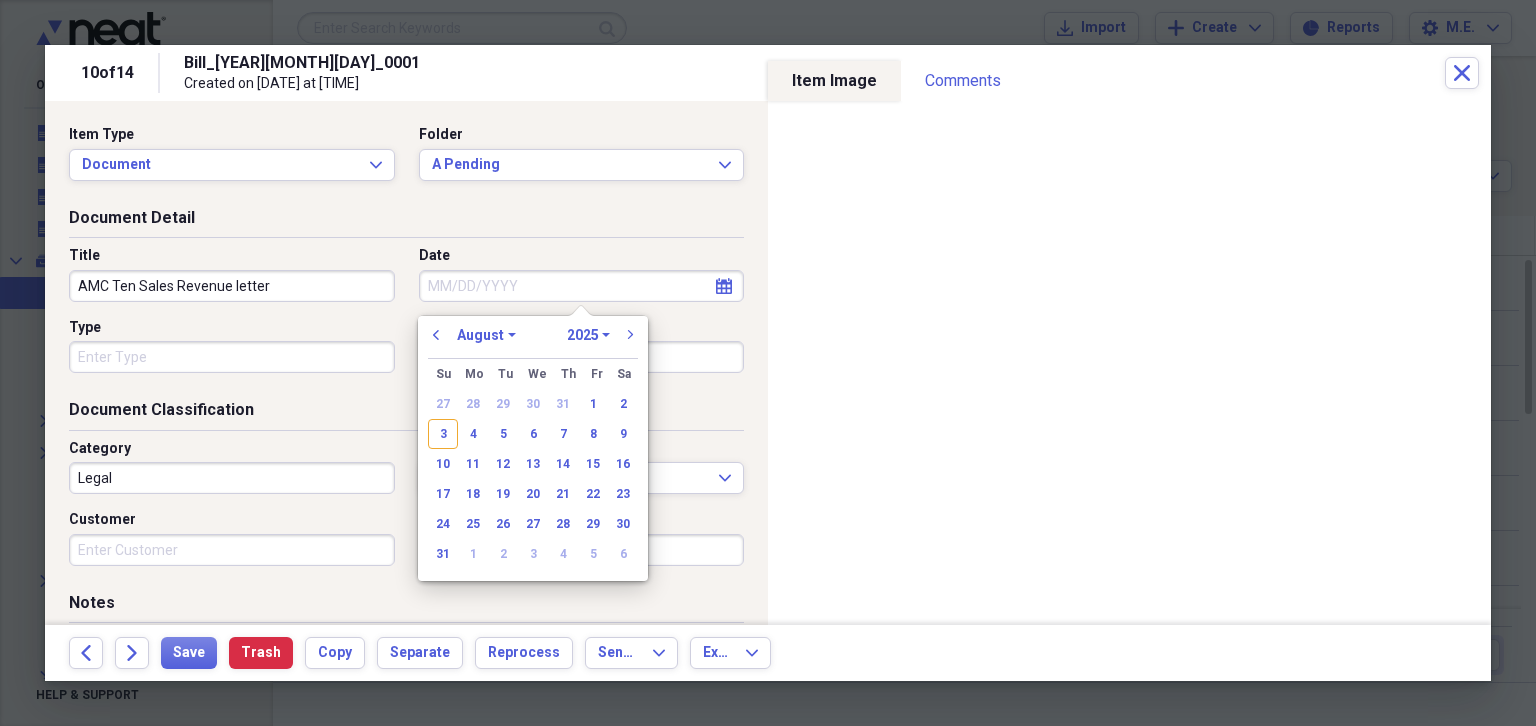 type on "08/03/2025" 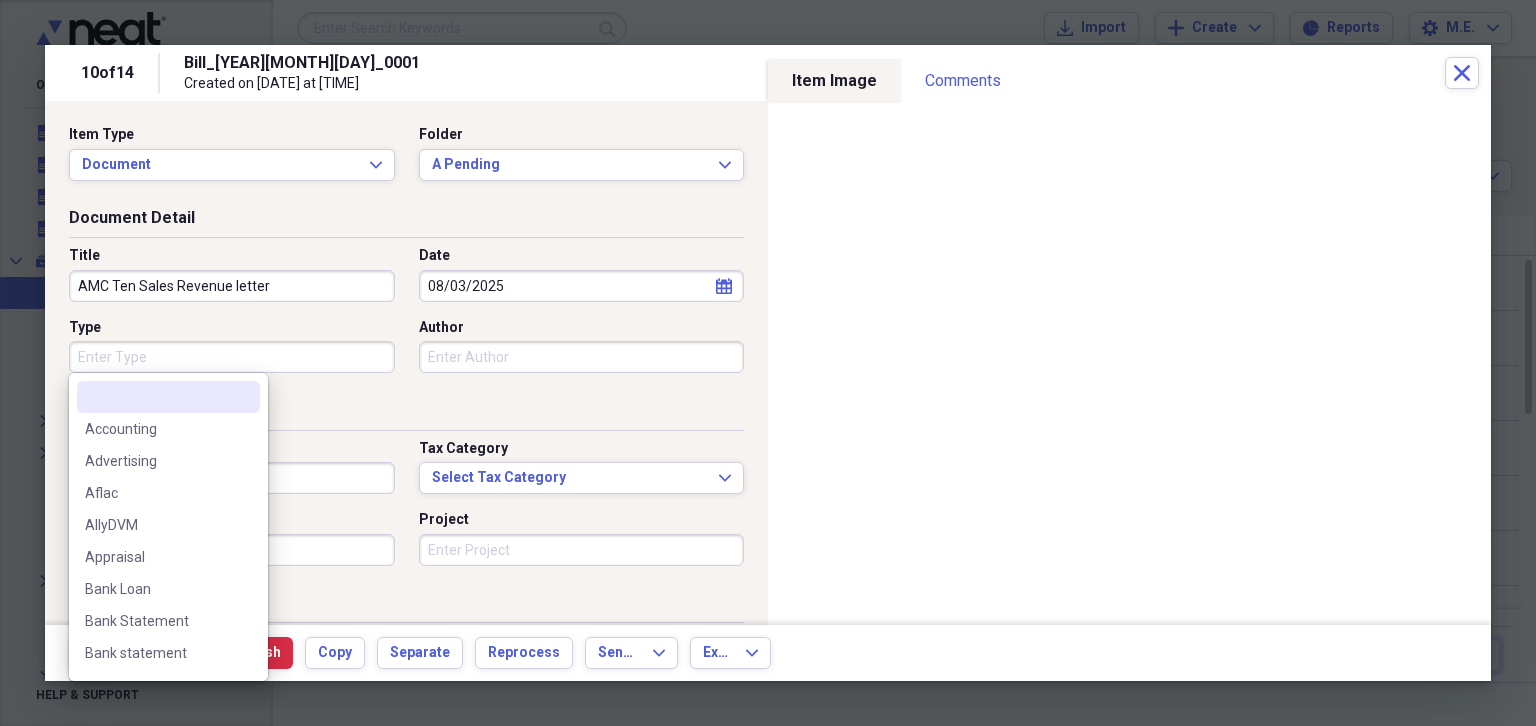 click on "Type" at bounding box center [232, 357] 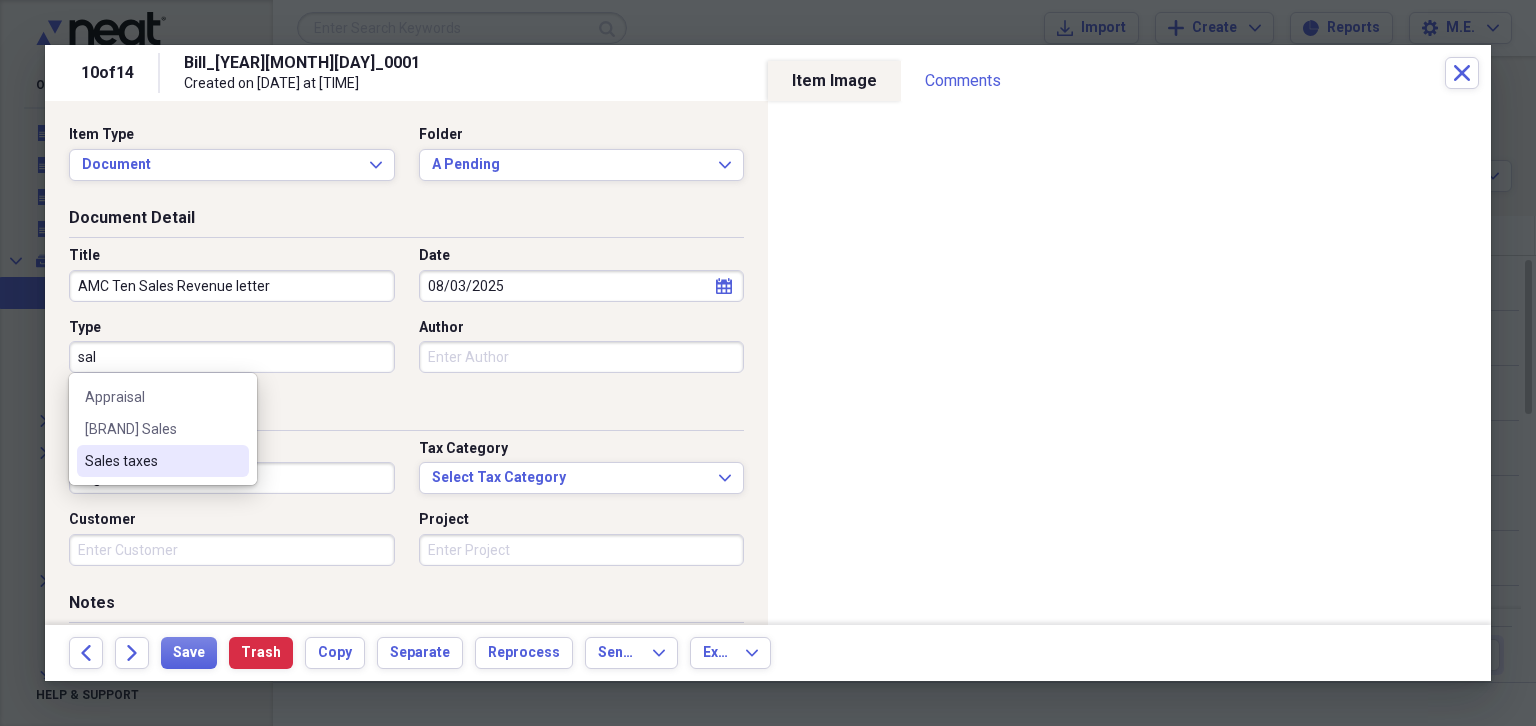 click on "Sales taxes" at bounding box center [163, 461] 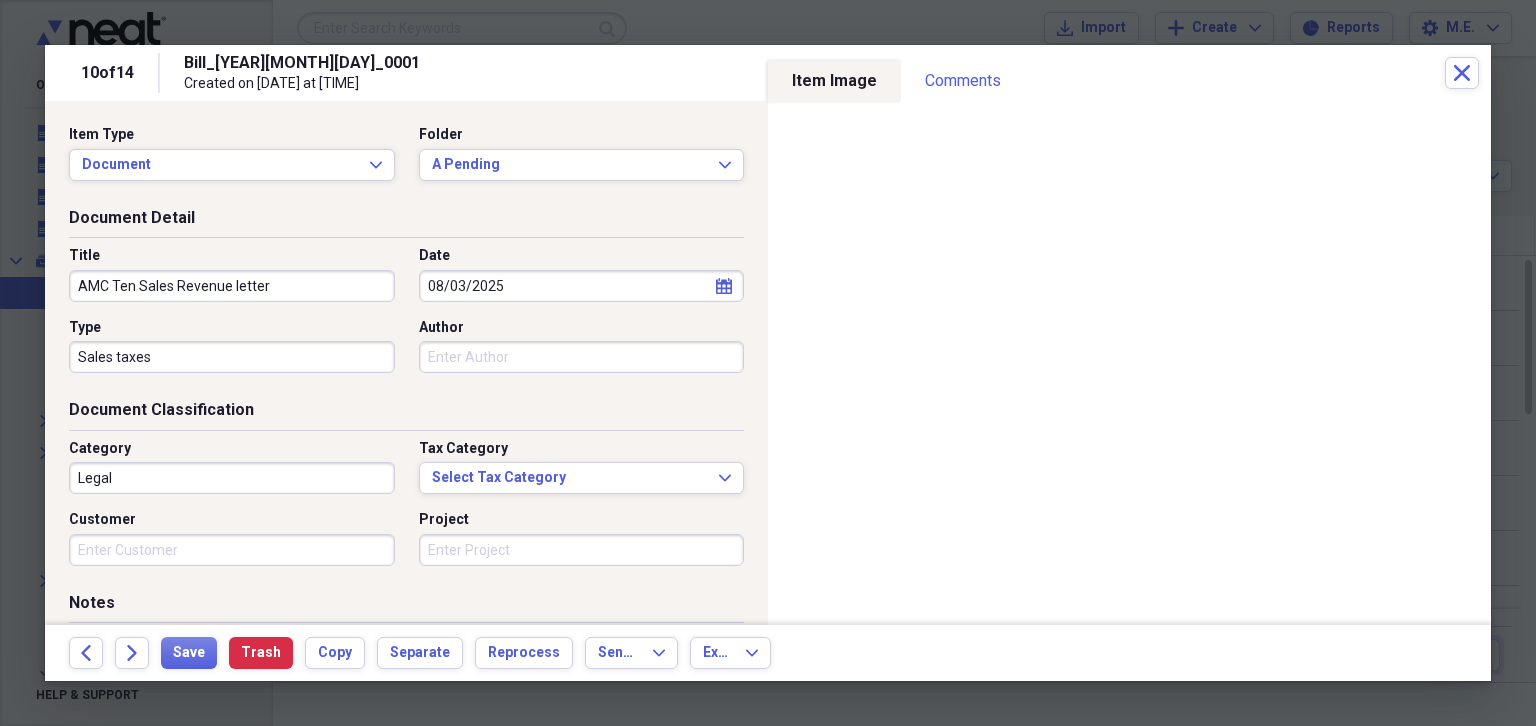 click on "Legal" at bounding box center [232, 478] 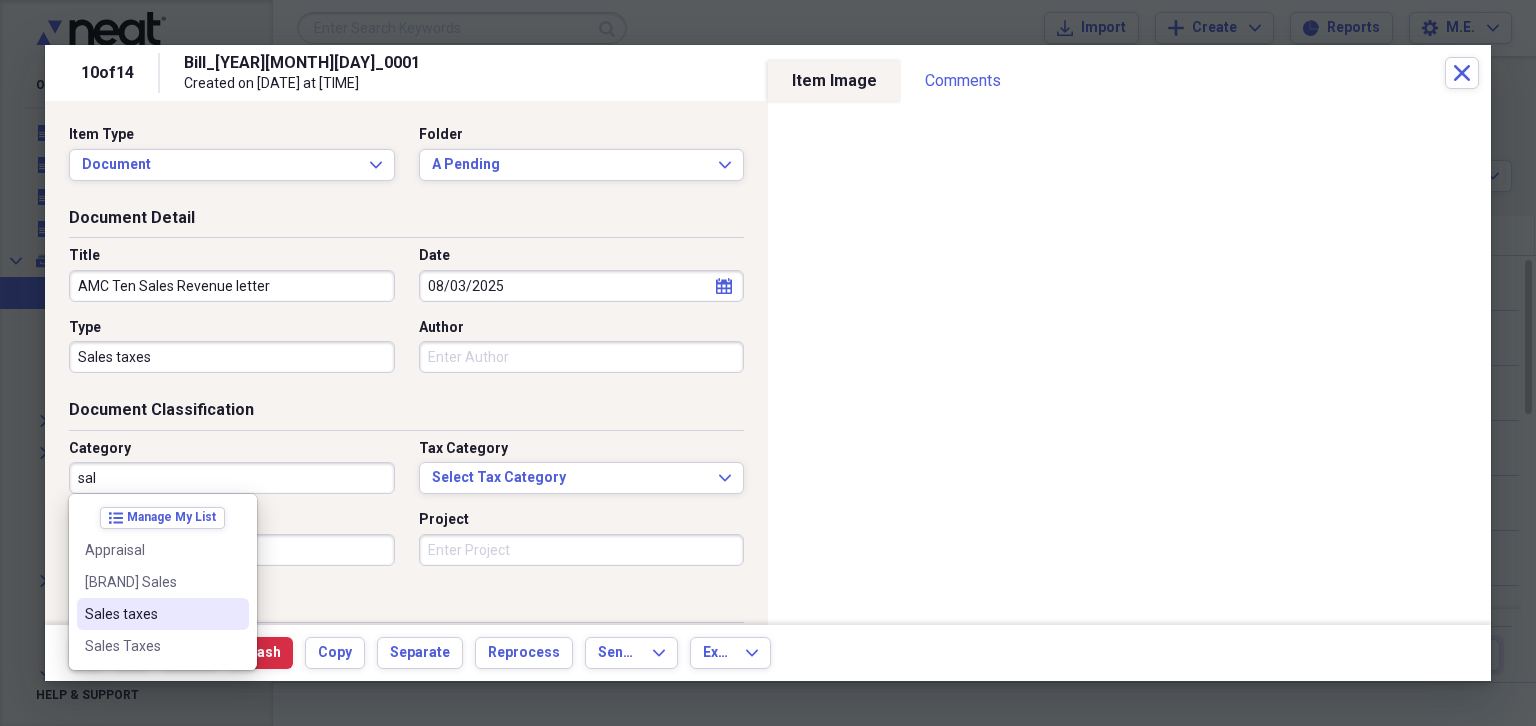 click on "Sales taxes" at bounding box center (163, 614) 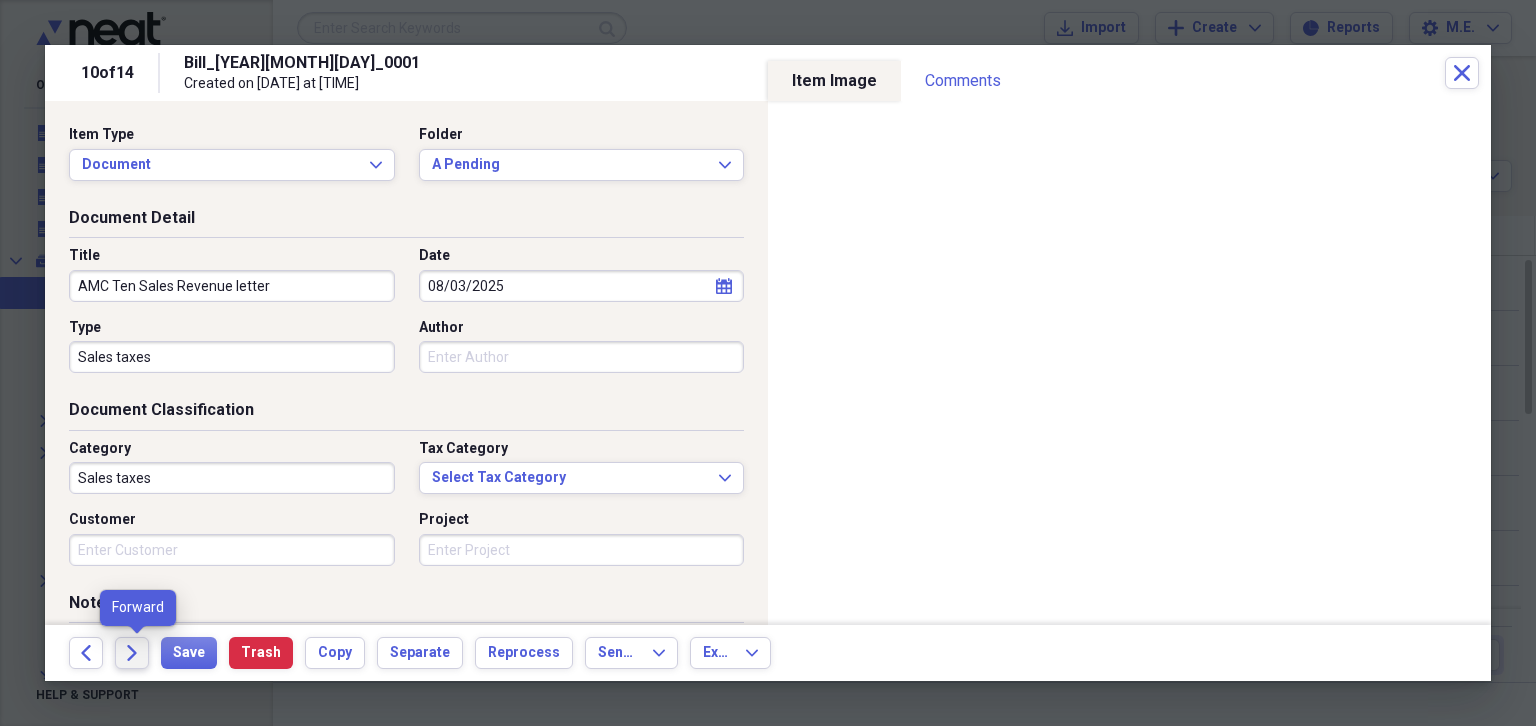 click 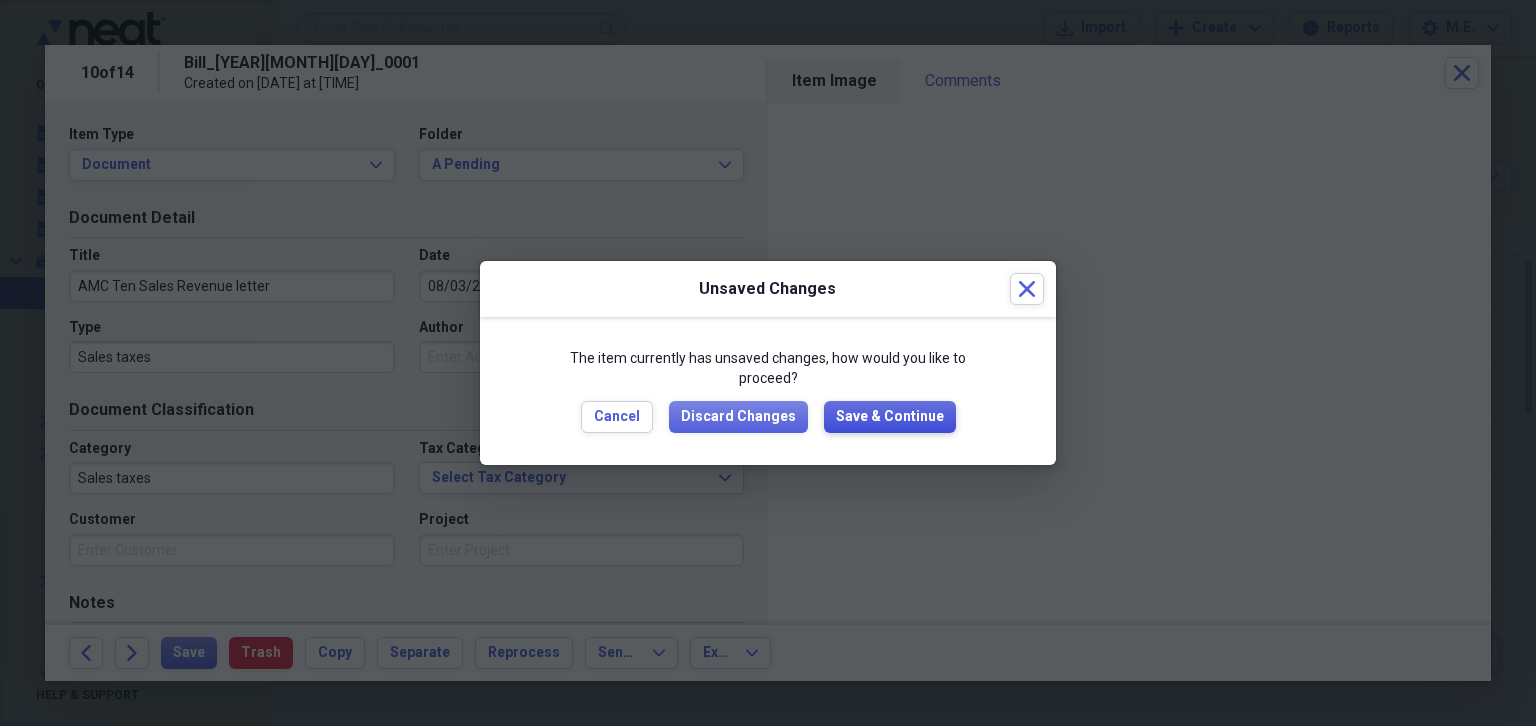 click on "Save & Continue" at bounding box center [890, 417] 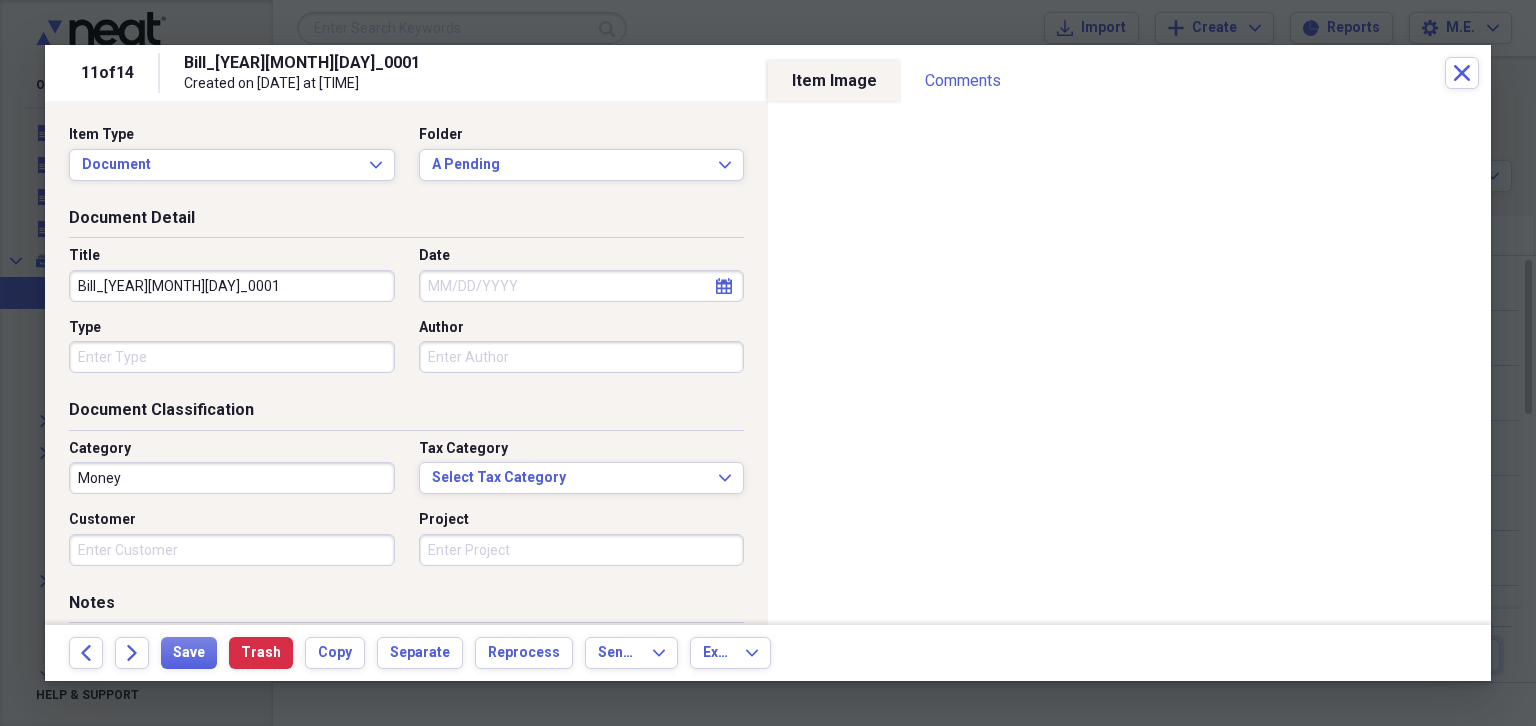 drag, startPoint x: 178, startPoint y: 279, endPoint x: 0, endPoint y: 294, distance: 178.6309 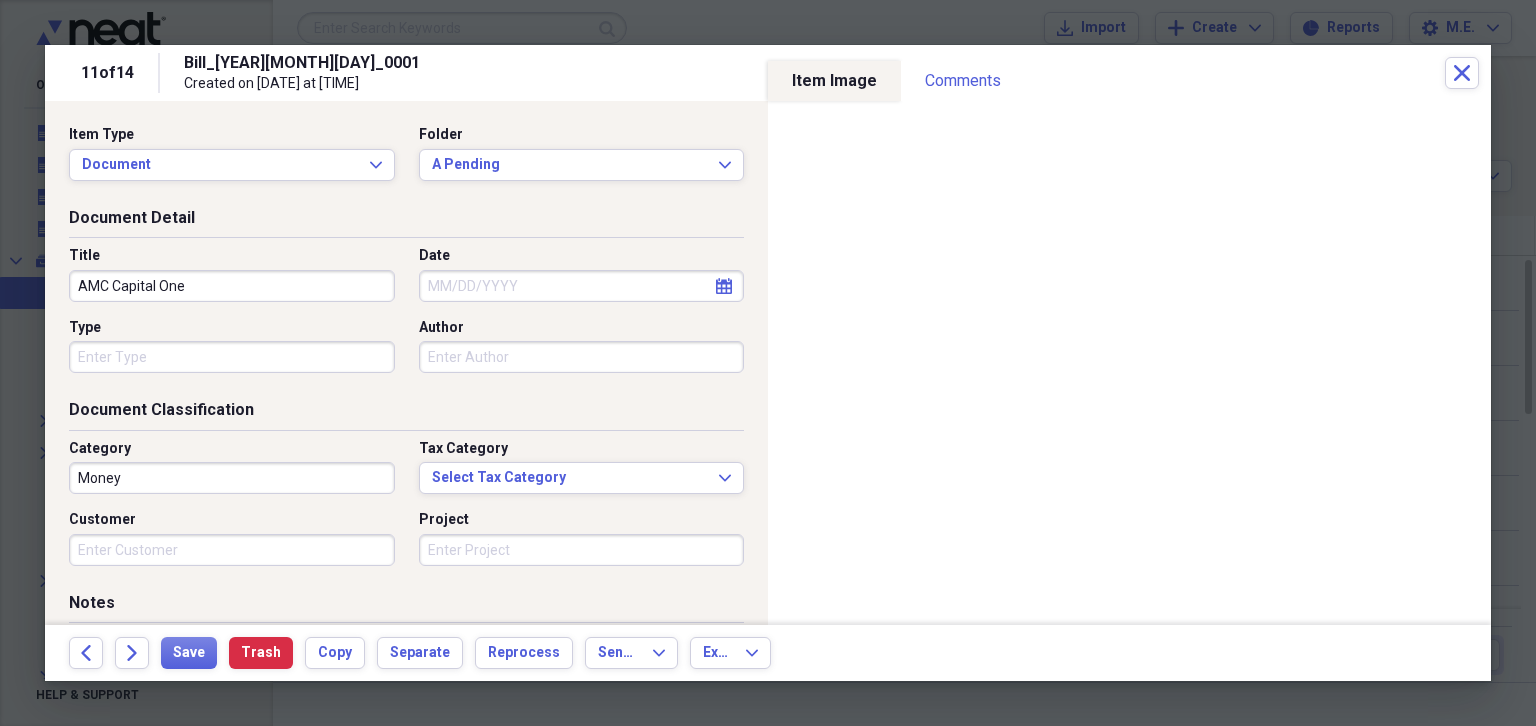 type on "AMC Capital One" 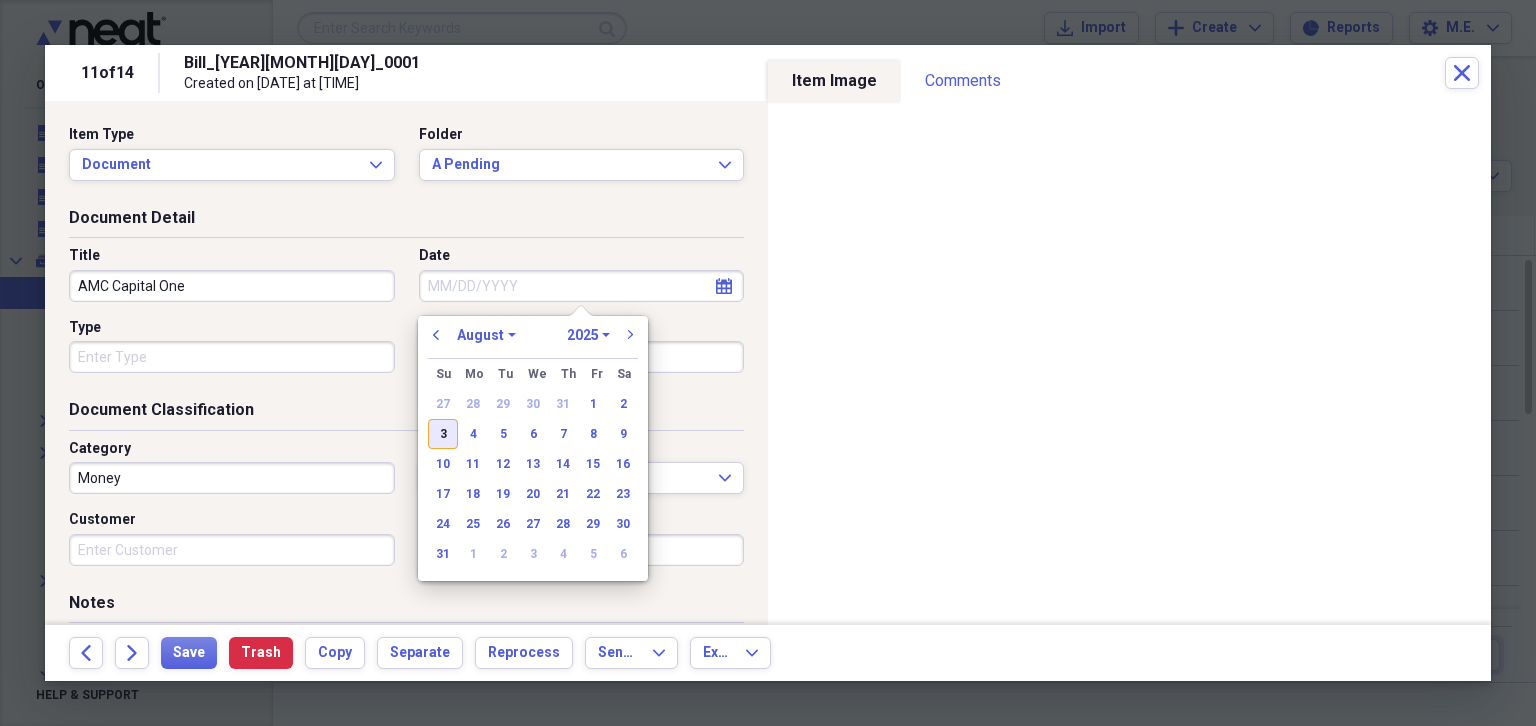 click on "3" at bounding box center (443, 434) 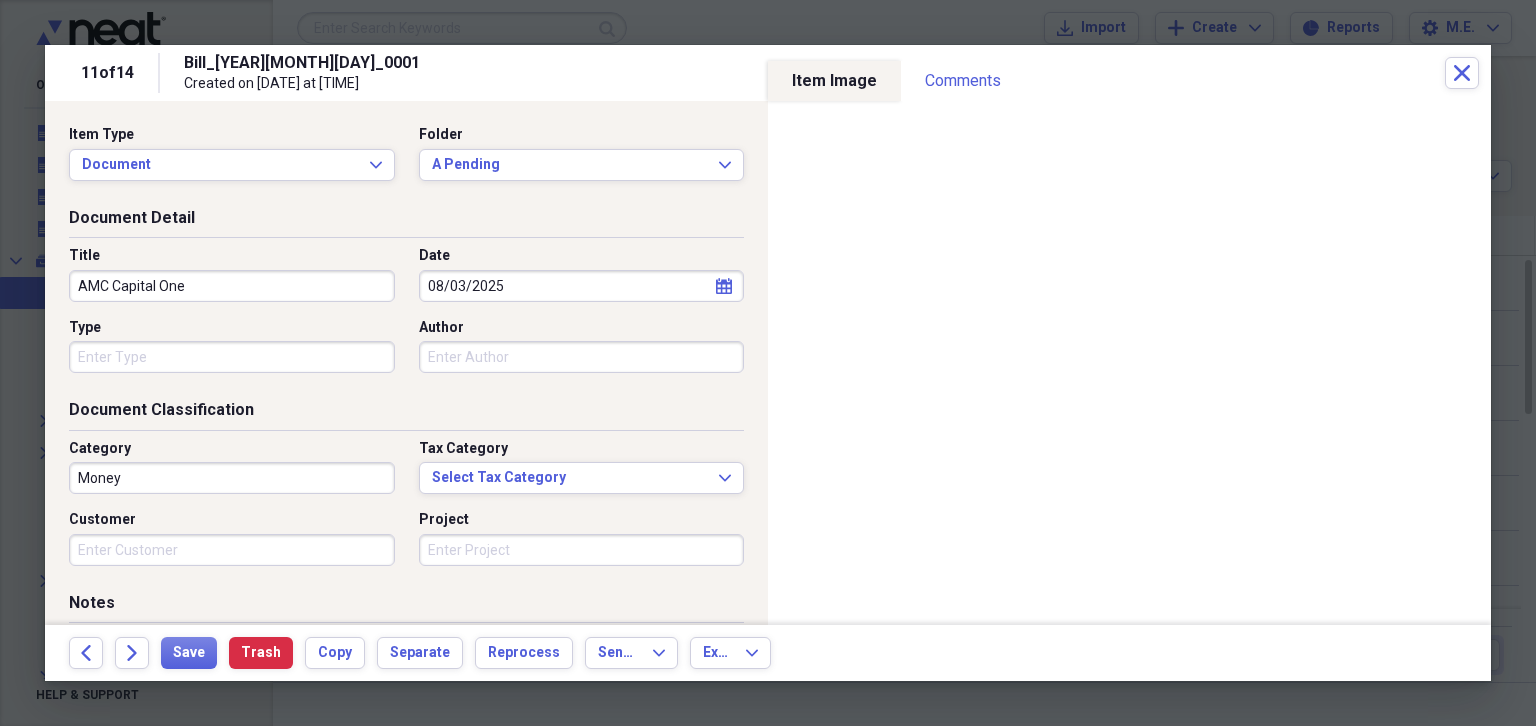 click on "Type" at bounding box center (232, 357) 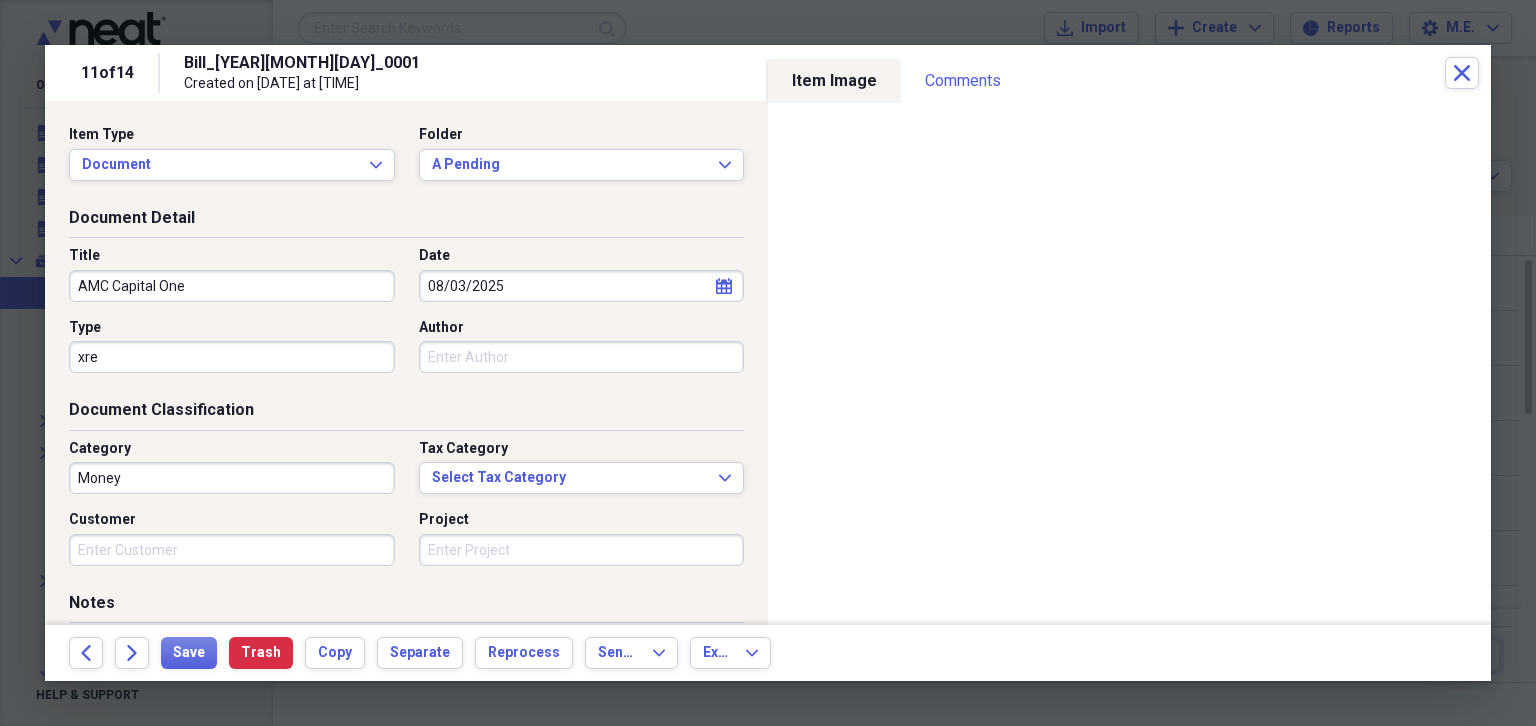 drag, startPoint x: 46, startPoint y: 367, endPoint x: 0, endPoint y: 371, distance: 46.173584 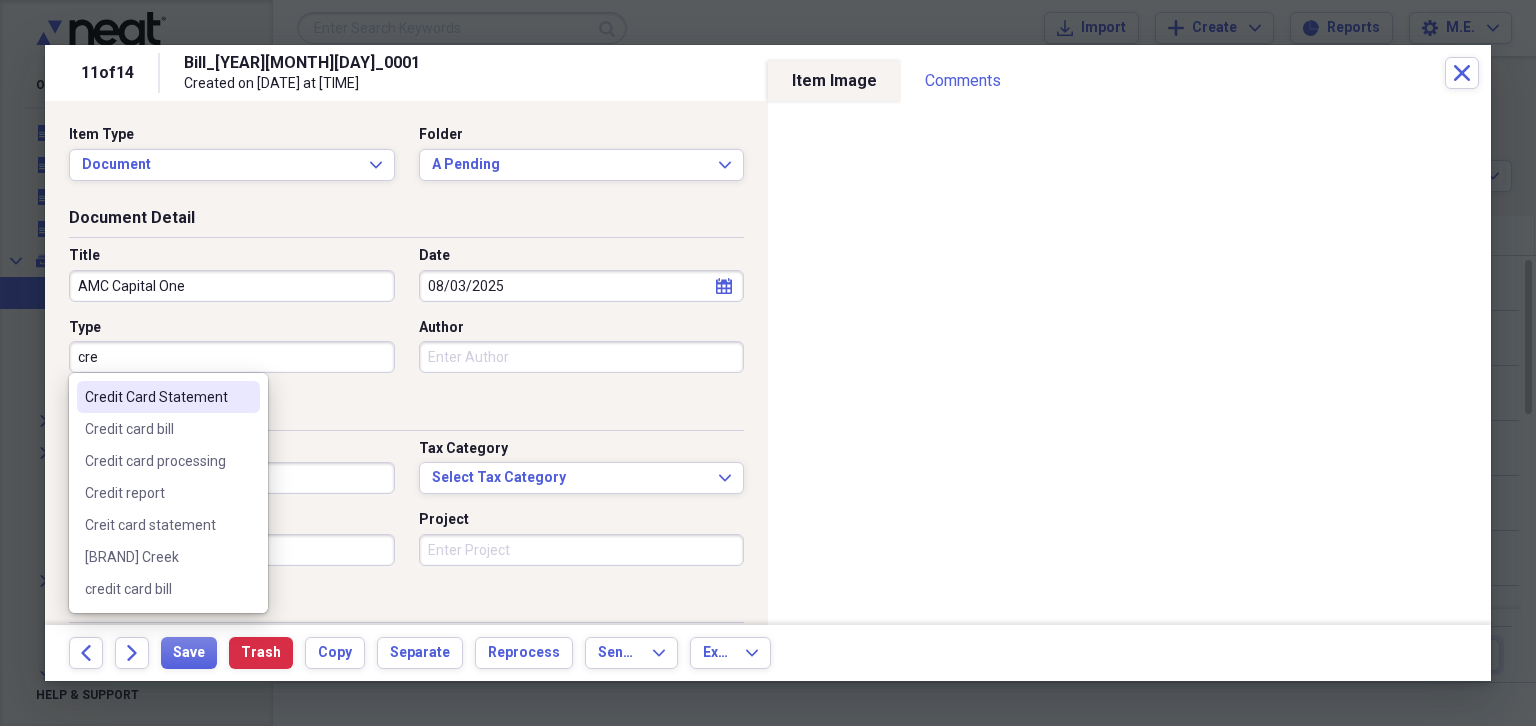 click on "Credit Card Statement" at bounding box center (156, 397) 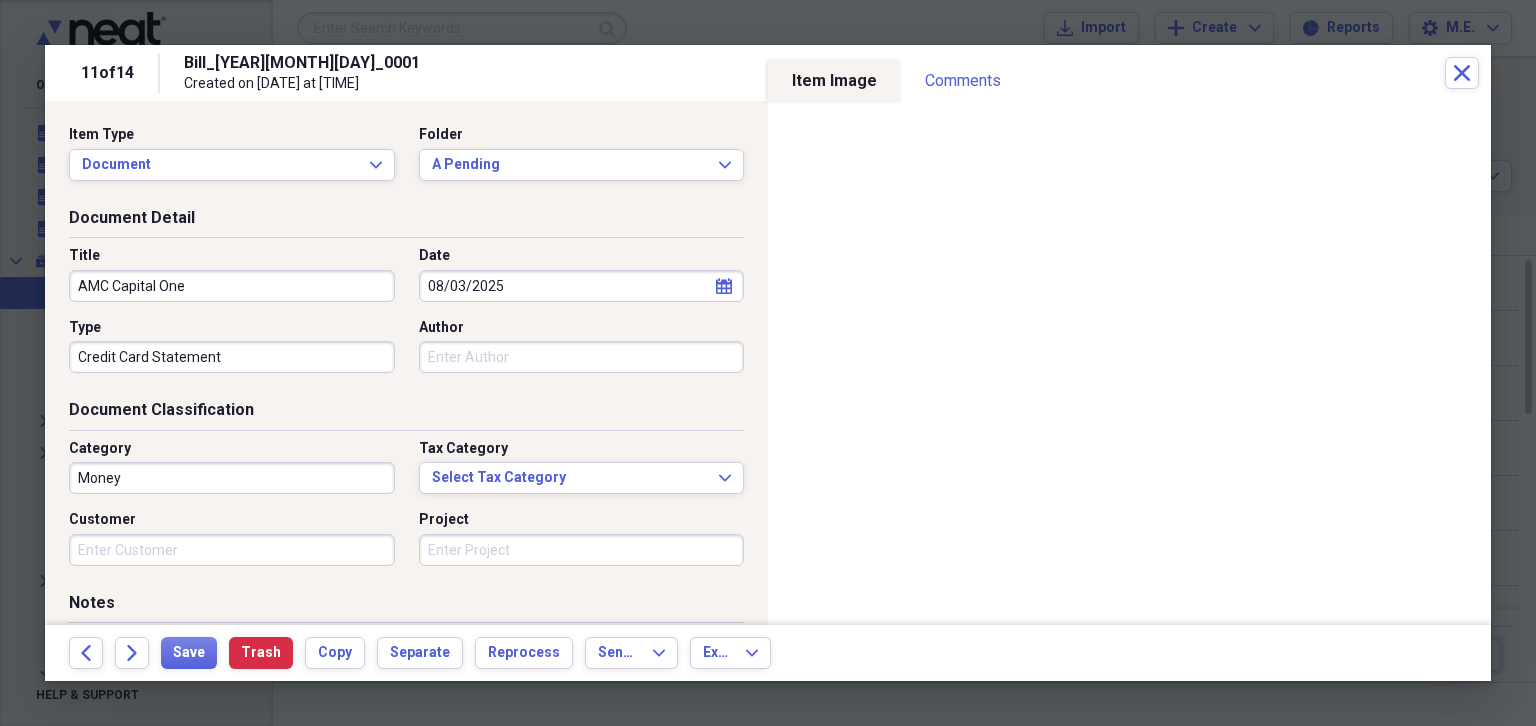 click on "Money" at bounding box center [232, 478] 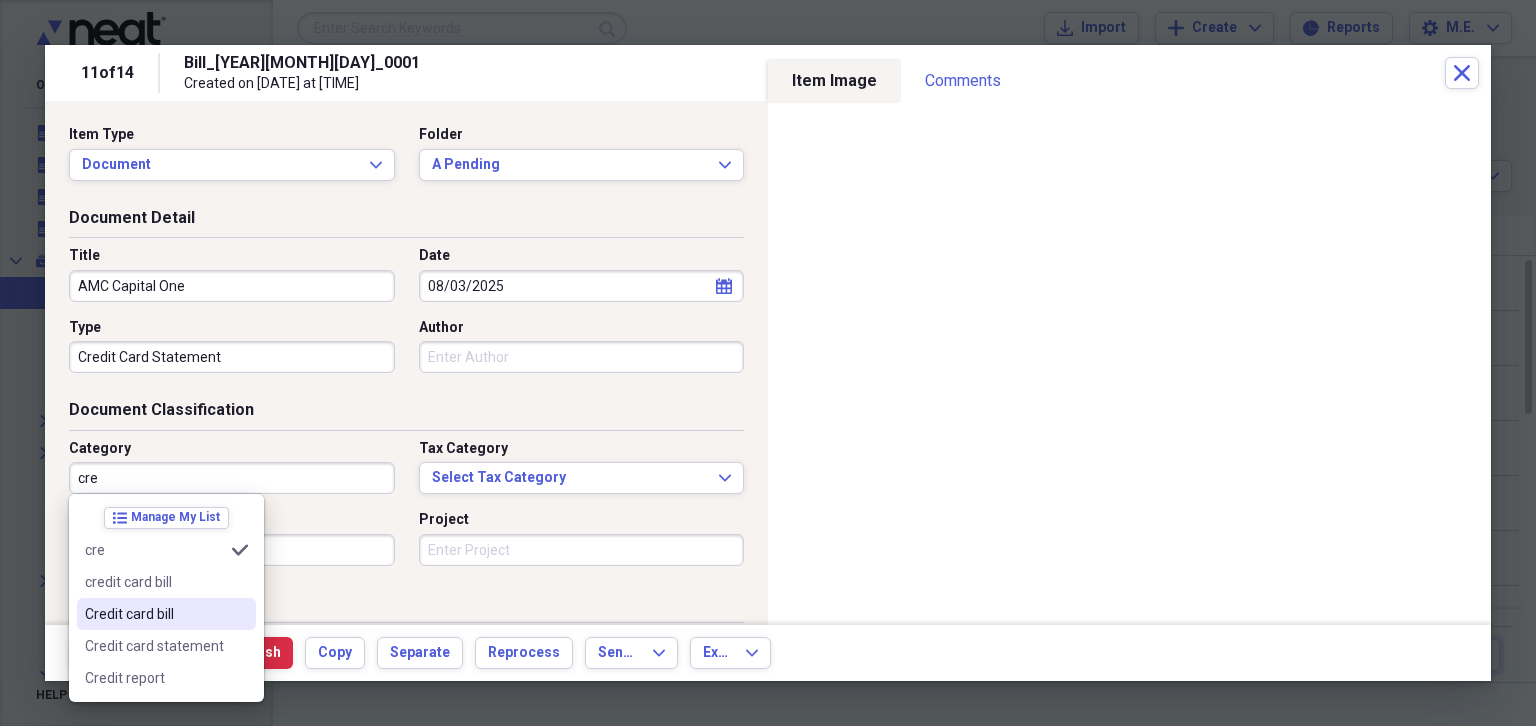 click on "Credit card bill" at bounding box center (154, 614) 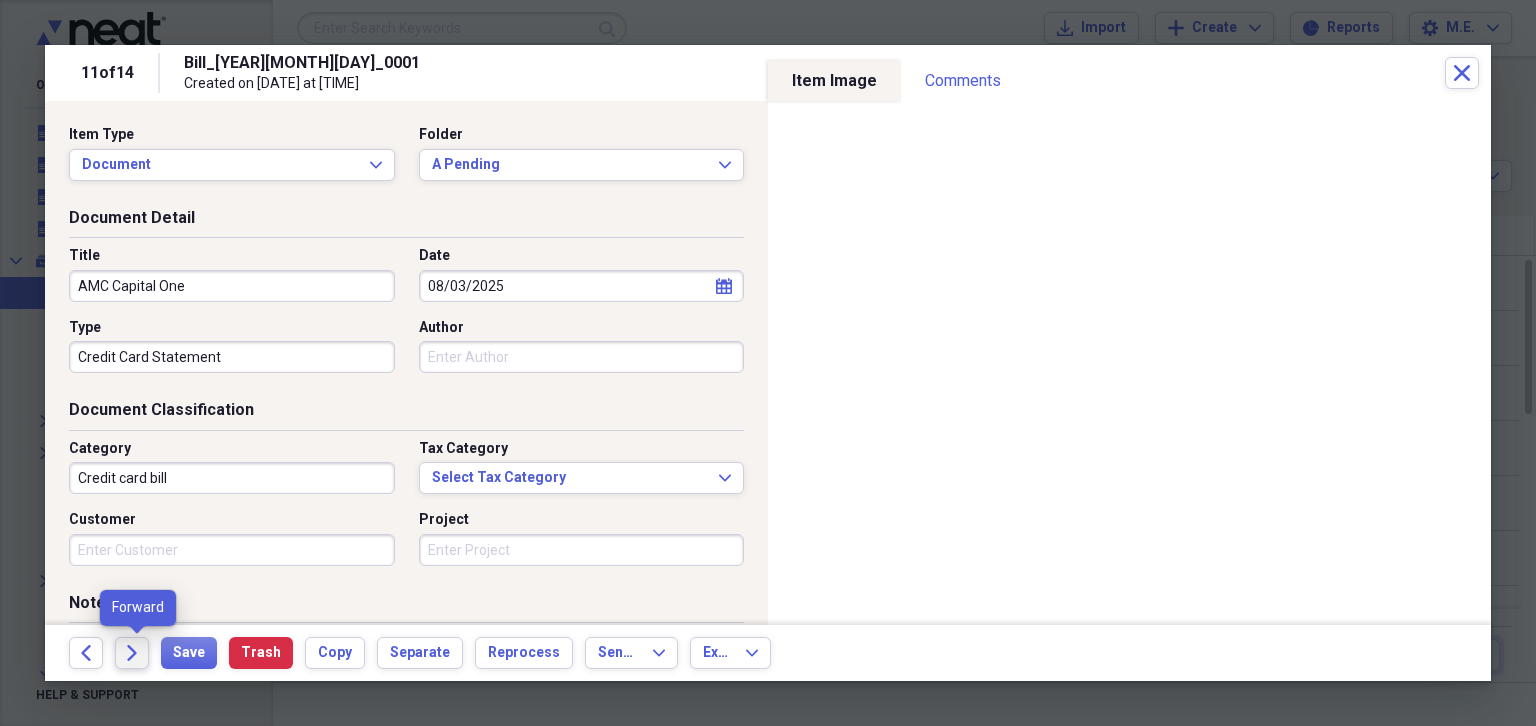 click on "Forward" 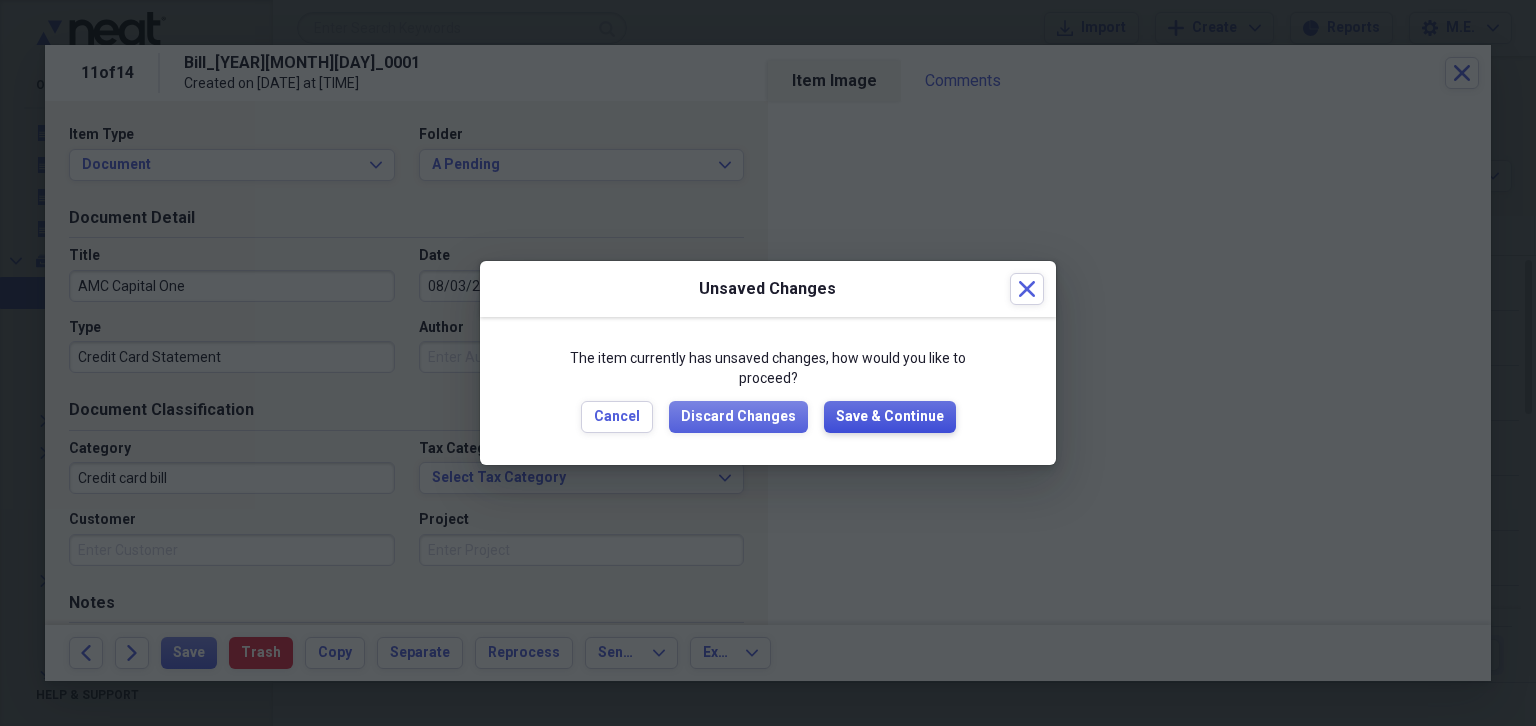 click on "Save & Continue" at bounding box center [890, 417] 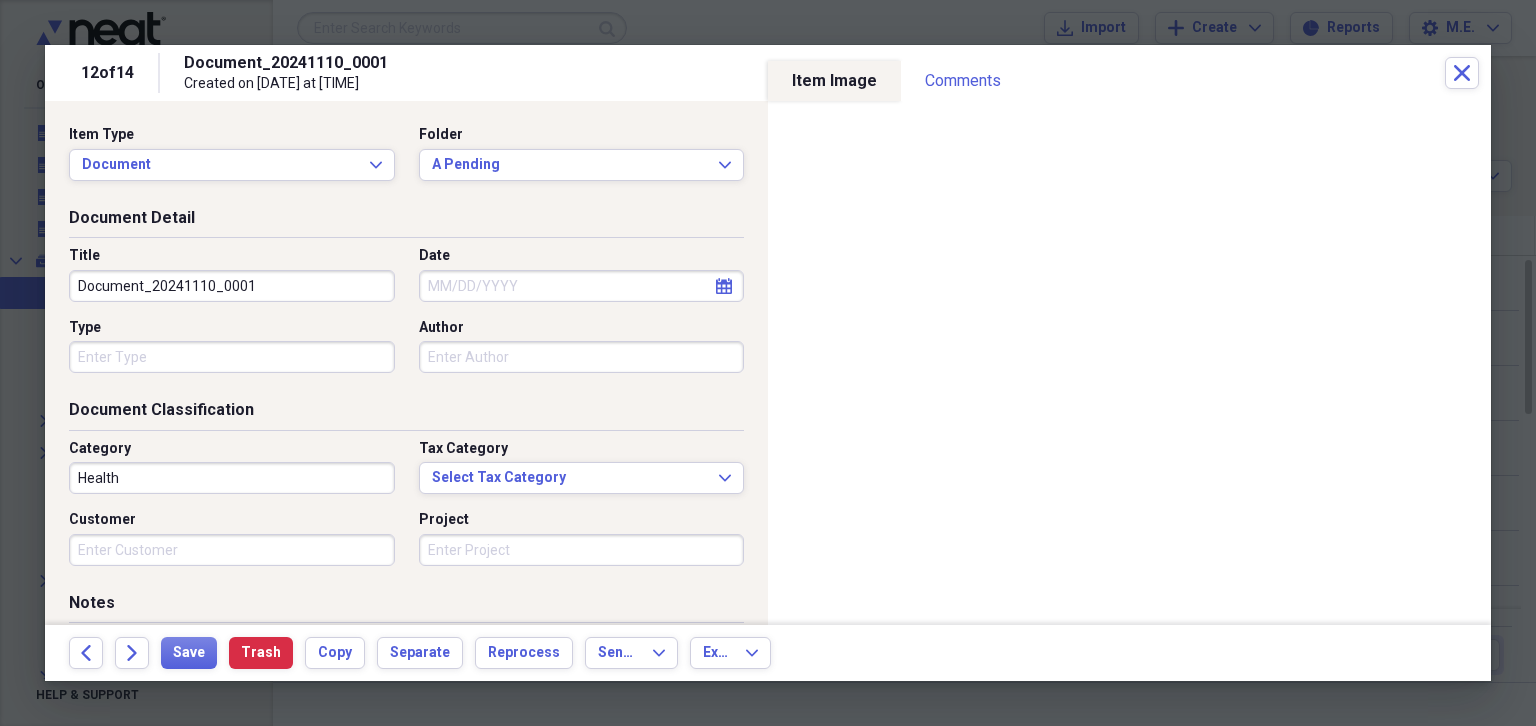 drag, startPoint x: 286, startPoint y: 276, endPoint x: 20, endPoint y: 290, distance: 266.36816 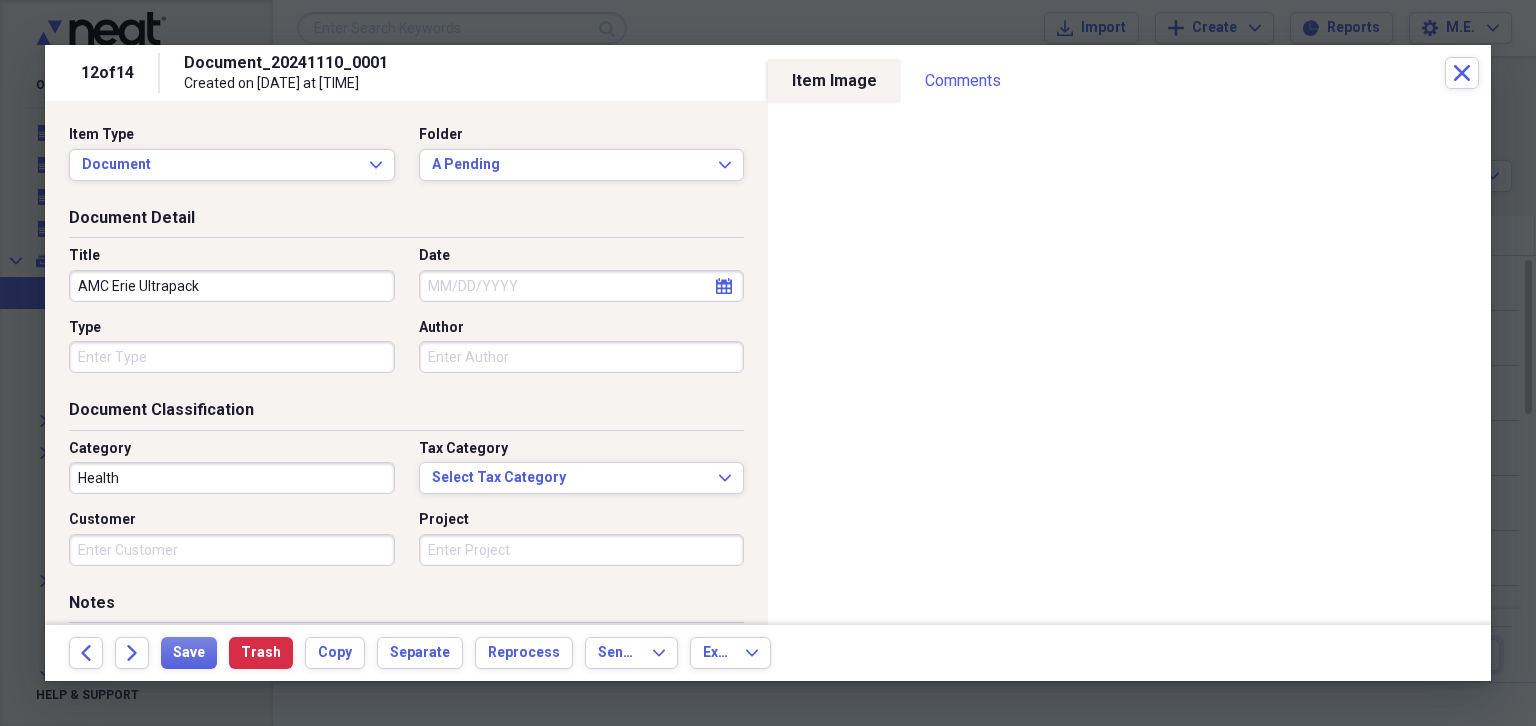 type on "AMC Erie Ultrapack" 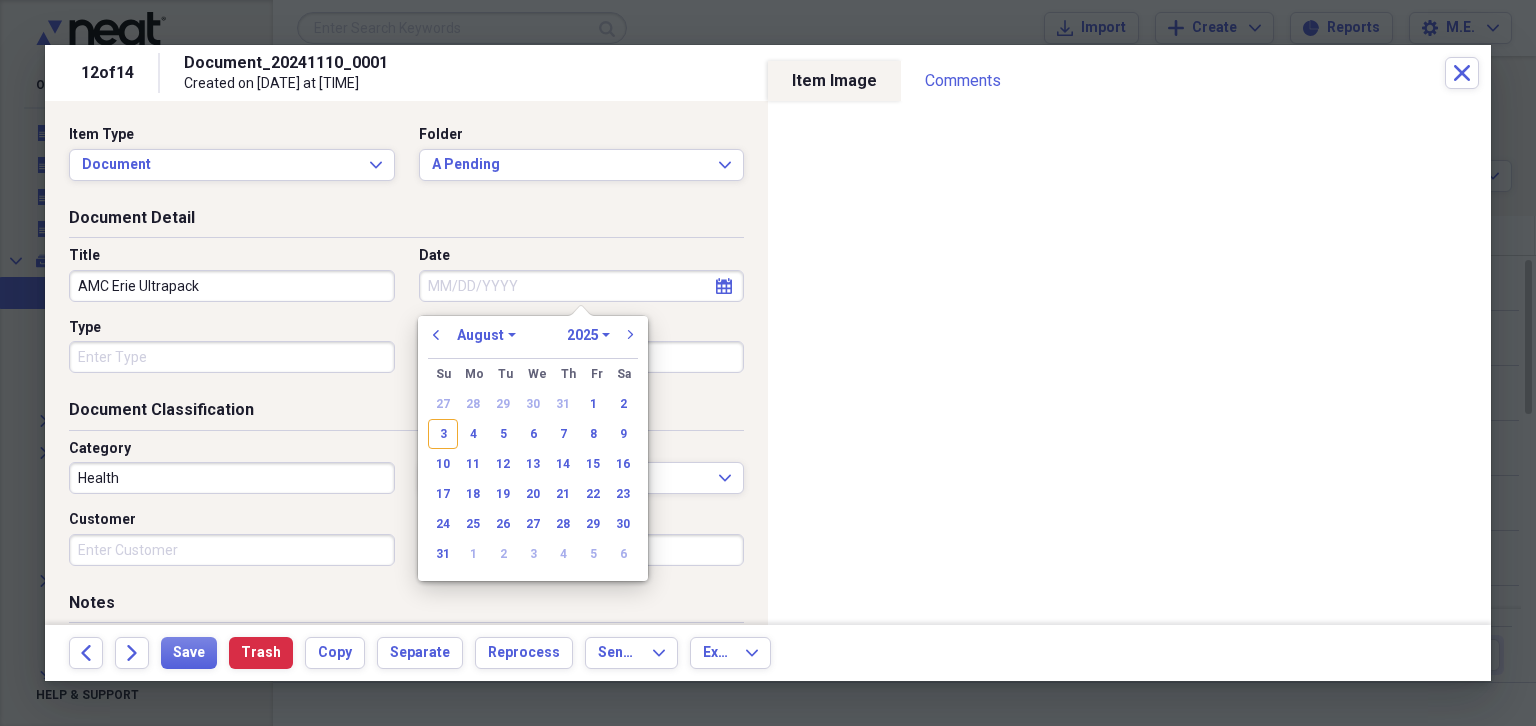 drag, startPoint x: 441, startPoint y: 440, endPoint x: 434, endPoint y: 432, distance: 10.630146 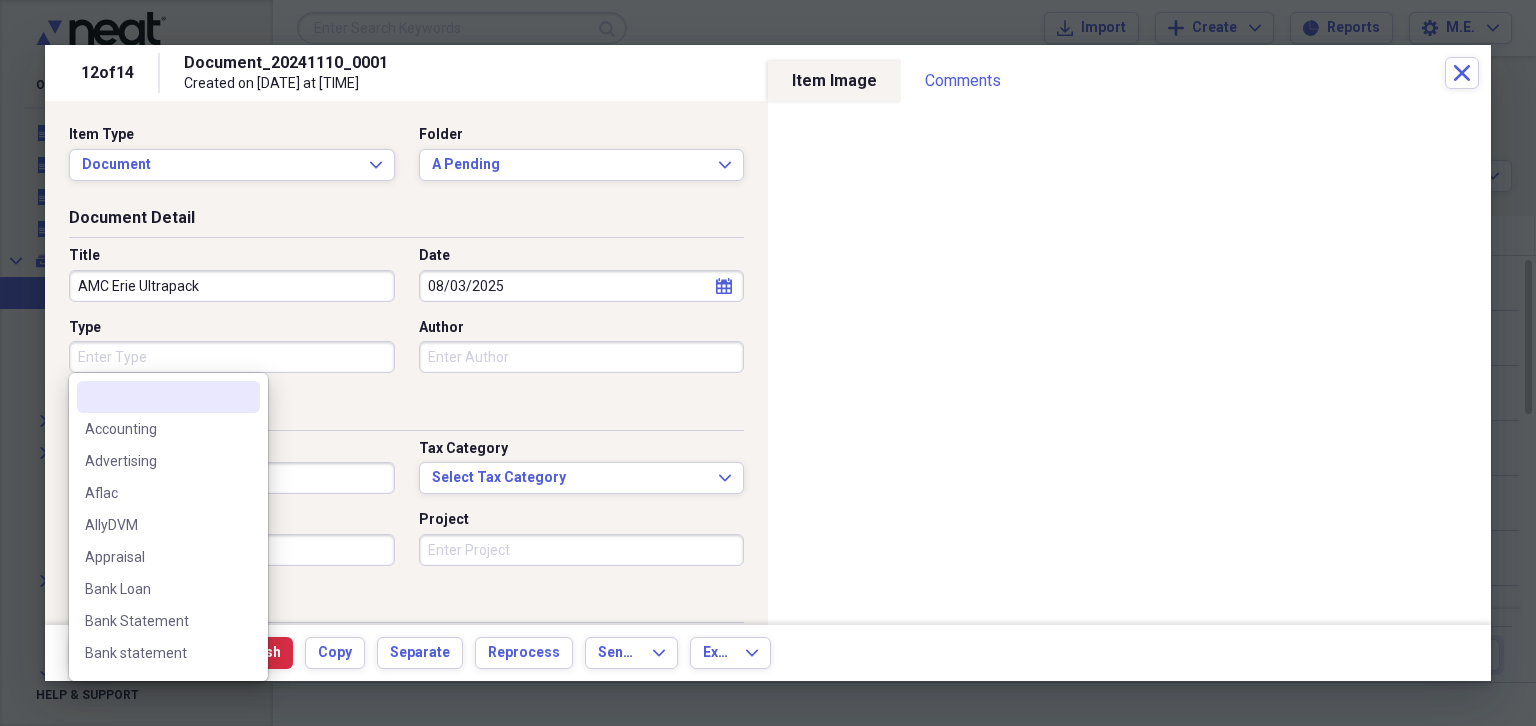 click on "Type" at bounding box center [232, 357] 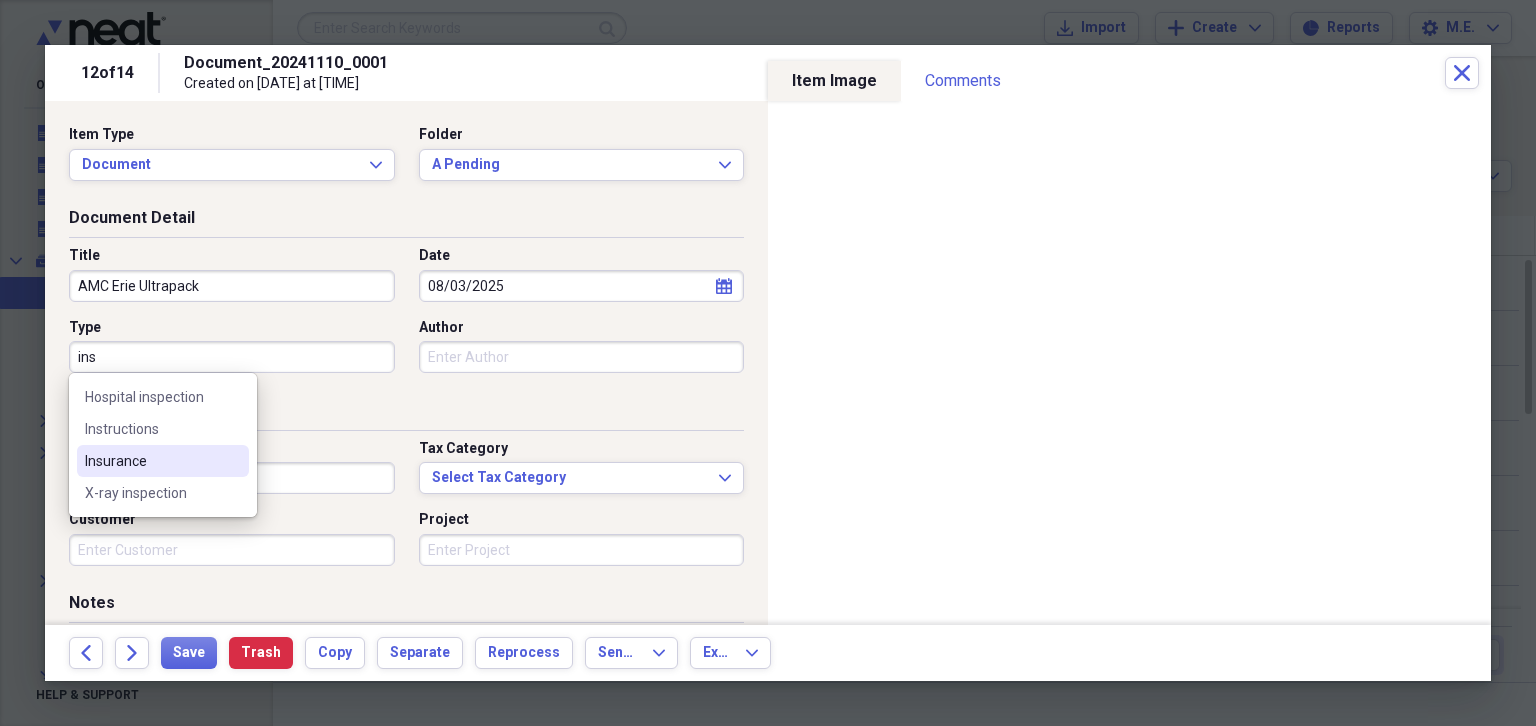 click on "Insurance" at bounding box center [151, 461] 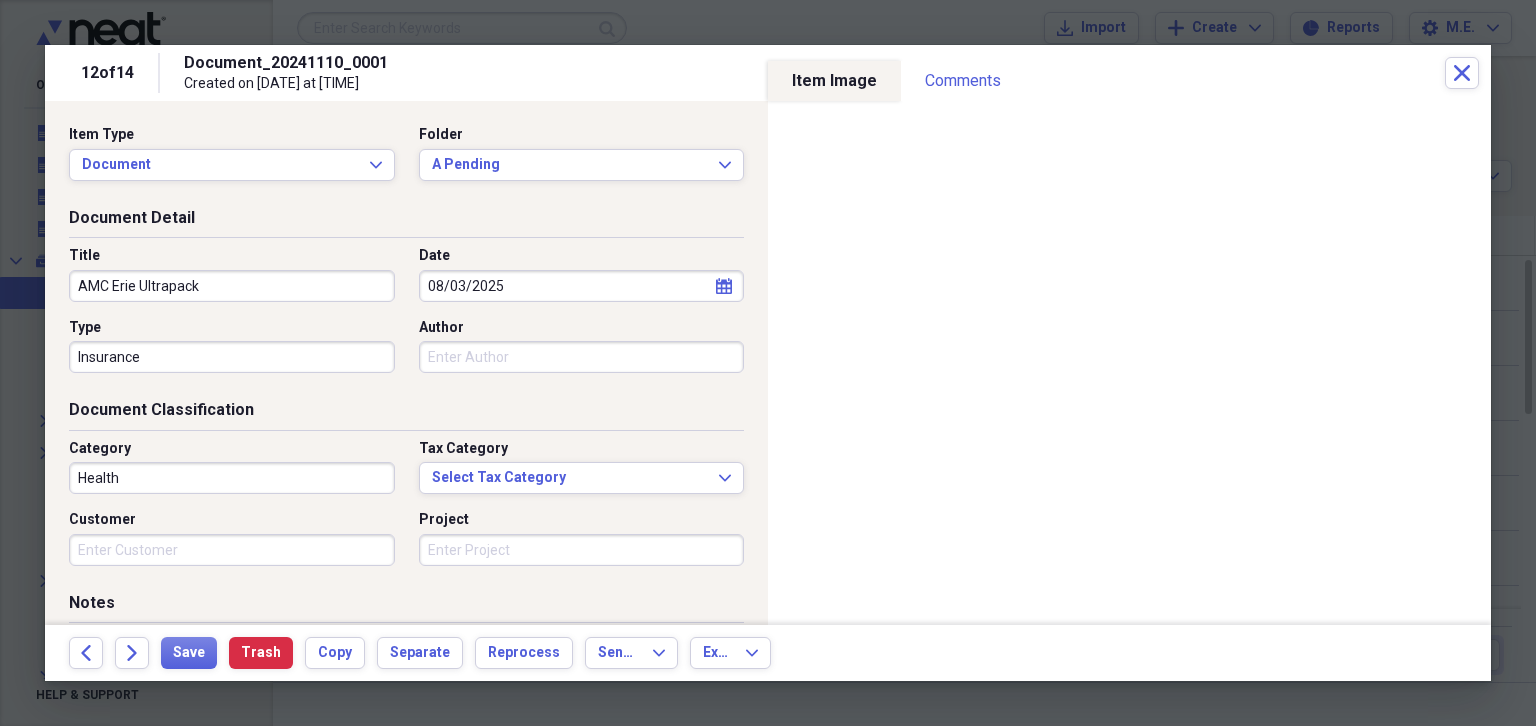 click on "Health" at bounding box center [232, 478] 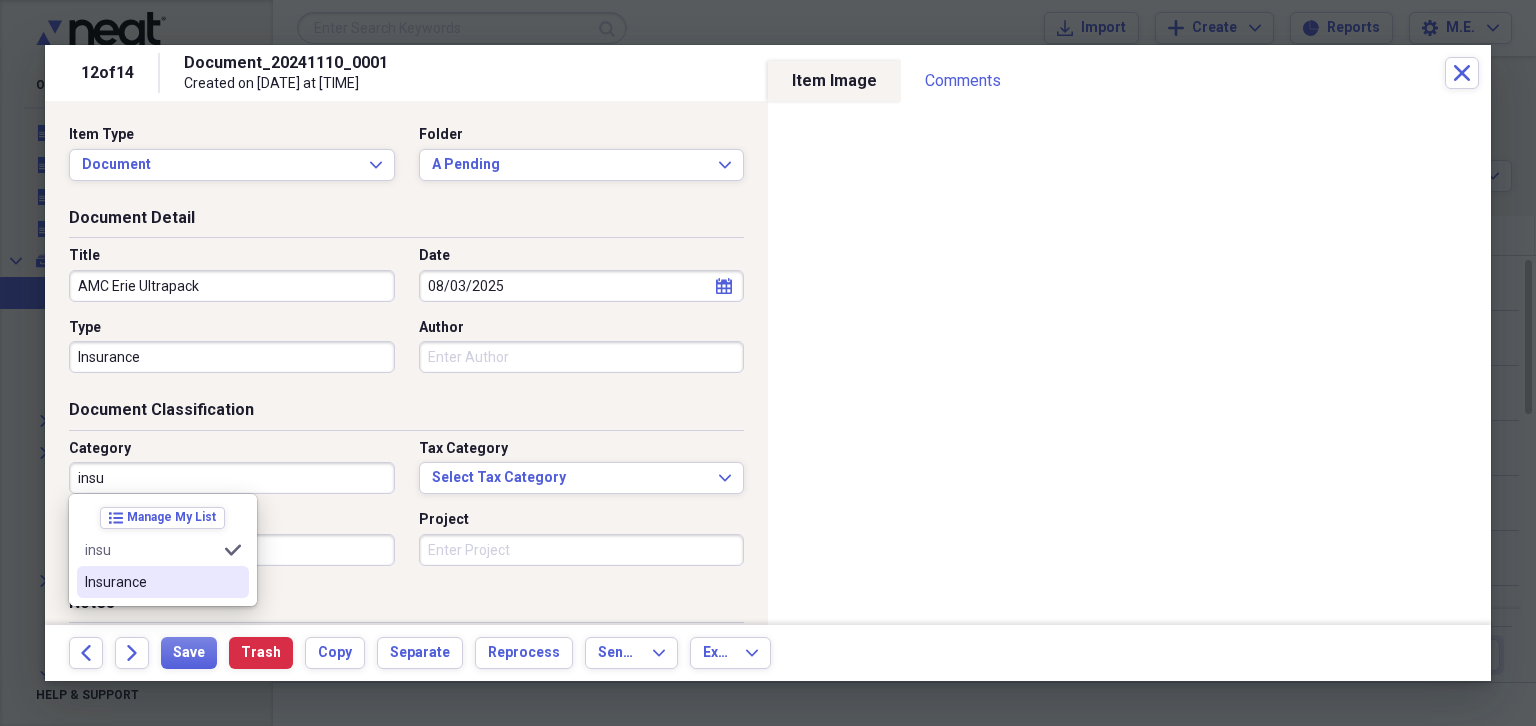 click on "Insurance" at bounding box center [163, 582] 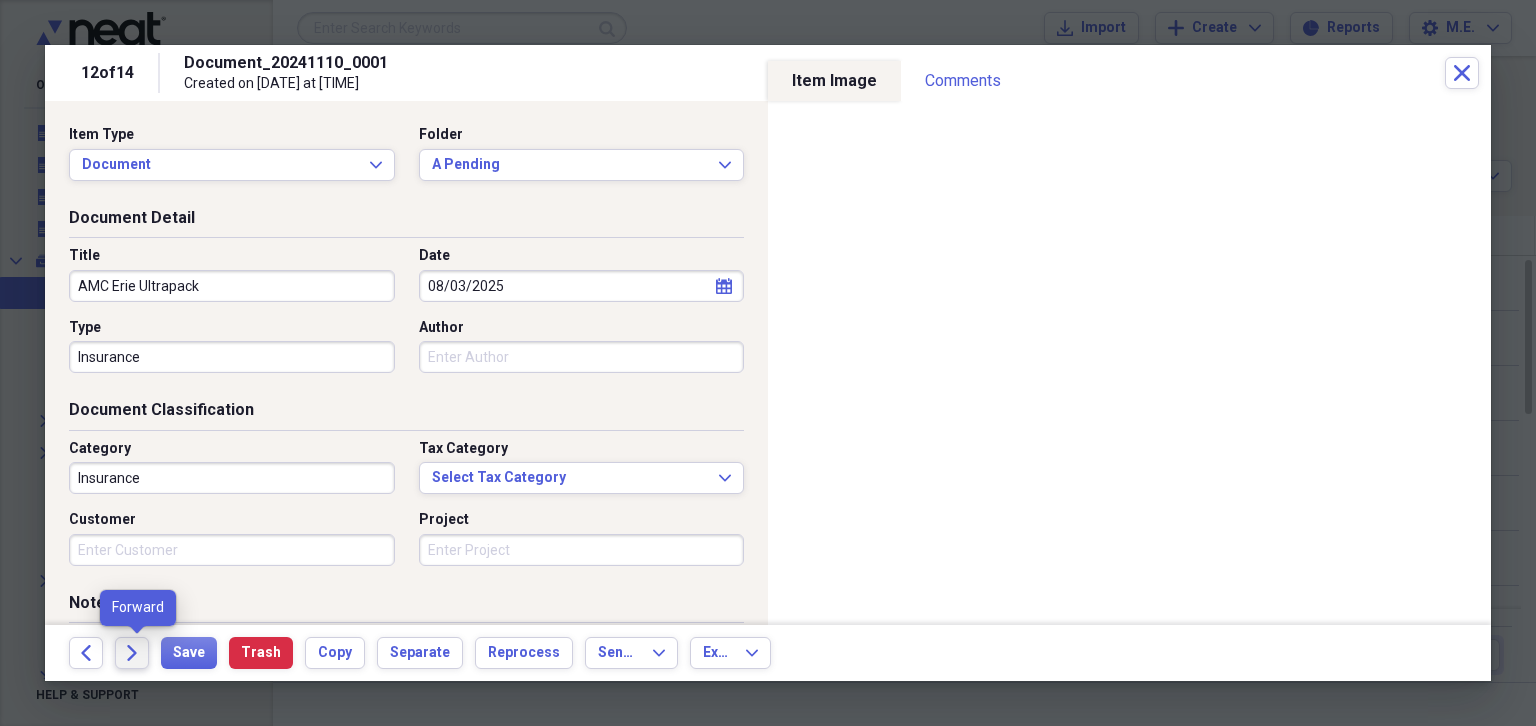 click 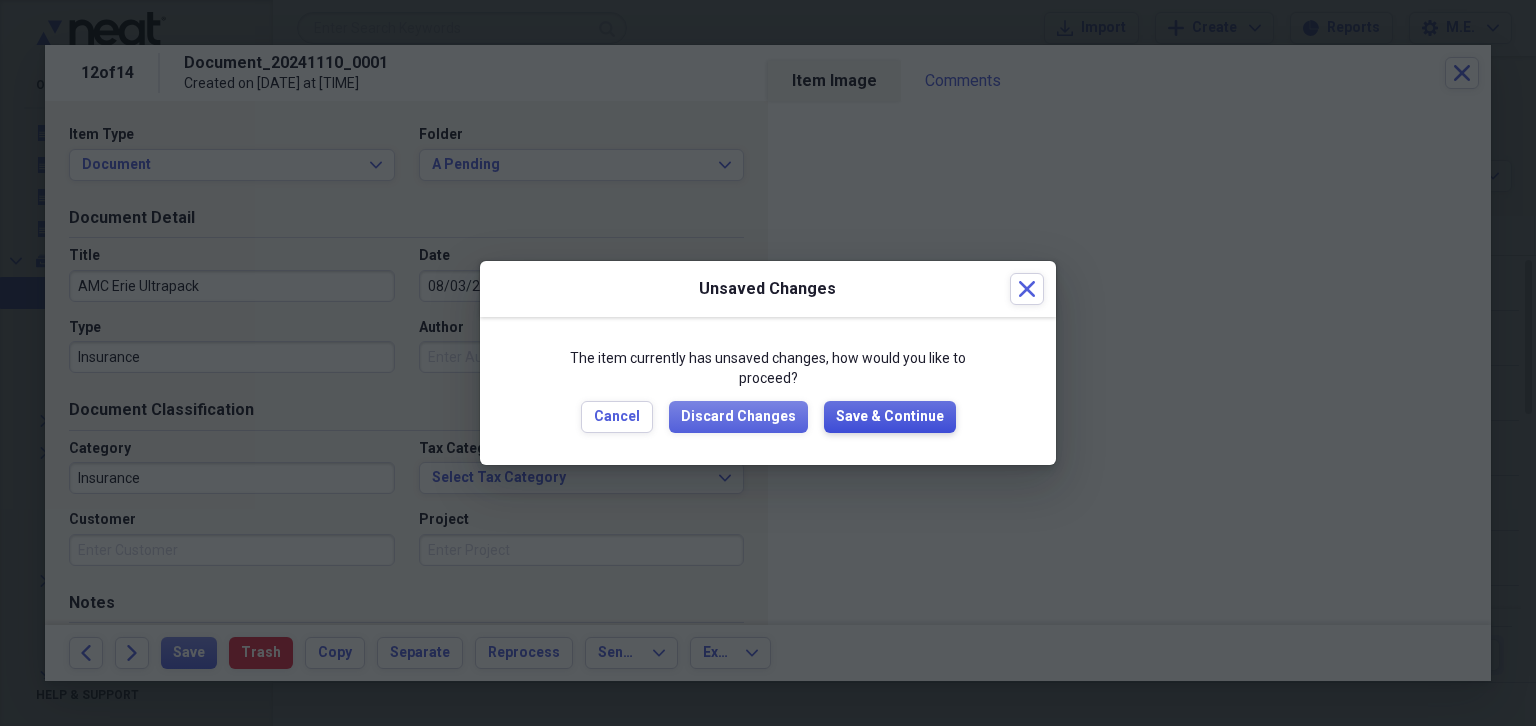 click on "Save & Continue" at bounding box center [890, 417] 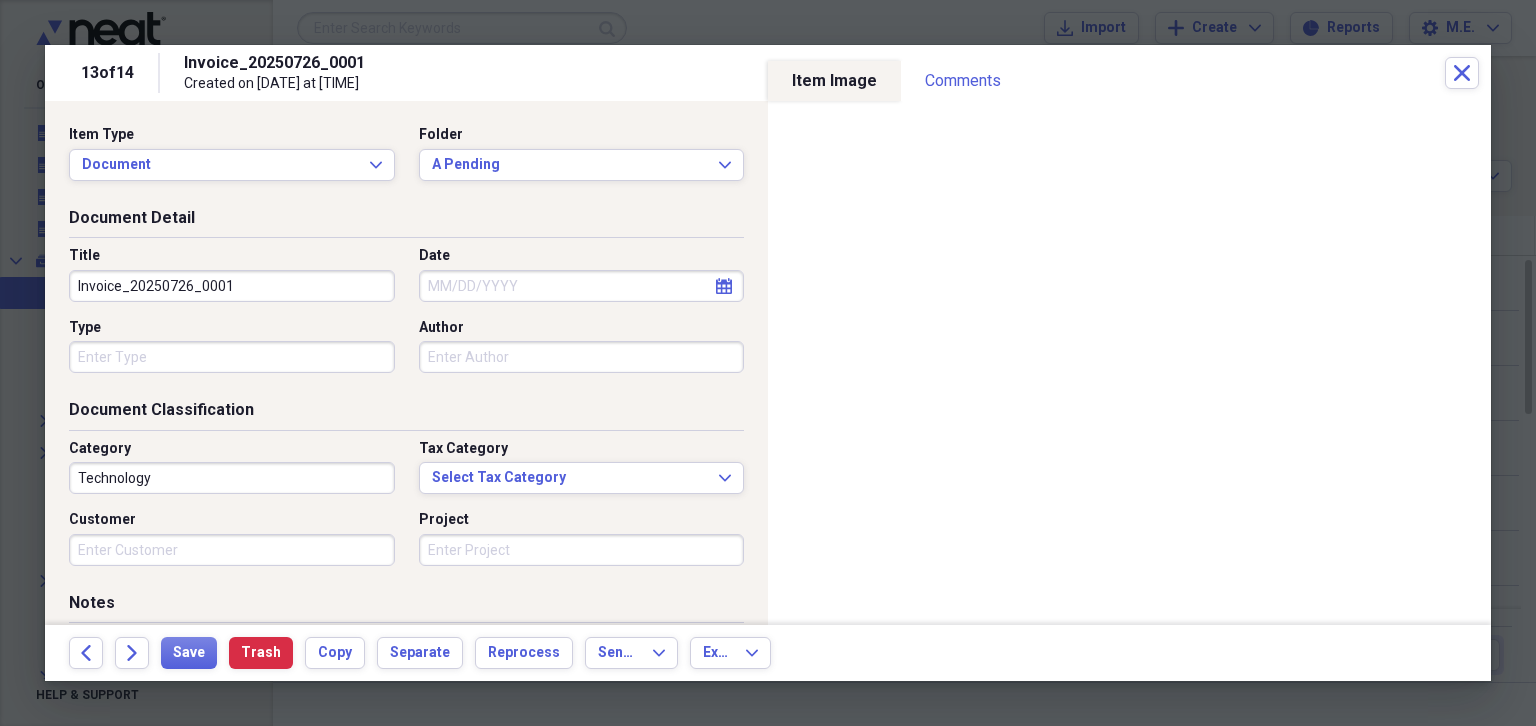 drag, startPoint x: 234, startPoint y: 295, endPoint x: 0, endPoint y: 290, distance: 234.0534 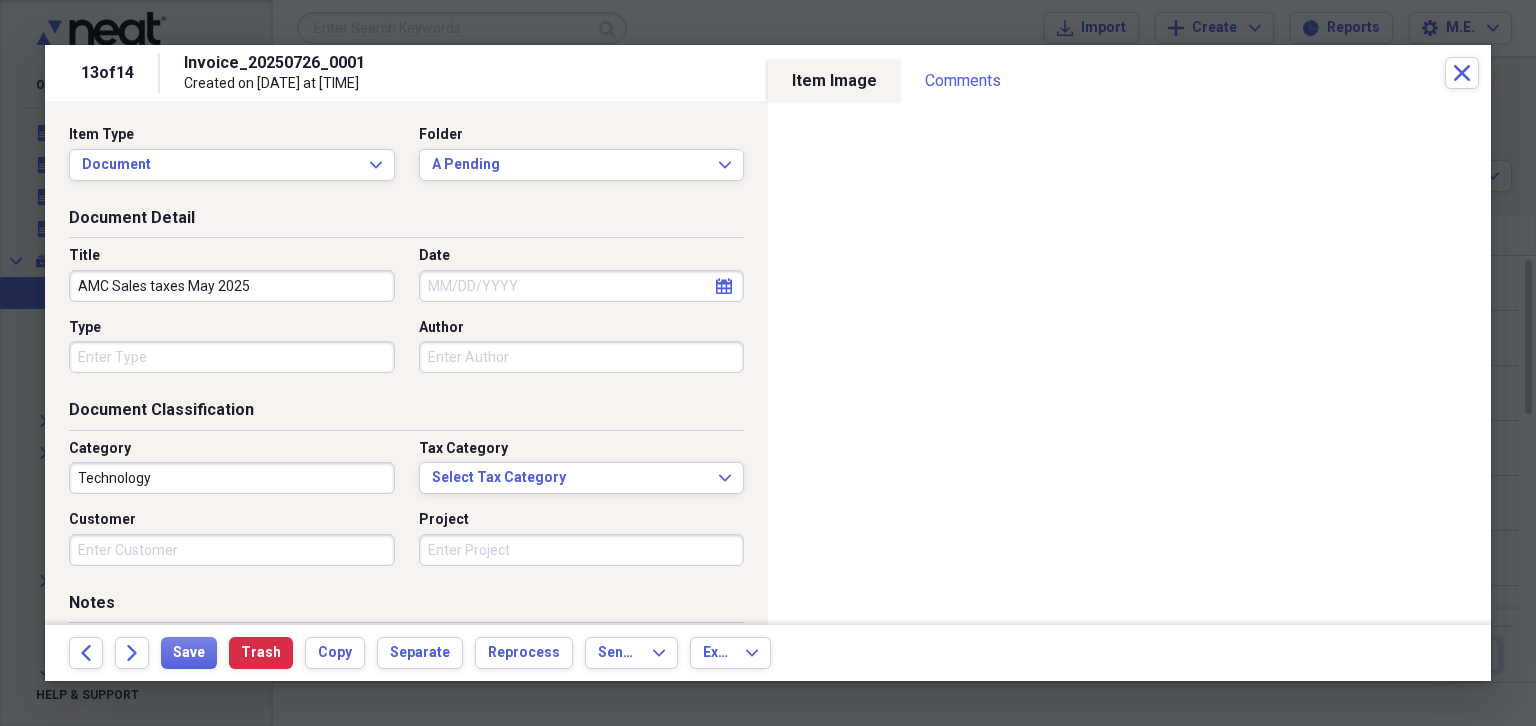 type on "AMC Sales taxes May 2025" 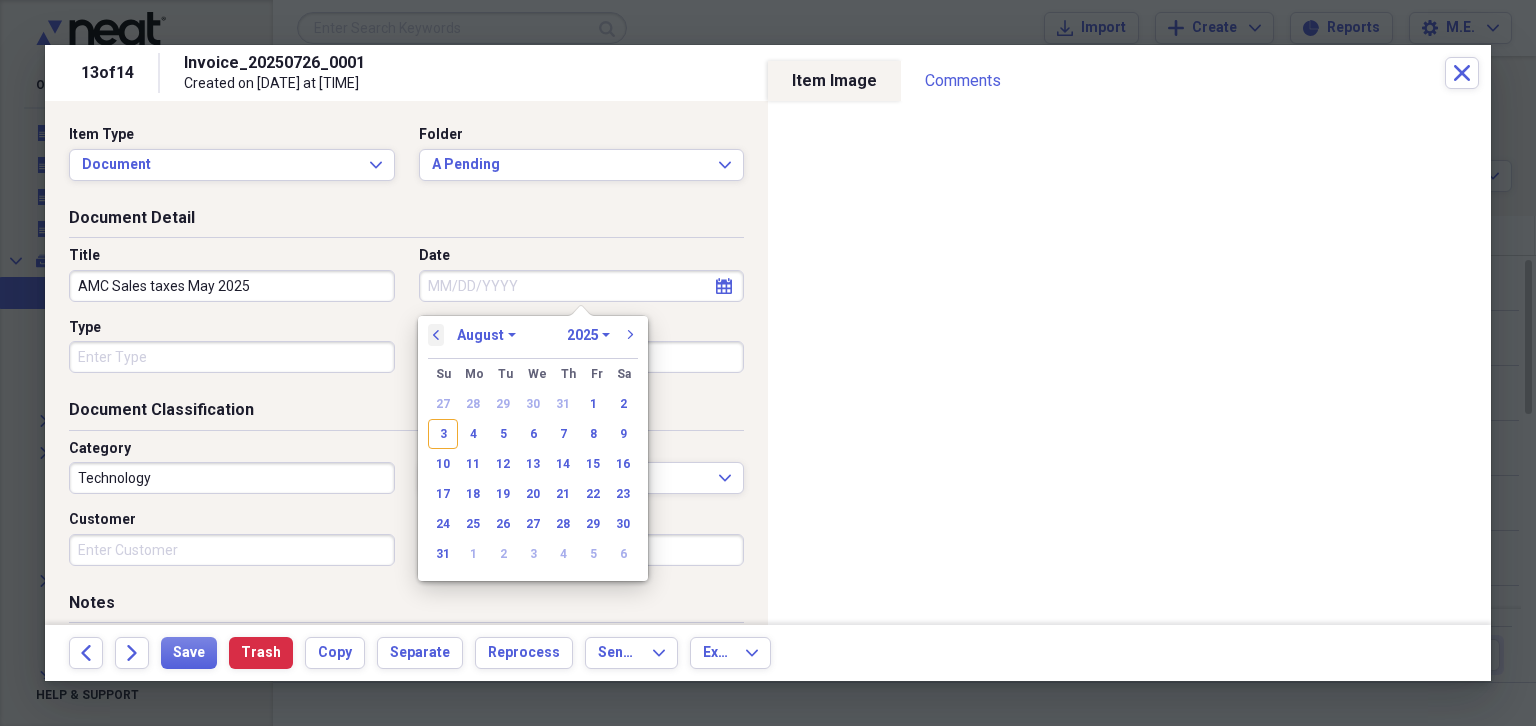click on "previous" at bounding box center [436, 335] 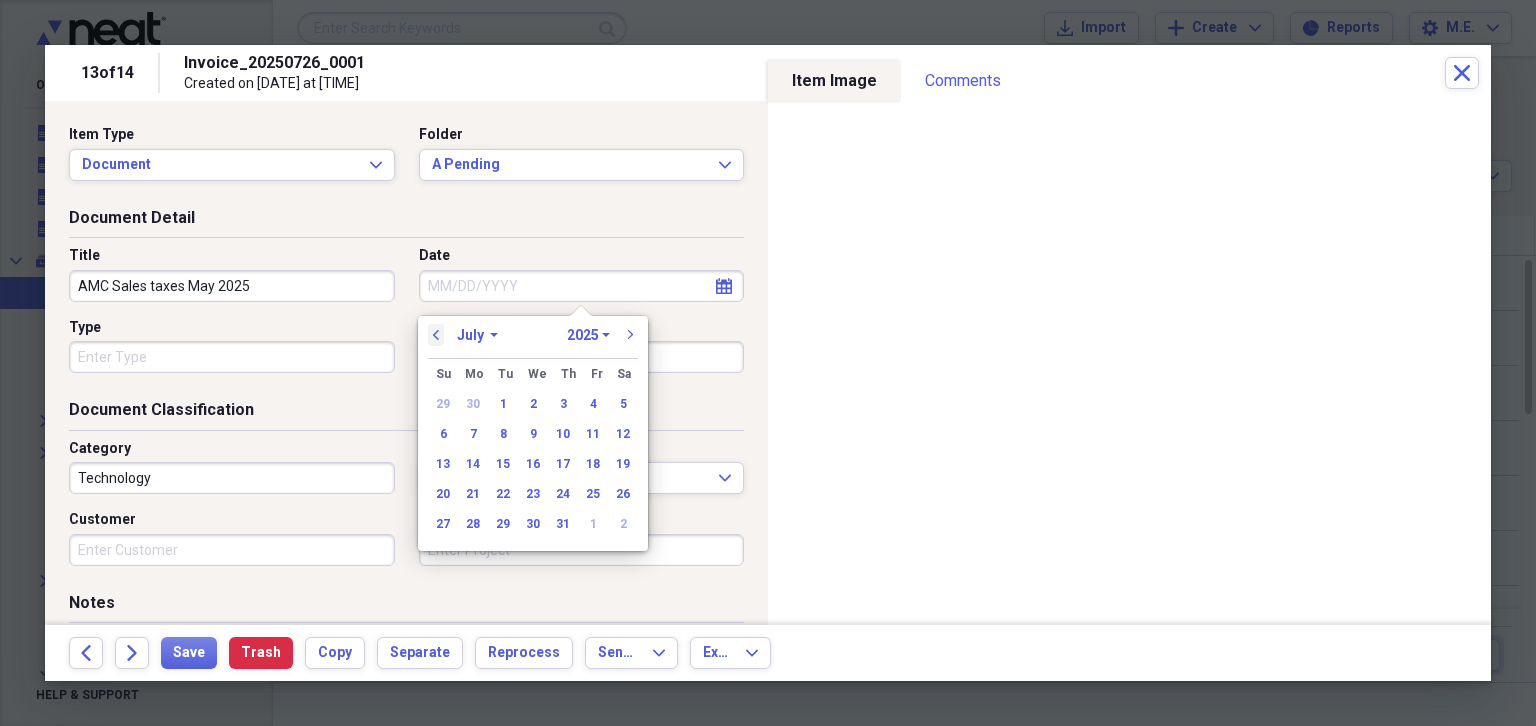 click on "previous" at bounding box center (436, 335) 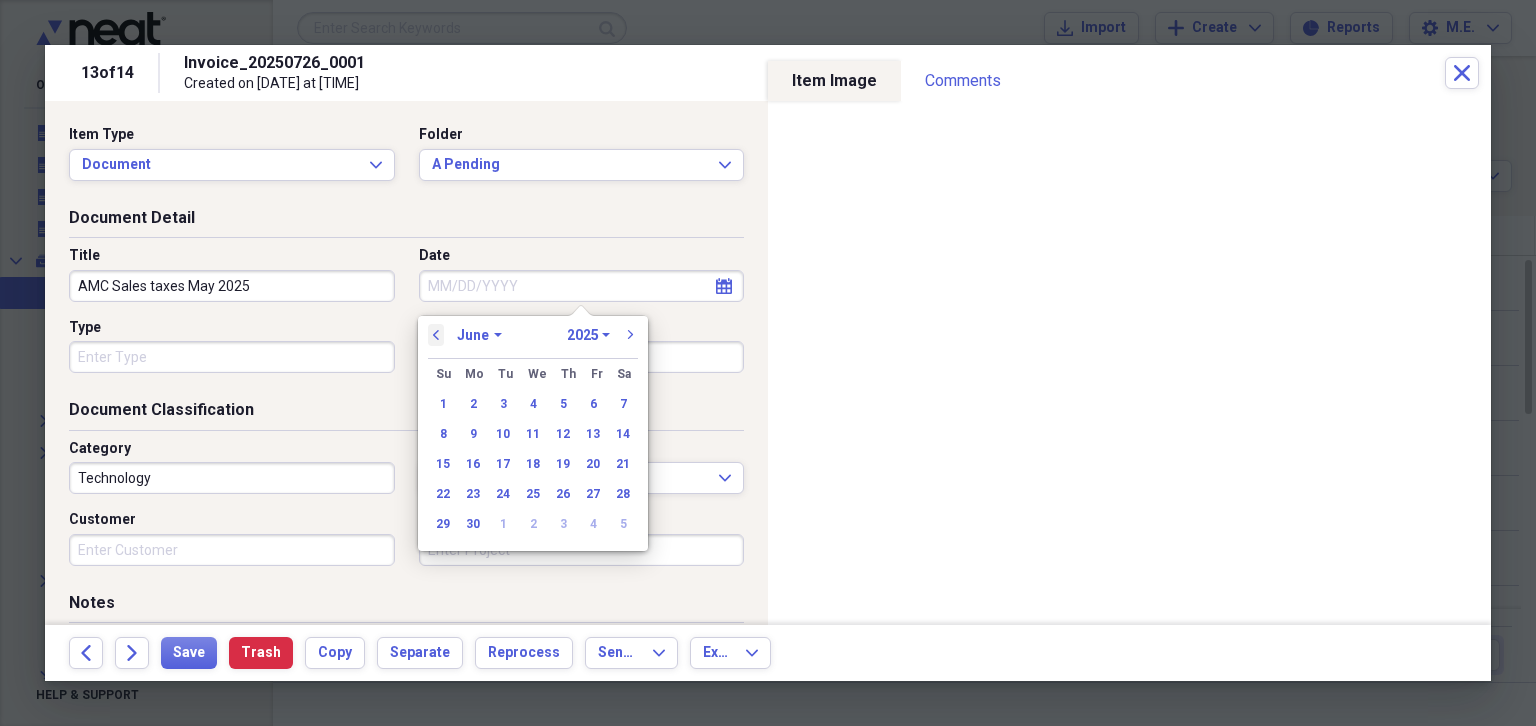 click on "previous" at bounding box center [436, 335] 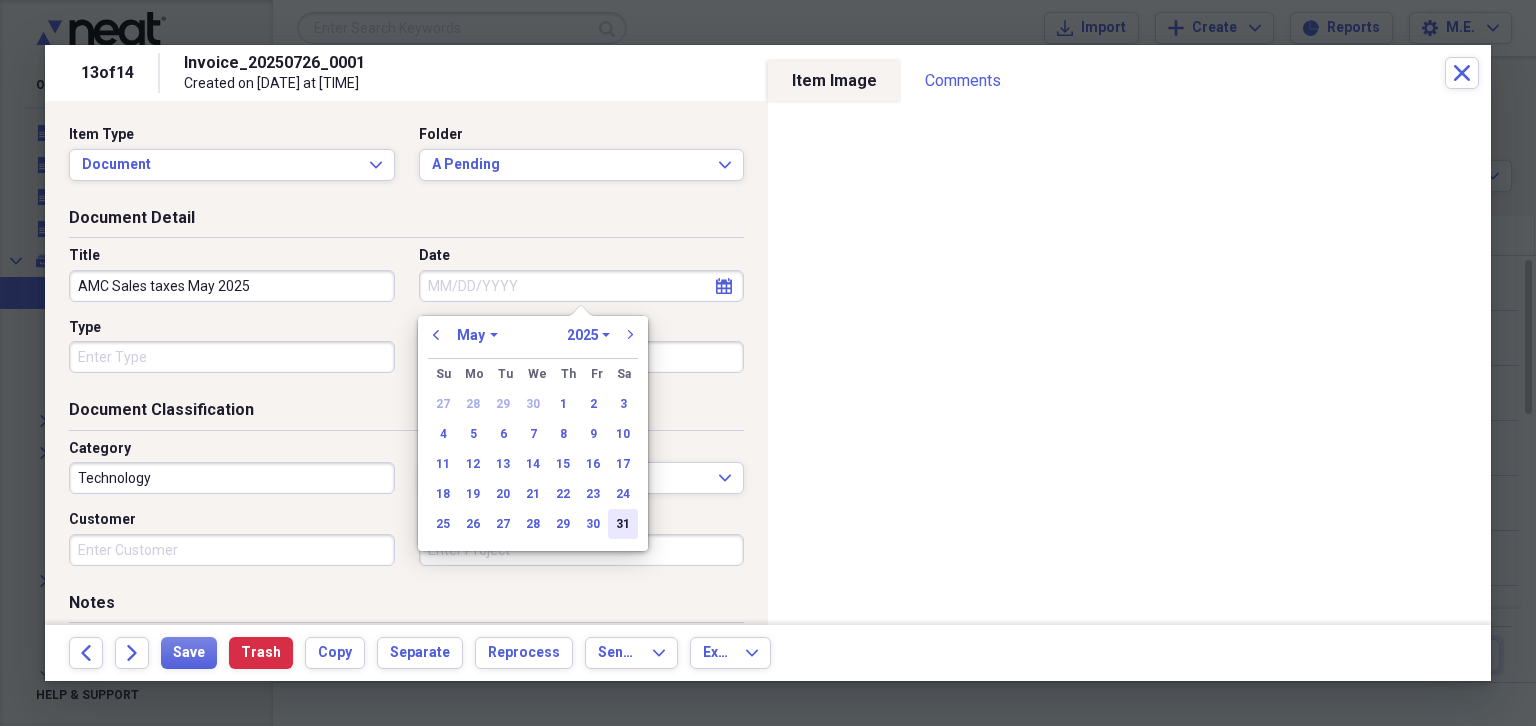 click on "31" at bounding box center [623, 524] 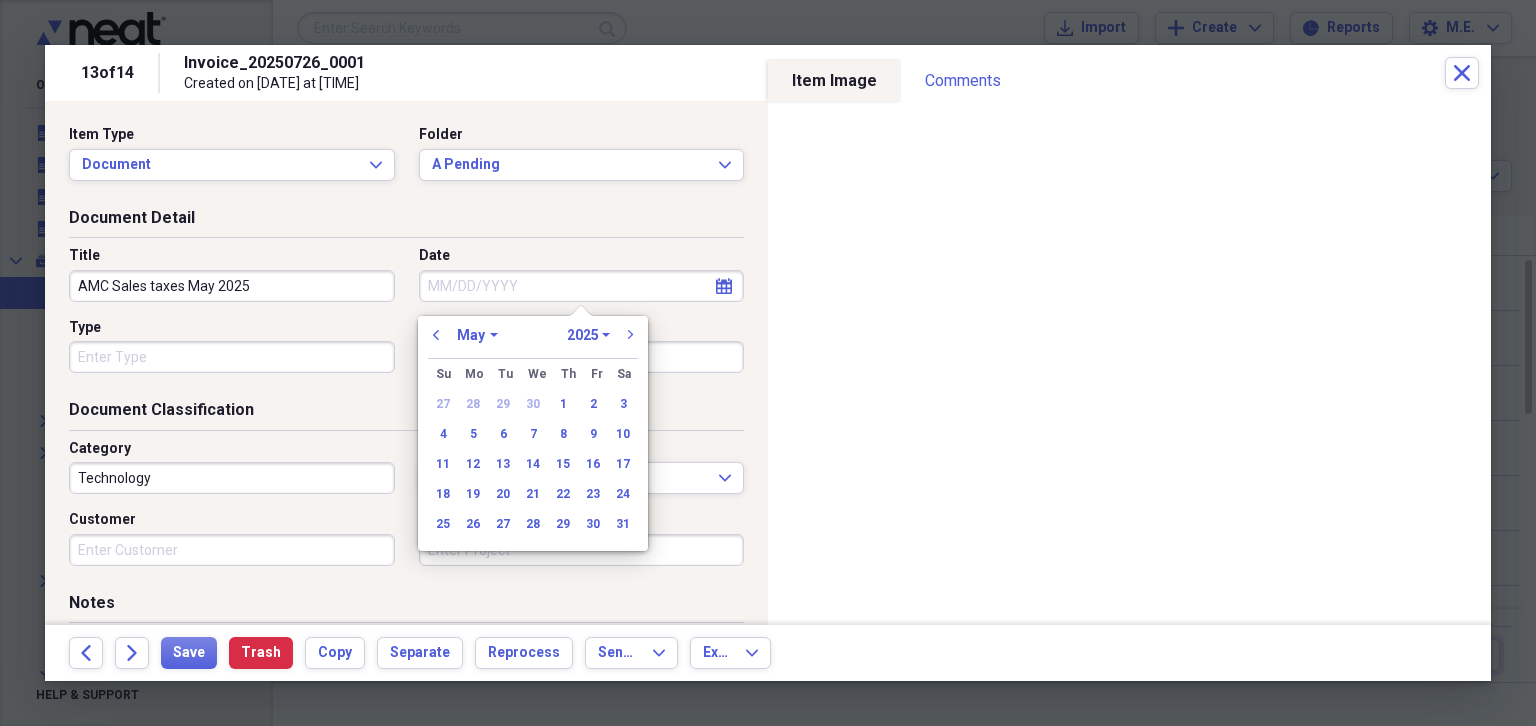type on "05/31/2025" 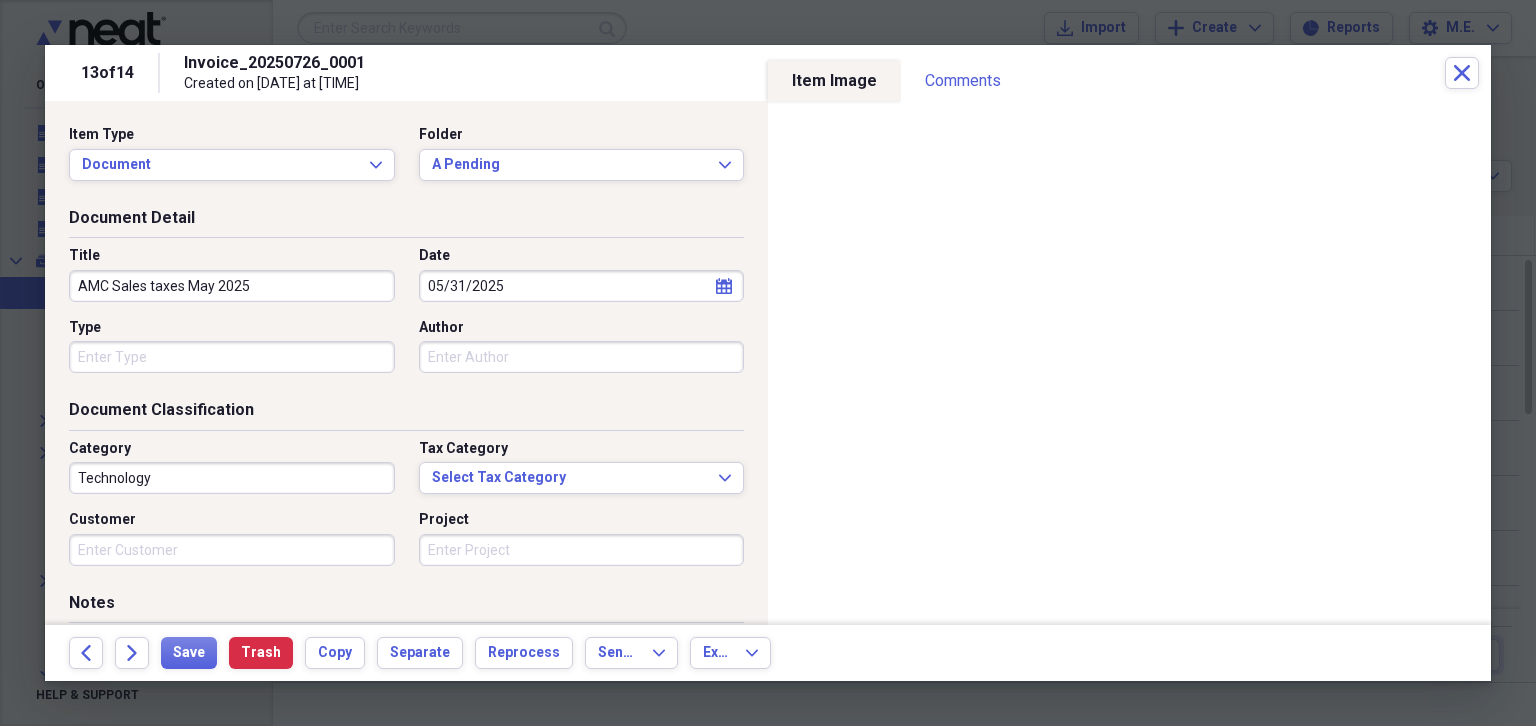 click on "Type" at bounding box center [232, 357] 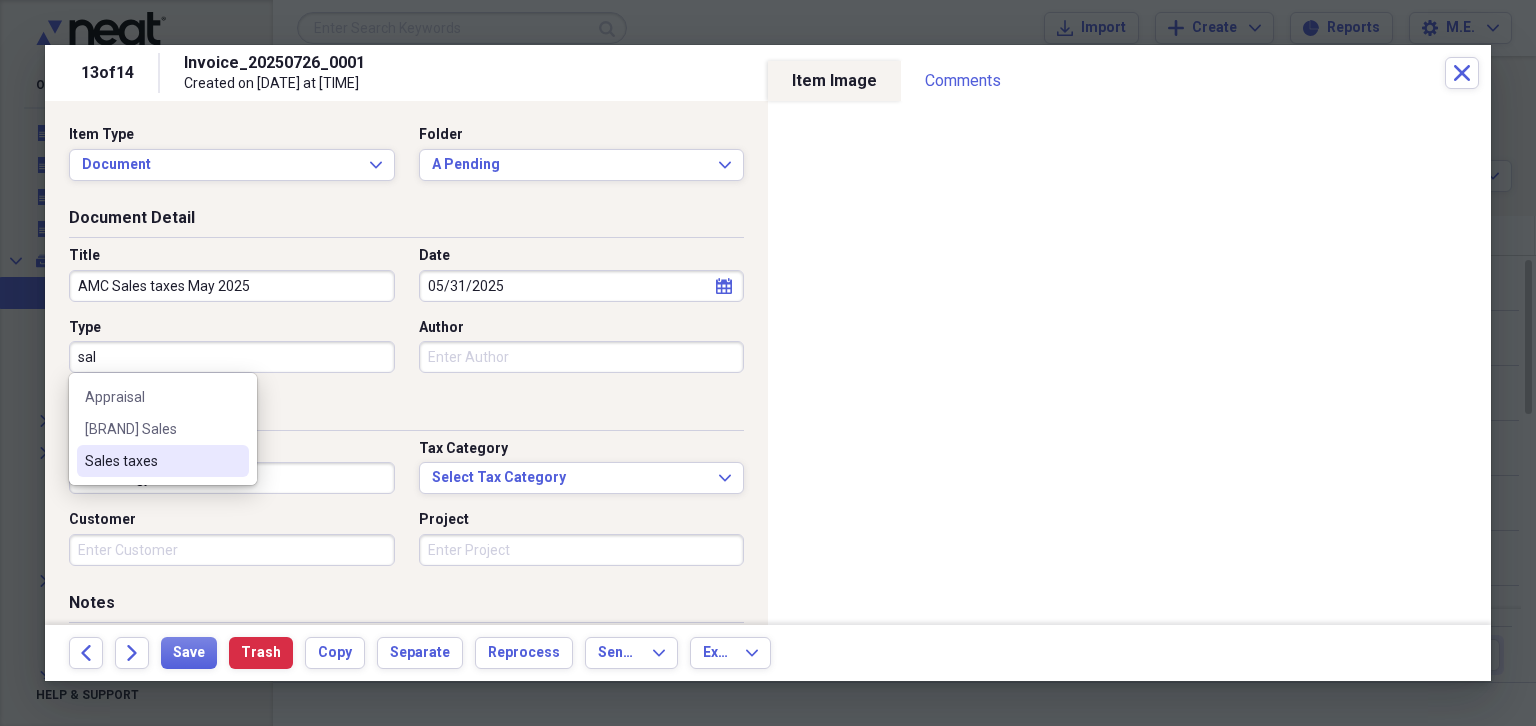 click on "Sales taxes" at bounding box center (151, 461) 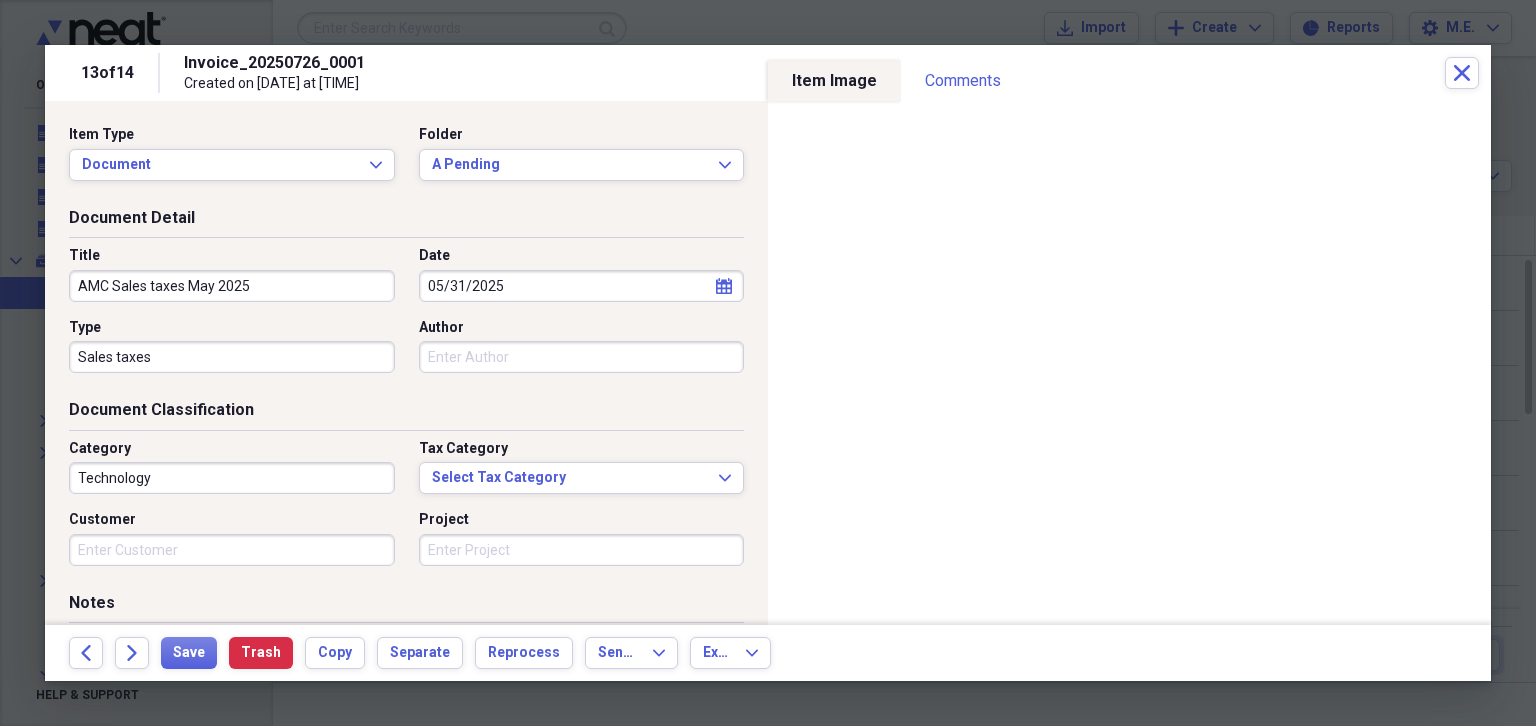 click on "Technology" at bounding box center (232, 478) 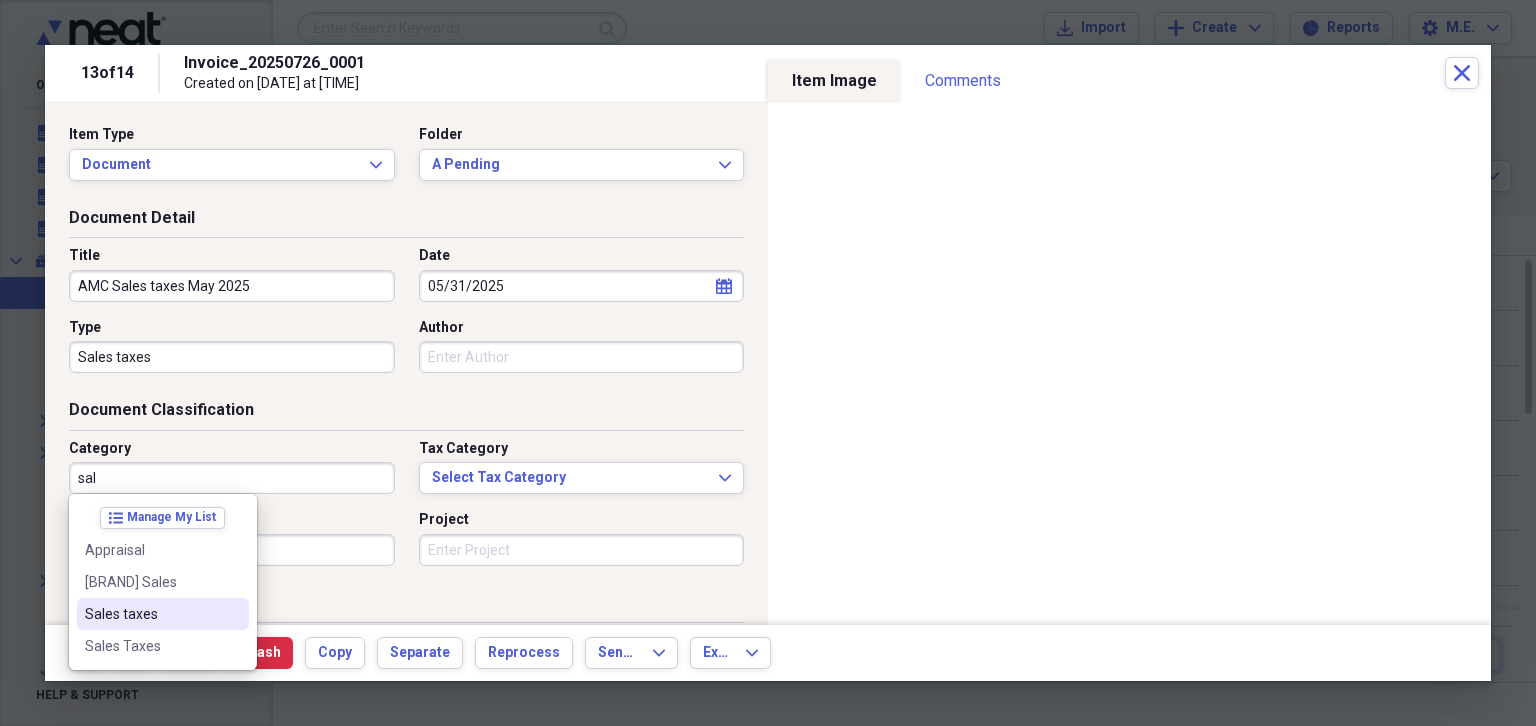 click on "Sales taxes" at bounding box center [151, 614] 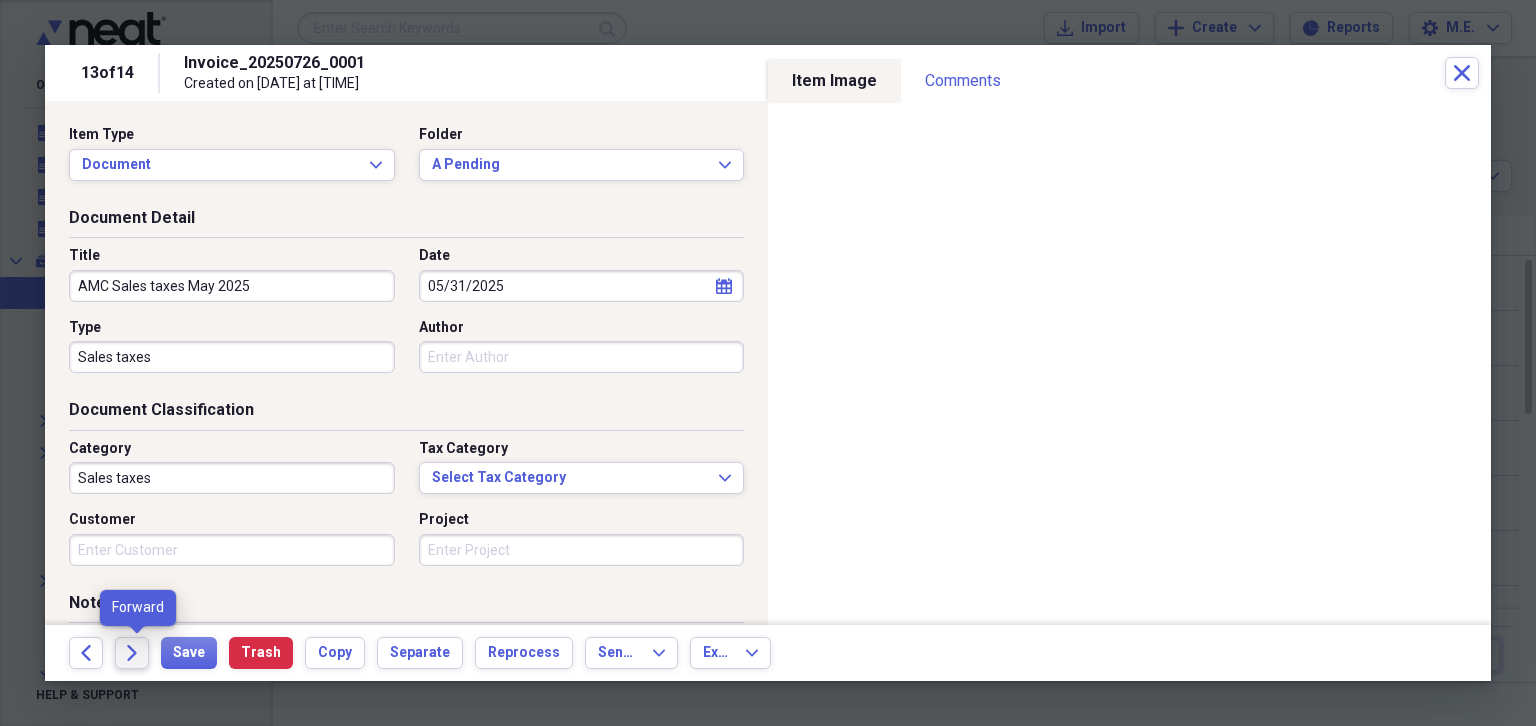 click 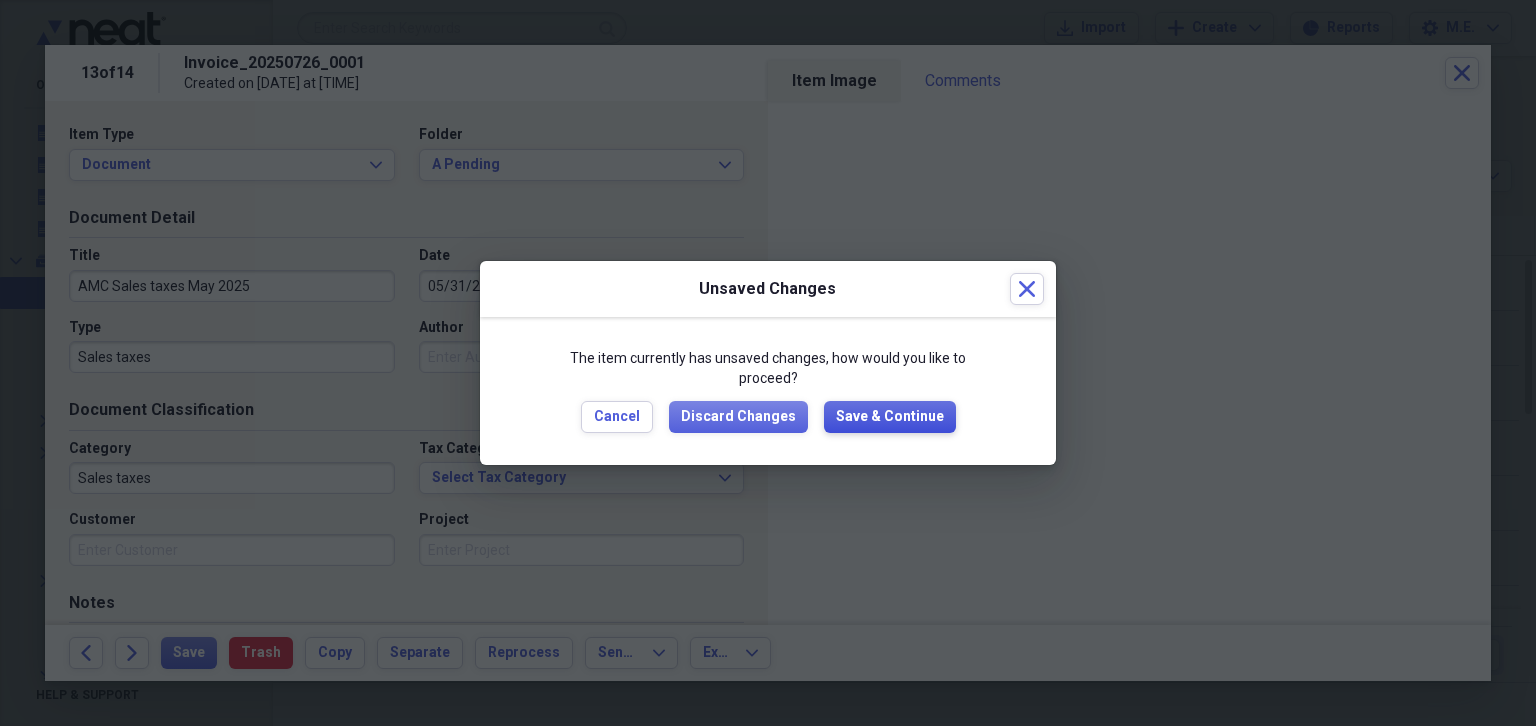 click on "Save & Continue" at bounding box center (890, 417) 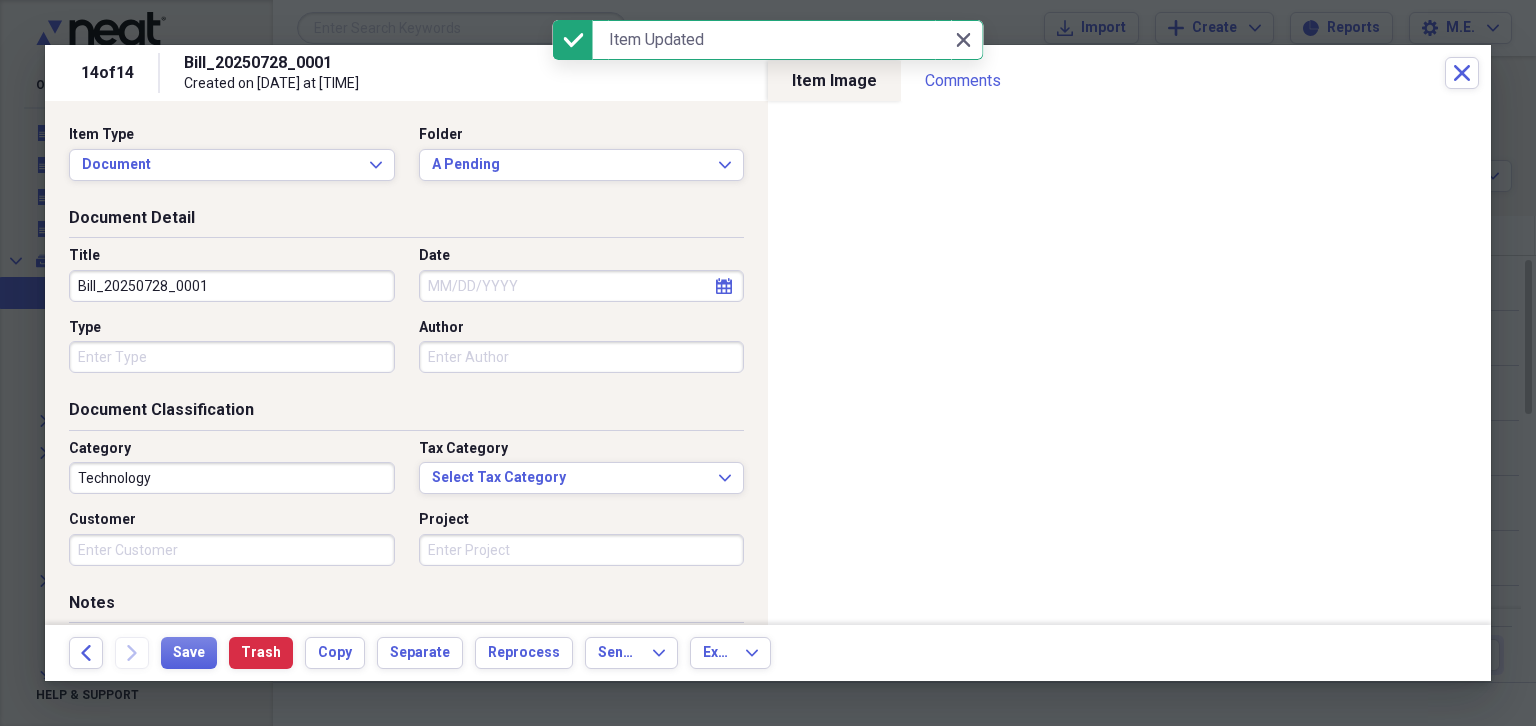 drag, startPoint x: 221, startPoint y: 284, endPoint x: 0, endPoint y: 286, distance: 221.00905 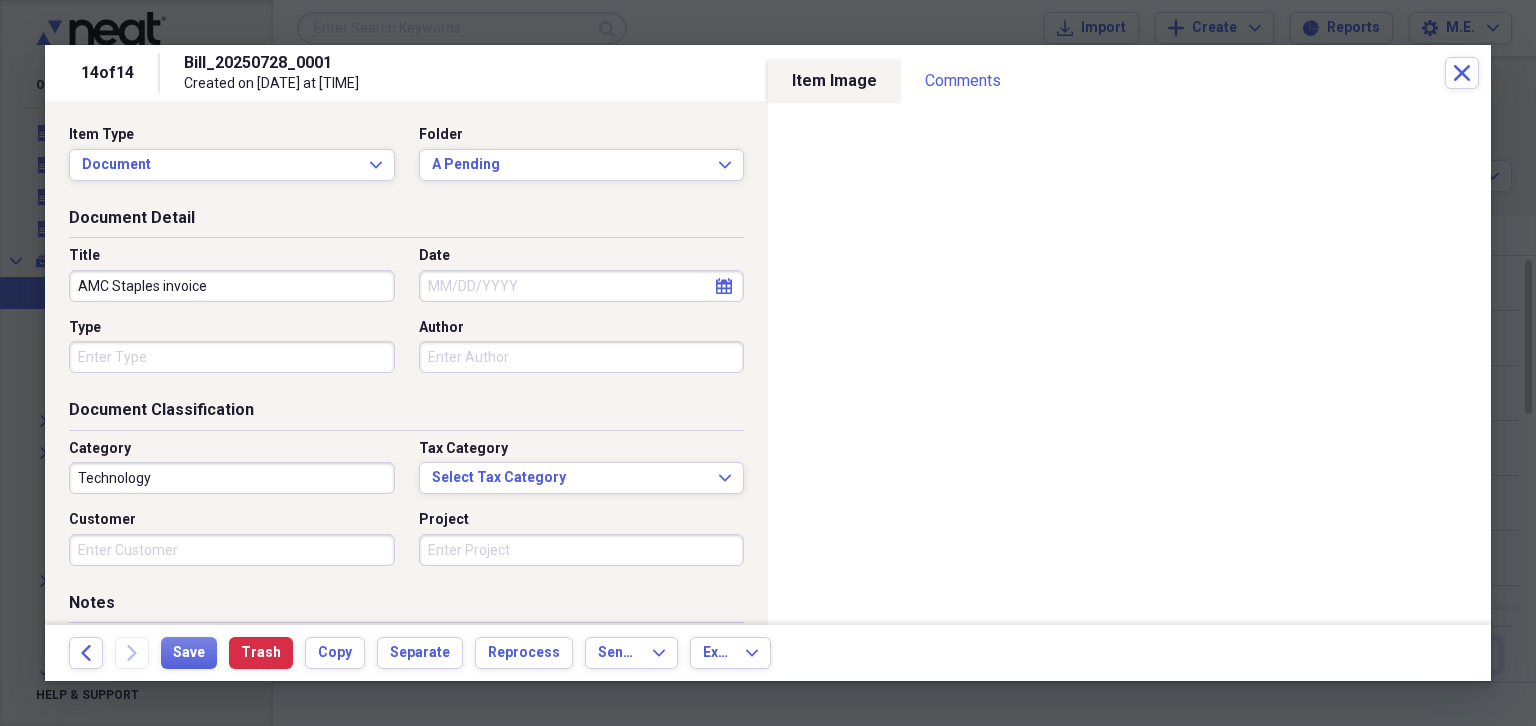 type on "AMC Staples invoice" 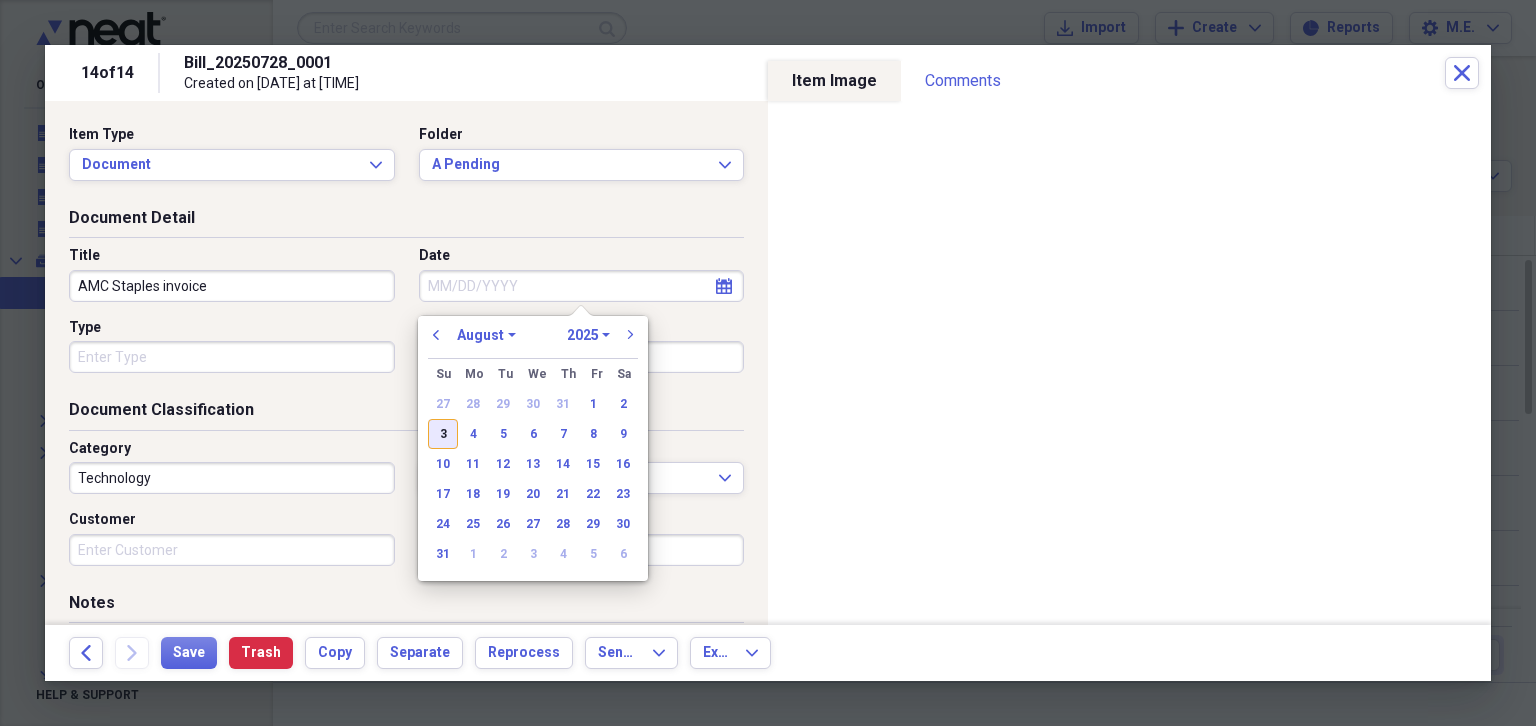click on "3" at bounding box center [443, 434] 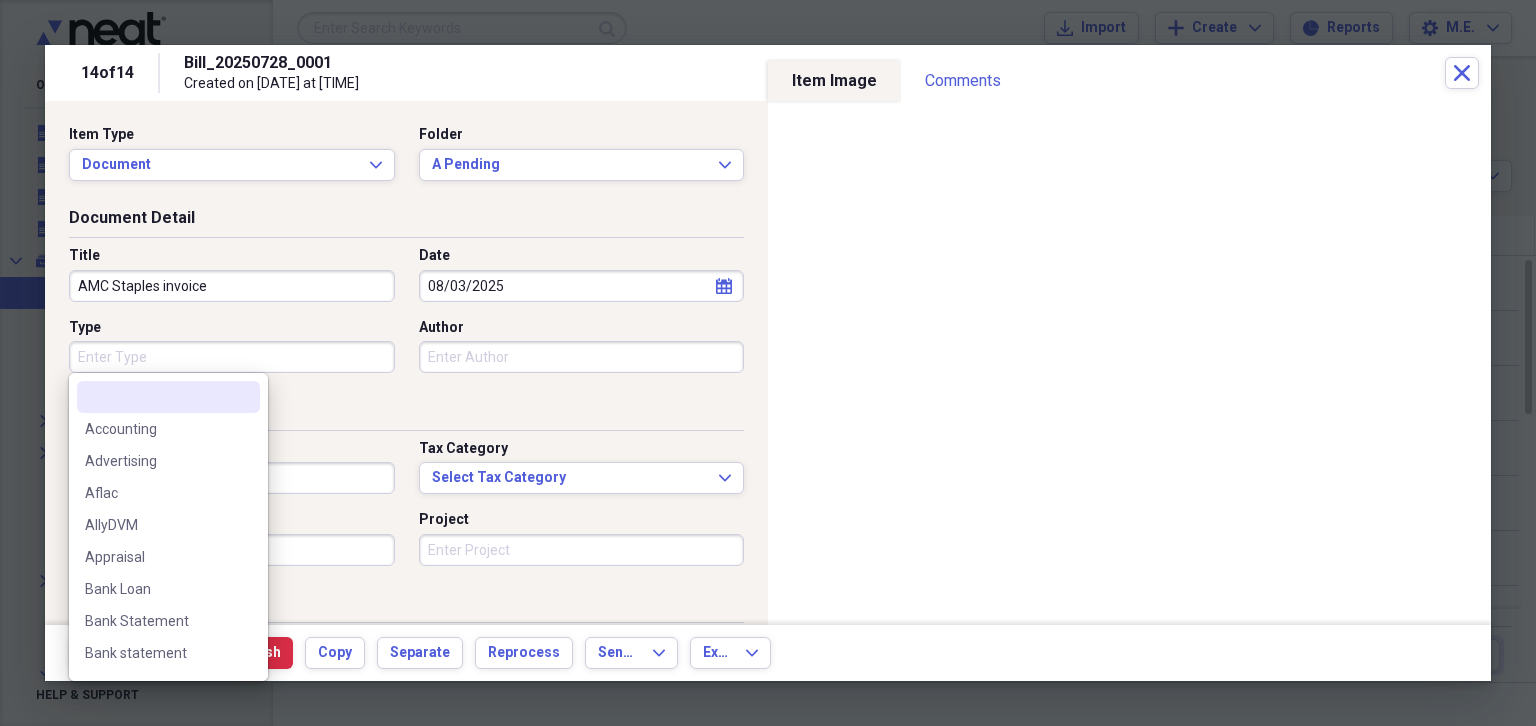click on "Type" at bounding box center (232, 357) 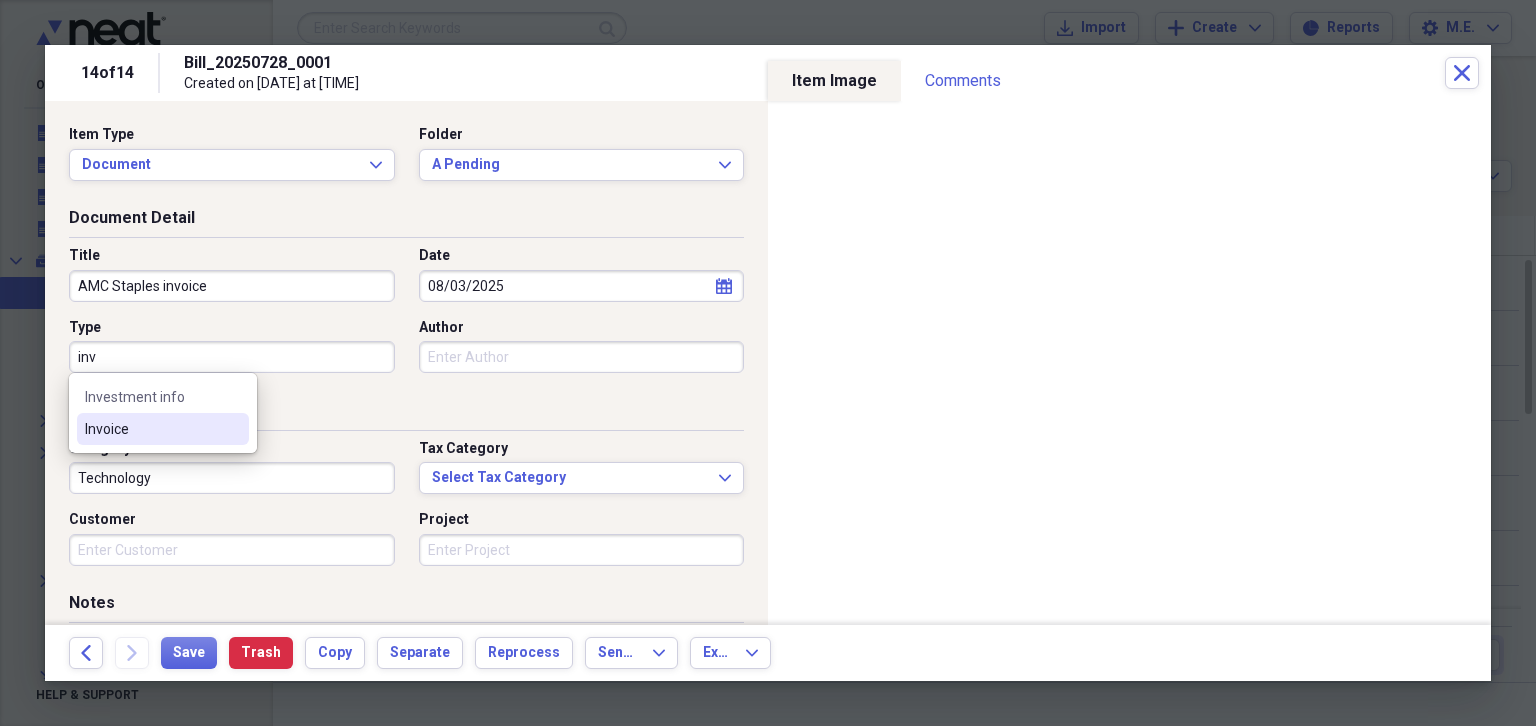 click on "Invoice" at bounding box center [151, 429] 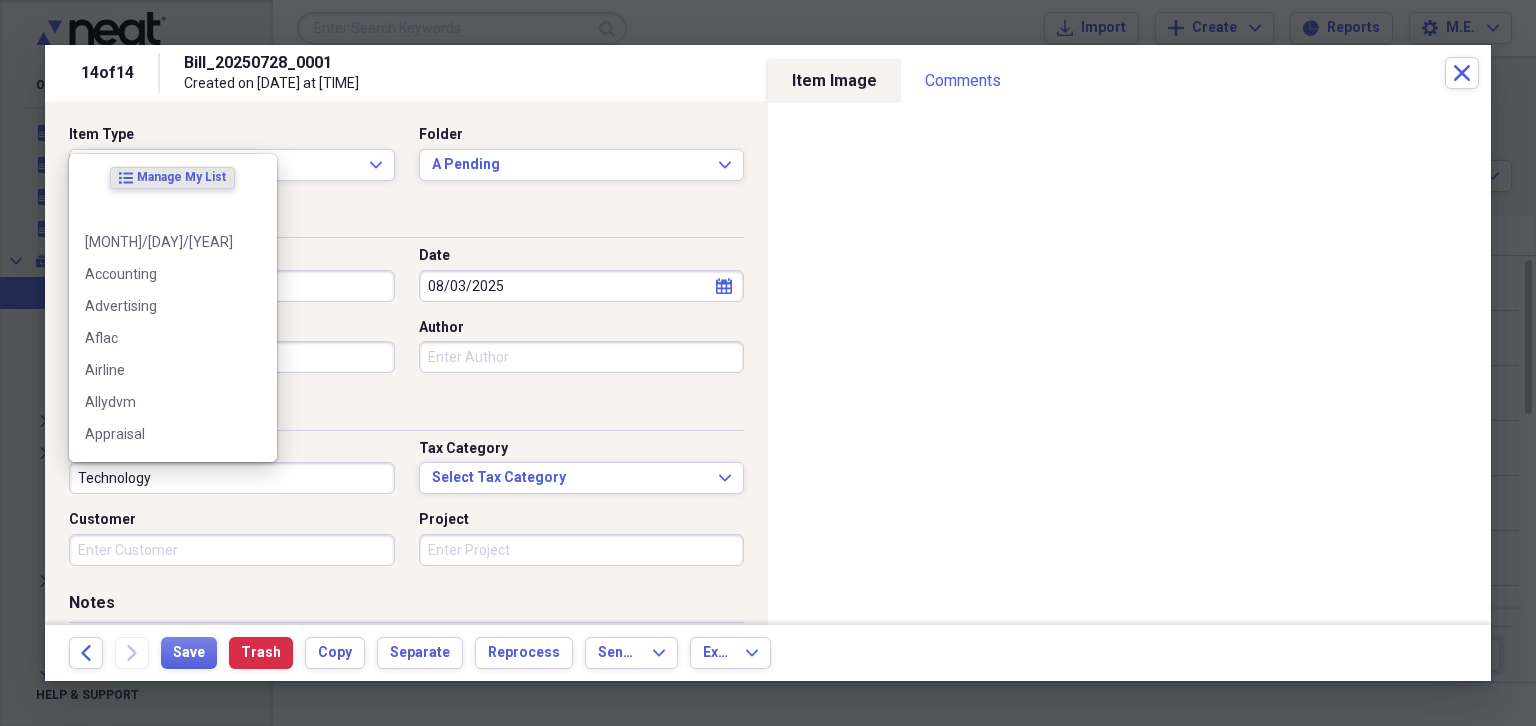 click on "Technology" at bounding box center [232, 478] 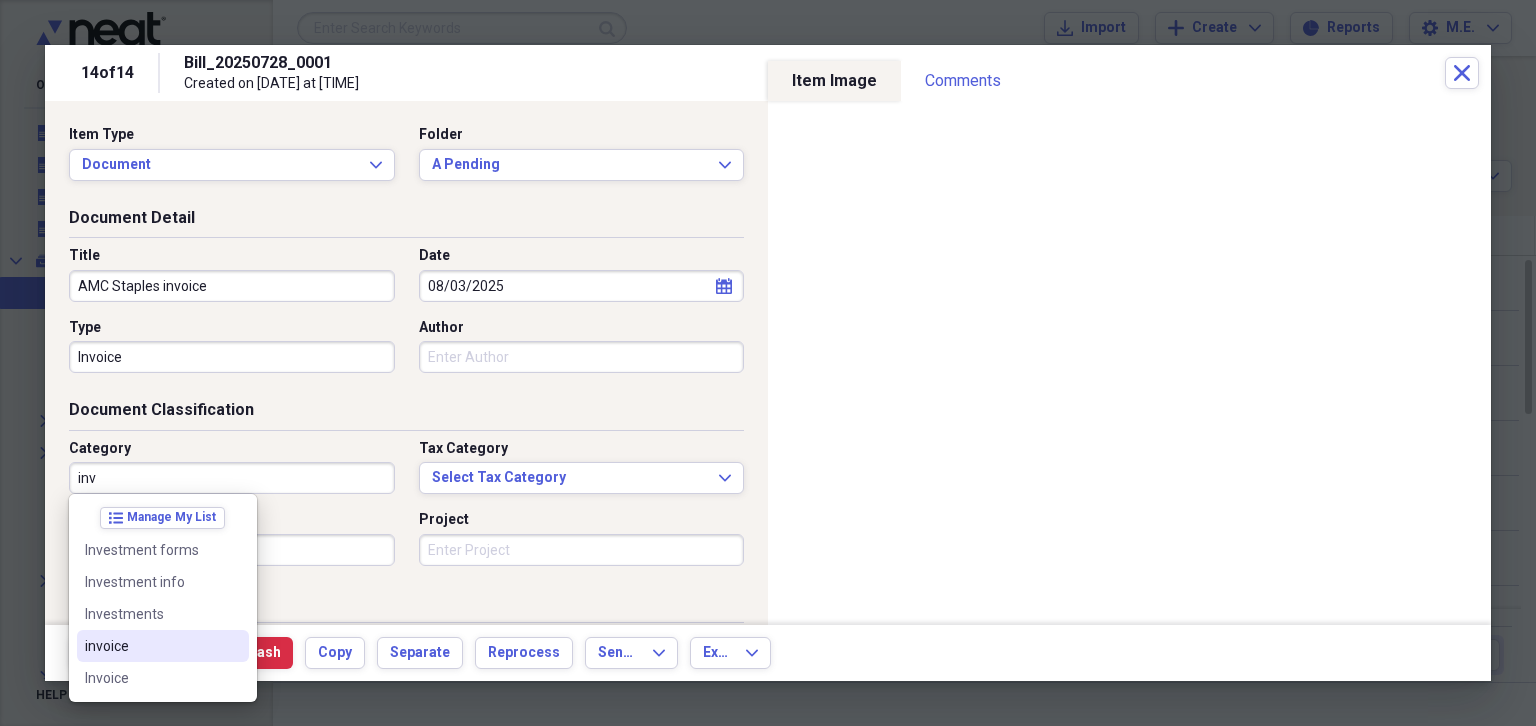 click on "invoice" at bounding box center [151, 646] 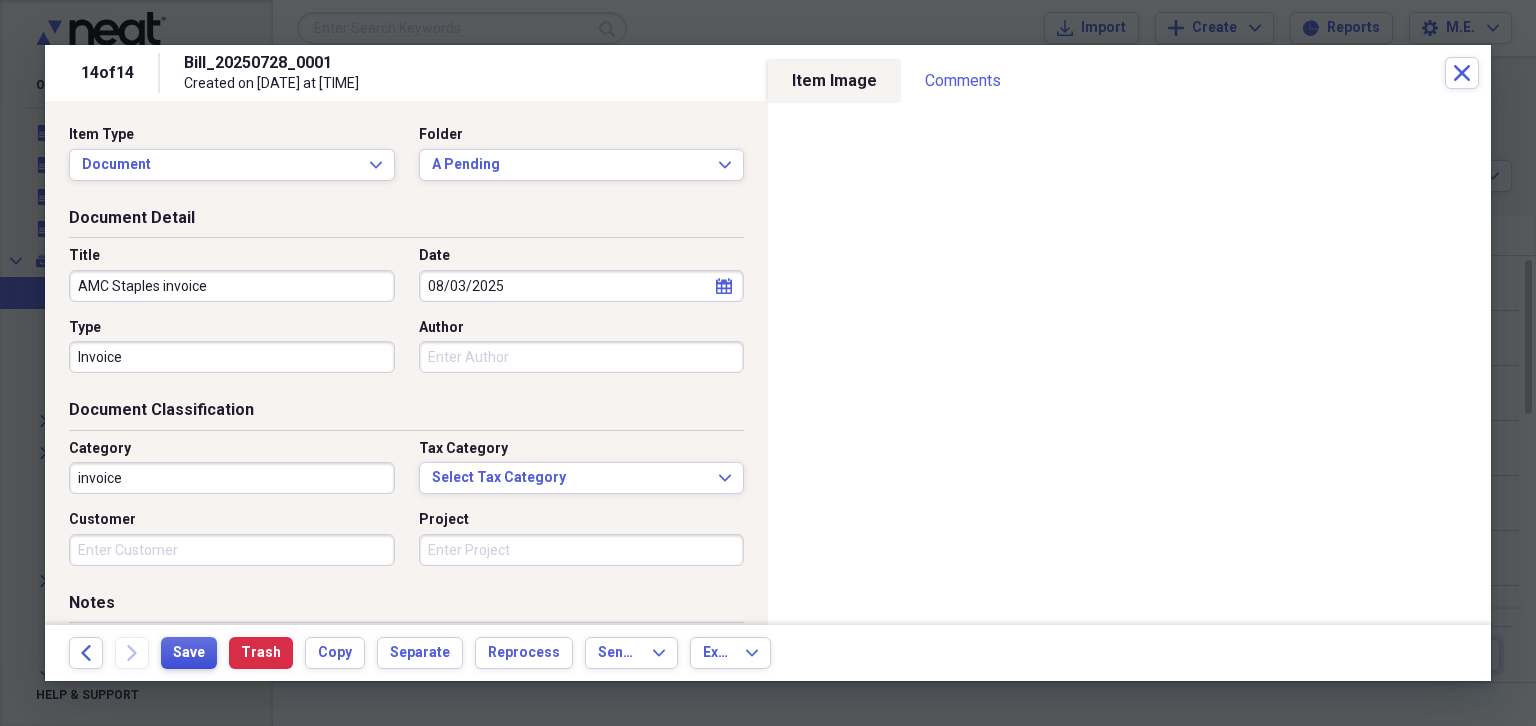 click on "Save" at bounding box center [189, 653] 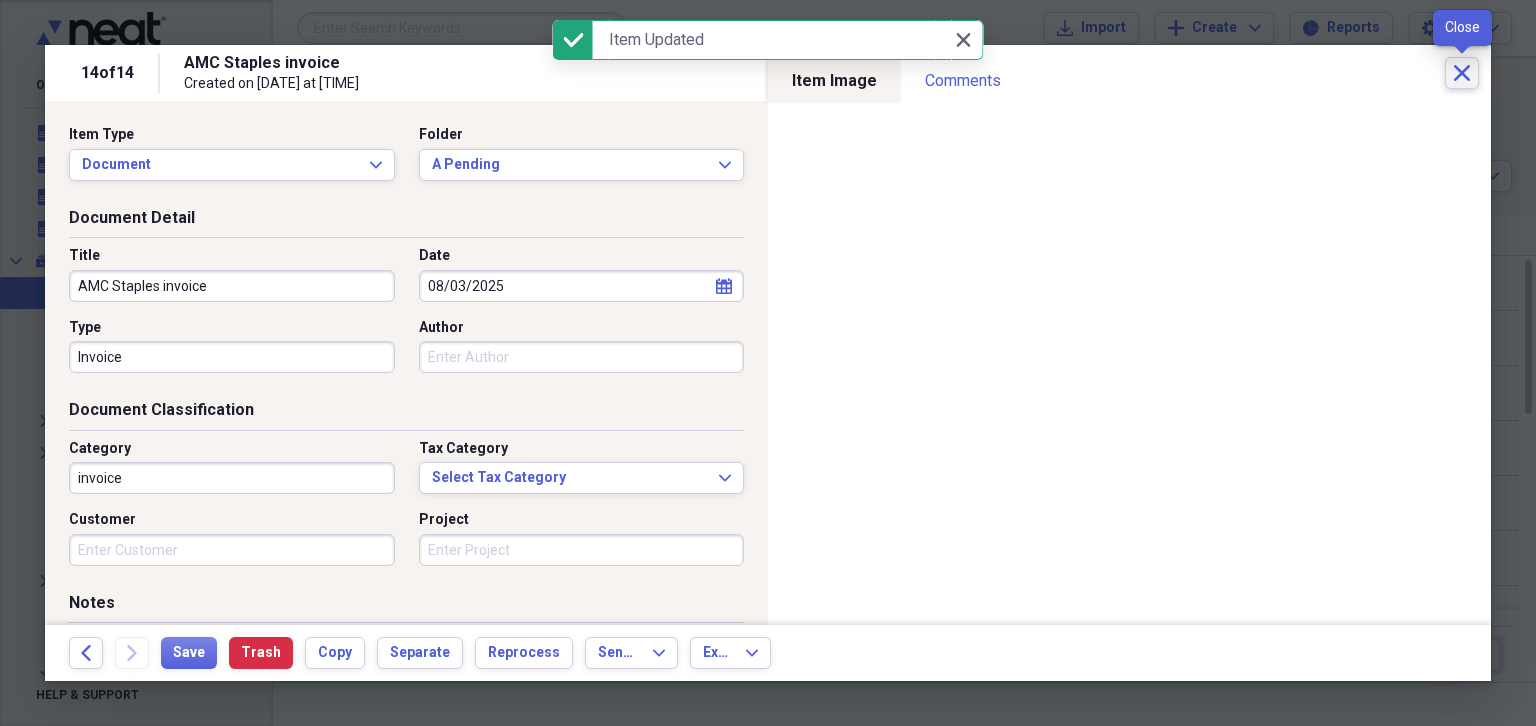 click 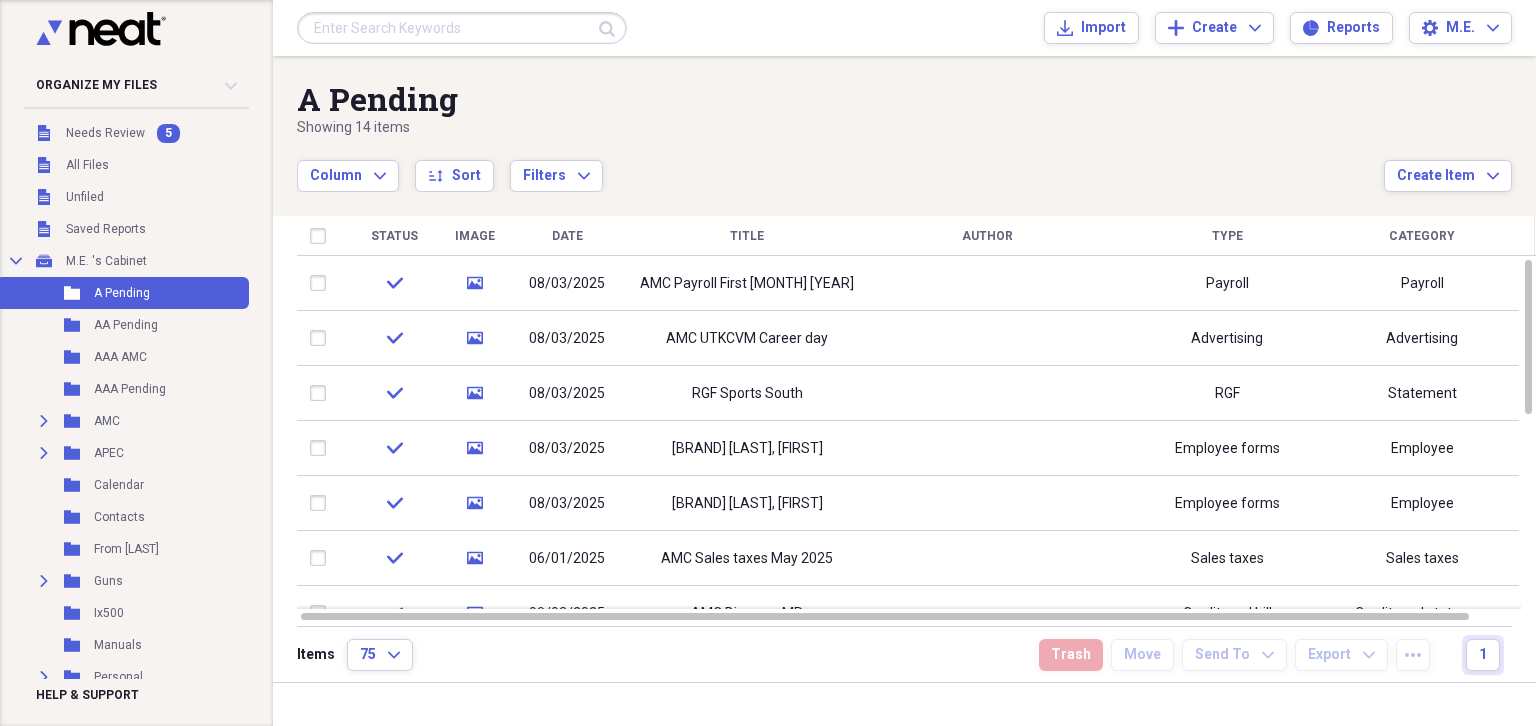 click on "Title" at bounding box center [747, 236] 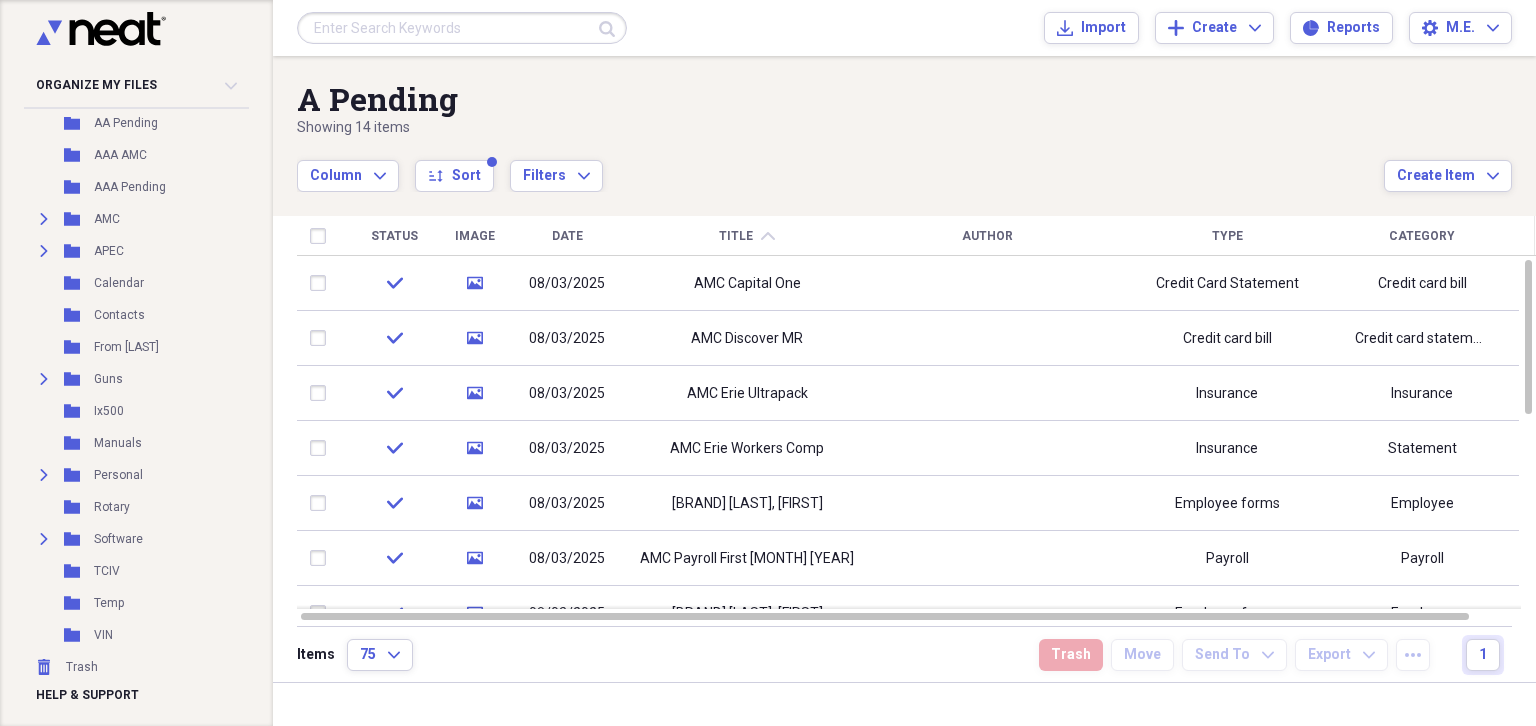 scroll, scrollTop: 204, scrollLeft: 0, axis: vertical 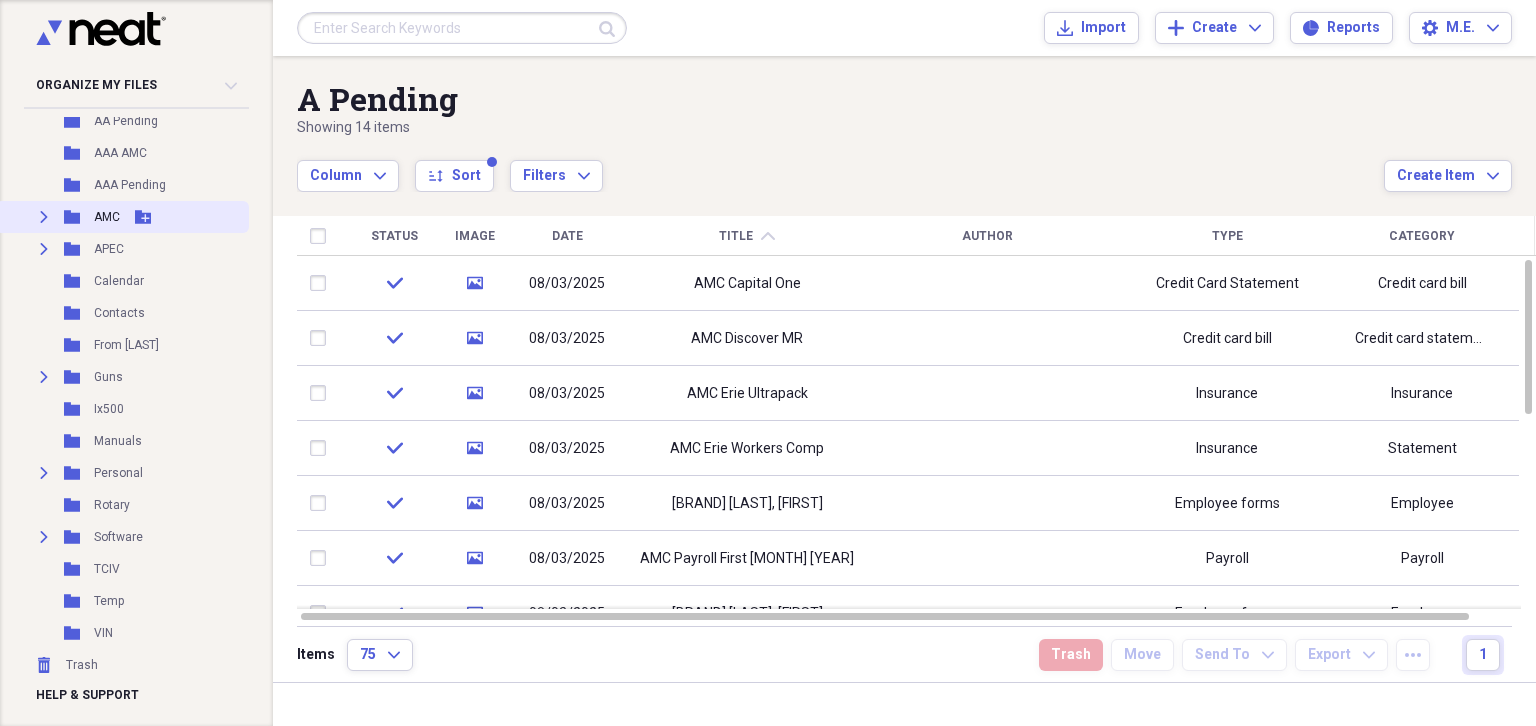 click on "Expand" 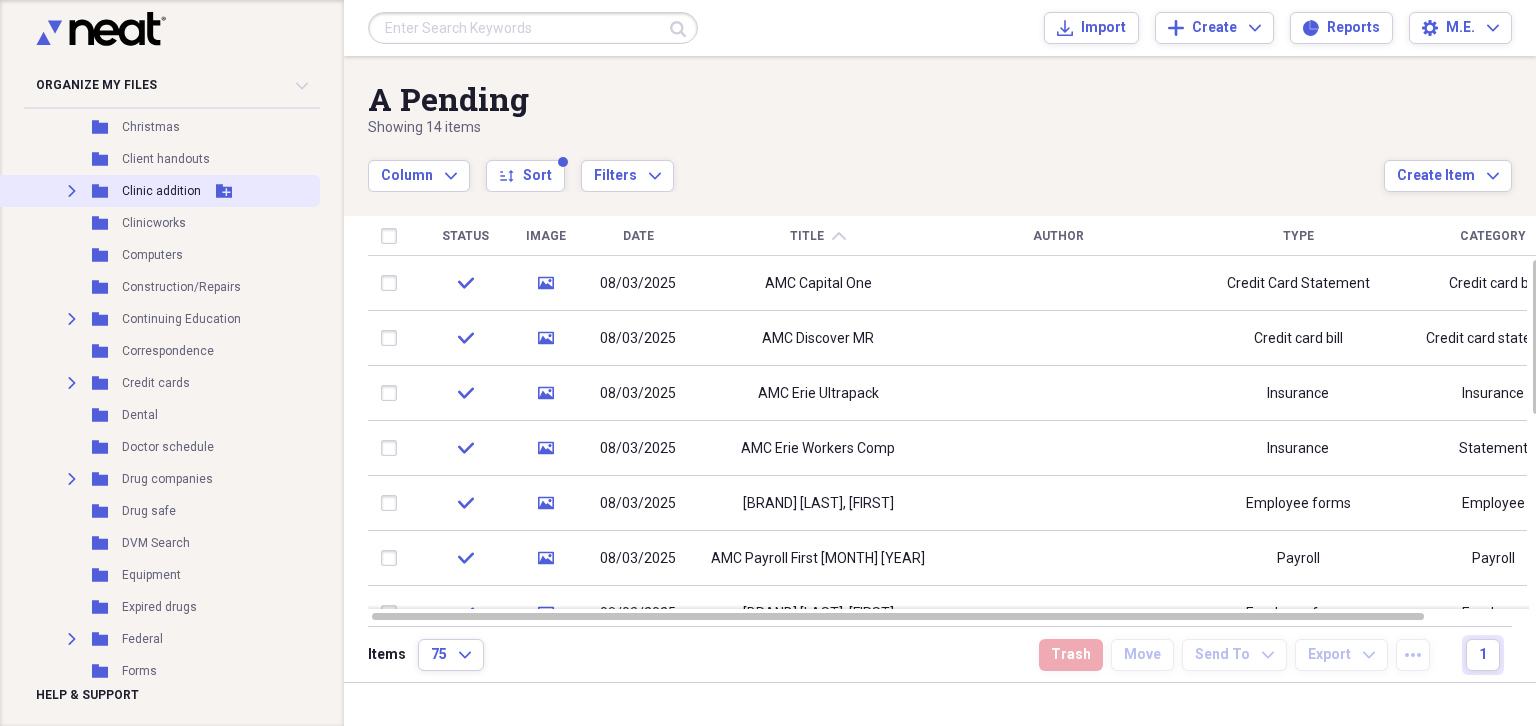 scroll, scrollTop: 464, scrollLeft: 0, axis: vertical 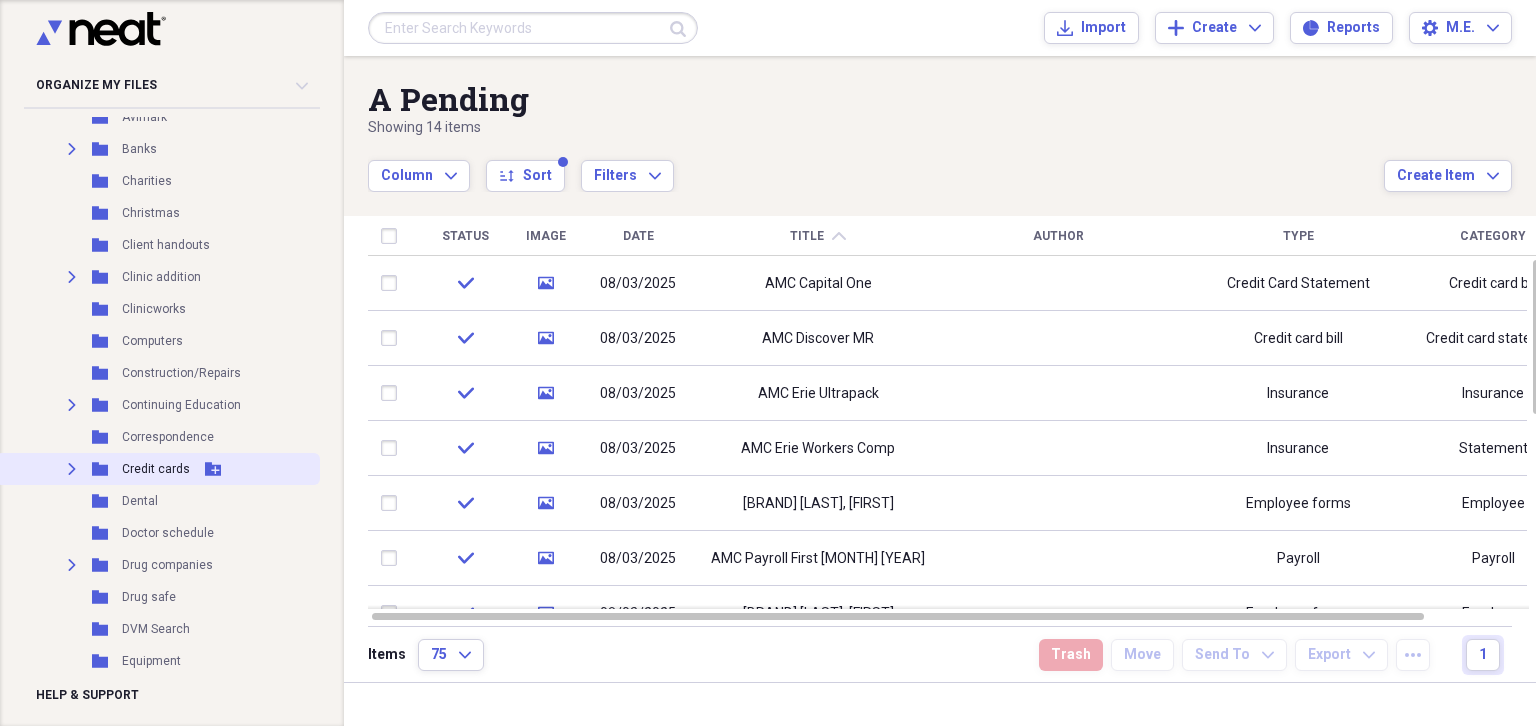 click 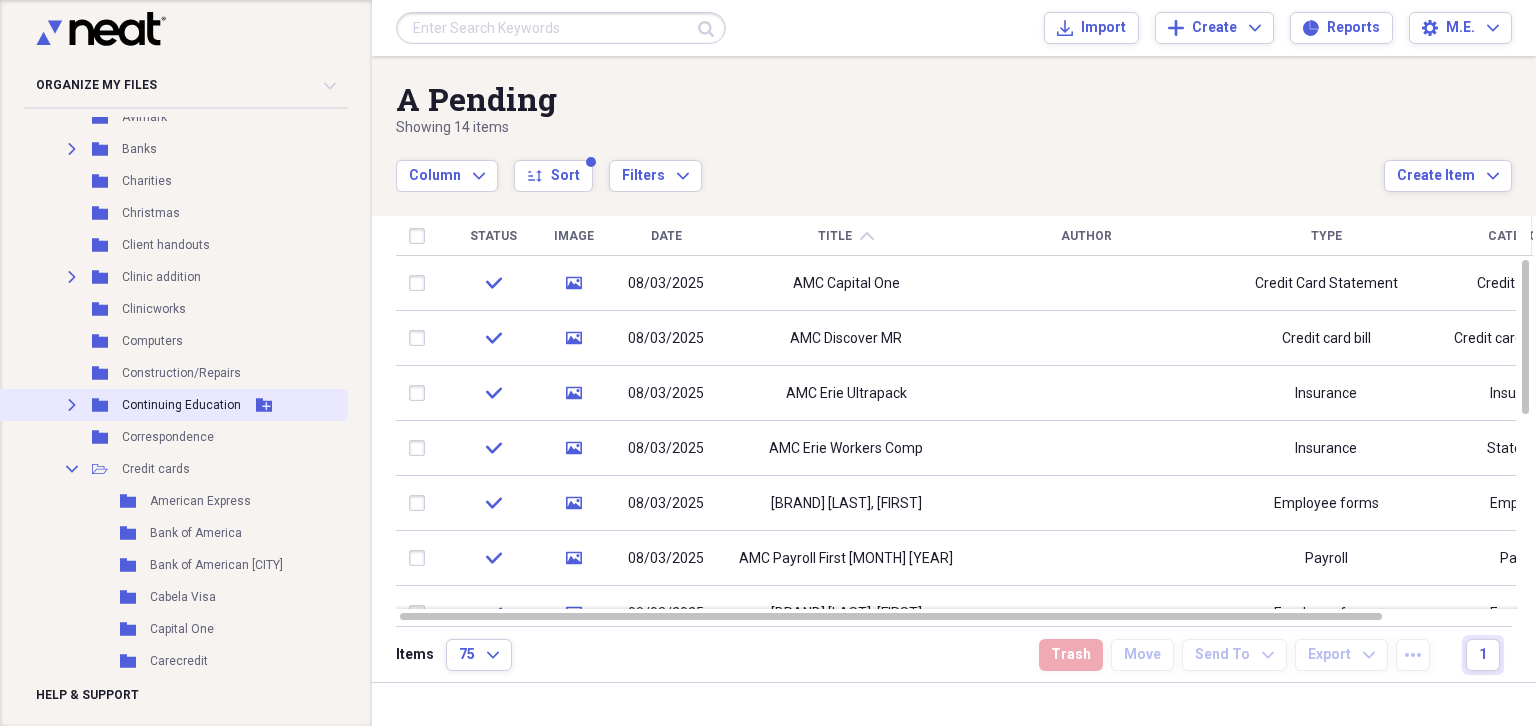 scroll, scrollTop: 723, scrollLeft: 0, axis: vertical 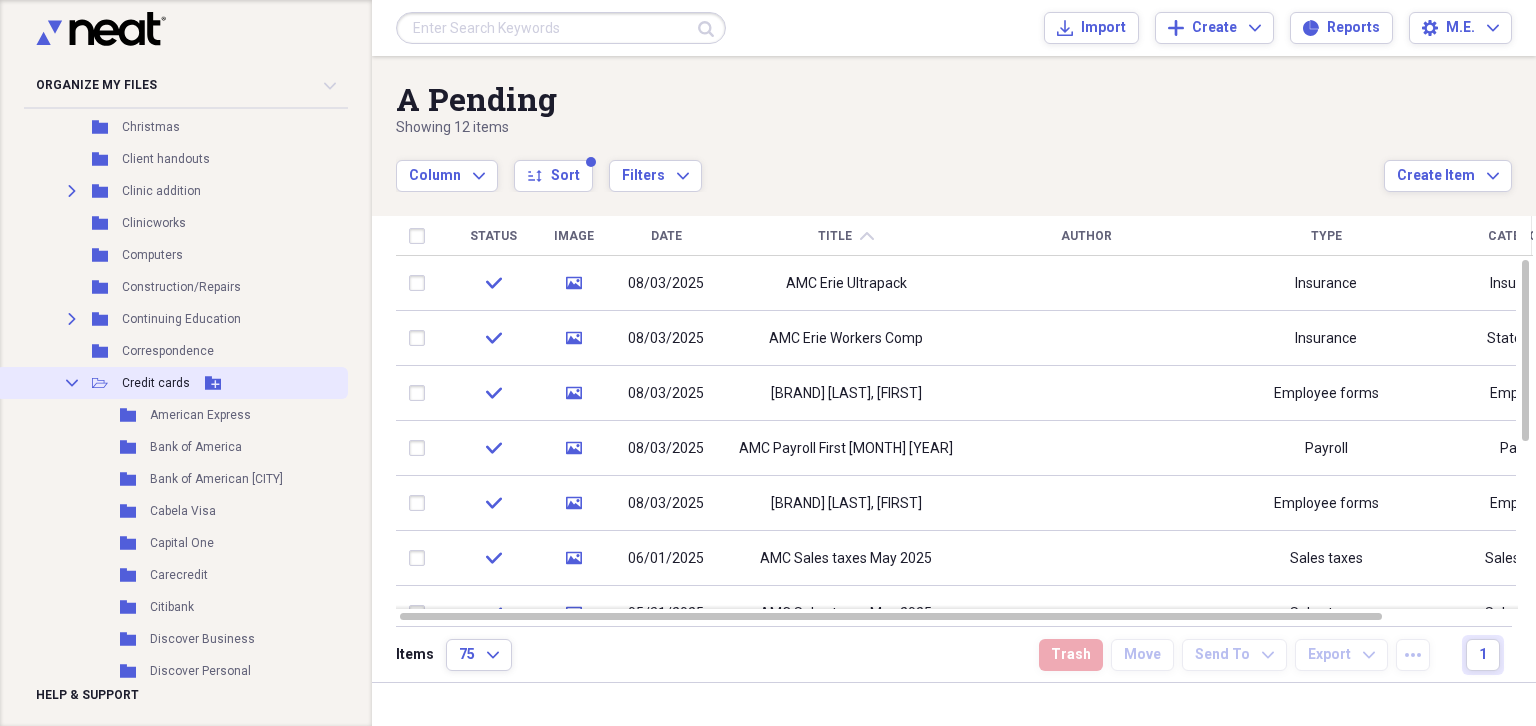 click on "Collapse" 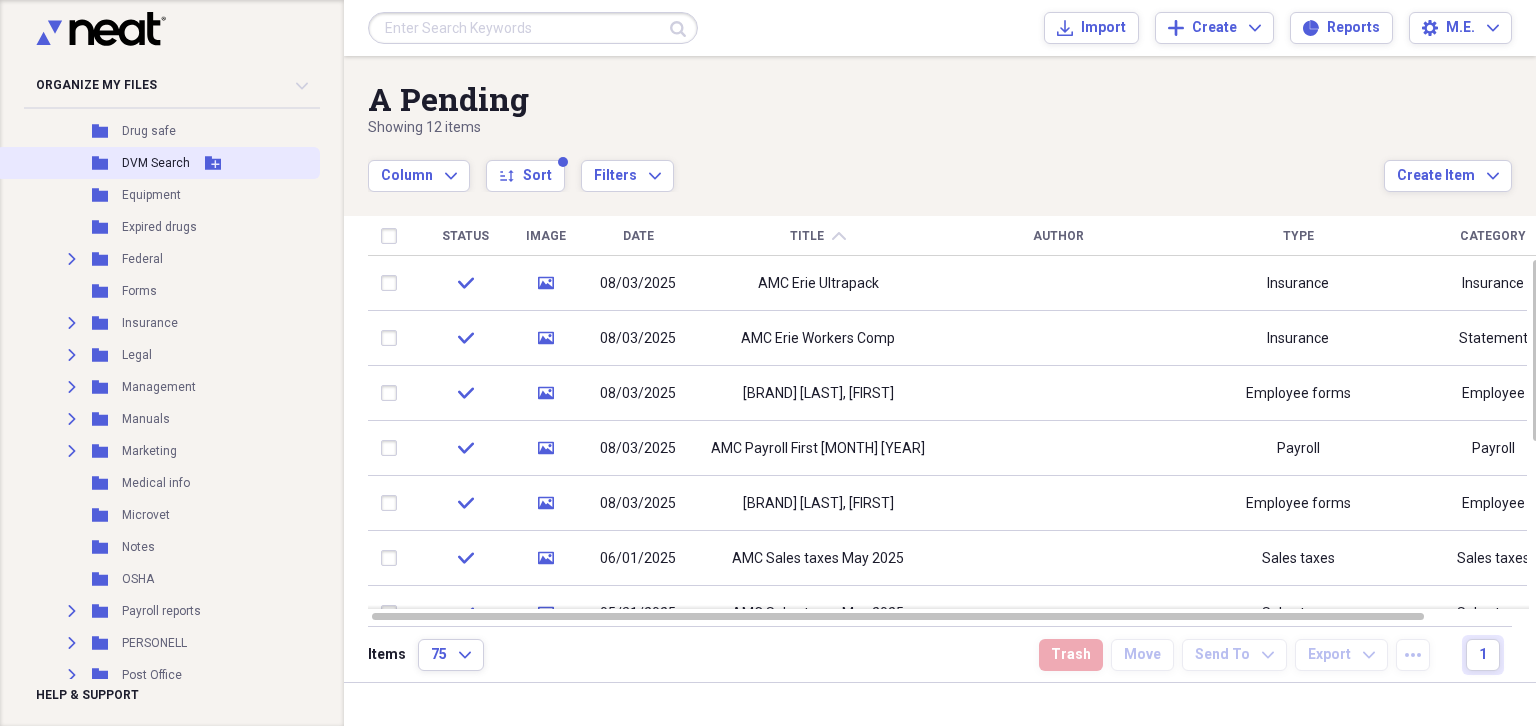 scroll, scrollTop: 982, scrollLeft: 0, axis: vertical 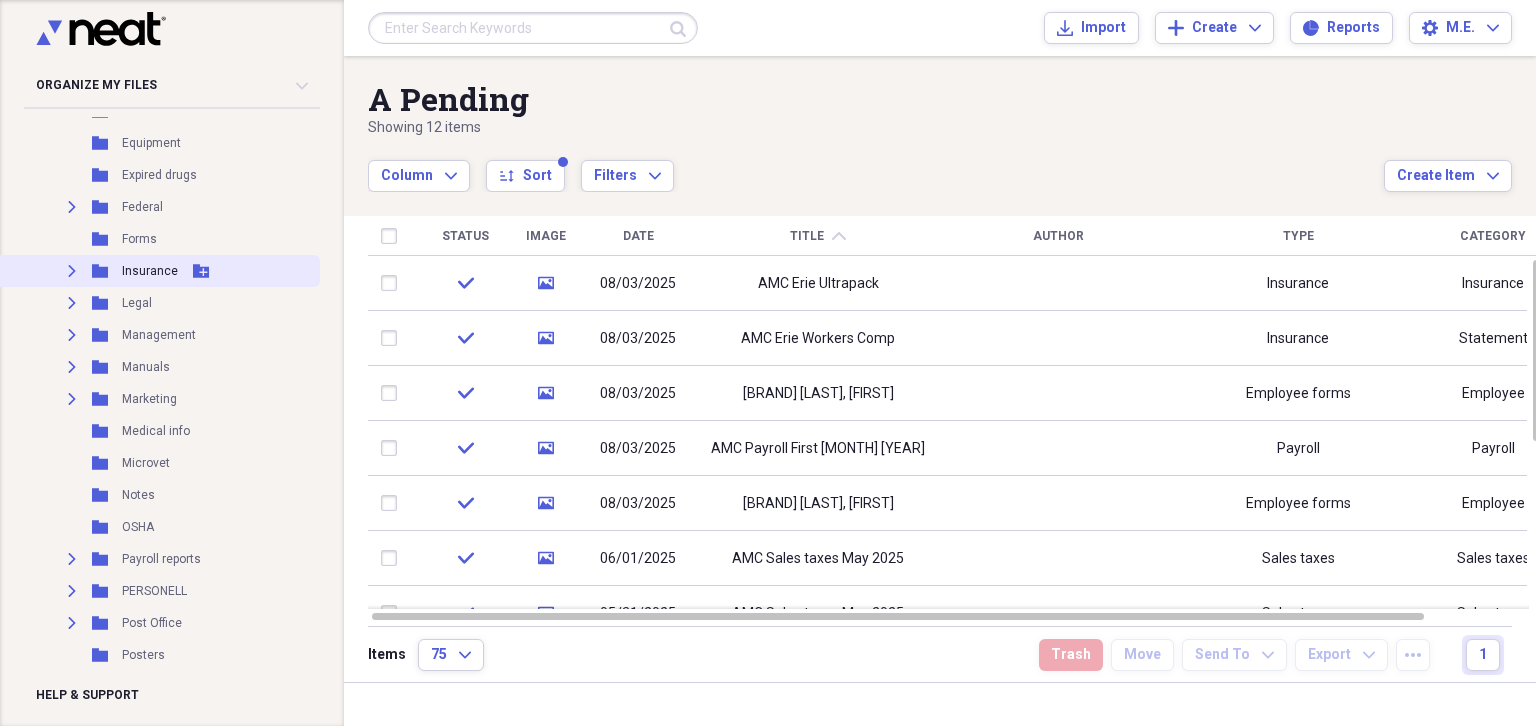 click on "Expand" 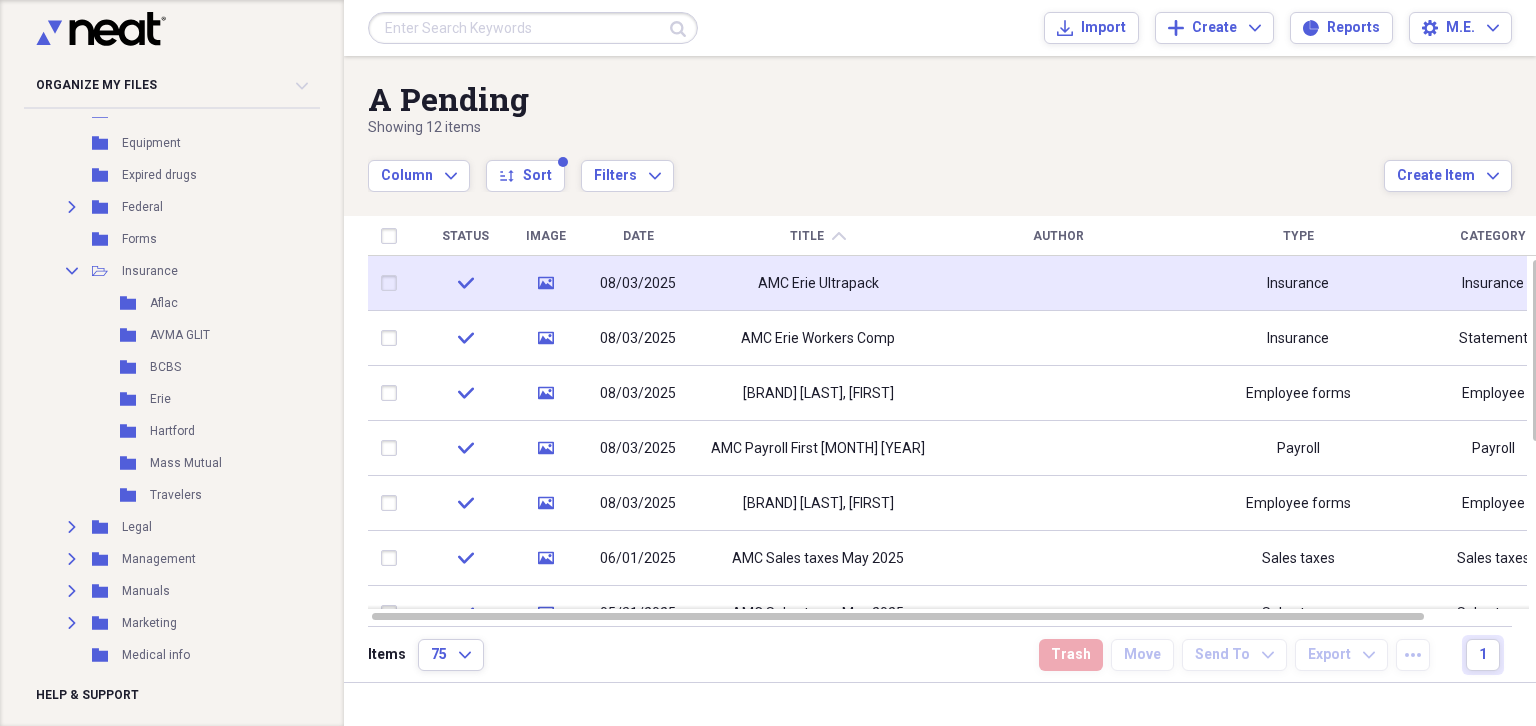 click at bounding box center (393, 283) 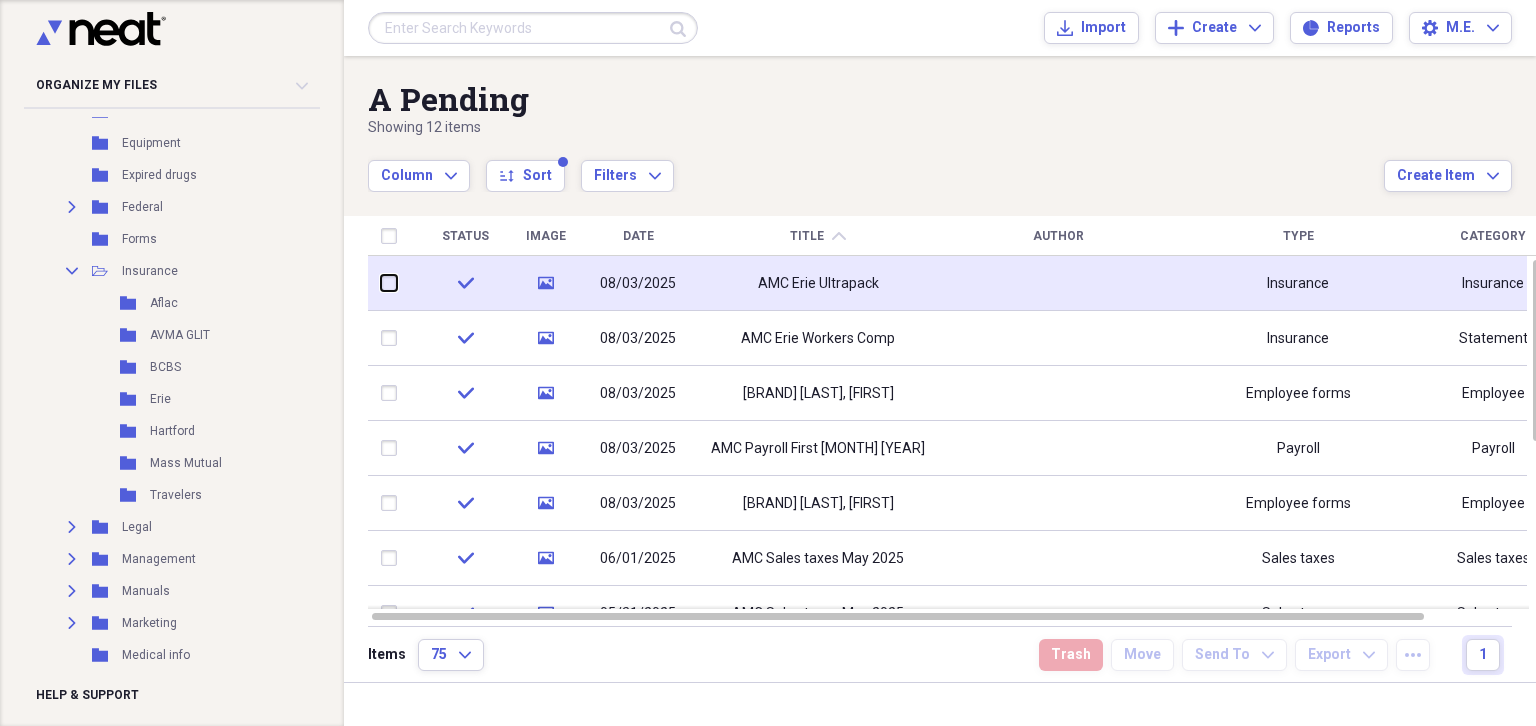 click at bounding box center [381, 283] 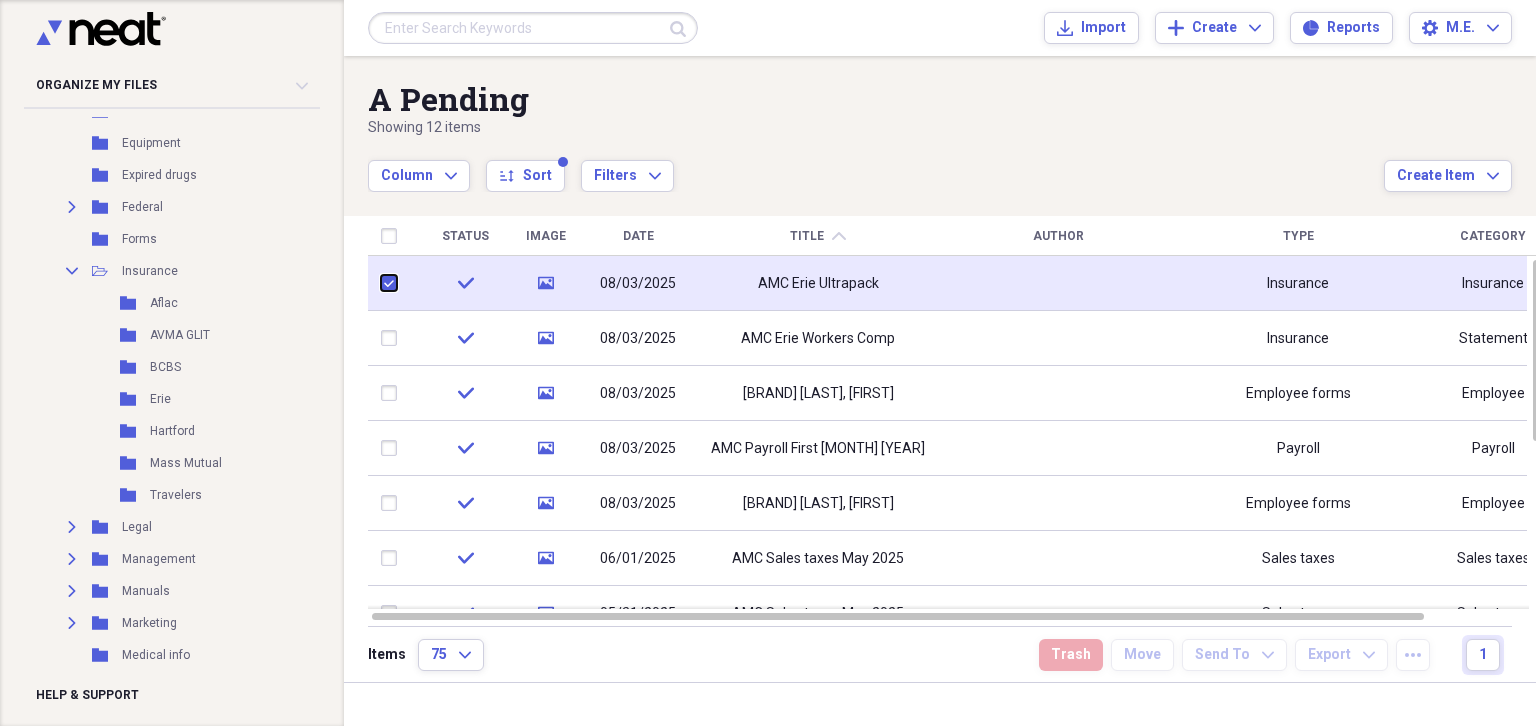 checkbox on "true" 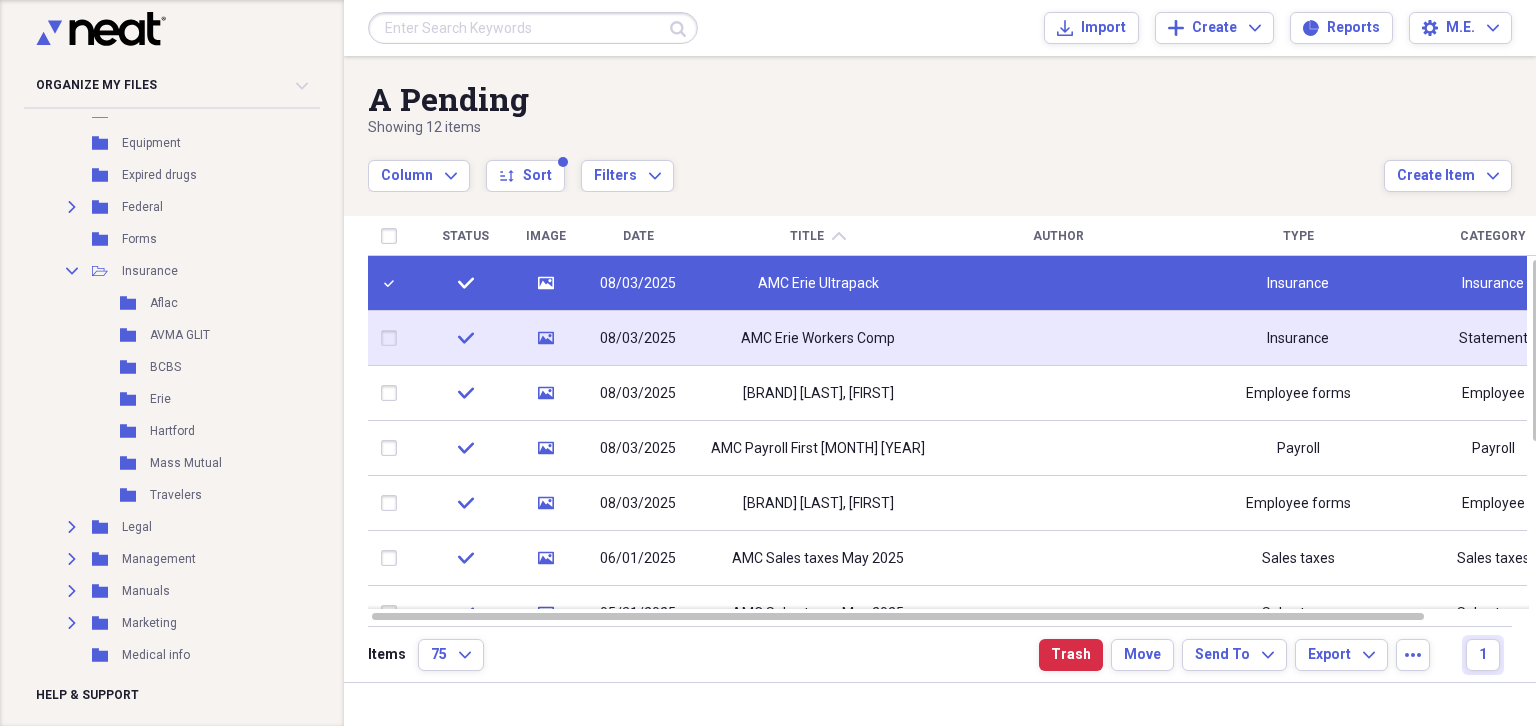 click at bounding box center [393, 338] 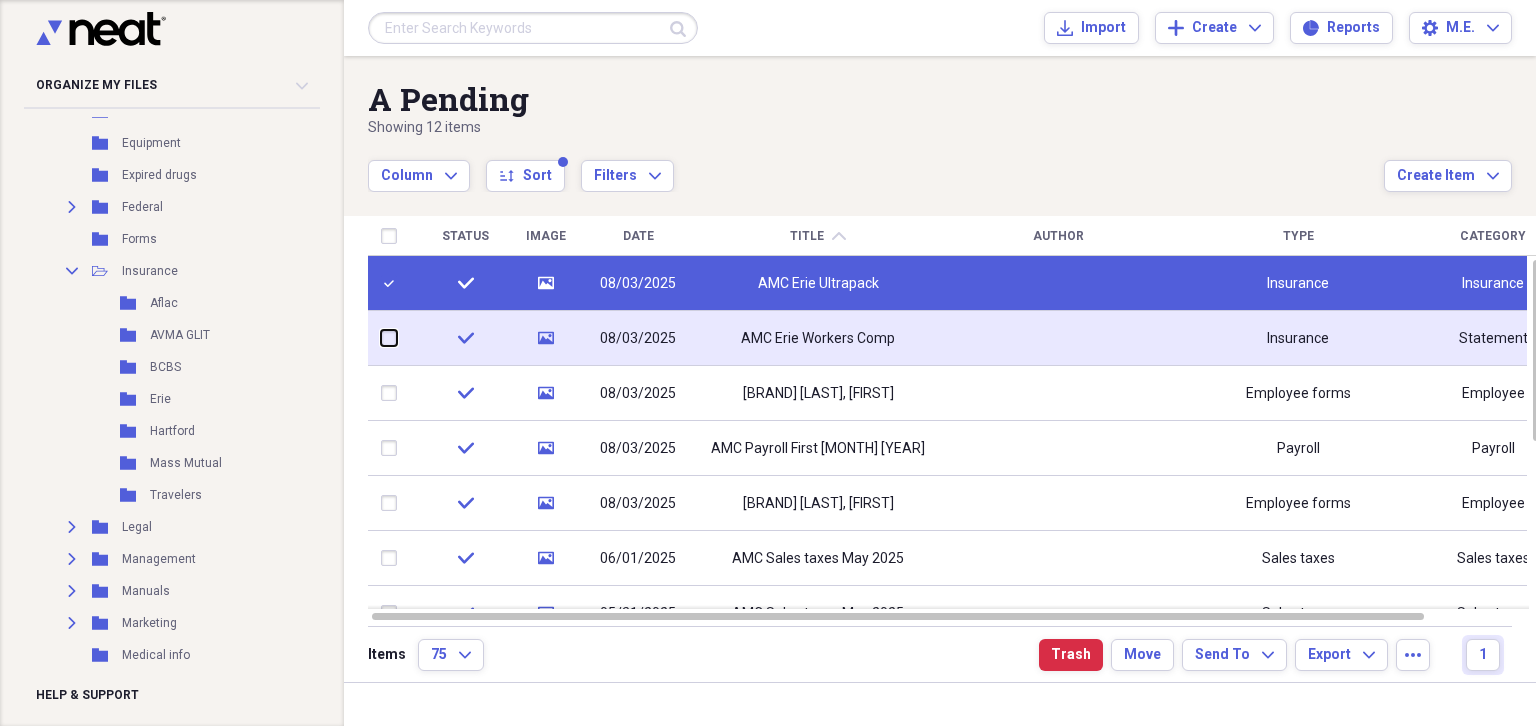 click at bounding box center [381, 338] 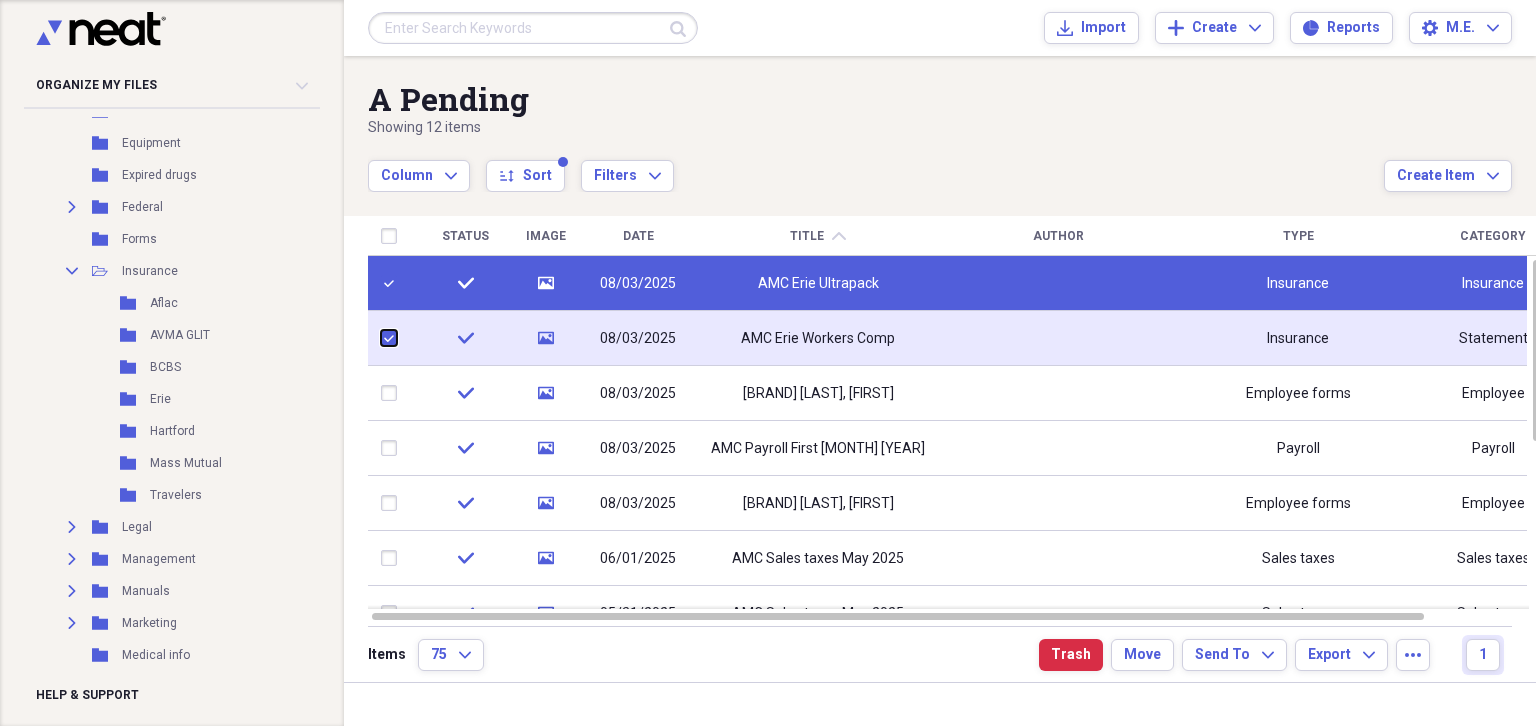 checkbox on "true" 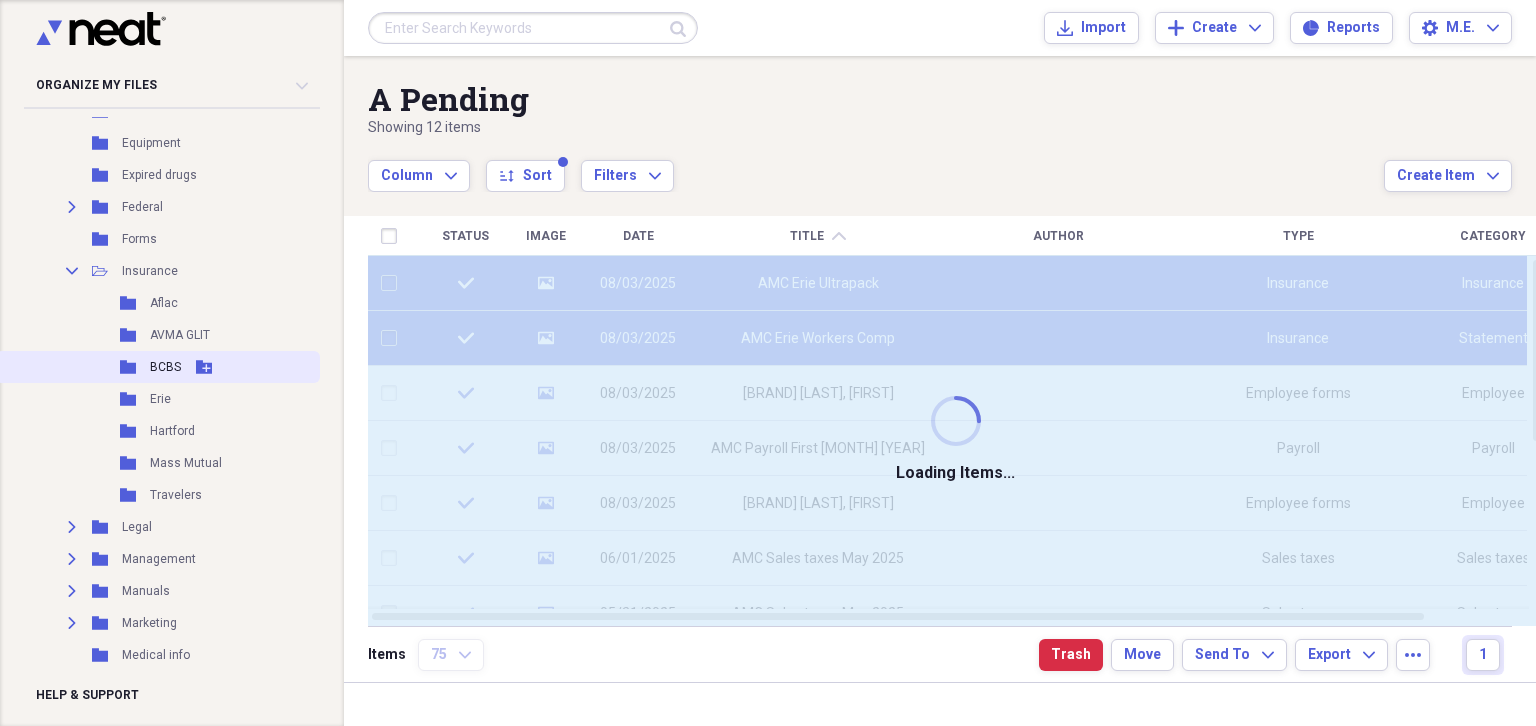 checkbox on "false" 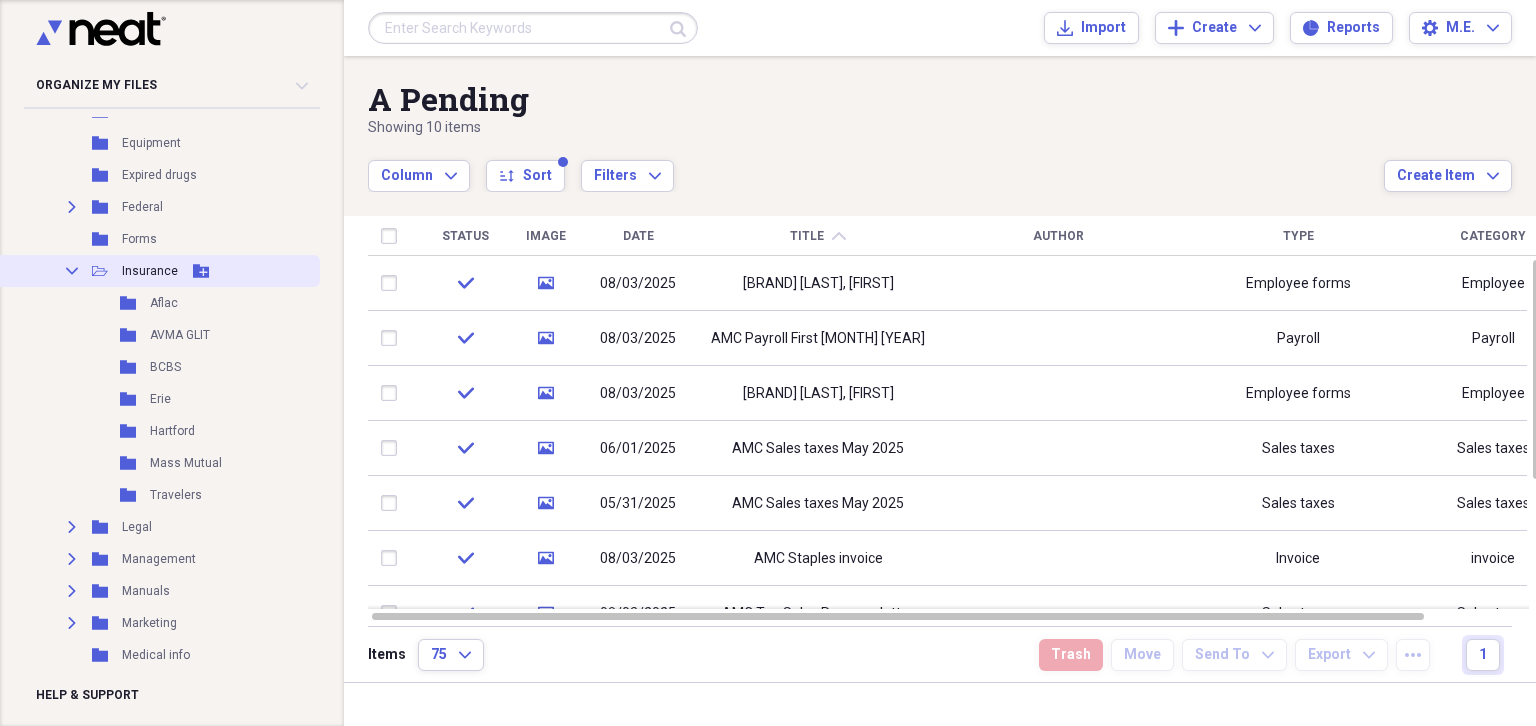 click on "Collapse" 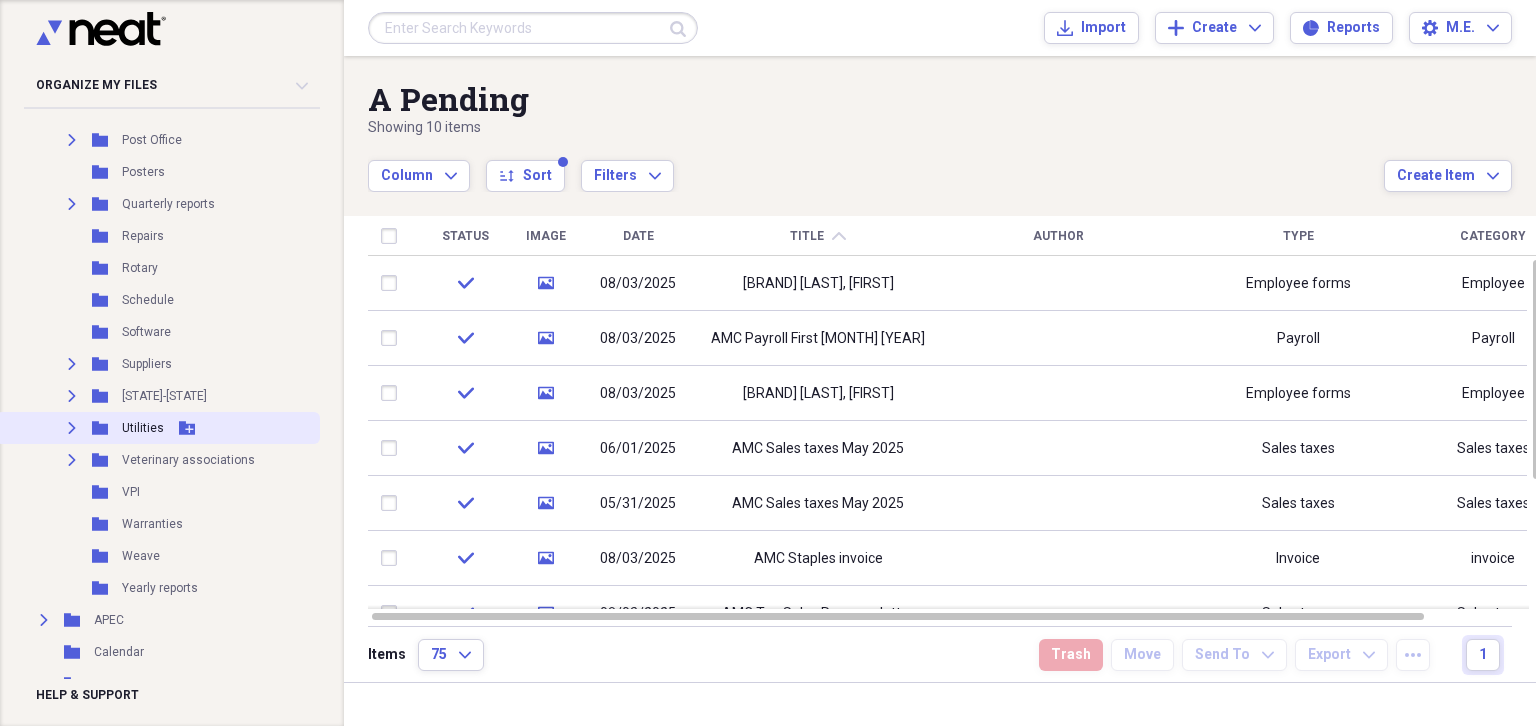 scroll, scrollTop: 1500, scrollLeft: 0, axis: vertical 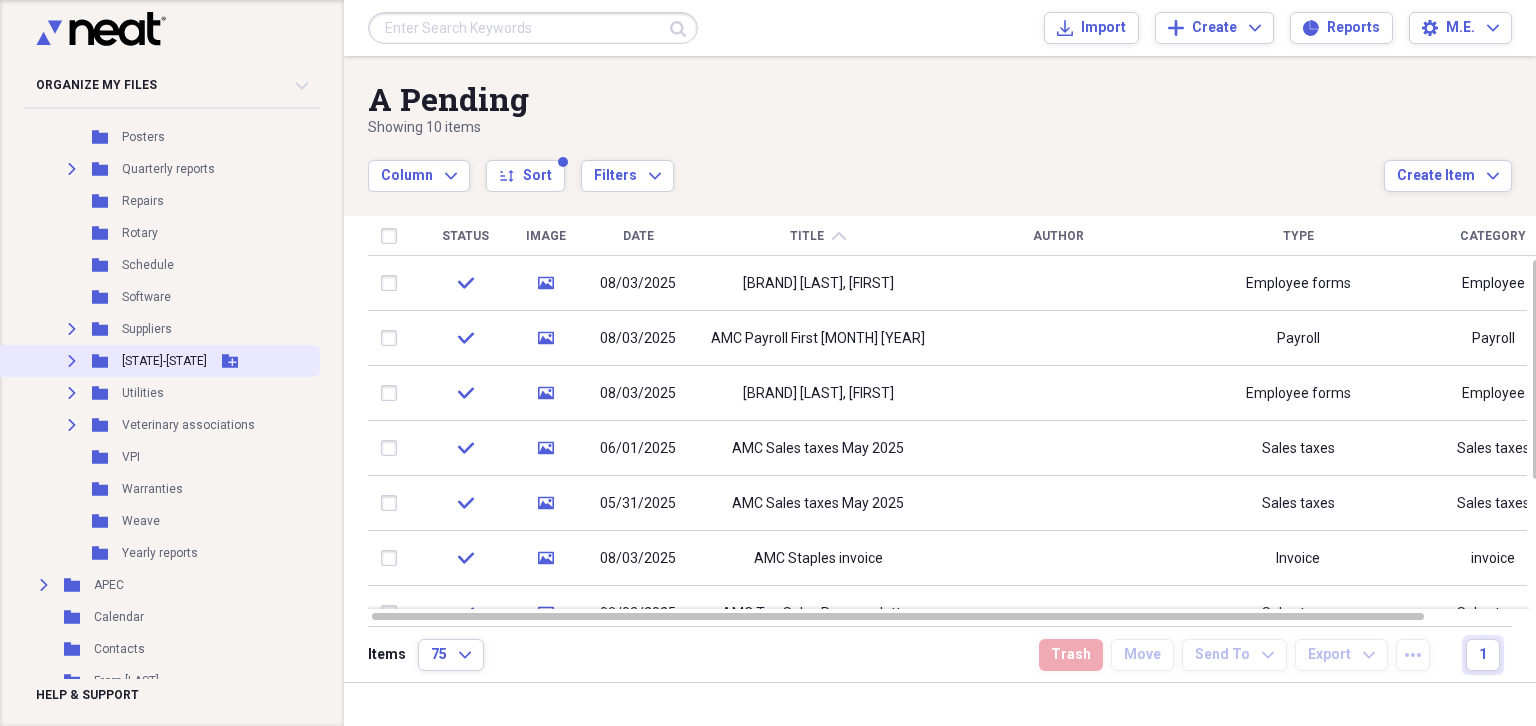 click on "Expand" 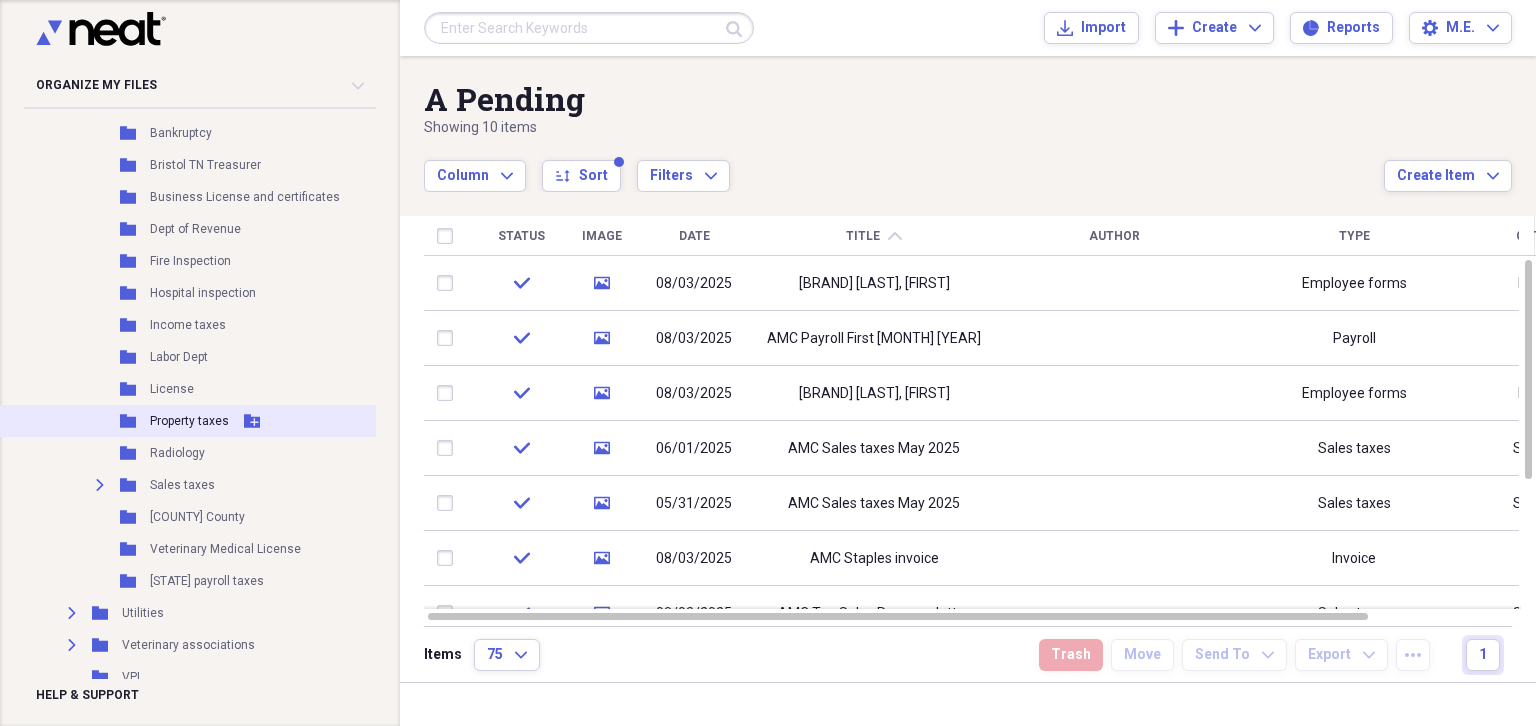 scroll, scrollTop: 1846, scrollLeft: 0, axis: vertical 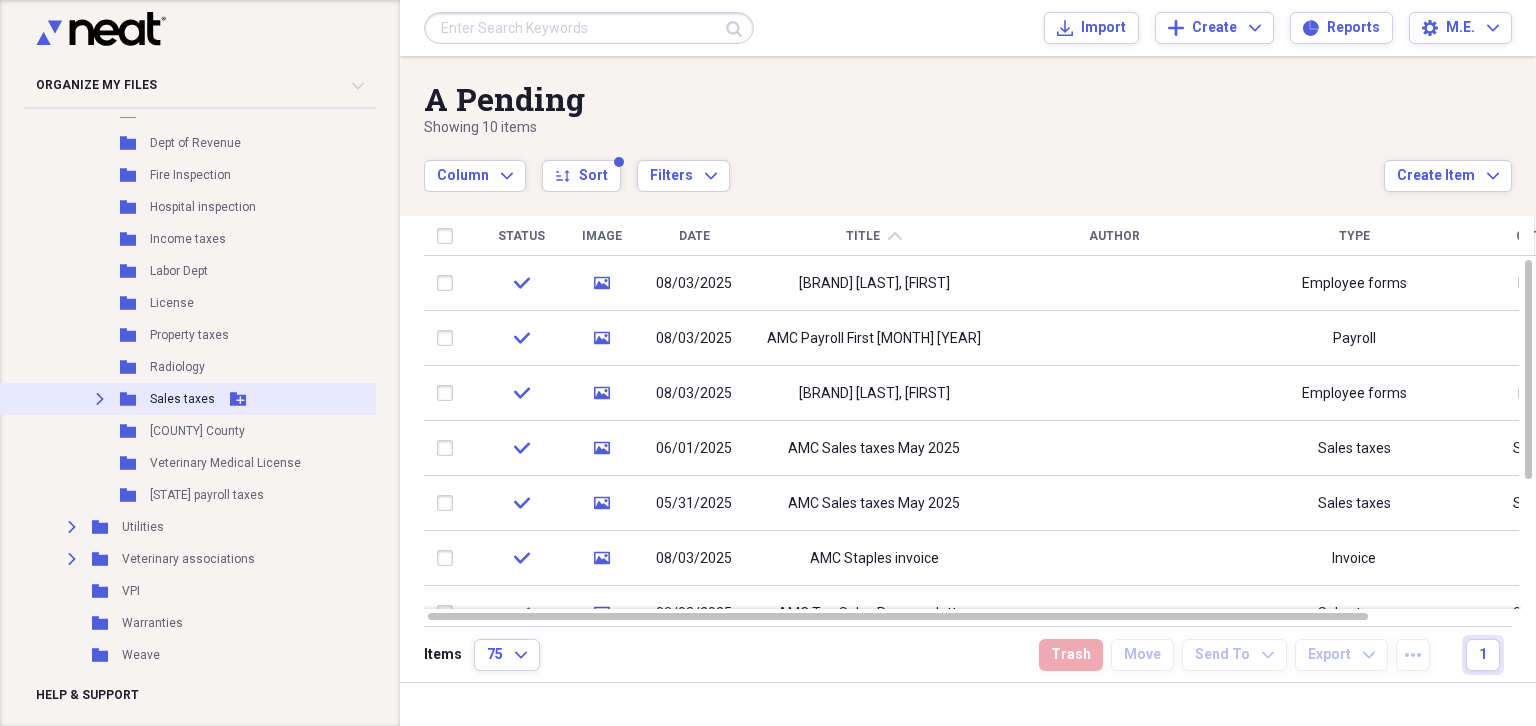 click on "Expand" 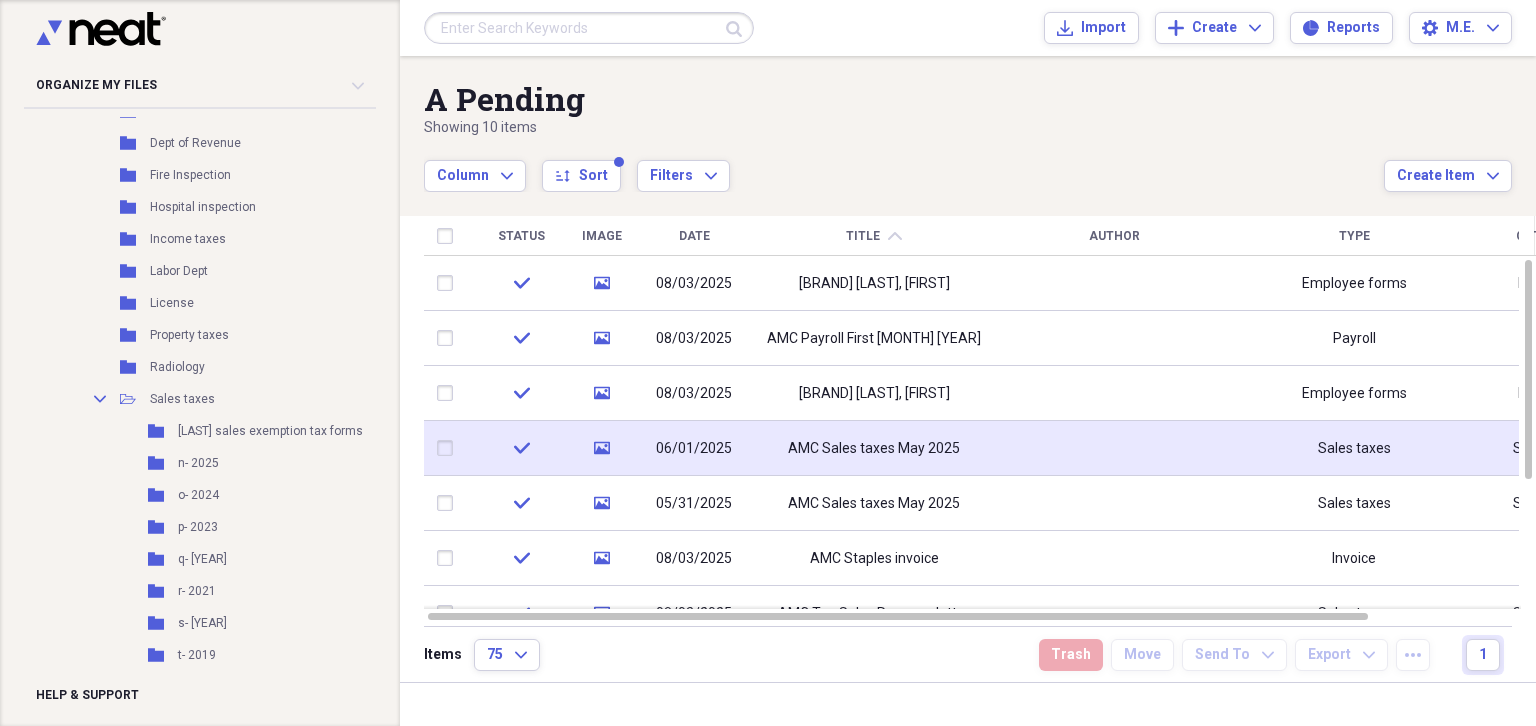 click at bounding box center (449, 448) 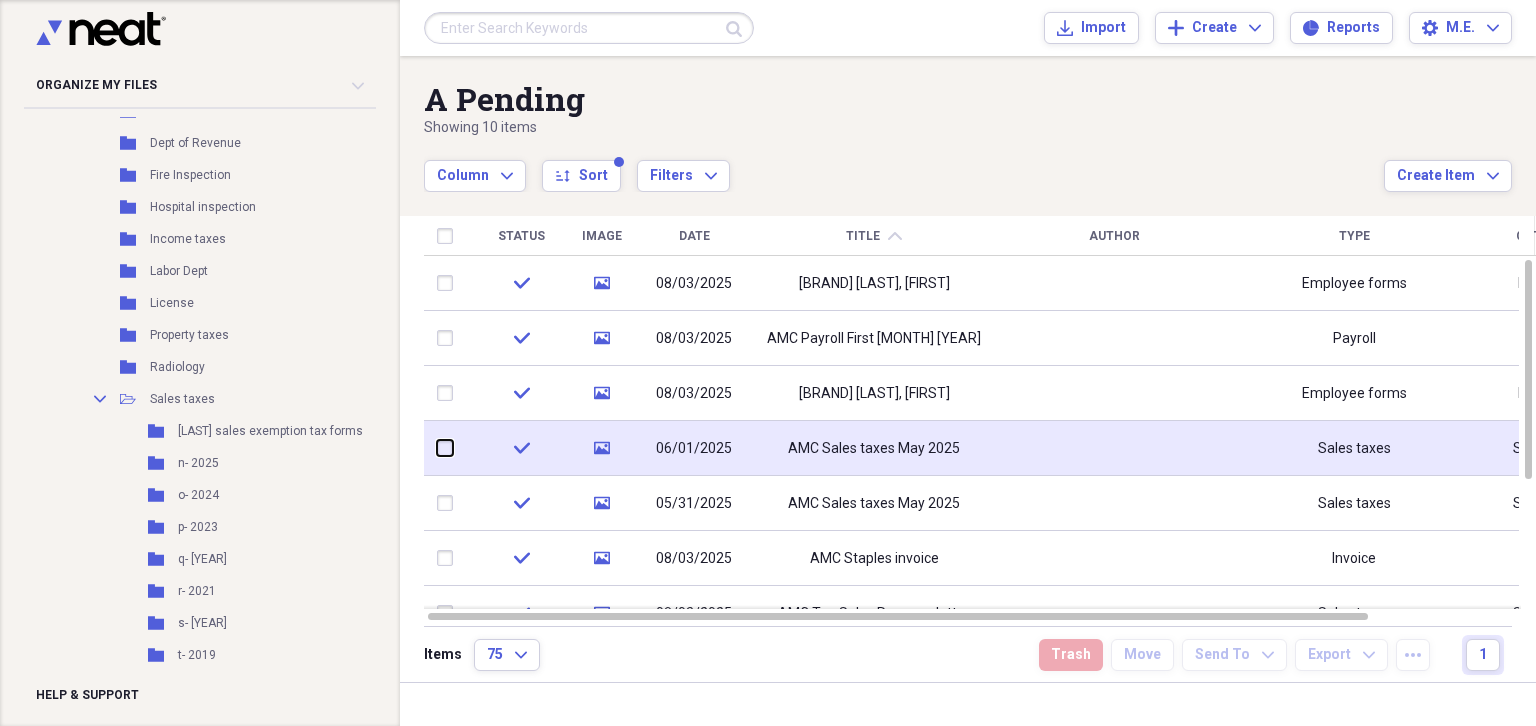 click at bounding box center (437, 448) 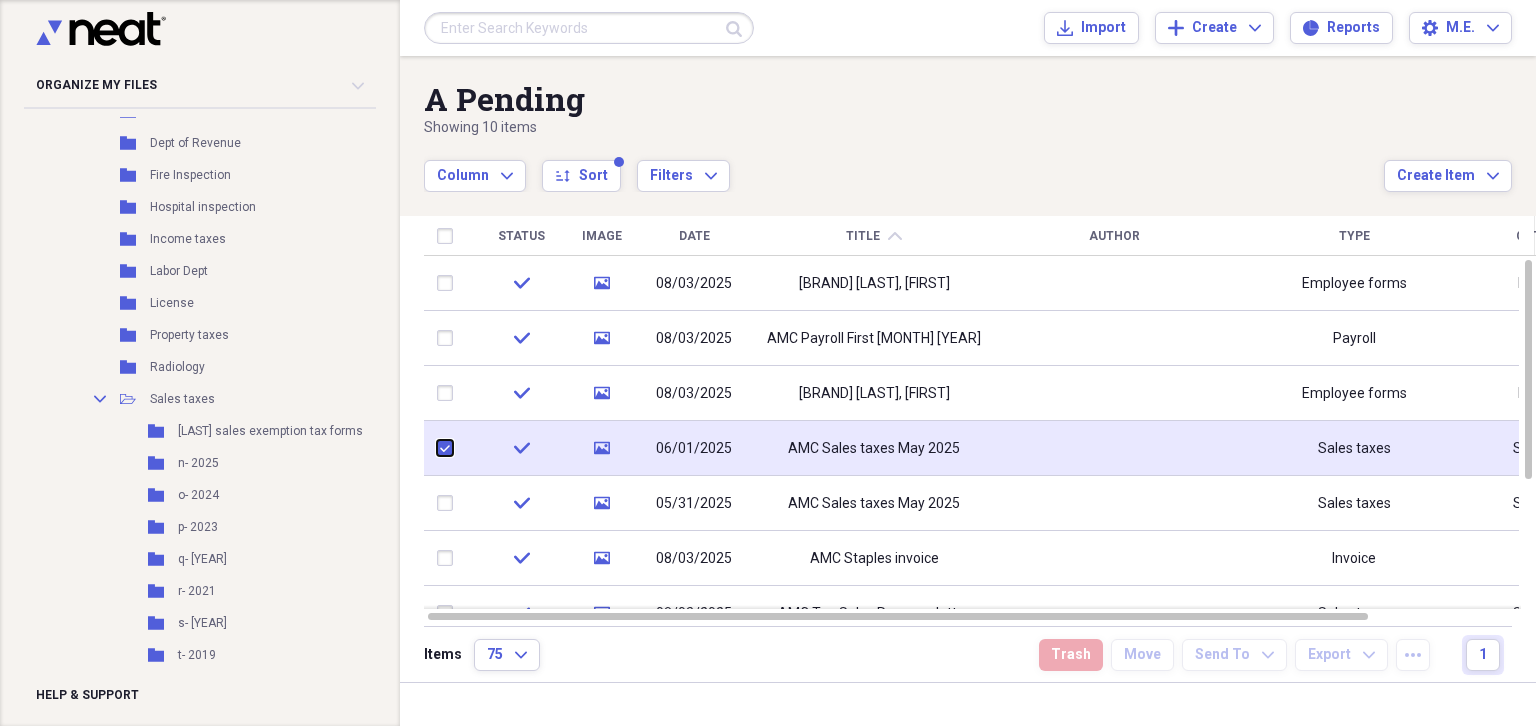 checkbox on "true" 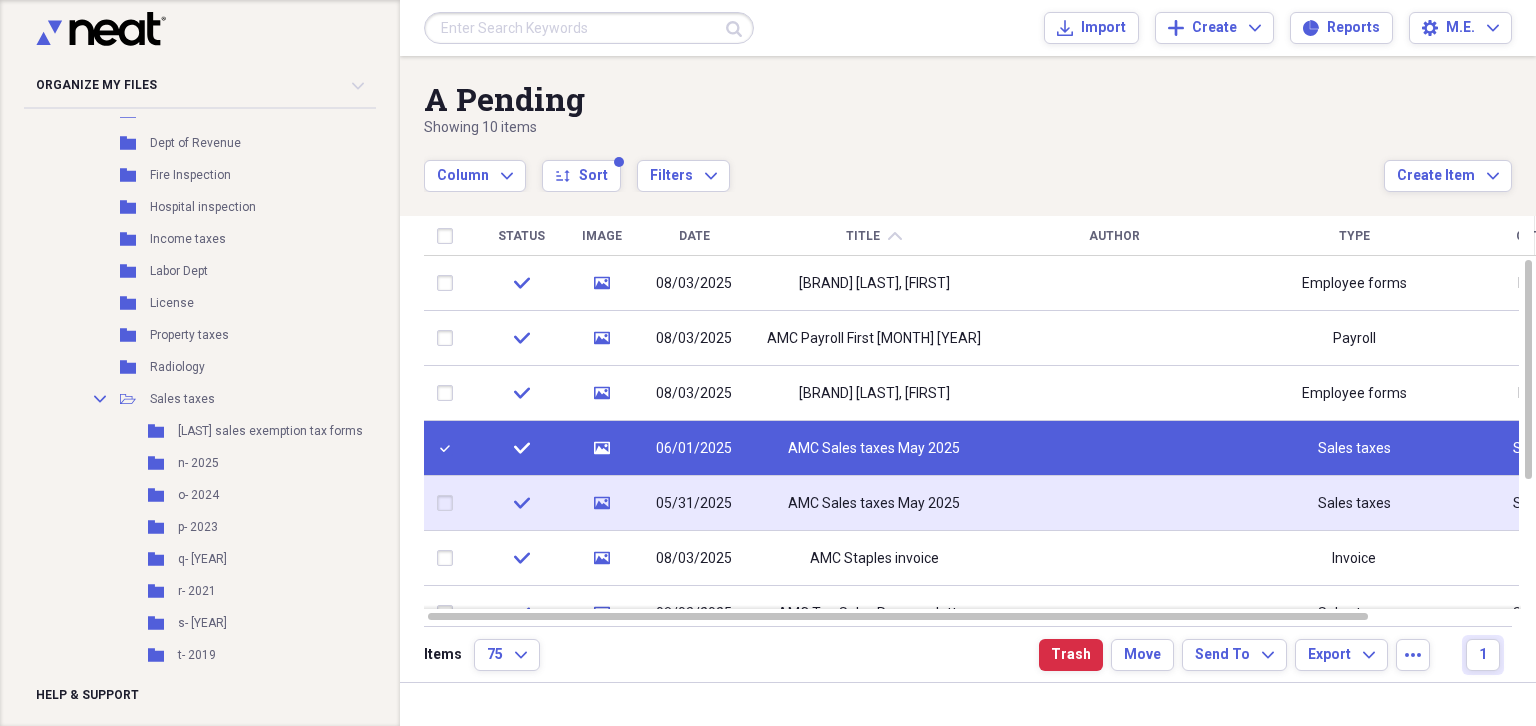 drag, startPoint x: 443, startPoint y: 496, endPoint x: 474, endPoint y: 490, distance: 31.575306 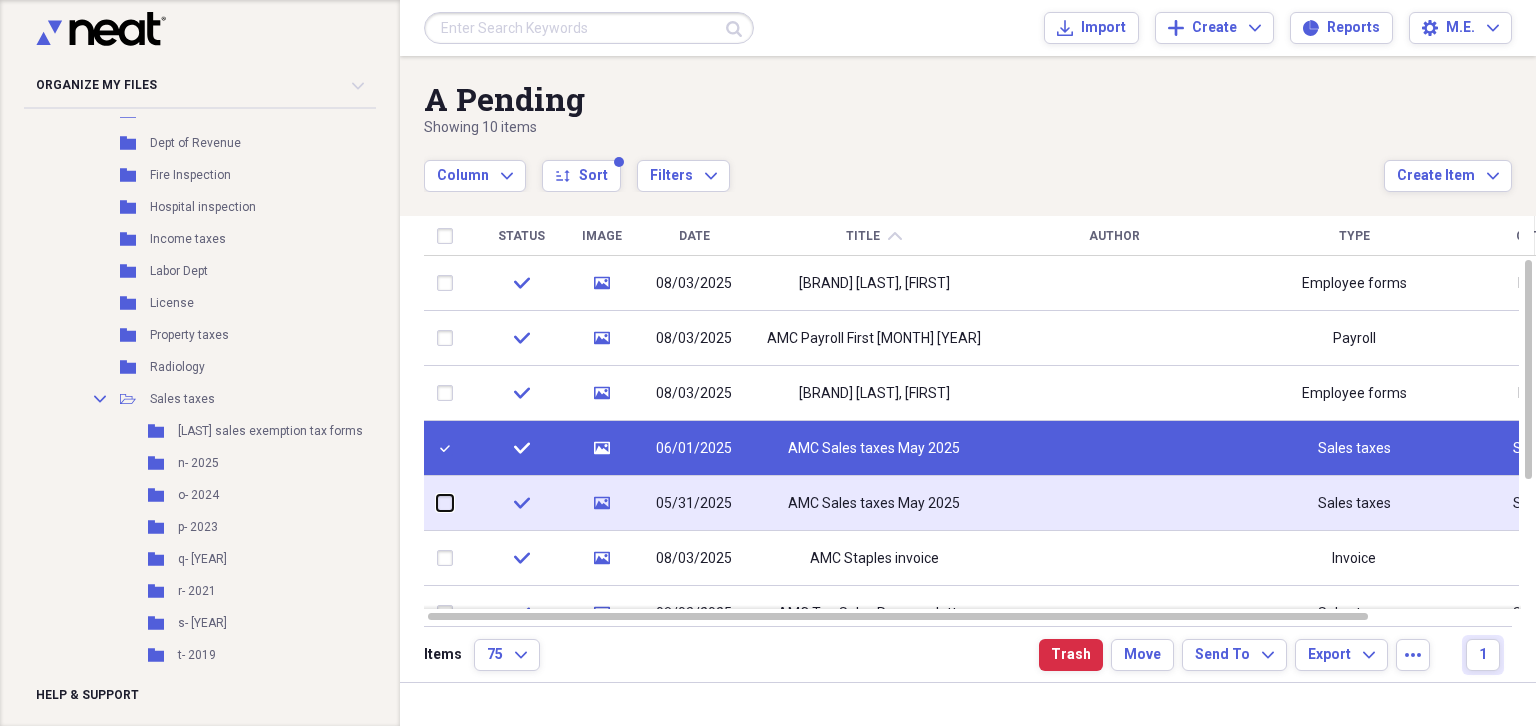 click at bounding box center [437, 503] 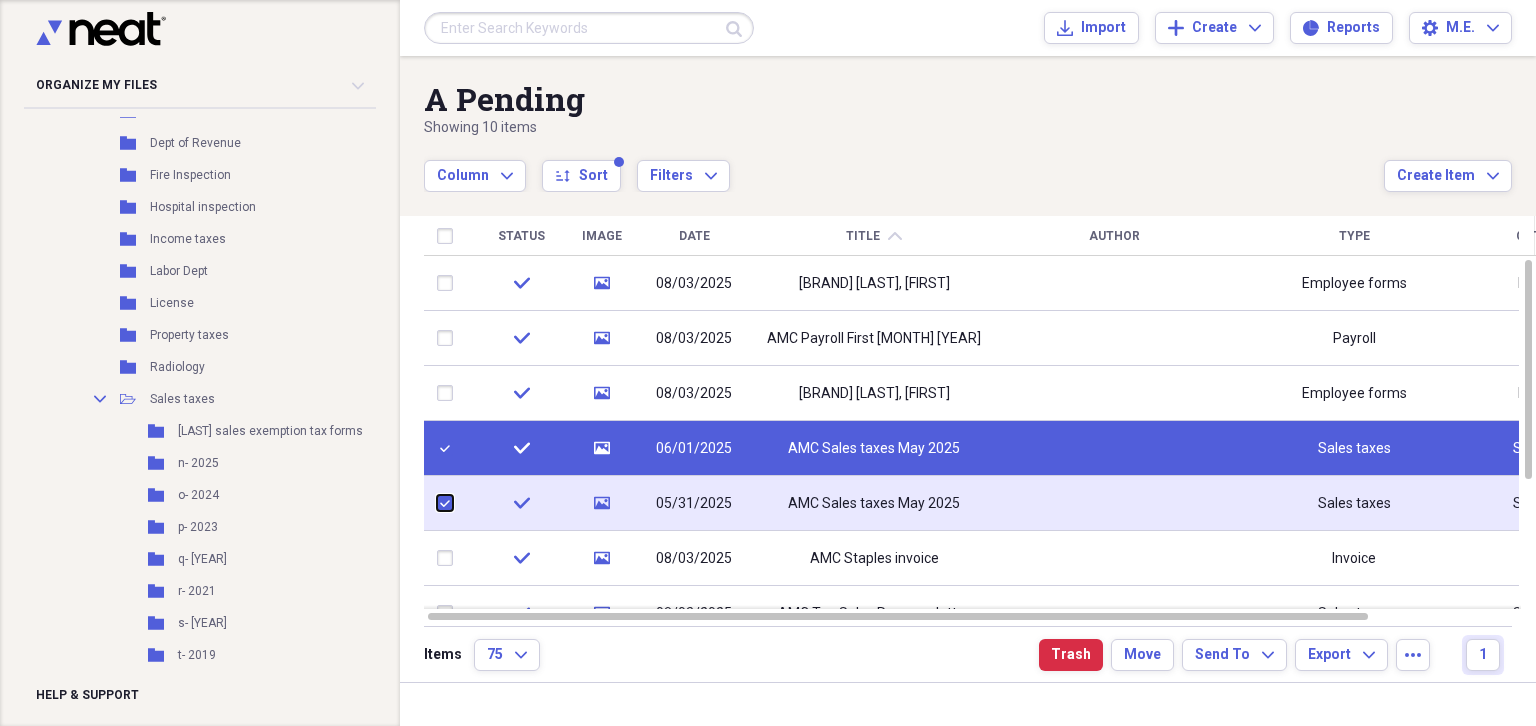checkbox on "true" 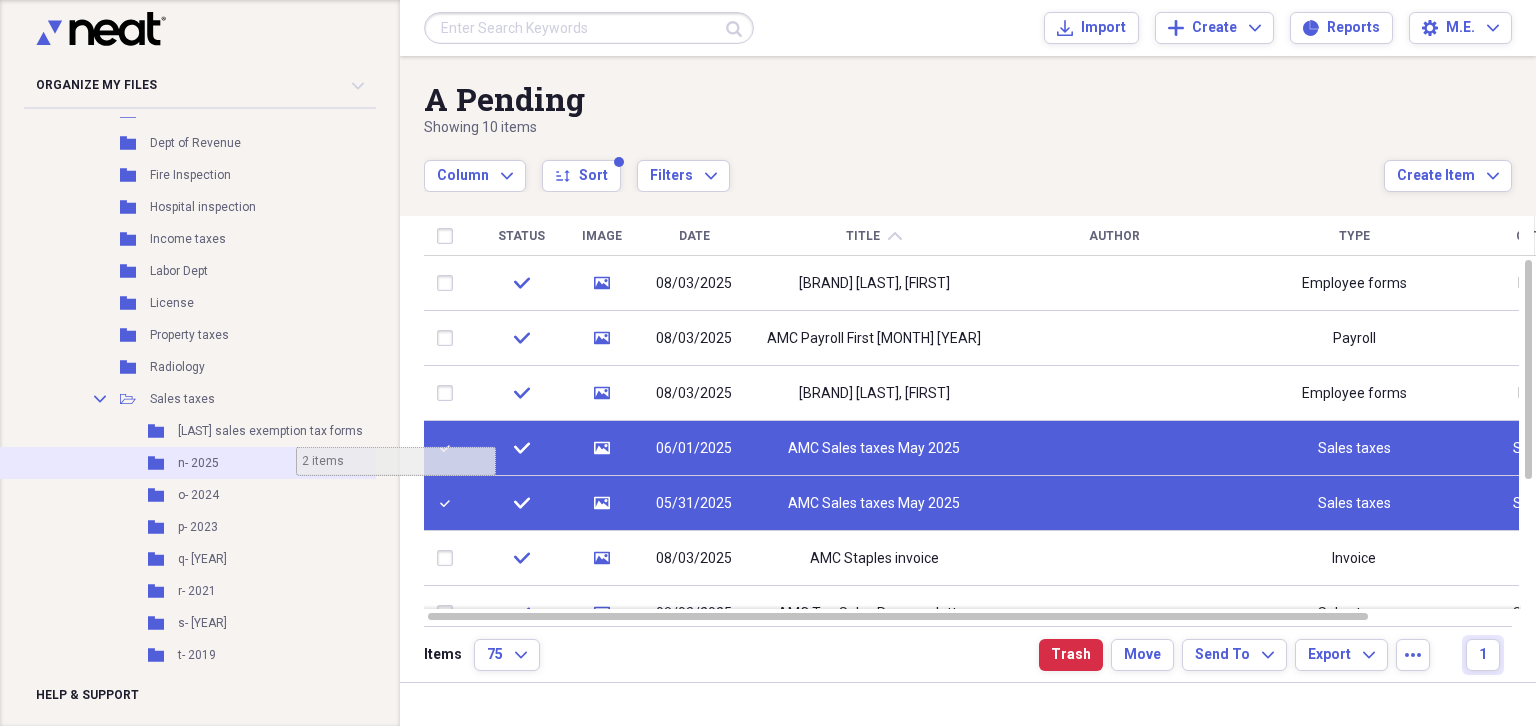 scroll, scrollTop: 1846, scrollLeft: 18, axis: both 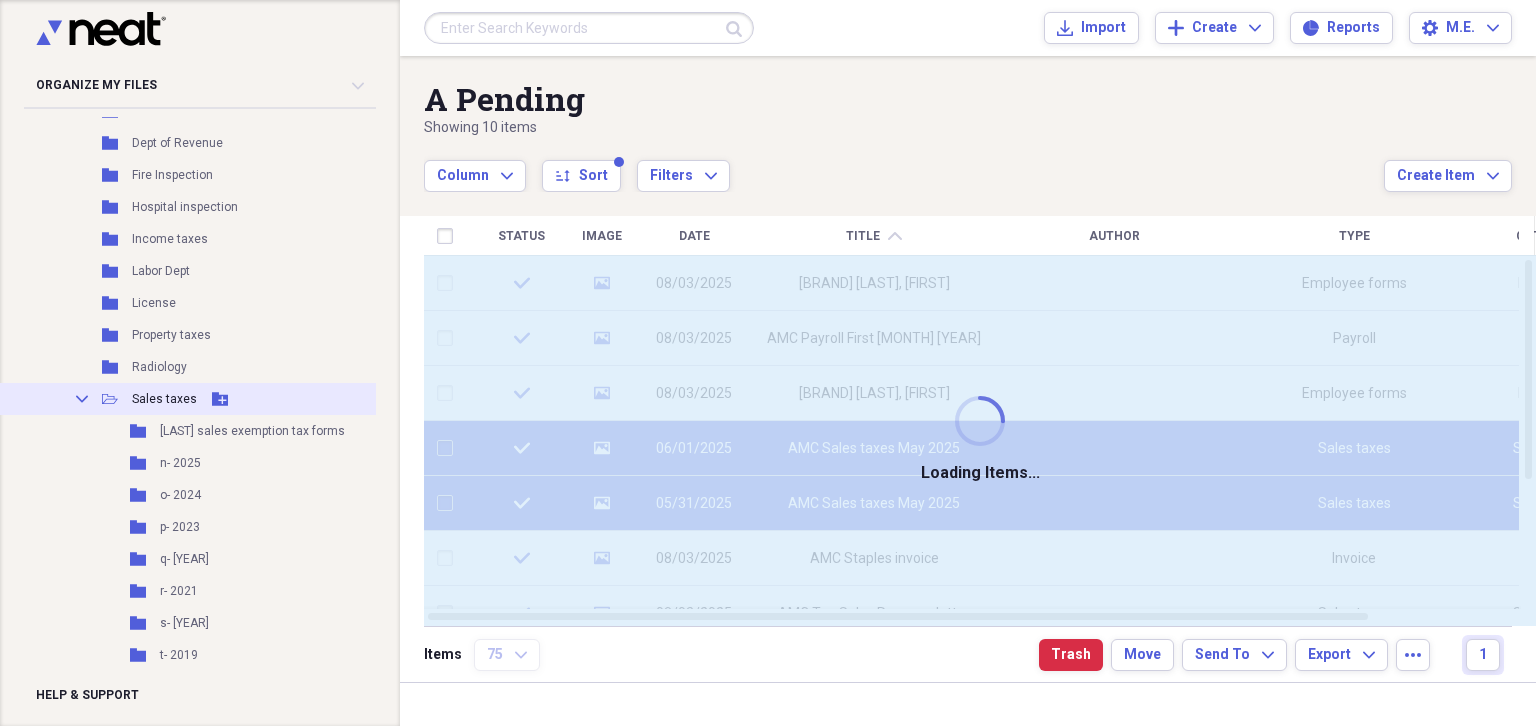 checkbox on "false" 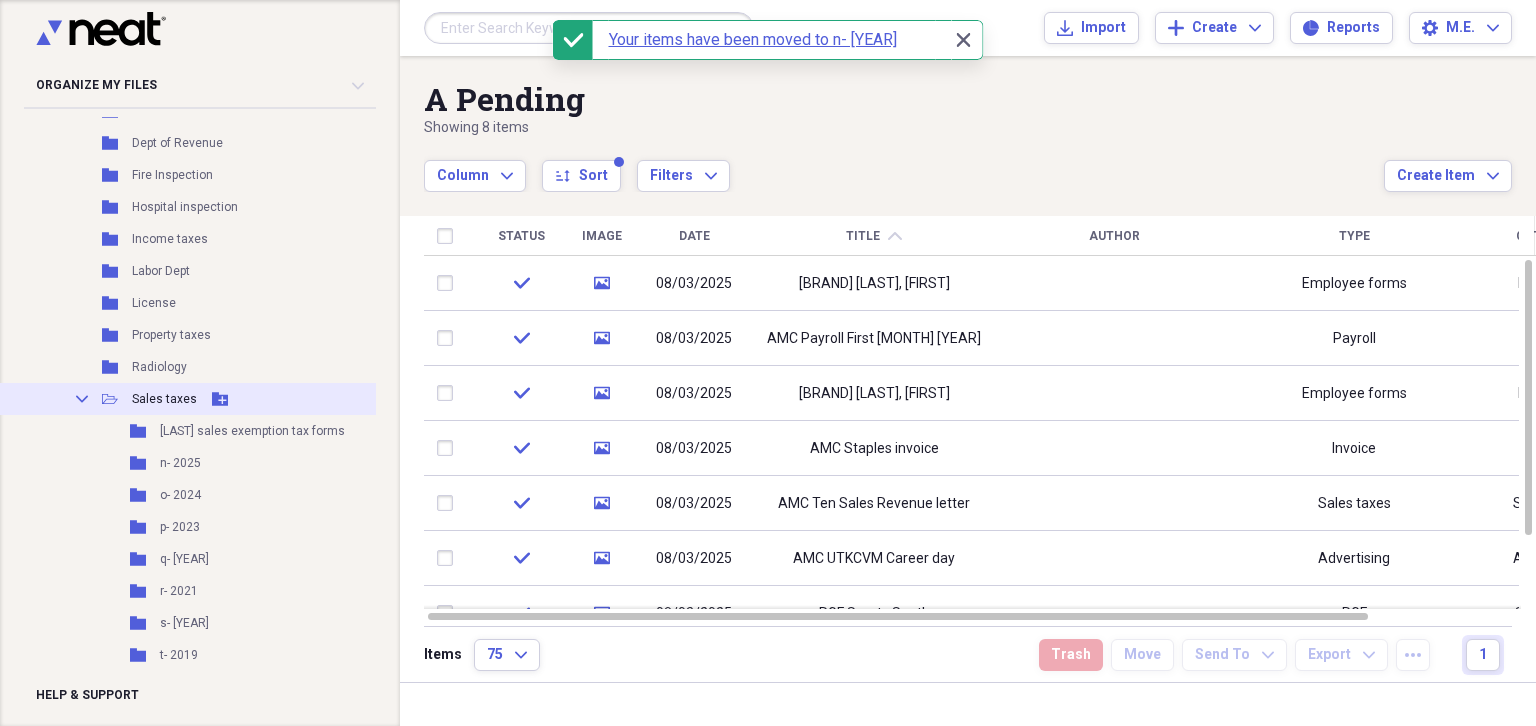 click on "Collapse" 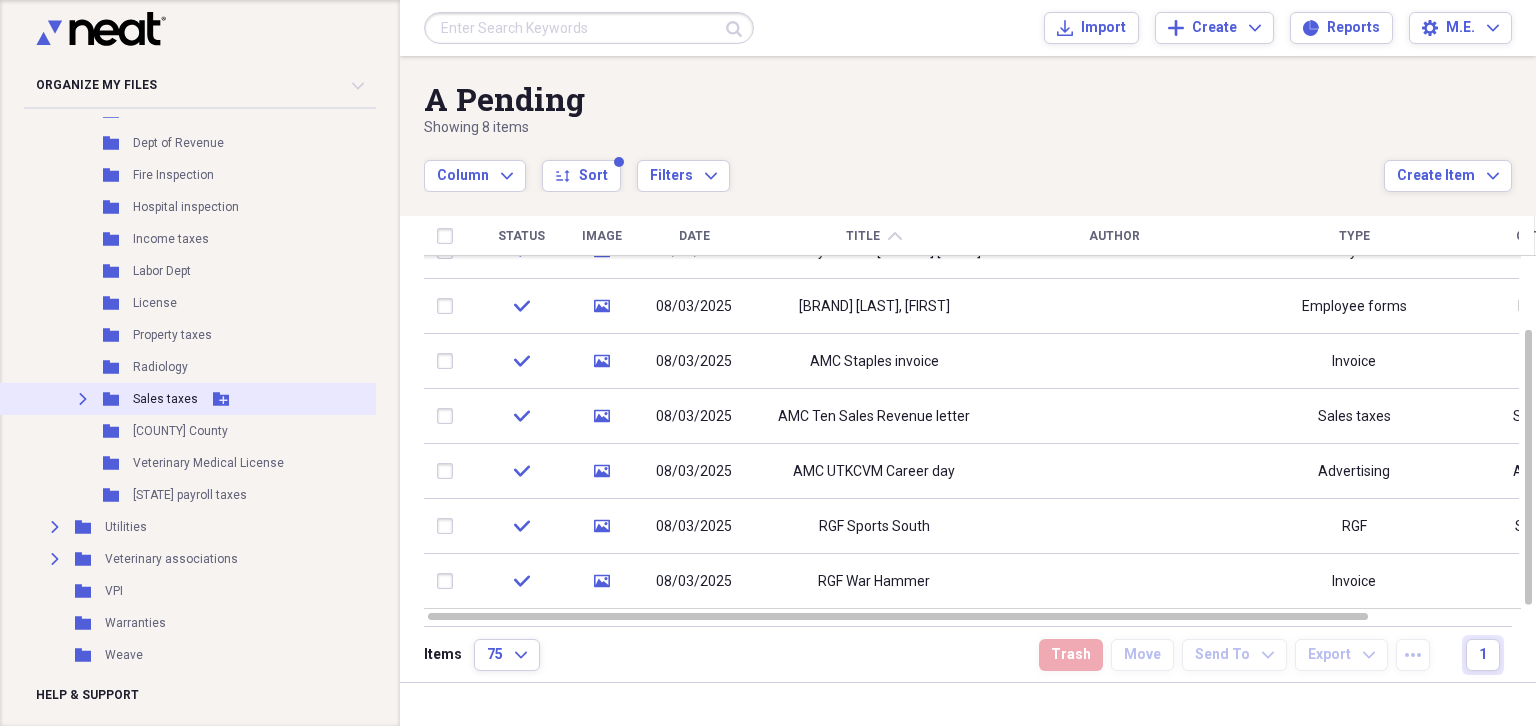 click 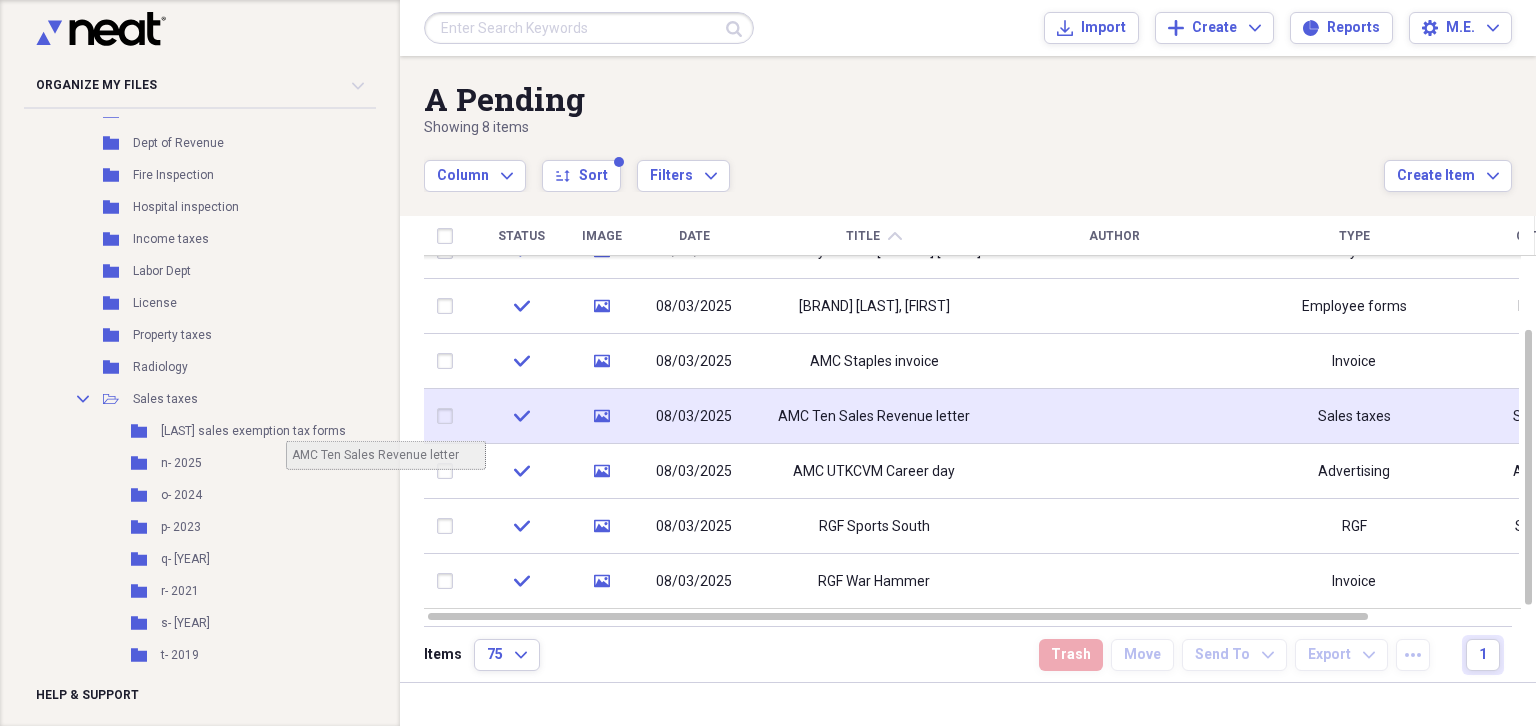 scroll, scrollTop: 1846, scrollLeft: 18, axis: both 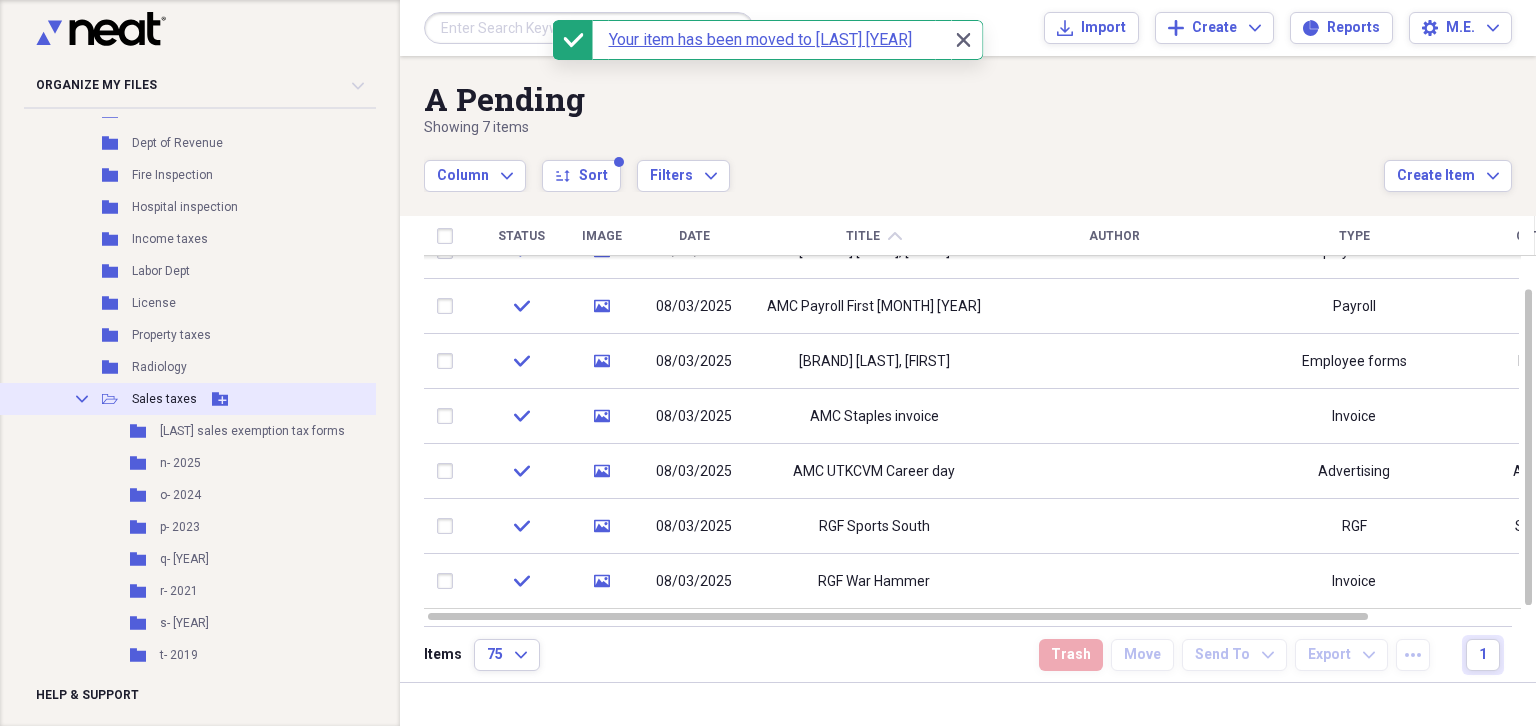 click on "Collapse" 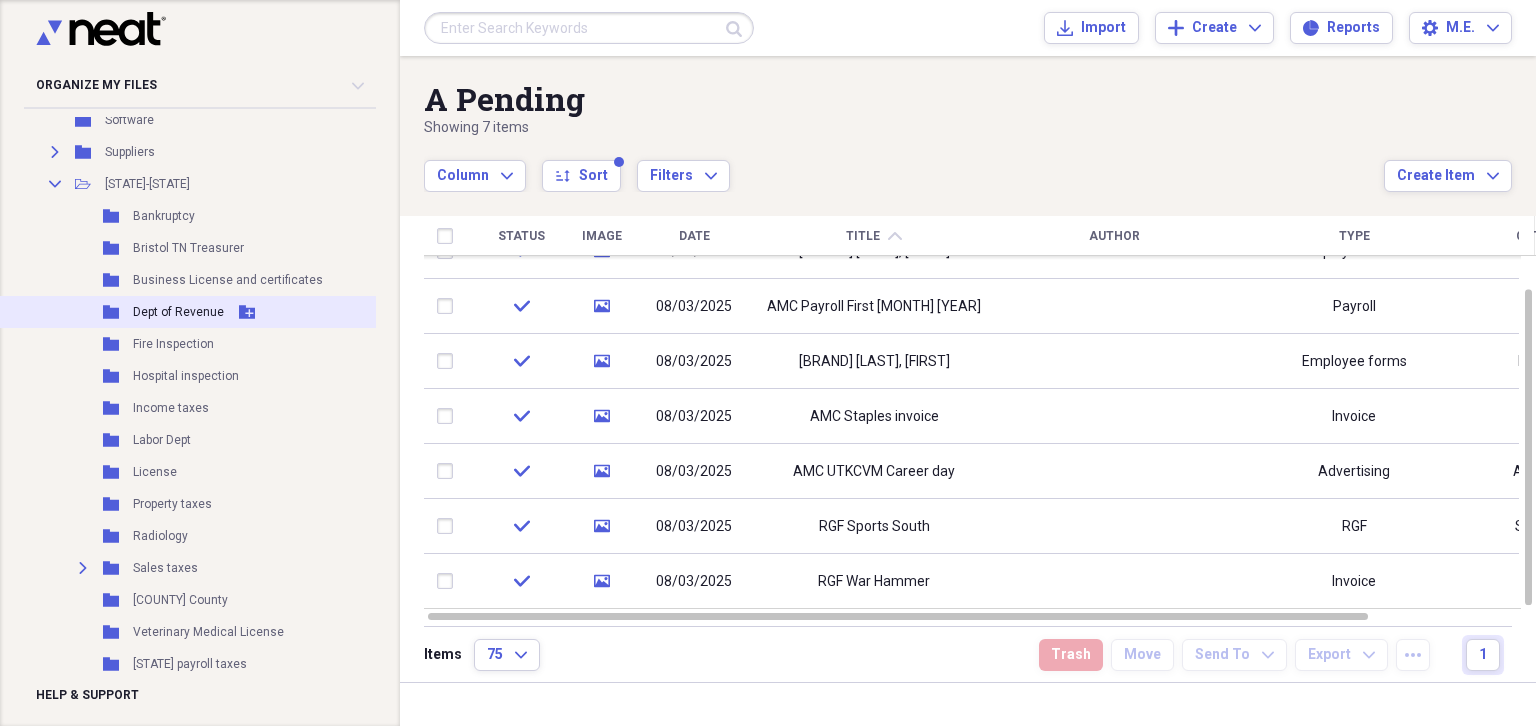 scroll, scrollTop: 1673, scrollLeft: 17, axis: both 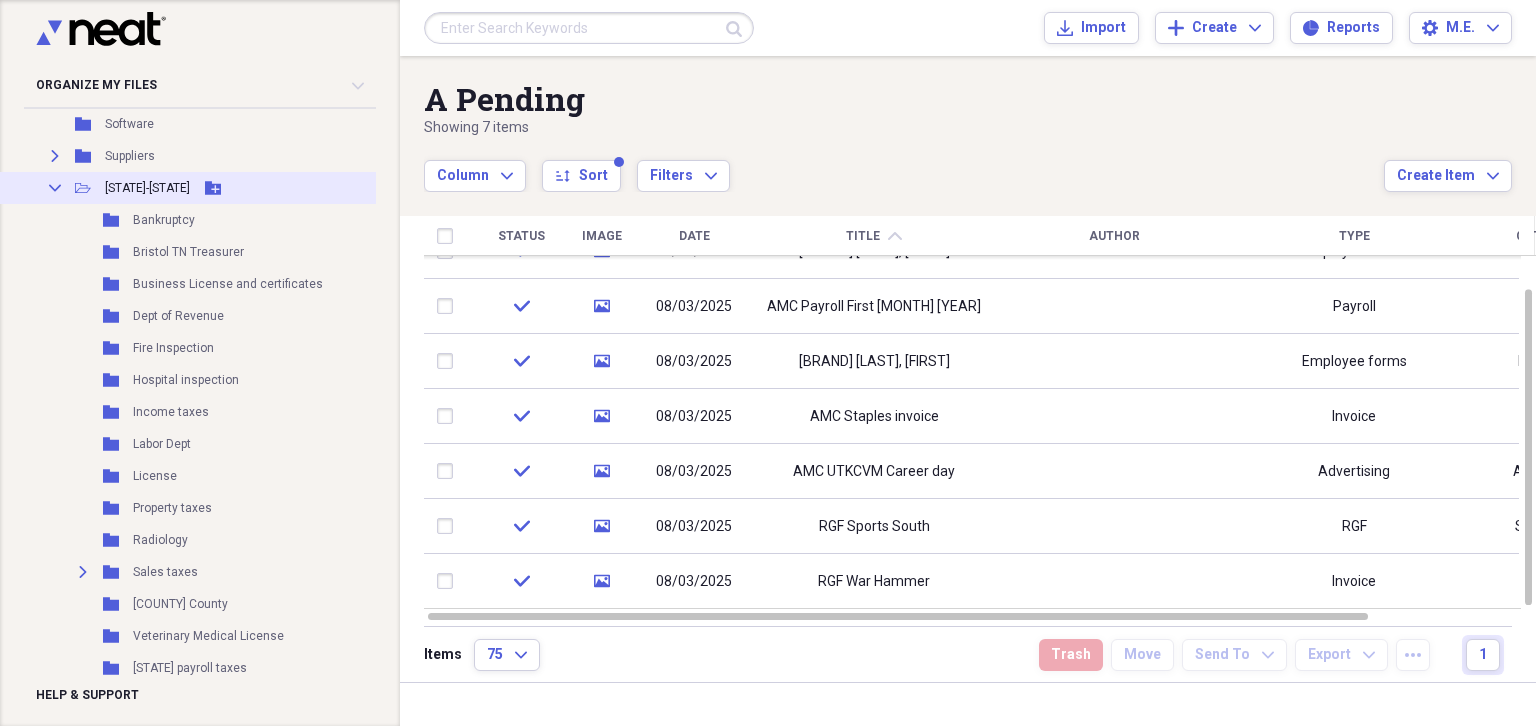 click on "Collapse" 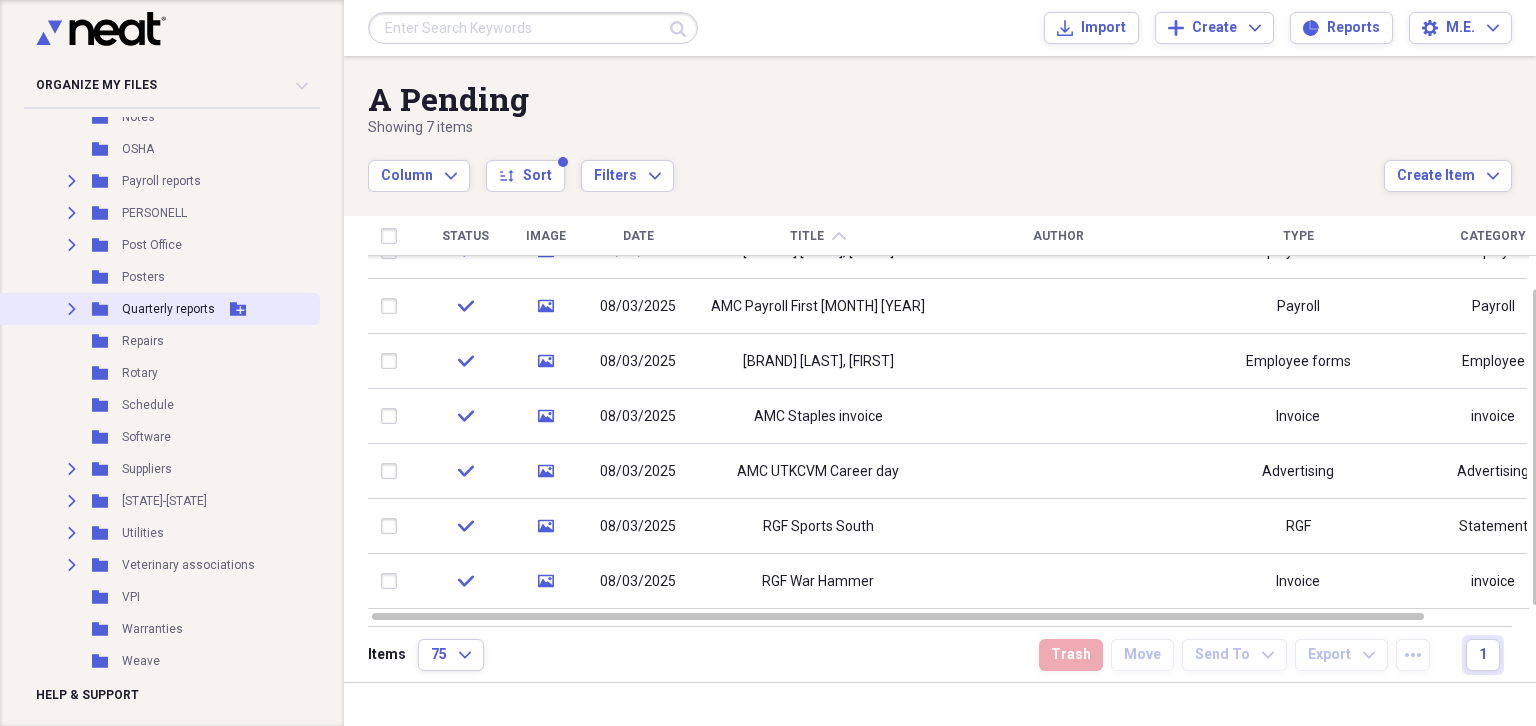 scroll, scrollTop: 1328, scrollLeft: 0, axis: vertical 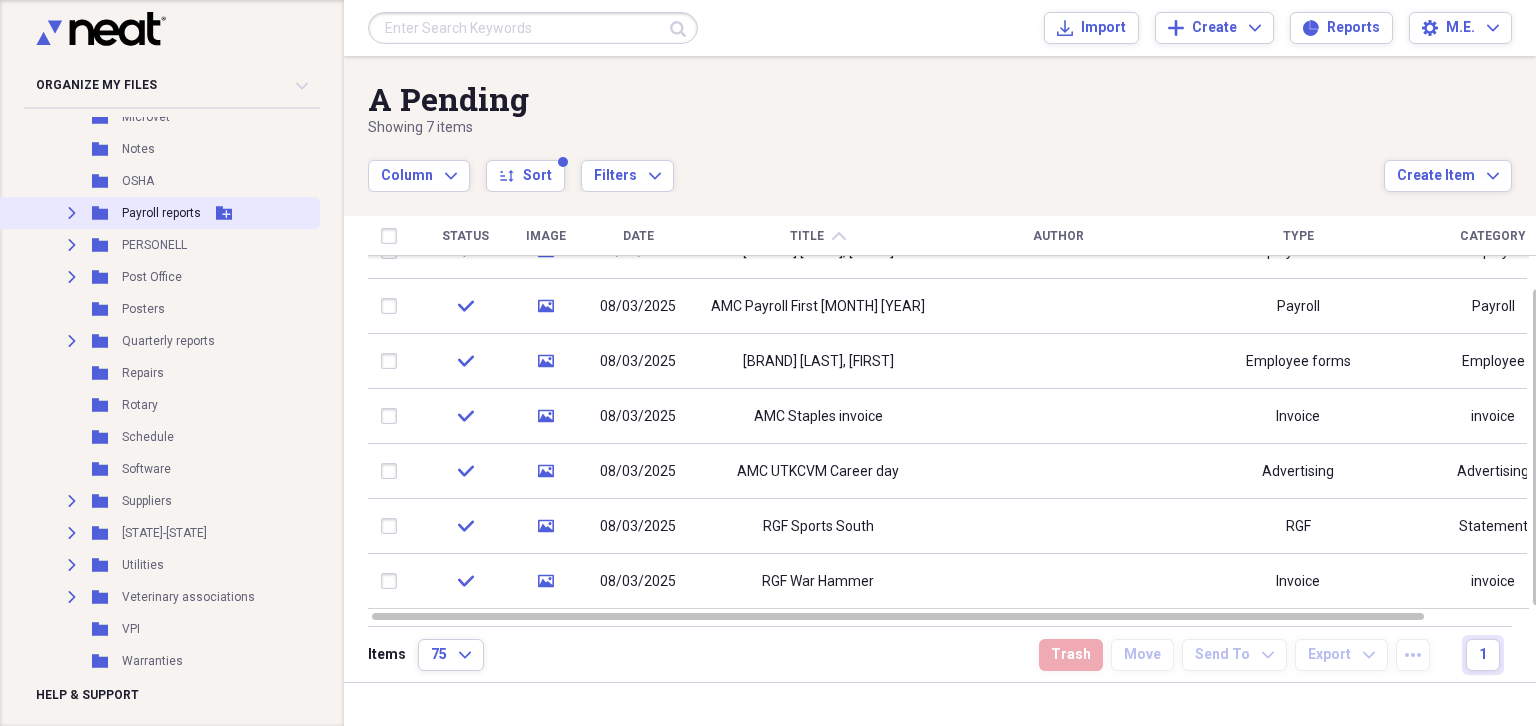 click on "Expand" 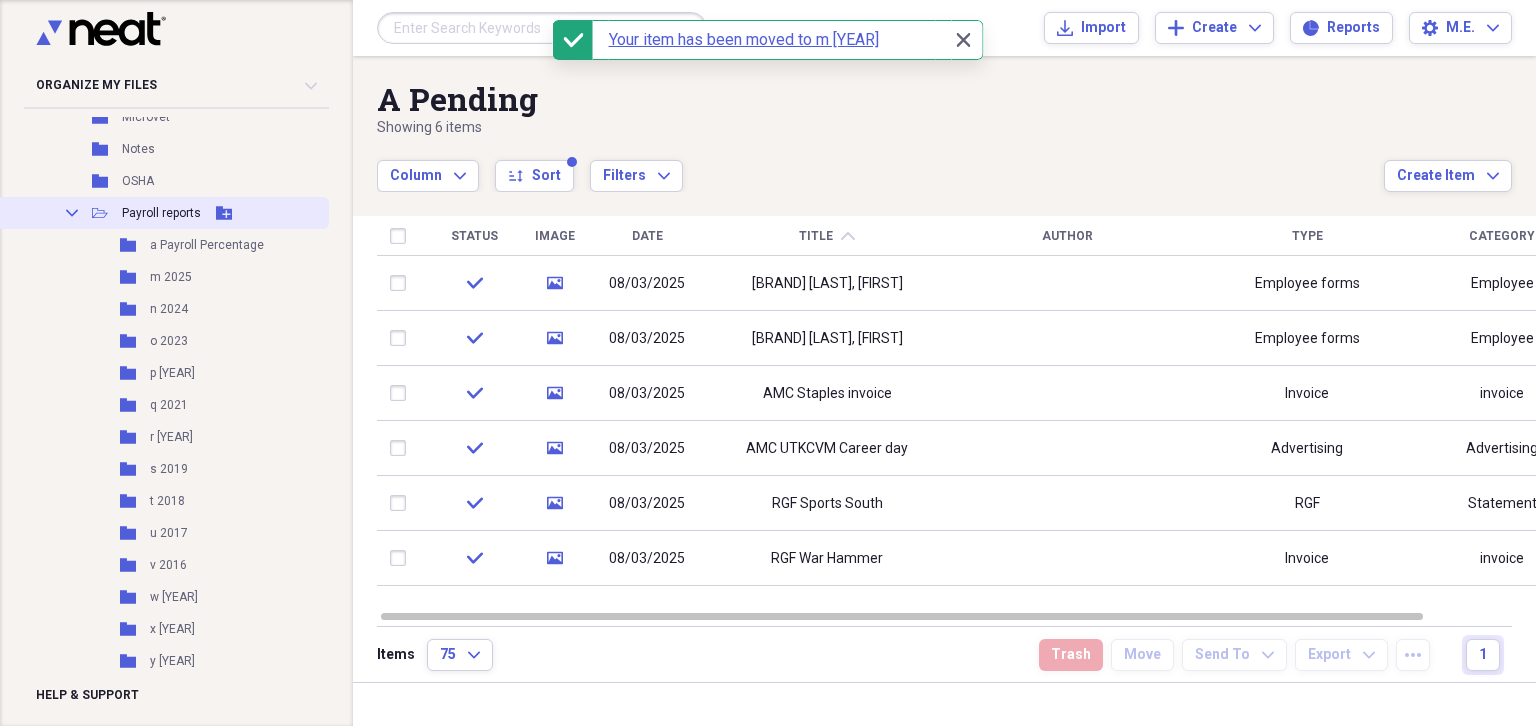 click on "Collapse" at bounding box center [72, 213] 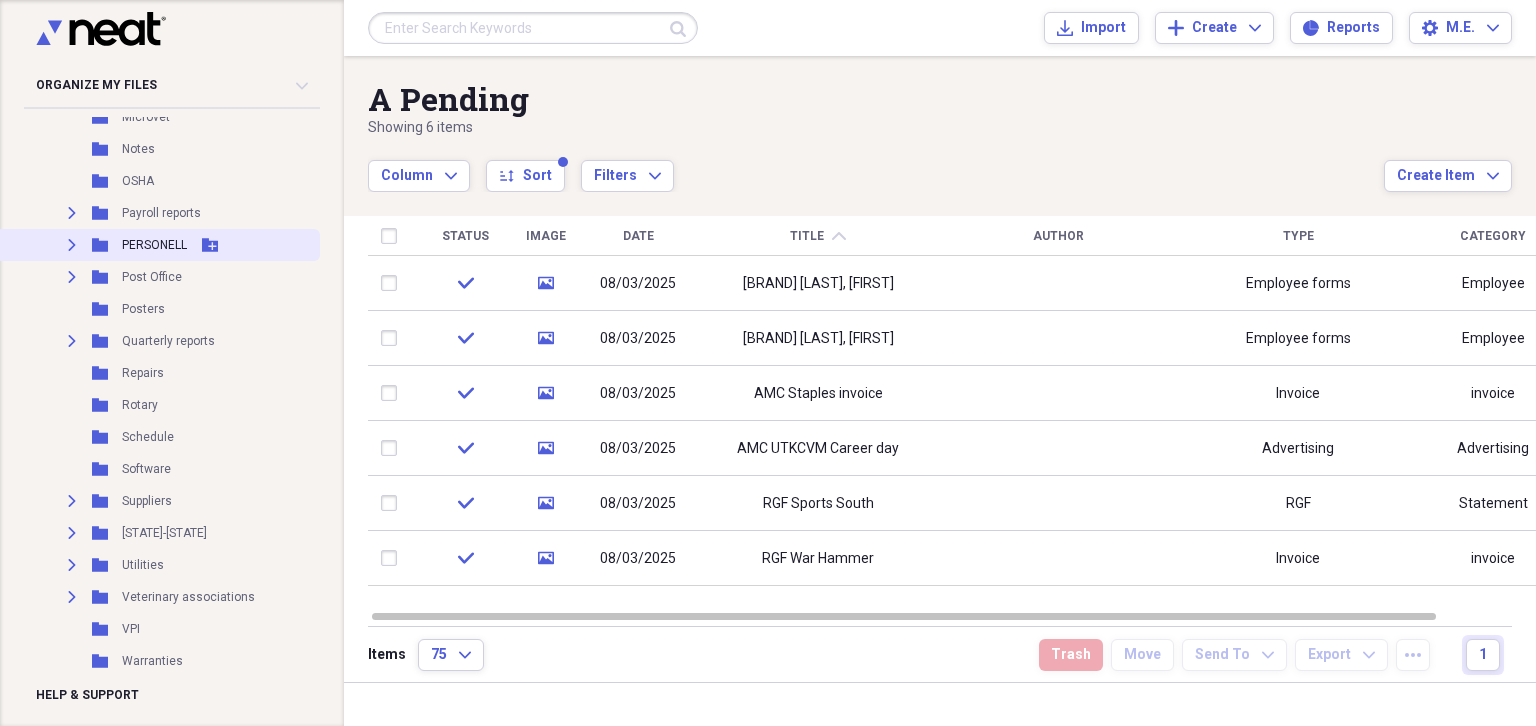 click on "Expand" 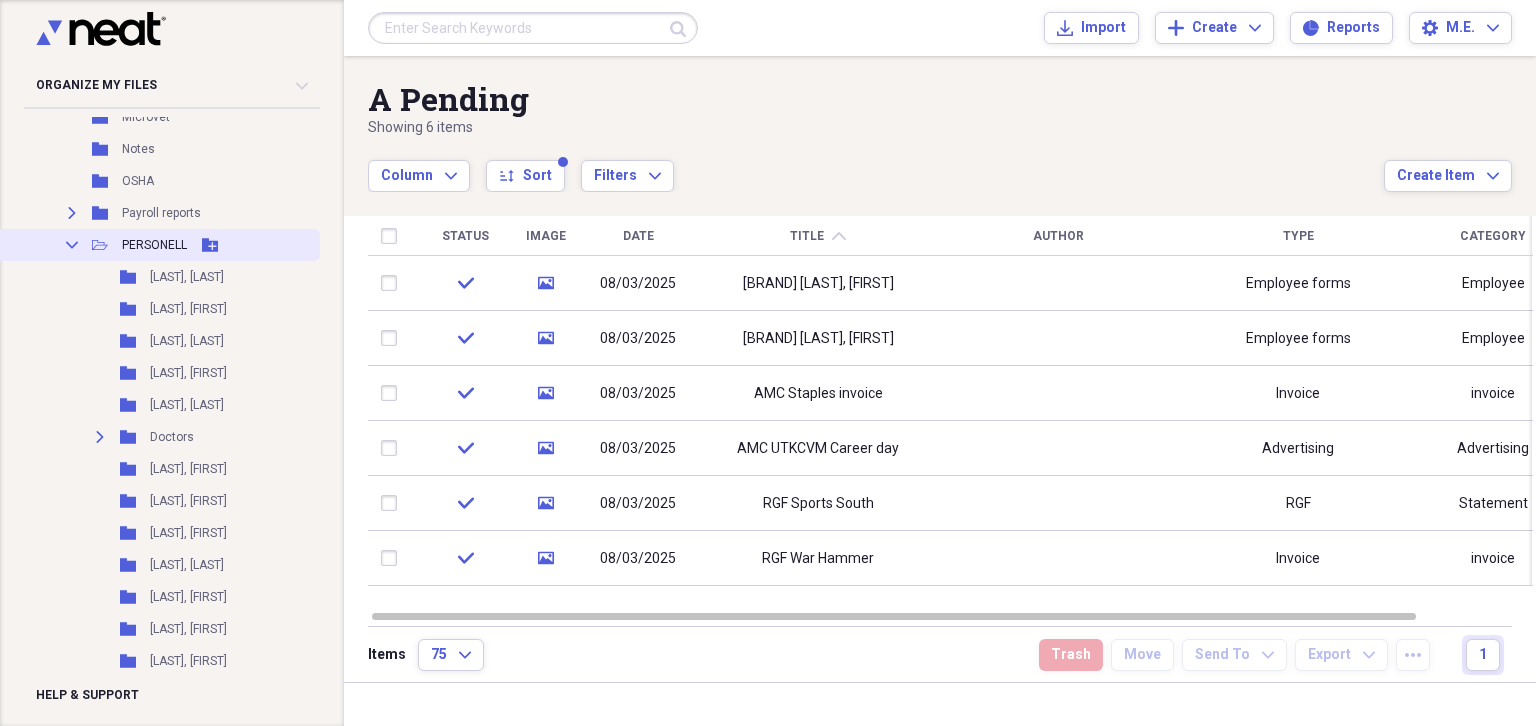 click on "Add Folder" 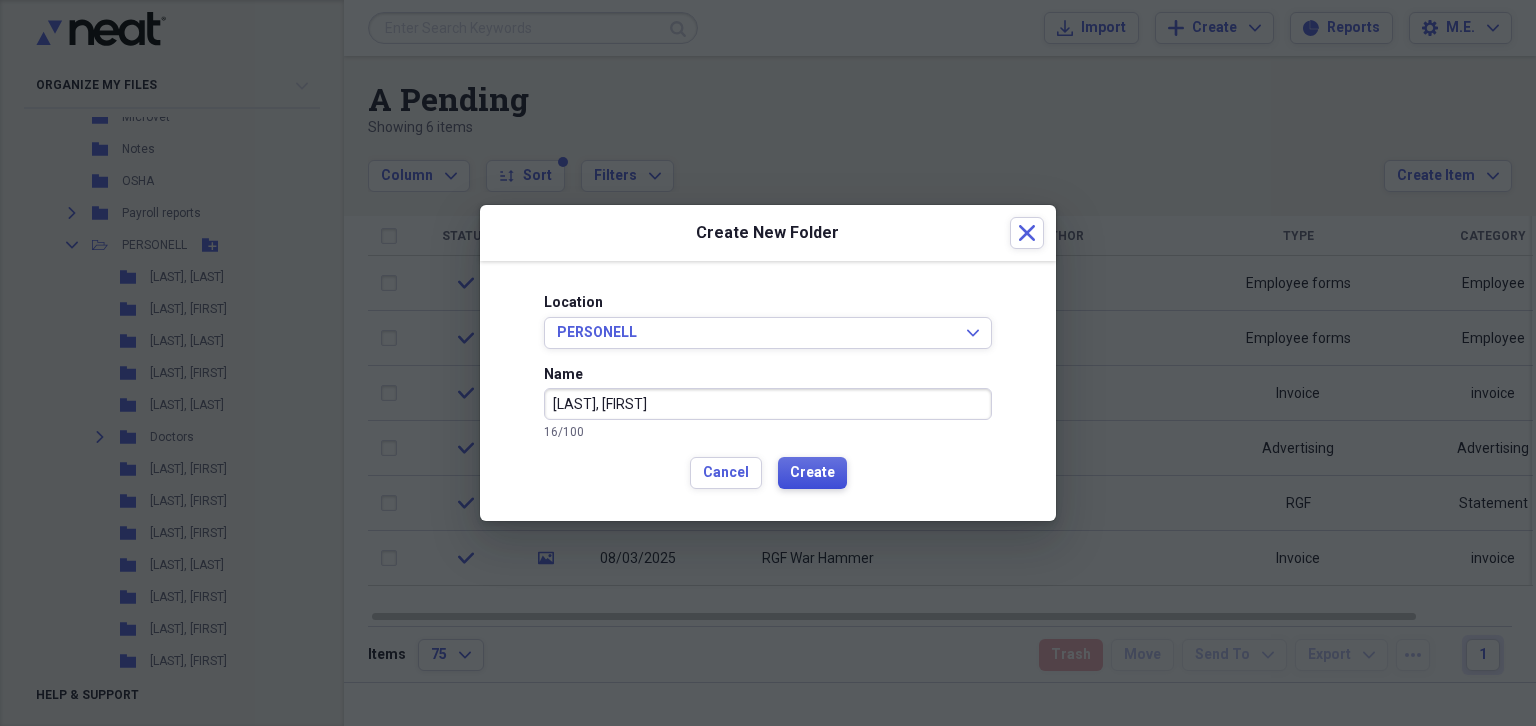 type on "[LAST], [FIRST]" 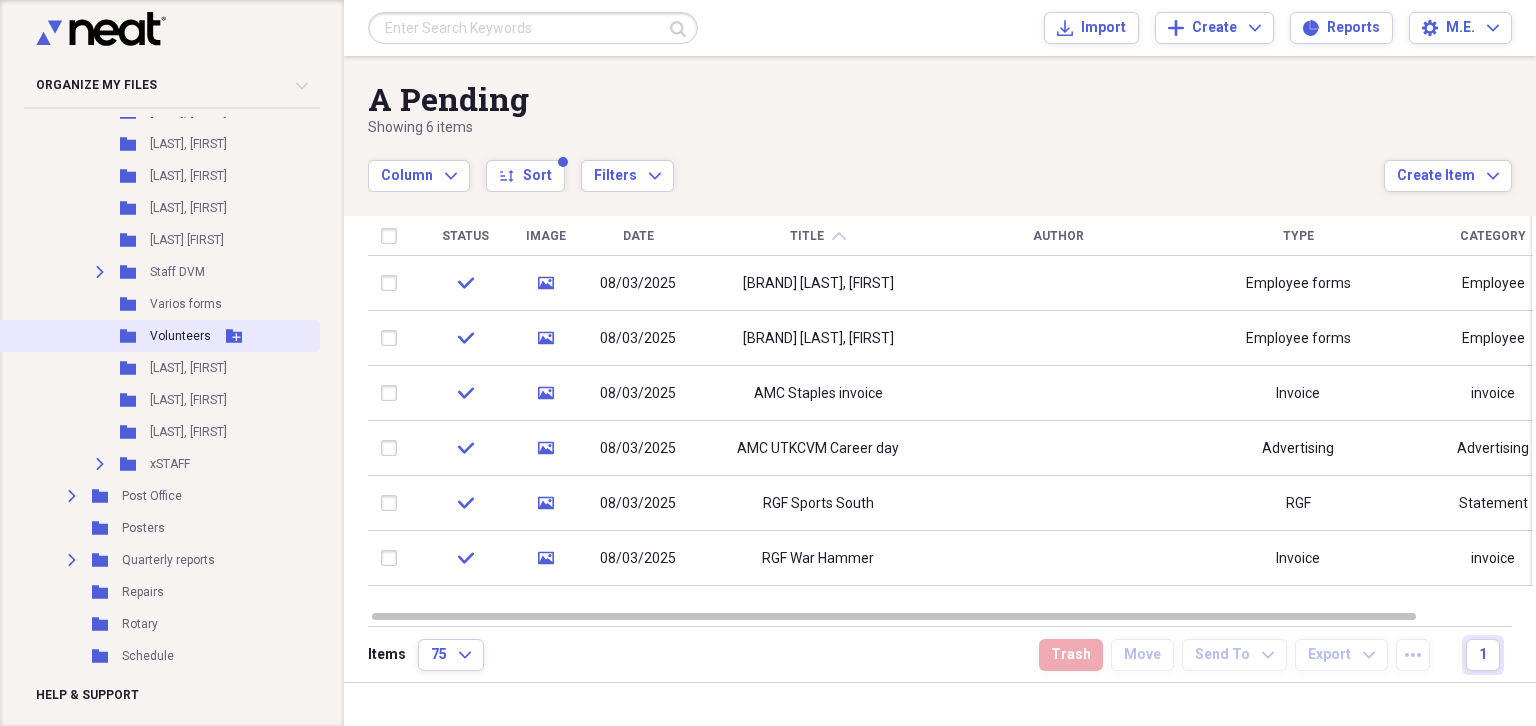 scroll, scrollTop: 1846, scrollLeft: 0, axis: vertical 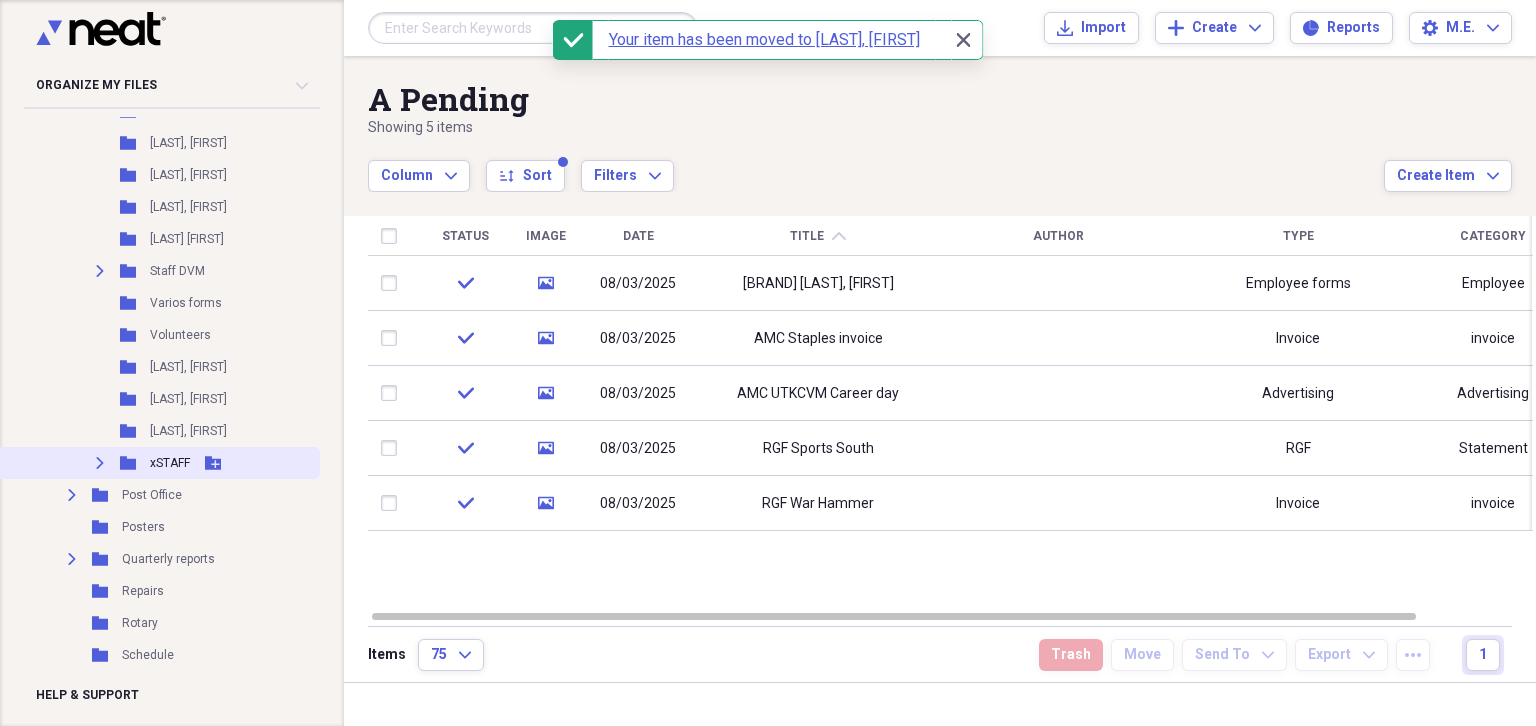 click on "Add Folder" 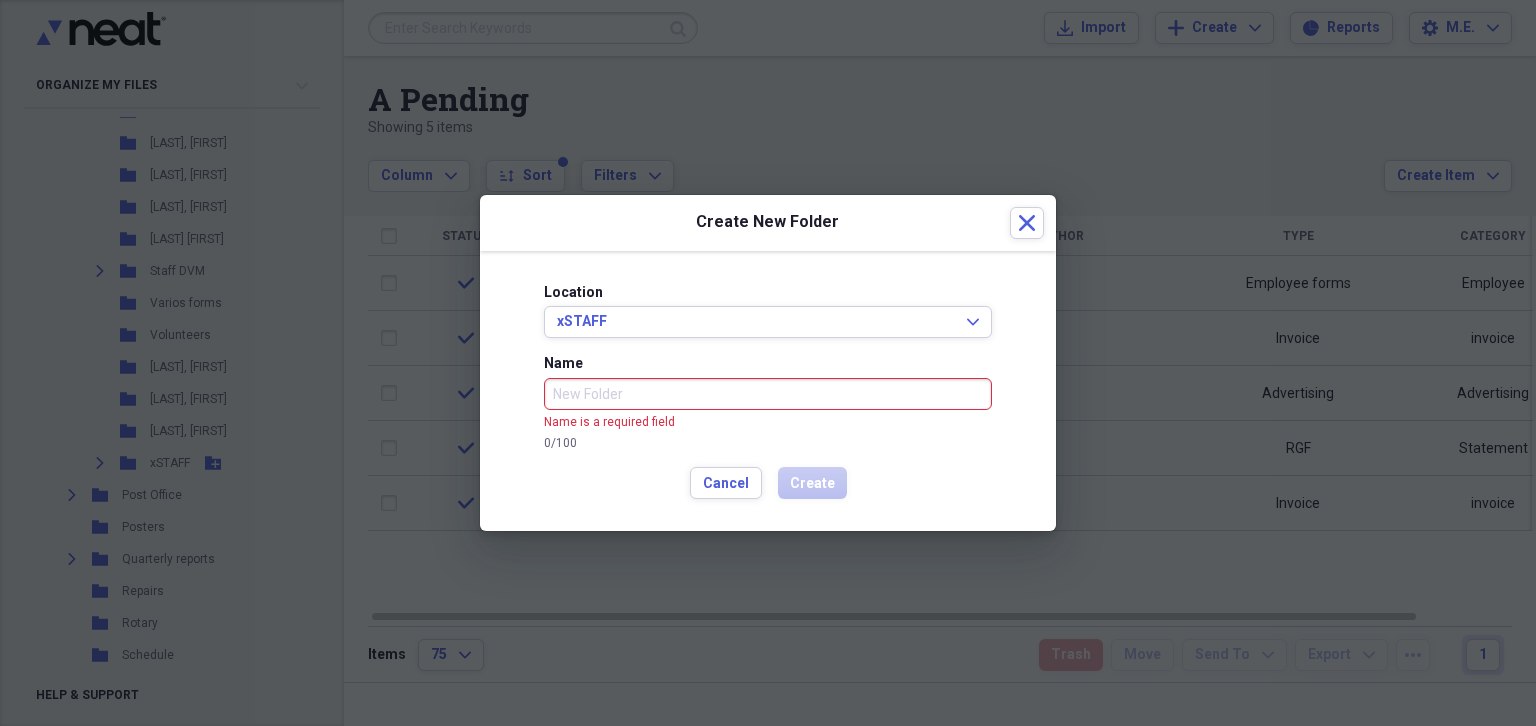 drag, startPoint x: 811, startPoint y: 232, endPoint x: 976, endPoint y: 330, distance: 191.90883 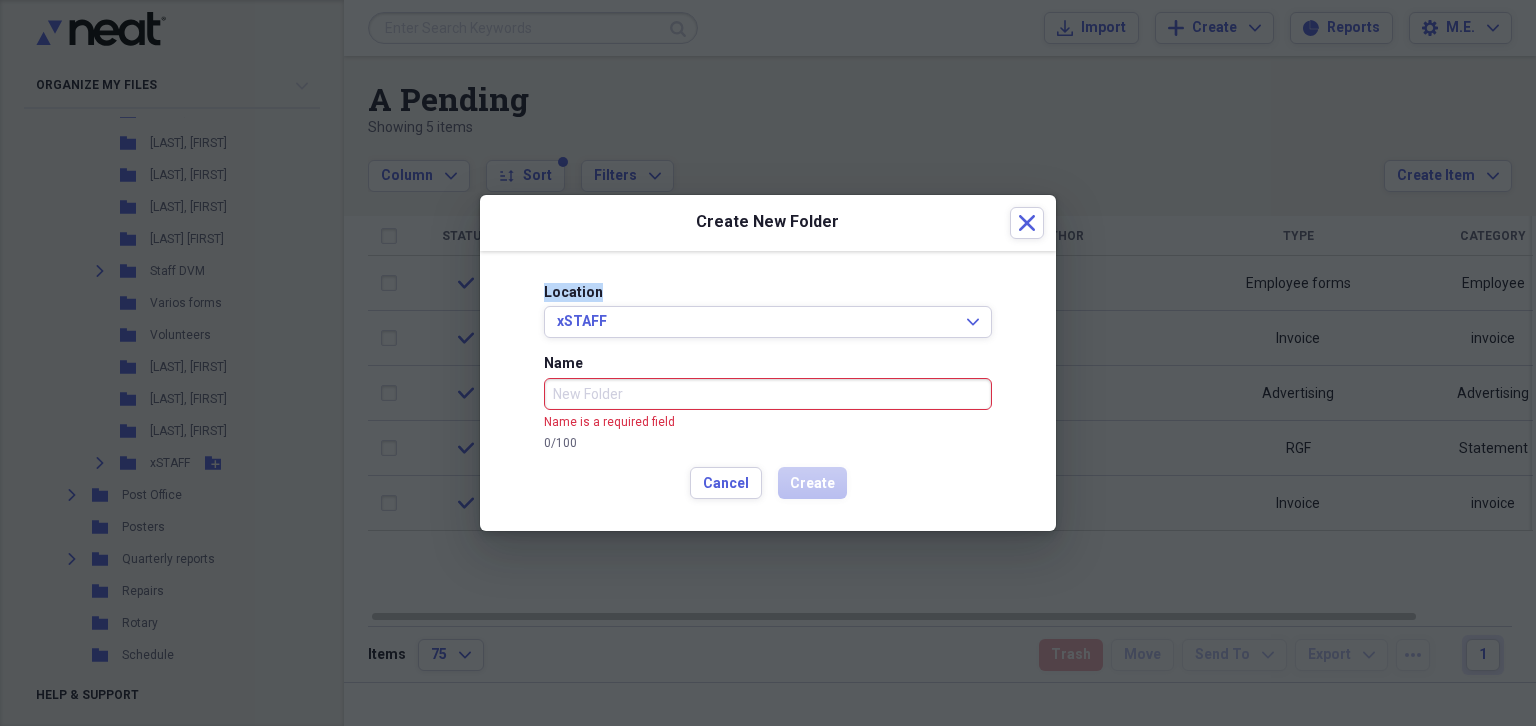 drag, startPoint x: 913, startPoint y: 227, endPoint x: 970, endPoint y: 296, distance: 89.498604 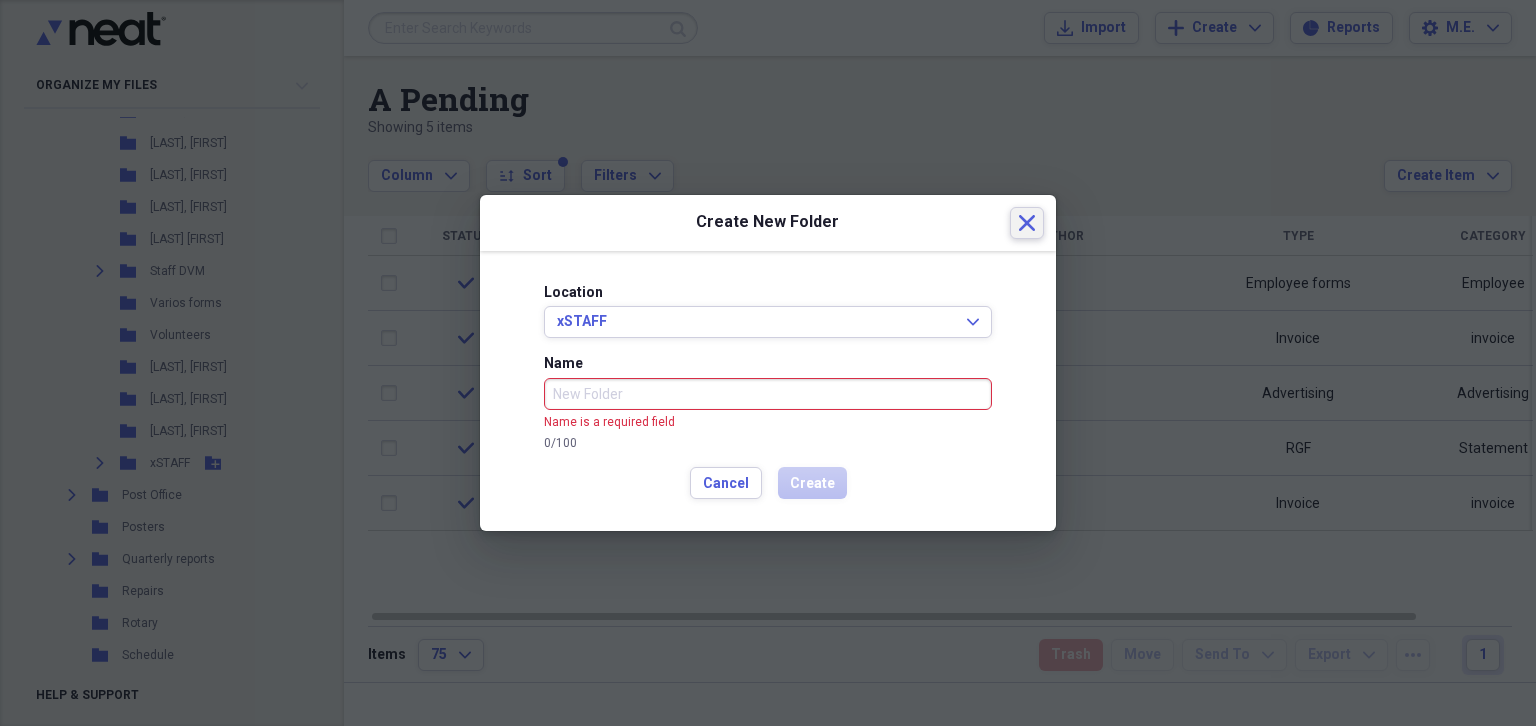 click 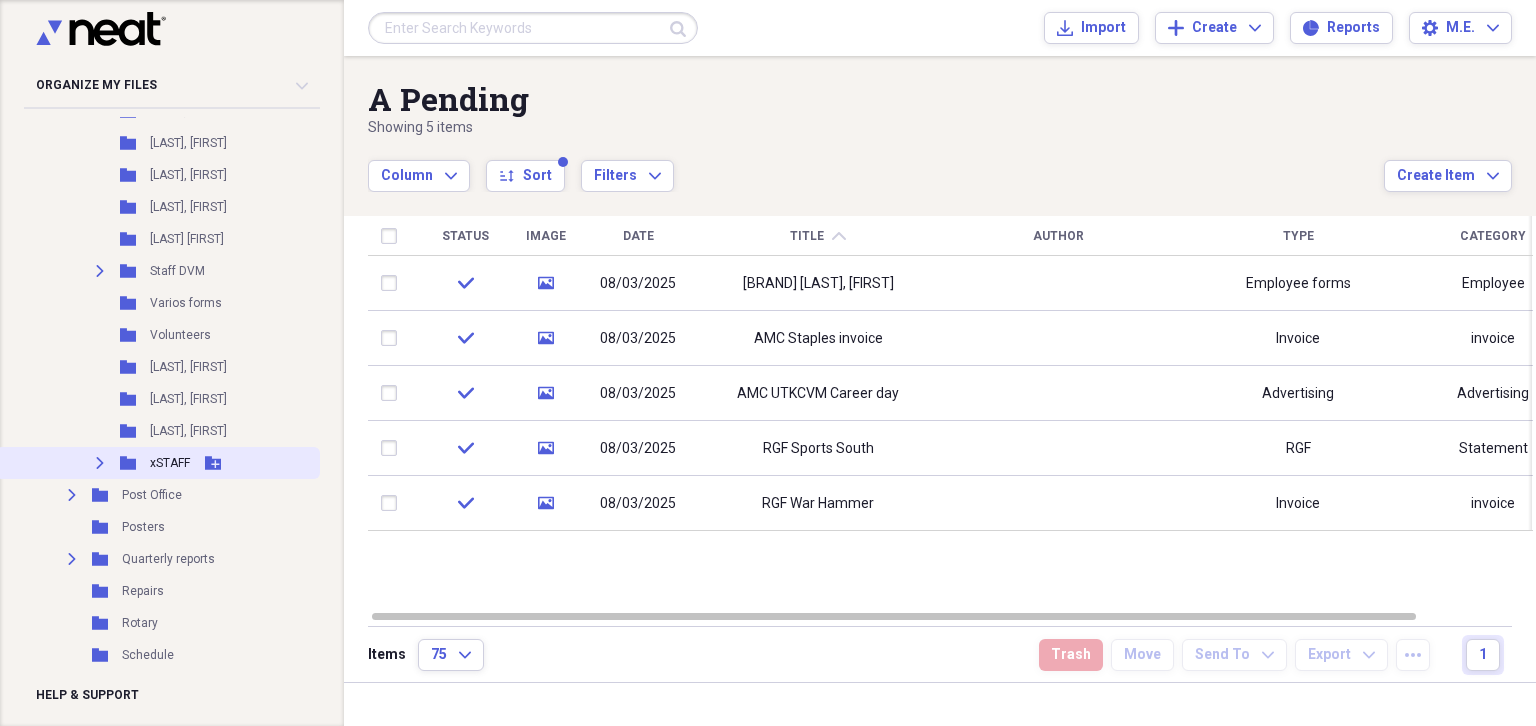 click 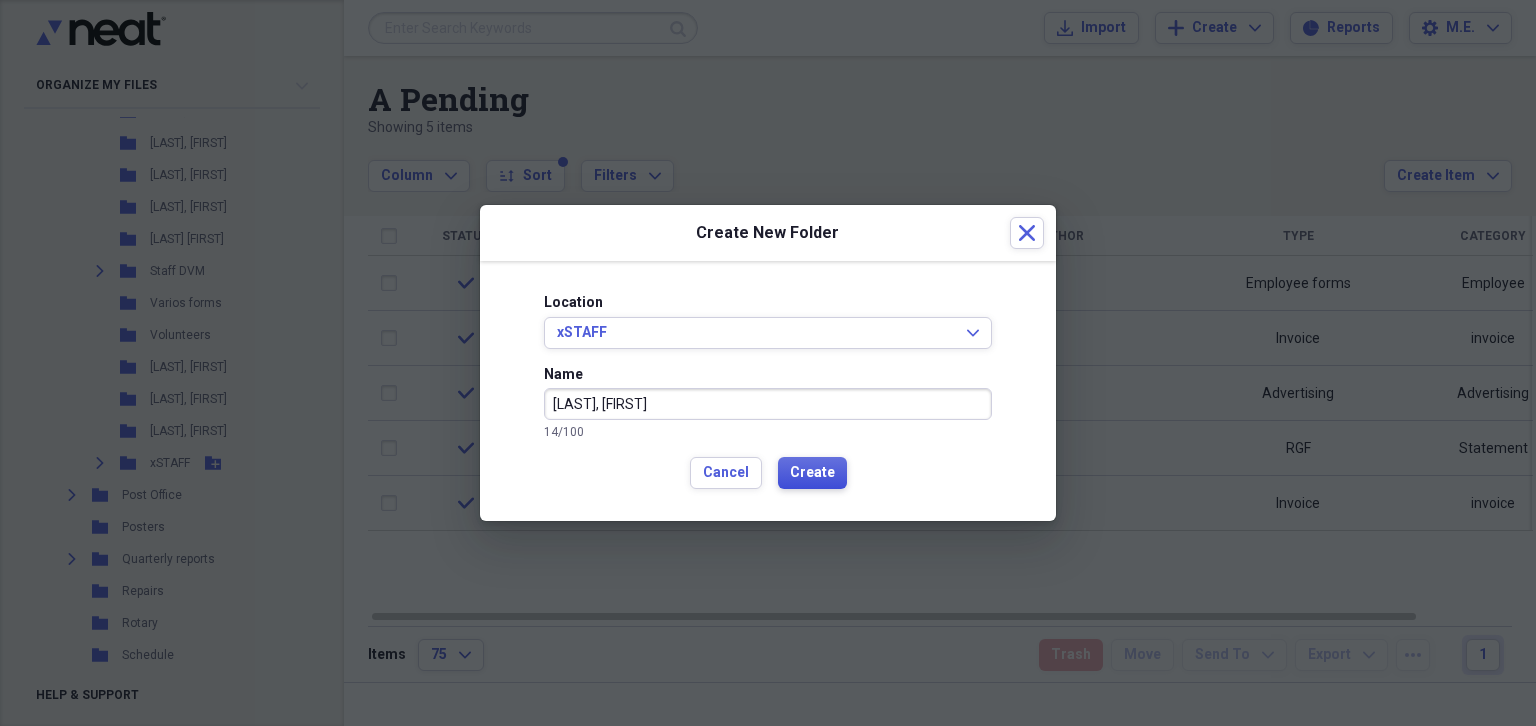type on "[LAST], [FIRST]" 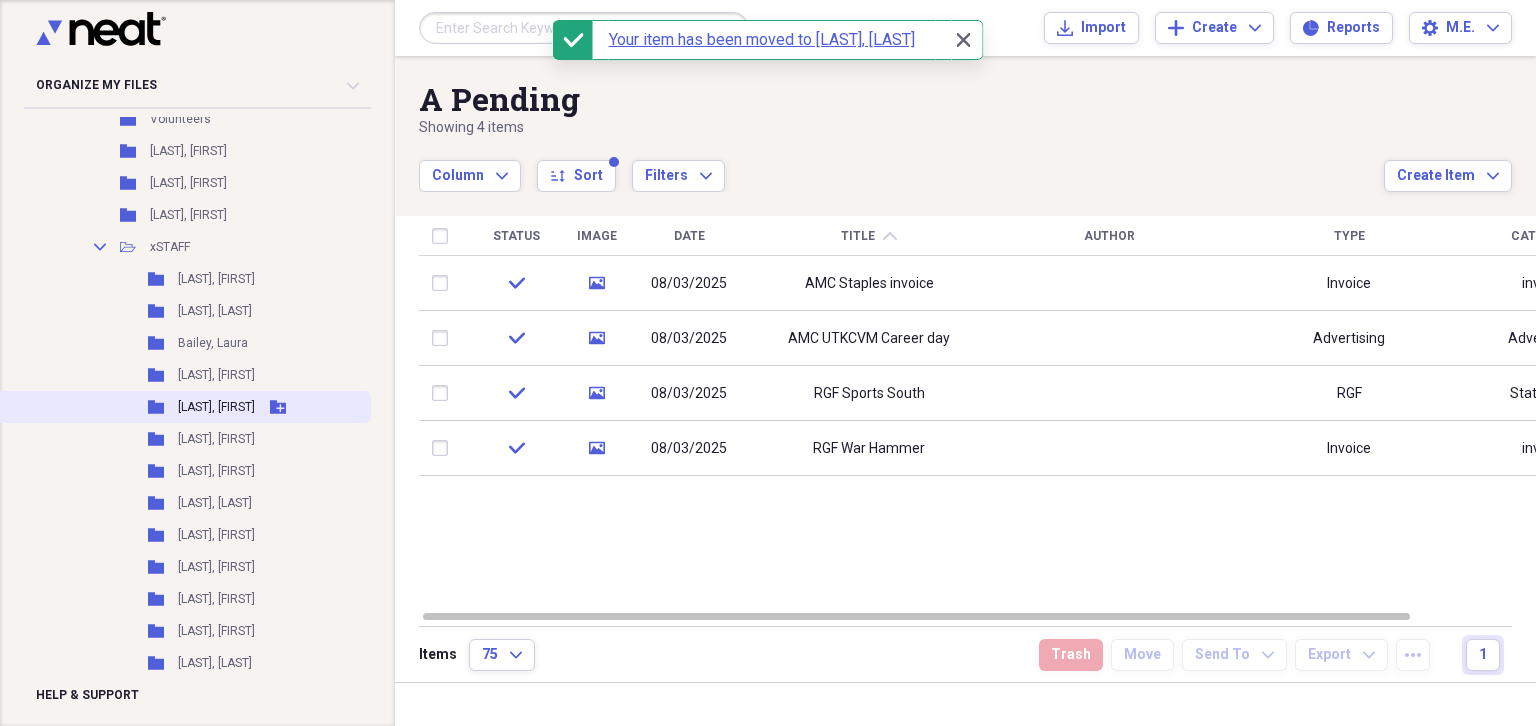 scroll, scrollTop: 1923, scrollLeft: 0, axis: vertical 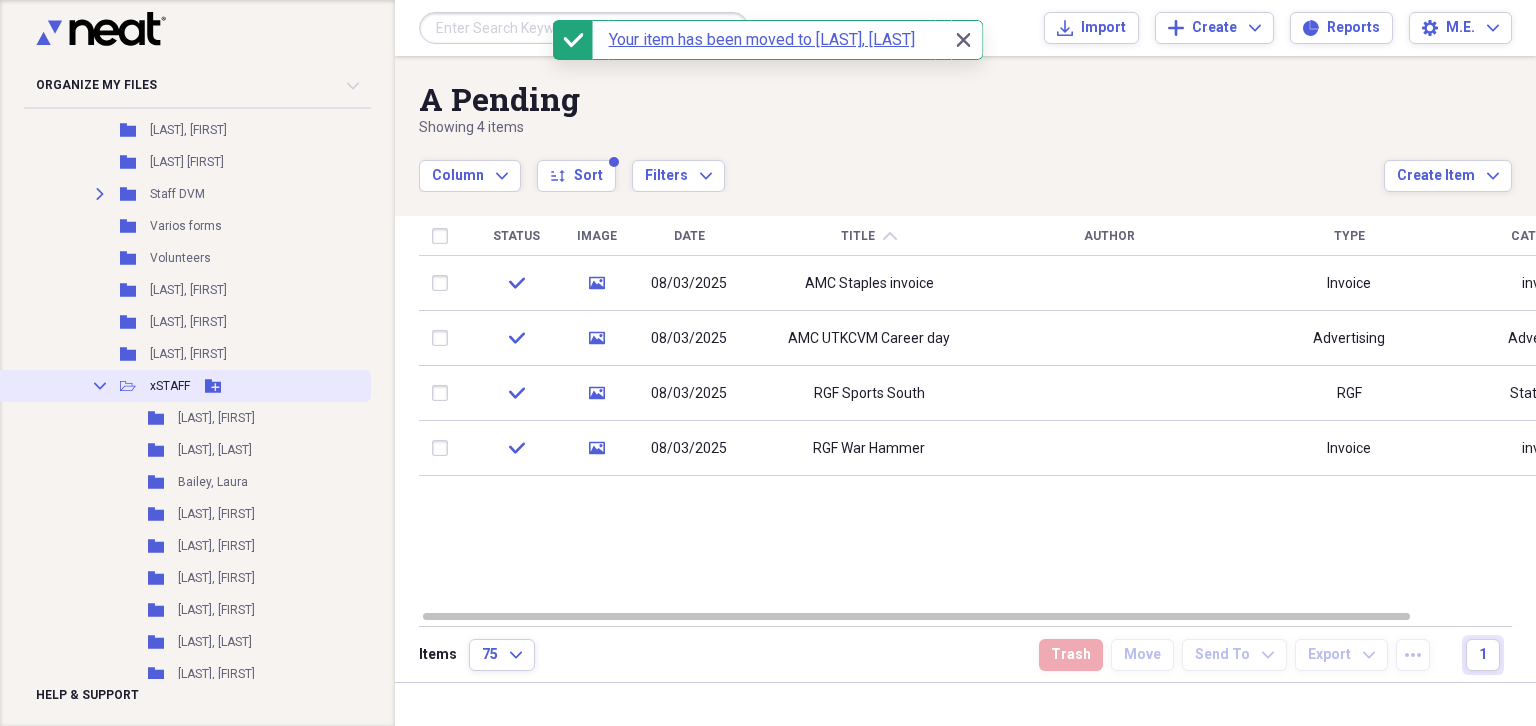 click on "Collapse" 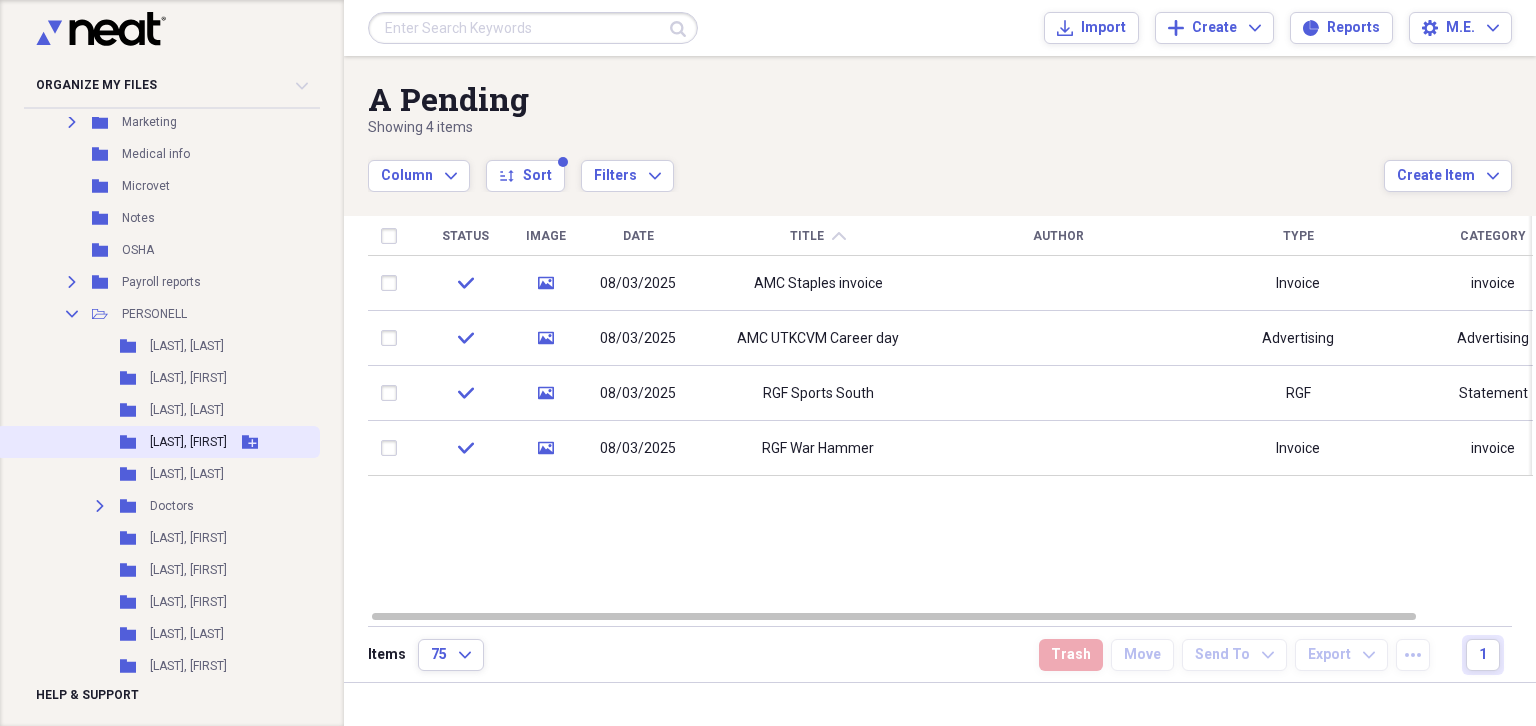 scroll, scrollTop: 1232, scrollLeft: 0, axis: vertical 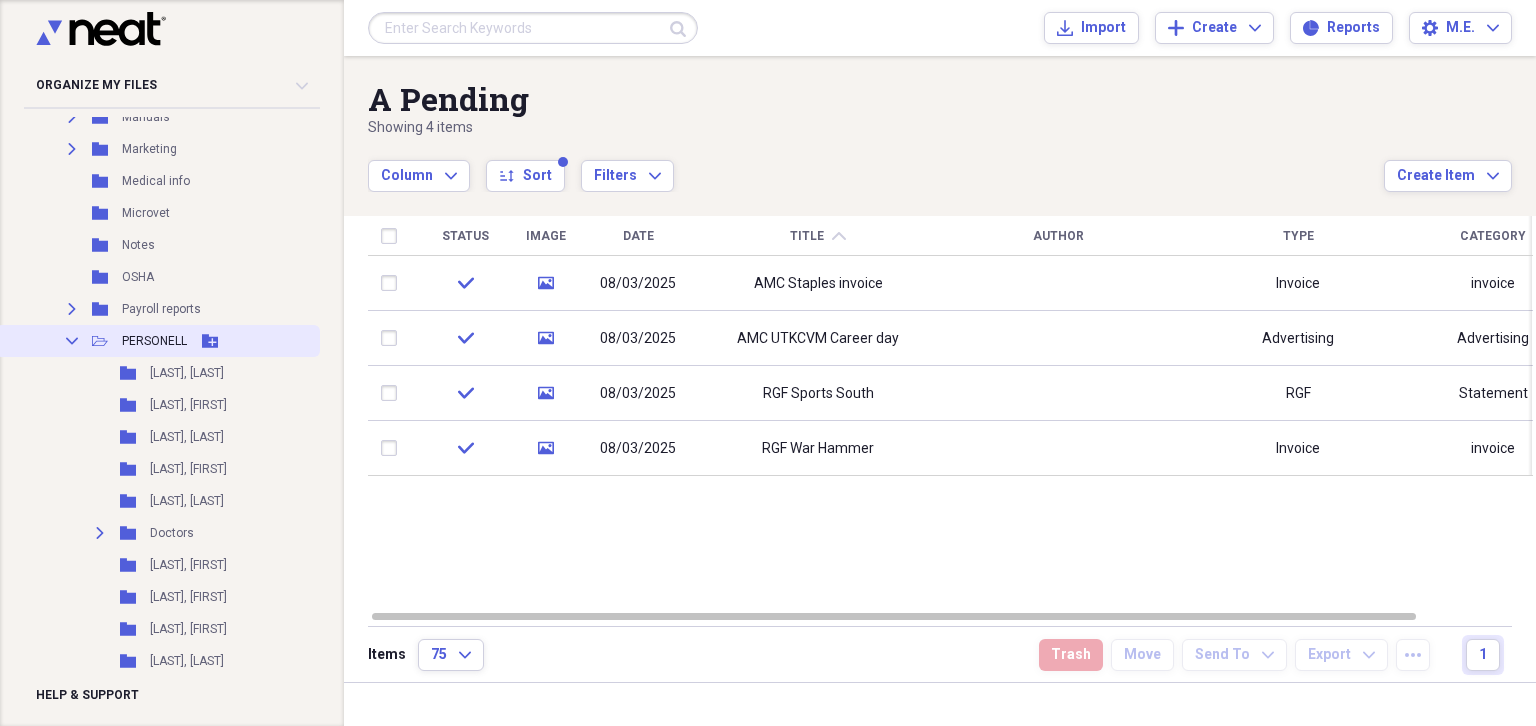 click on "Collapse" 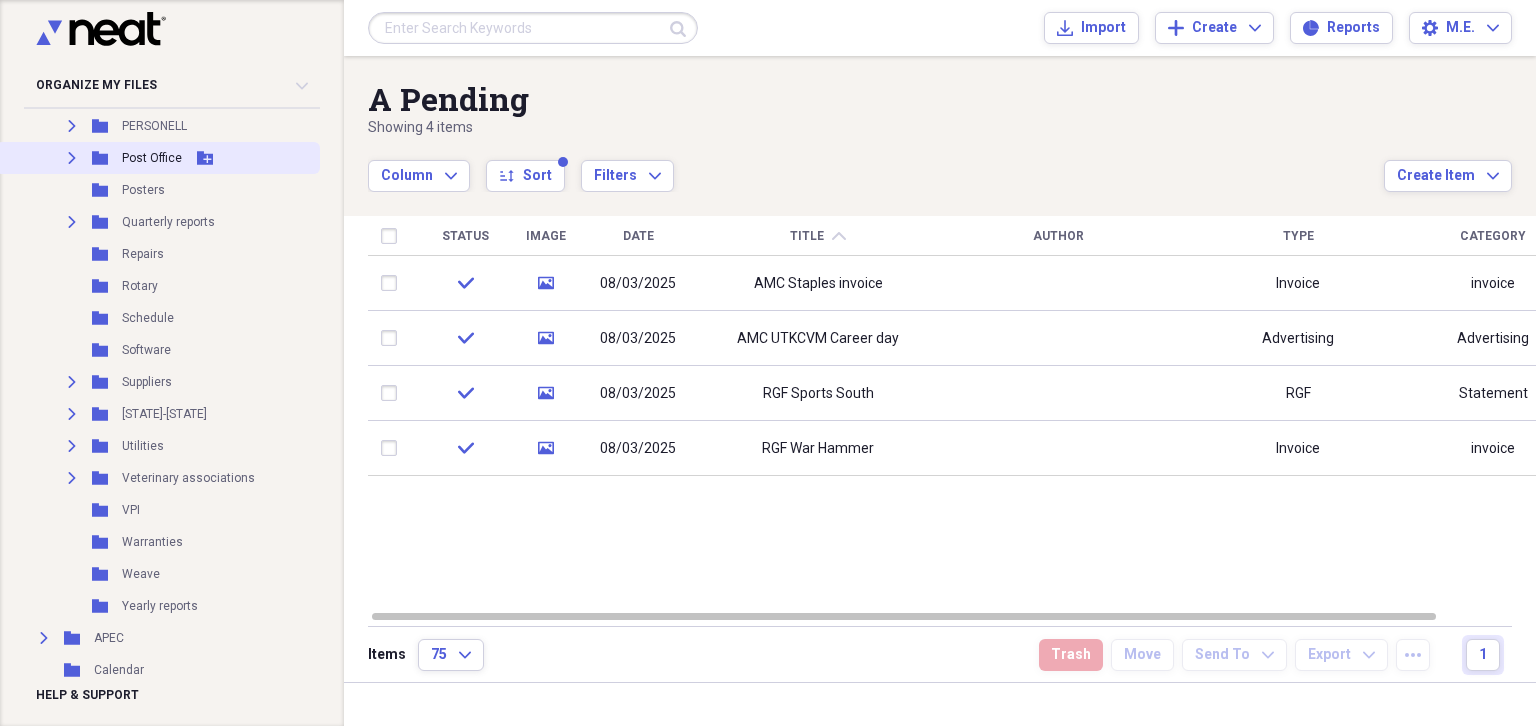 scroll, scrollTop: 1491, scrollLeft: 0, axis: vertical 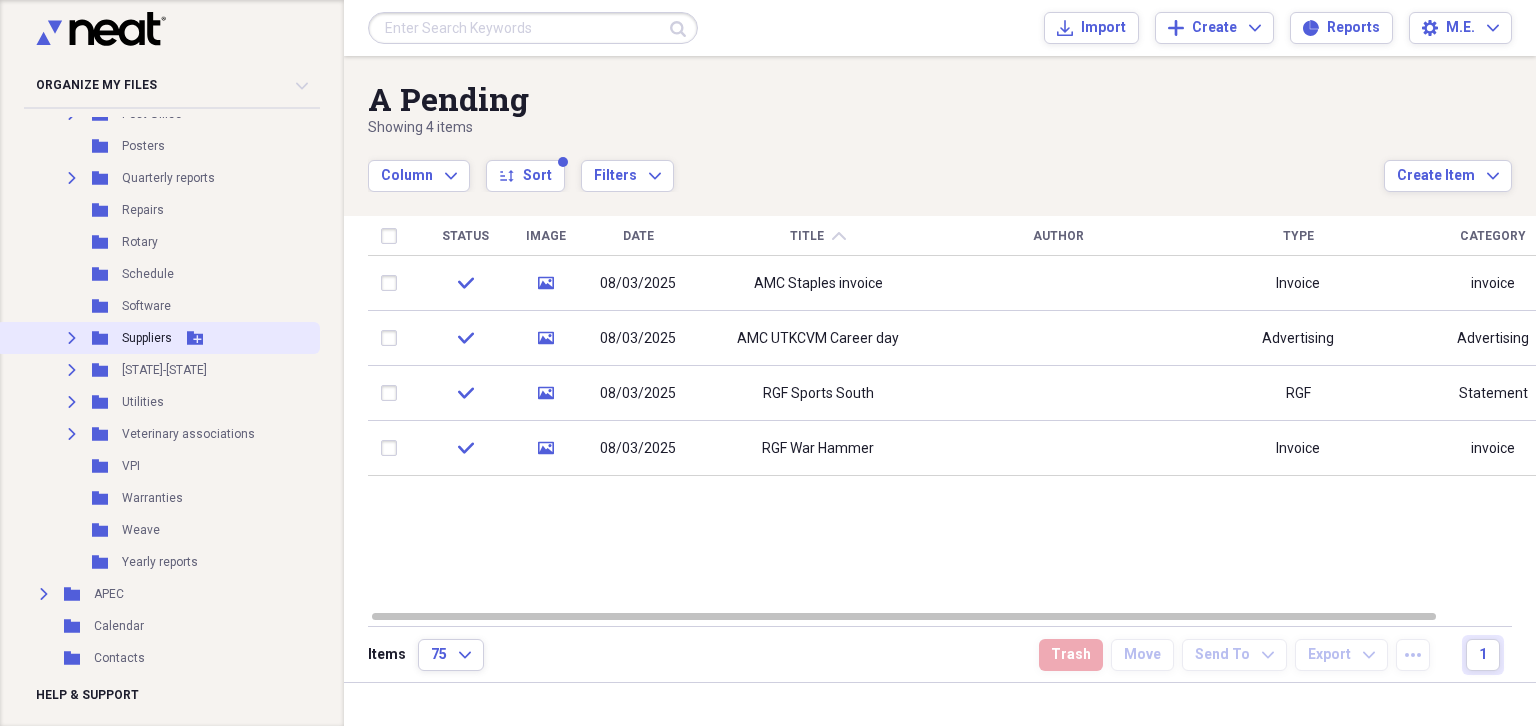 click on "Expand" 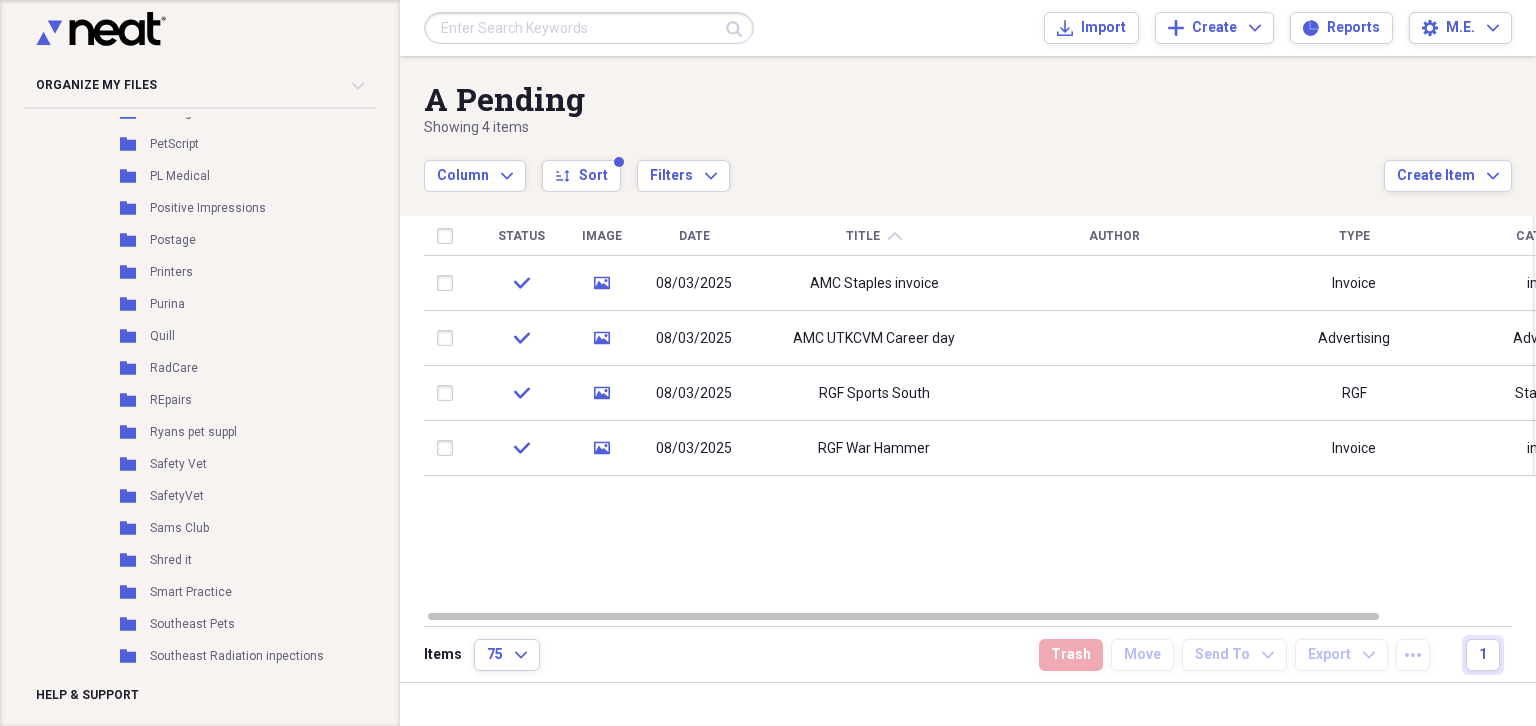 scroll, scrollTop: 3996, scrollLeft: 0, axis: vertical 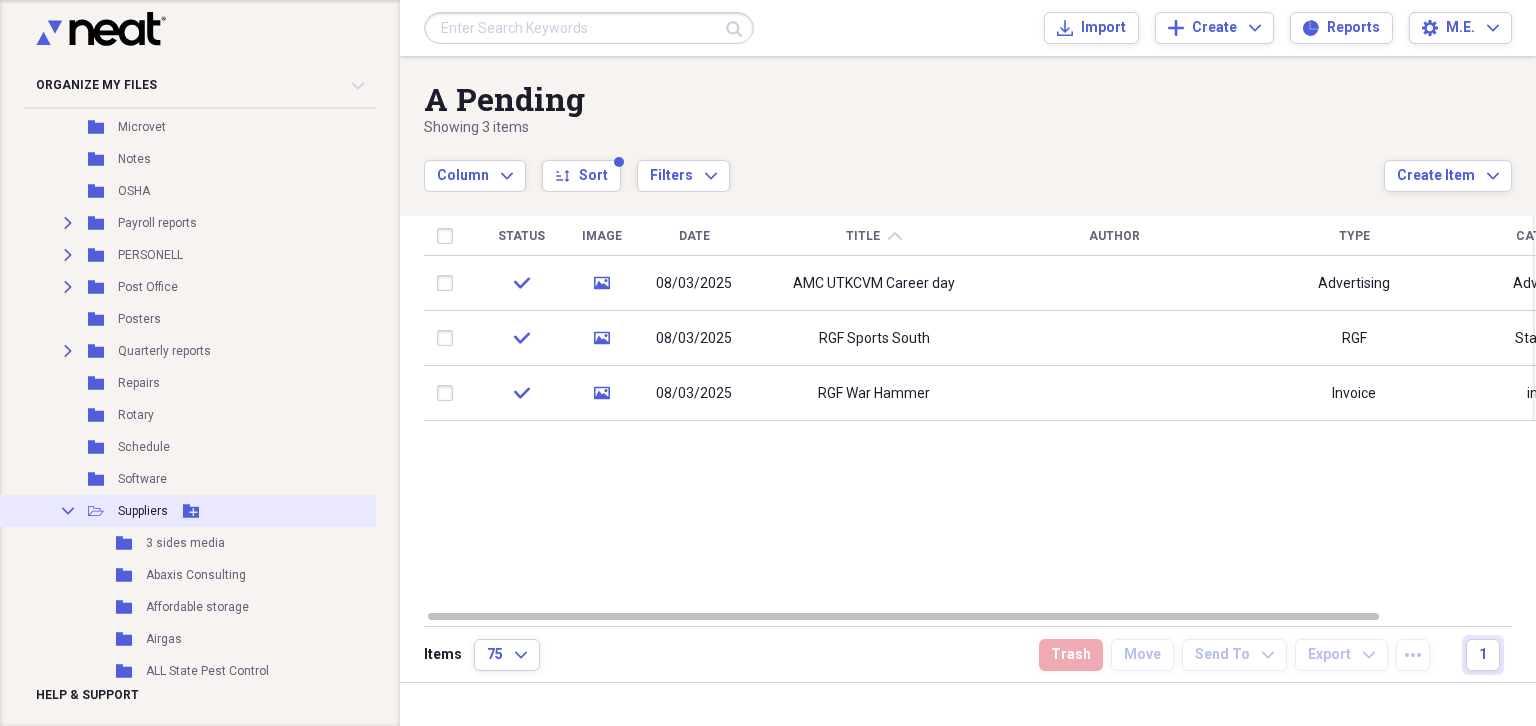 click on "Collapse" 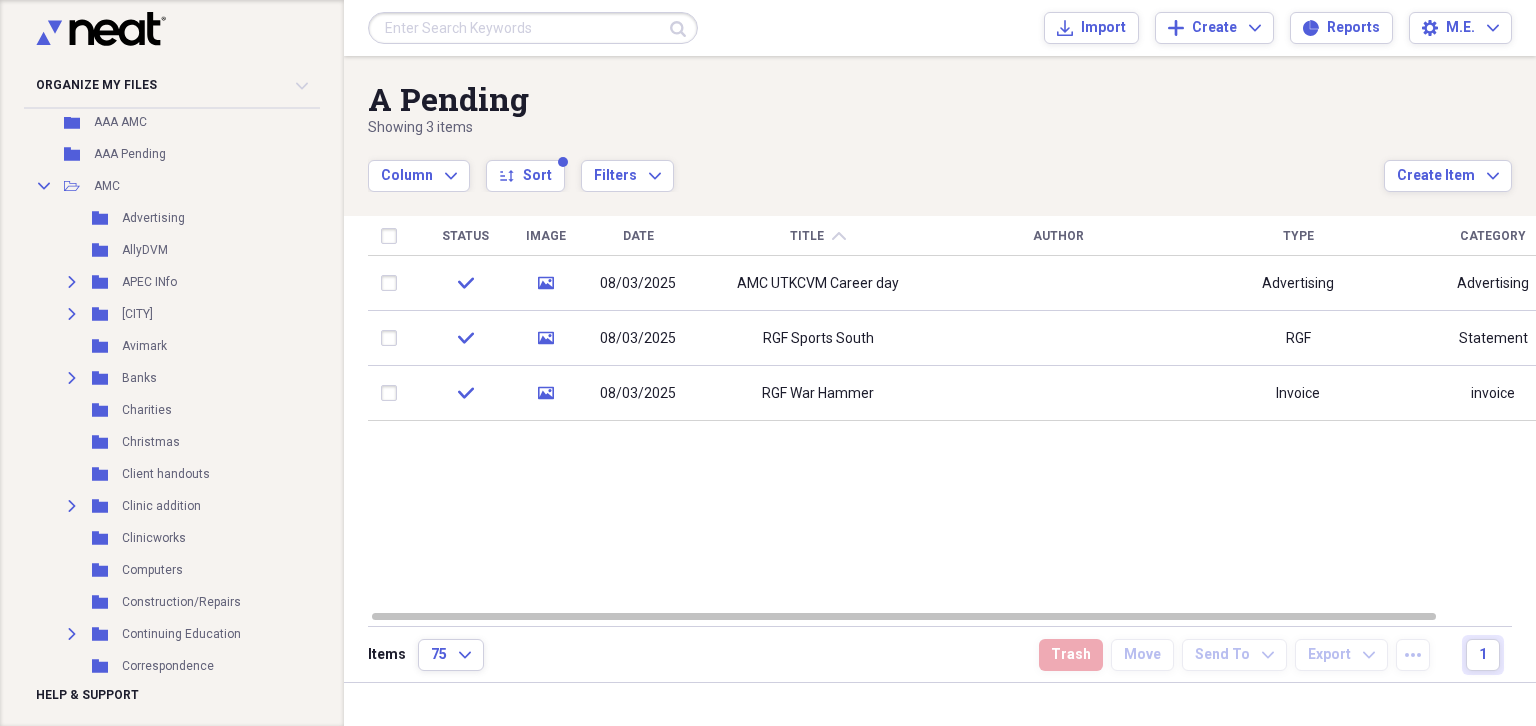 scroll, scrollTop: 195, scrollLeft: 0, axis: vertical 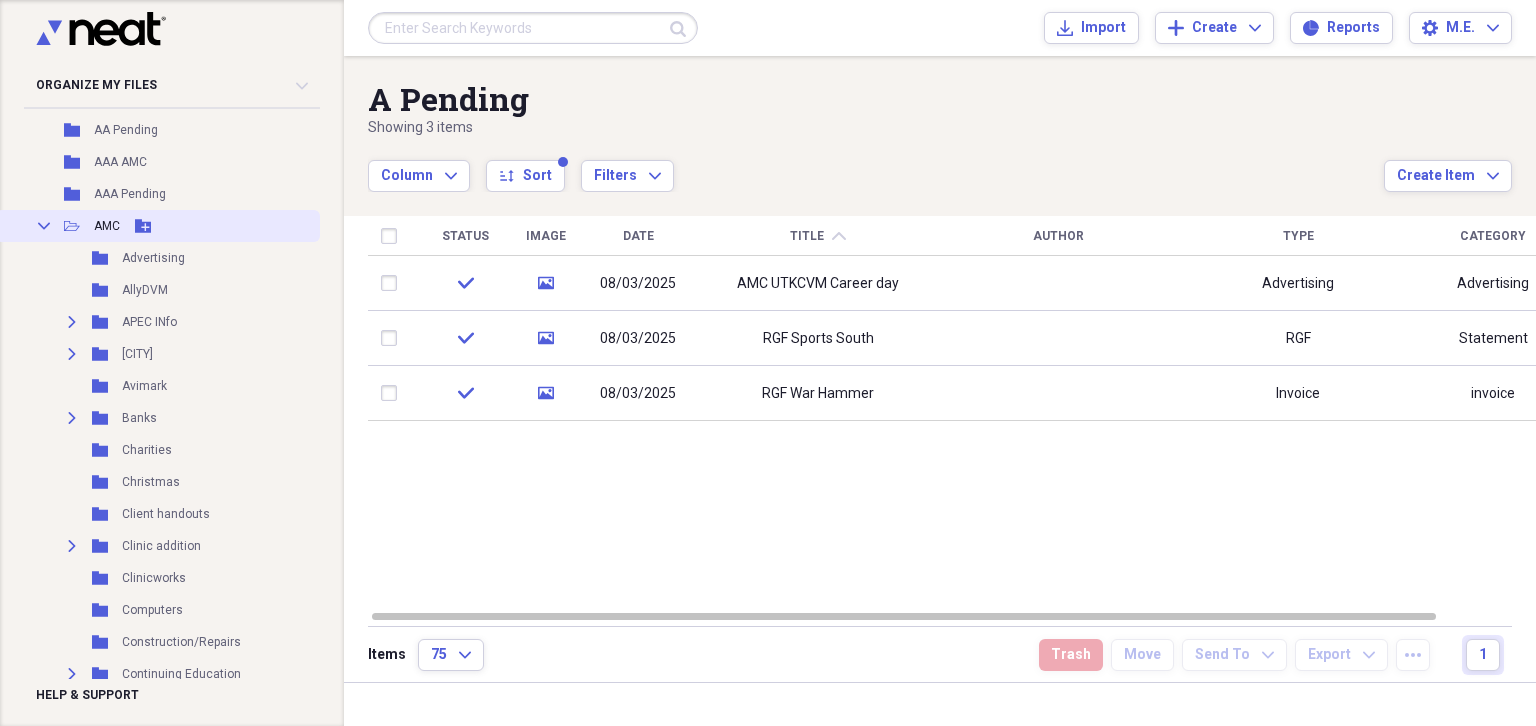 click 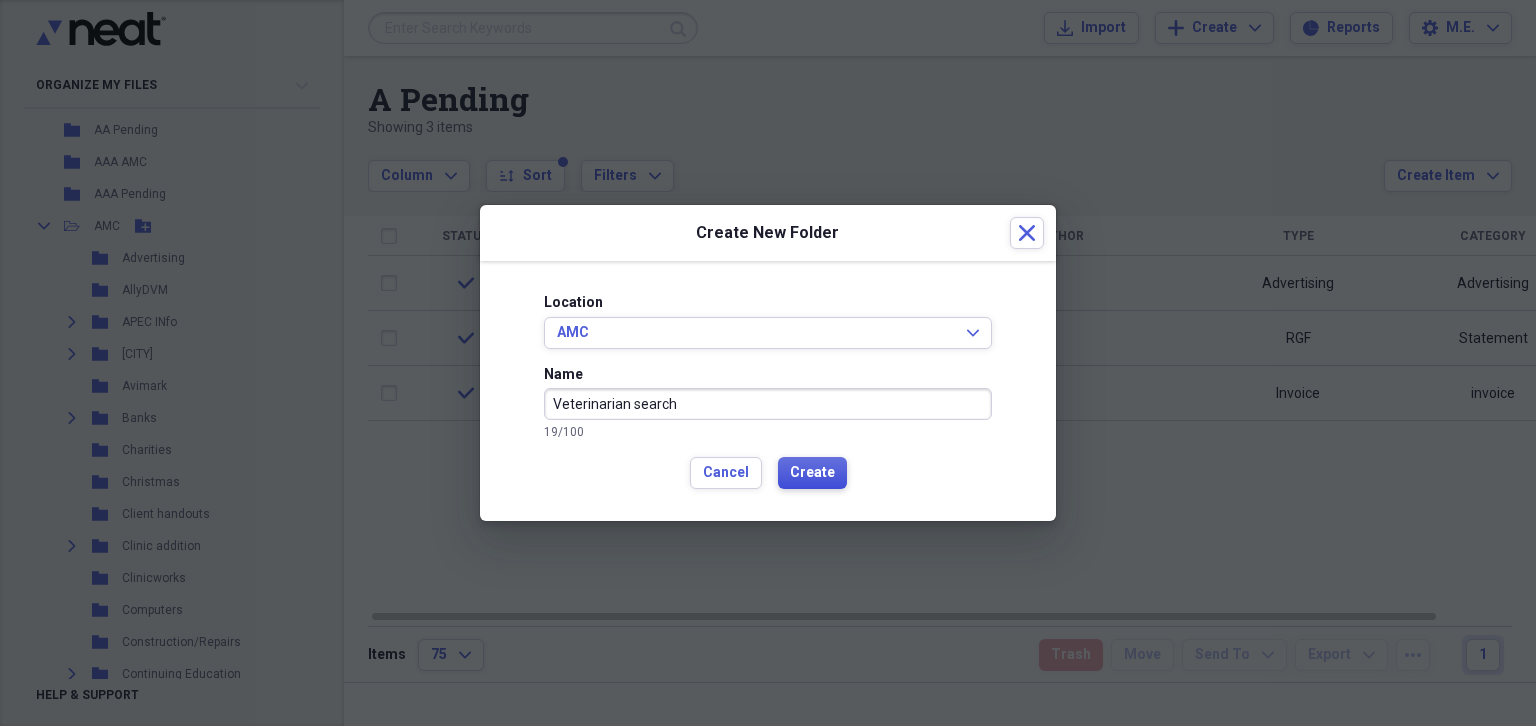type on "Veterinarian search" 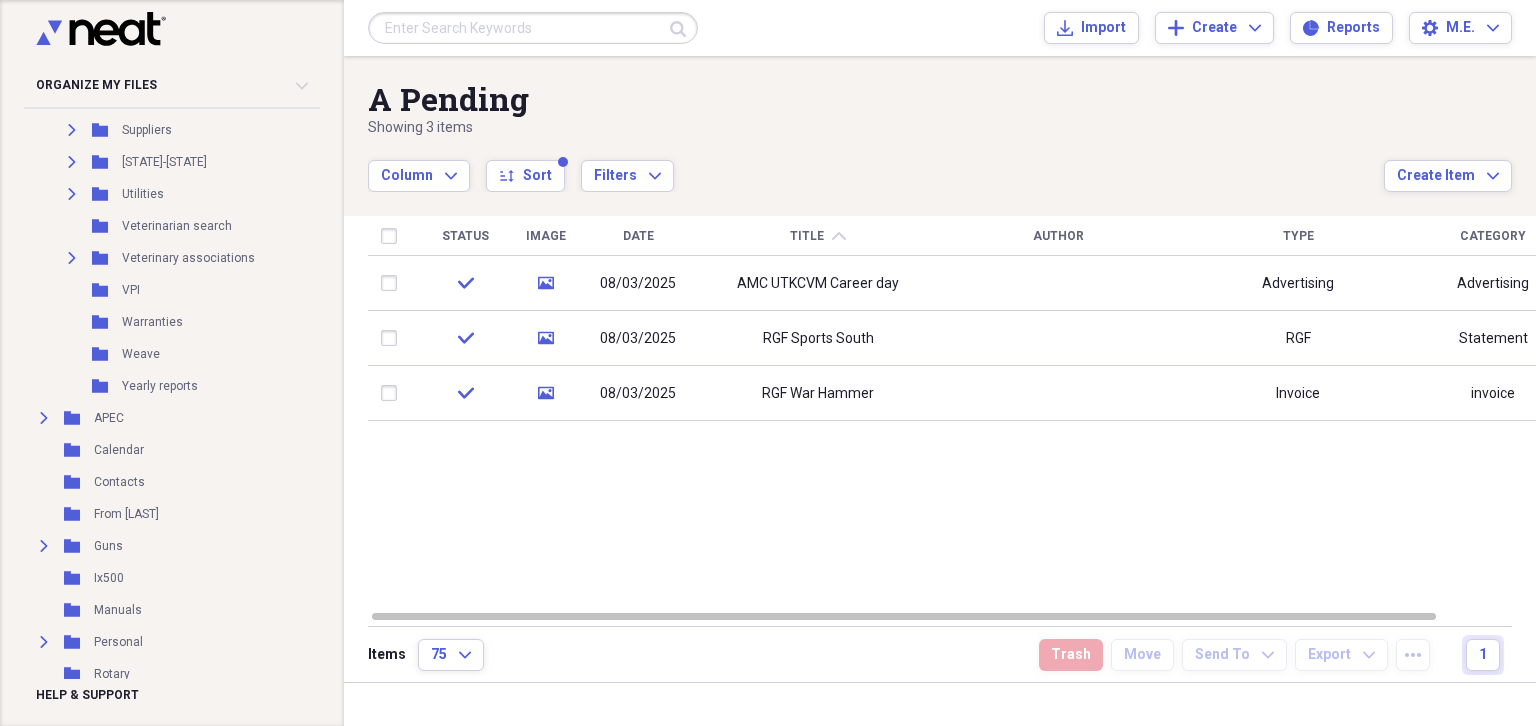 scroll, scrollTop: 1664, scrollLeft: 0, axis: vertical 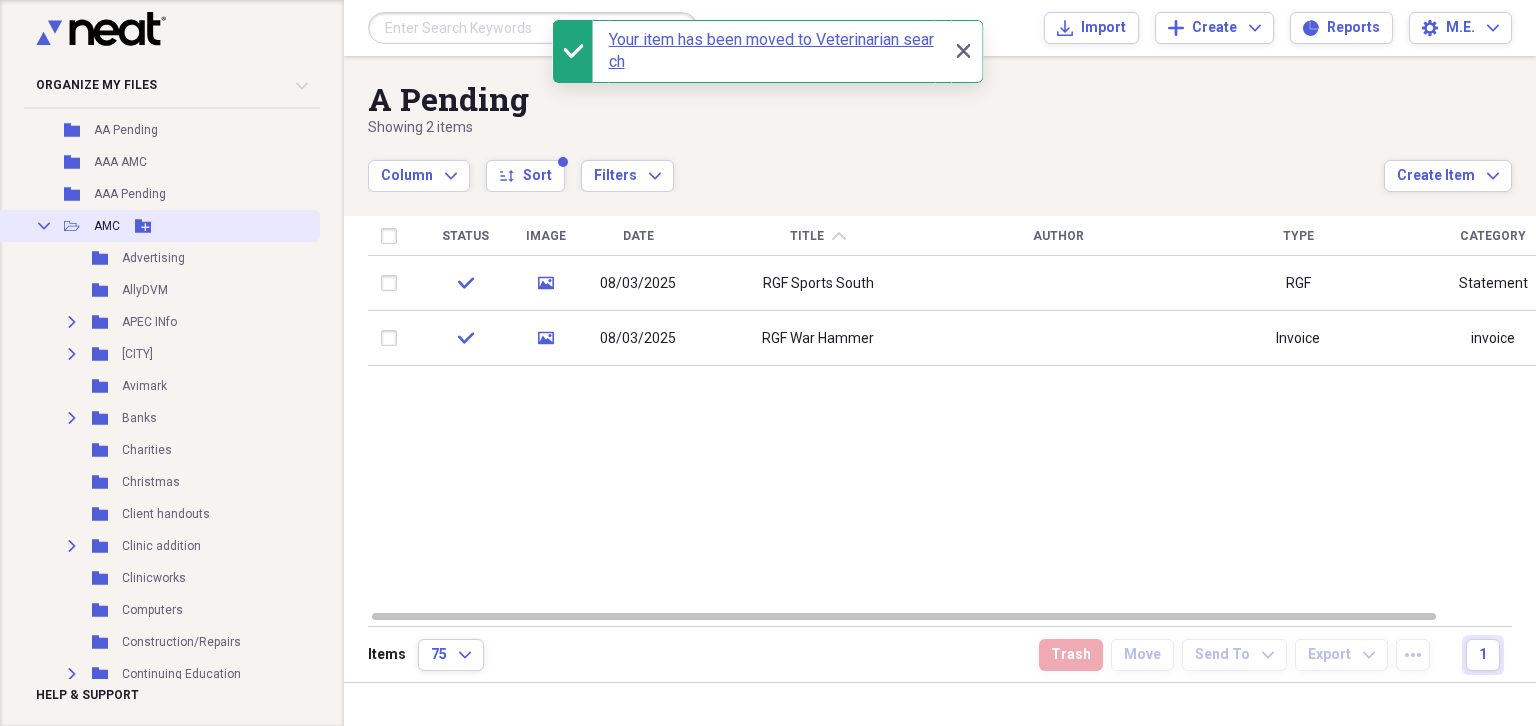 click on "Collapse" 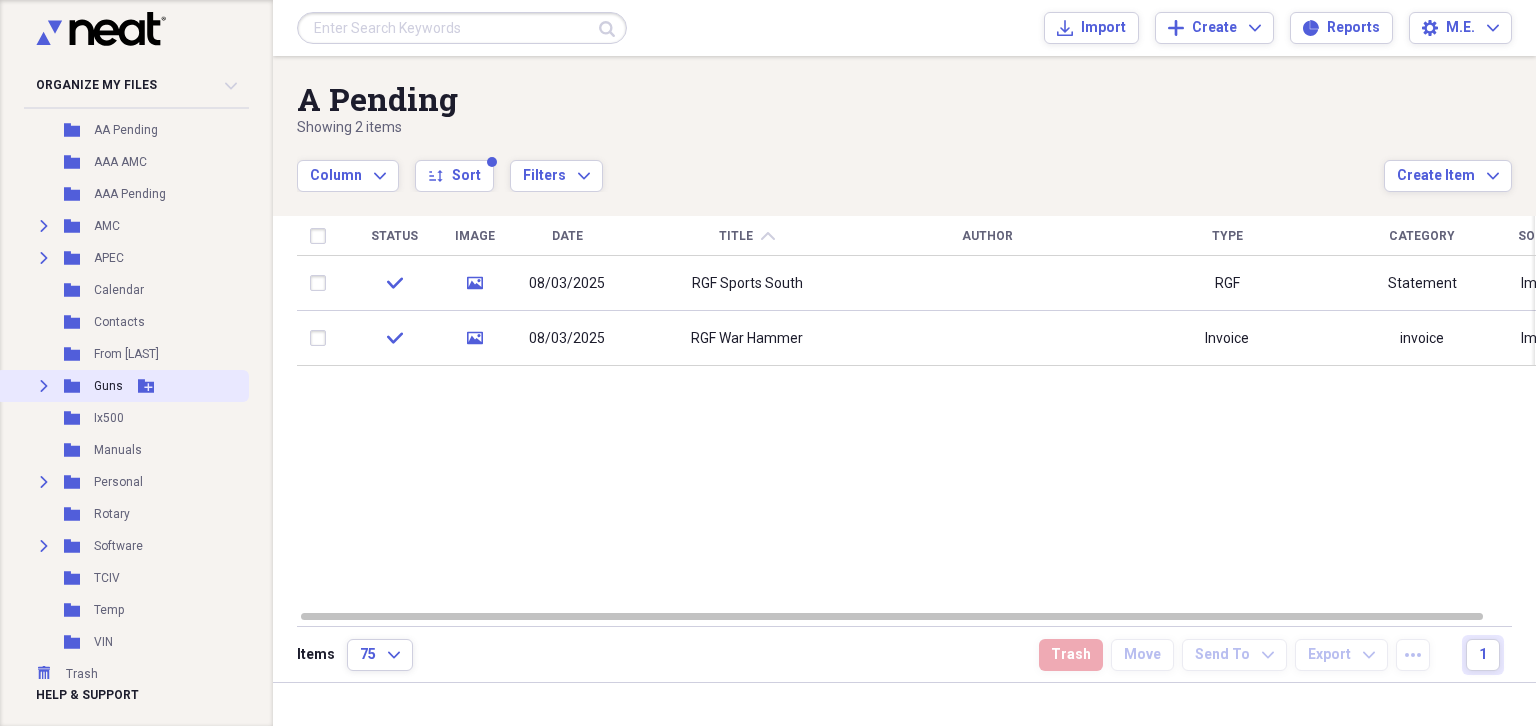 click on "Expand" 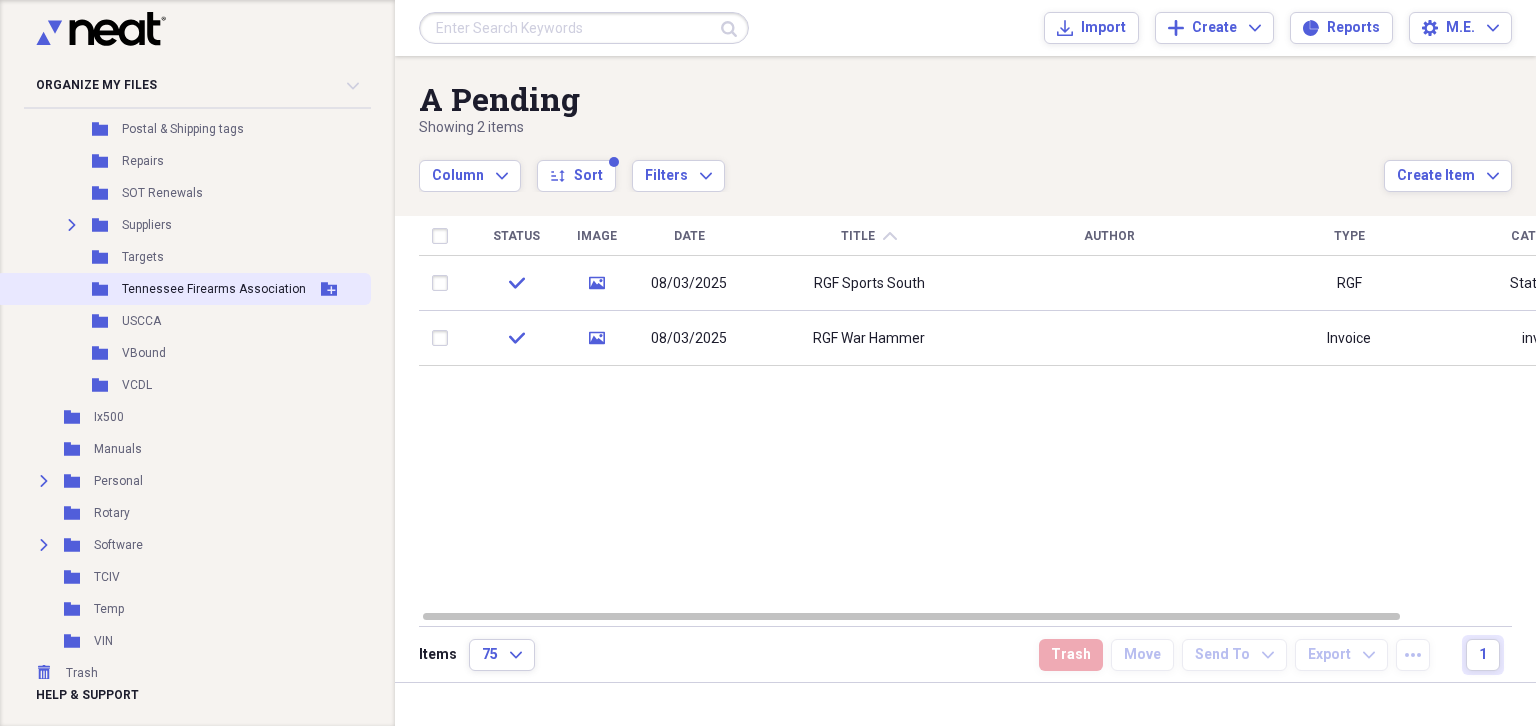 scroll, scrollTop: 972, scrollLeft: 0, axis: vertical 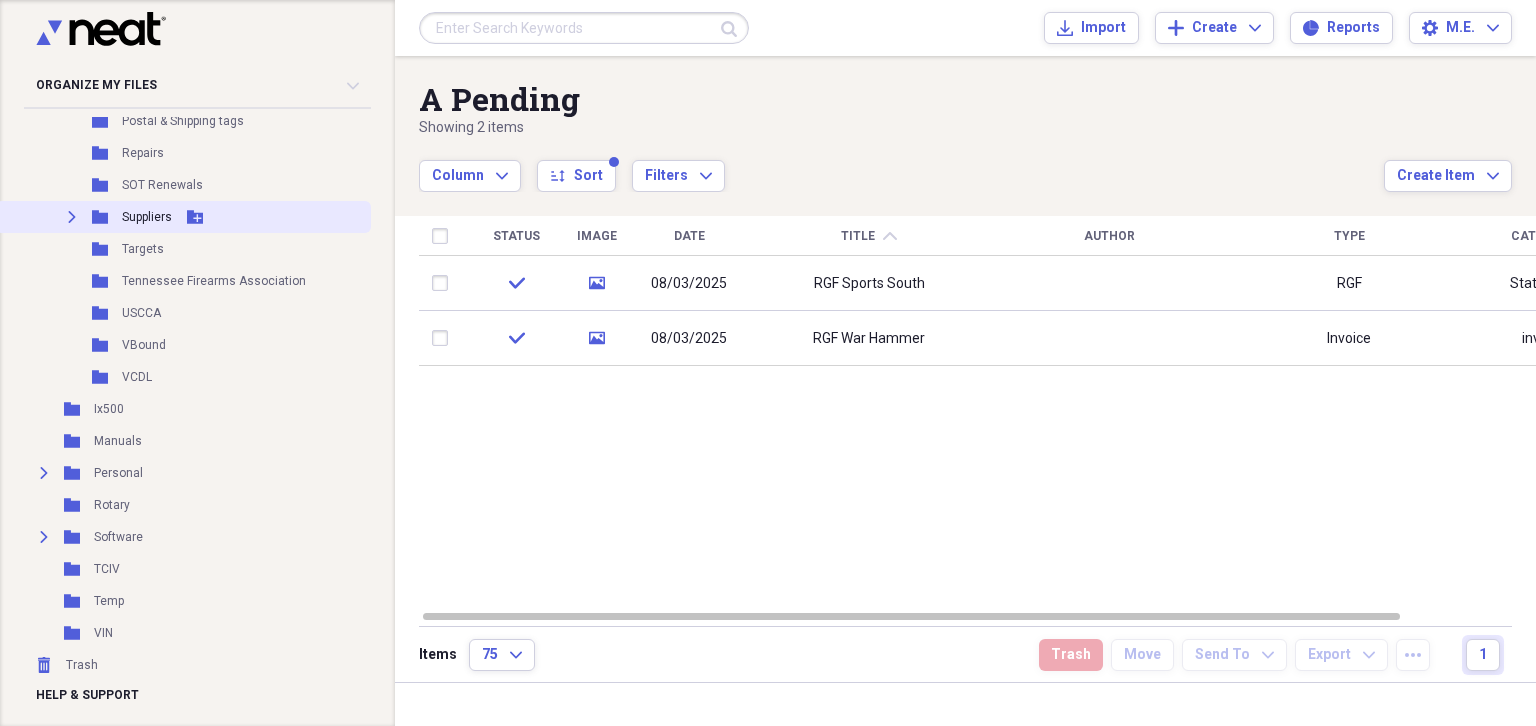 click on "Expand" 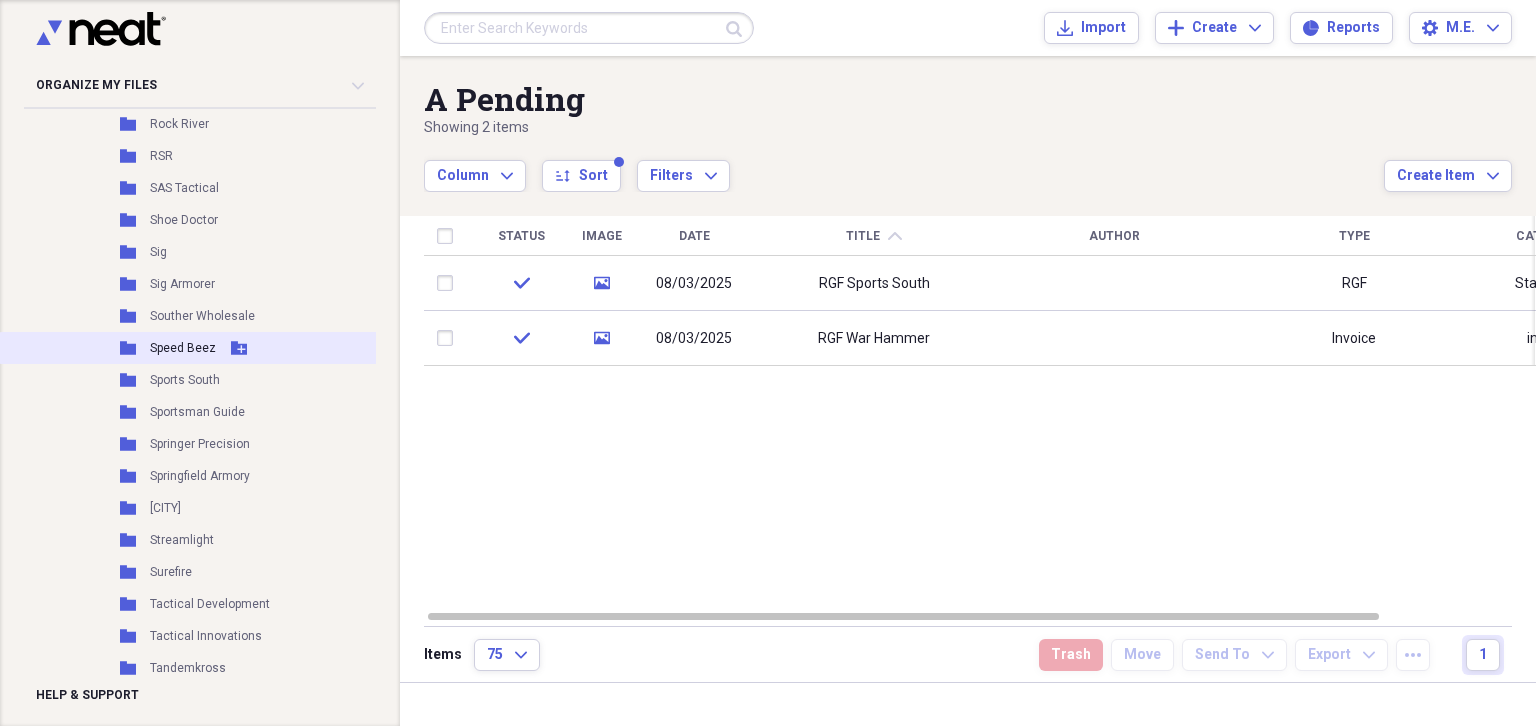 scroll, scrollTop: 3478, scrollLeft: 0, axis: vertical 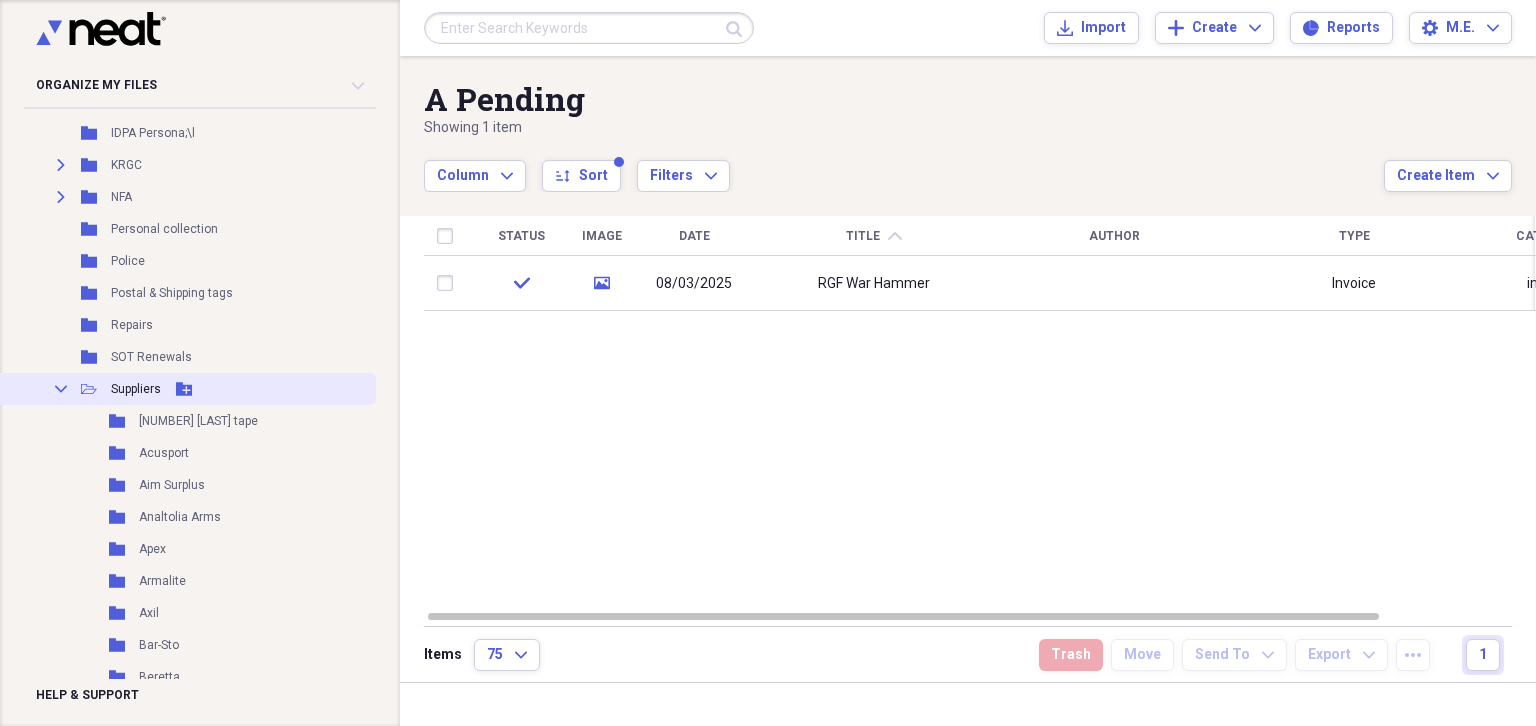 click on "Add Folder" 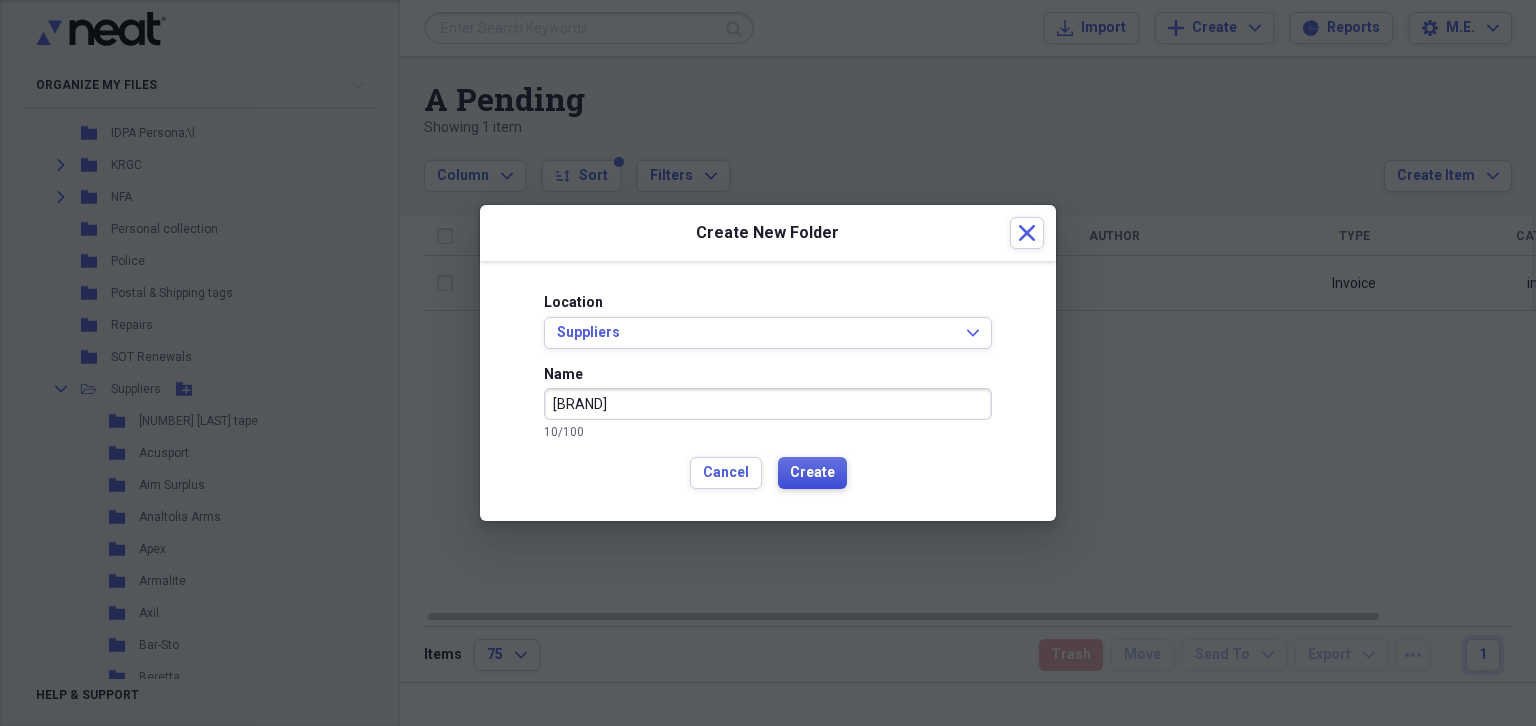 type on "[BRAND]" 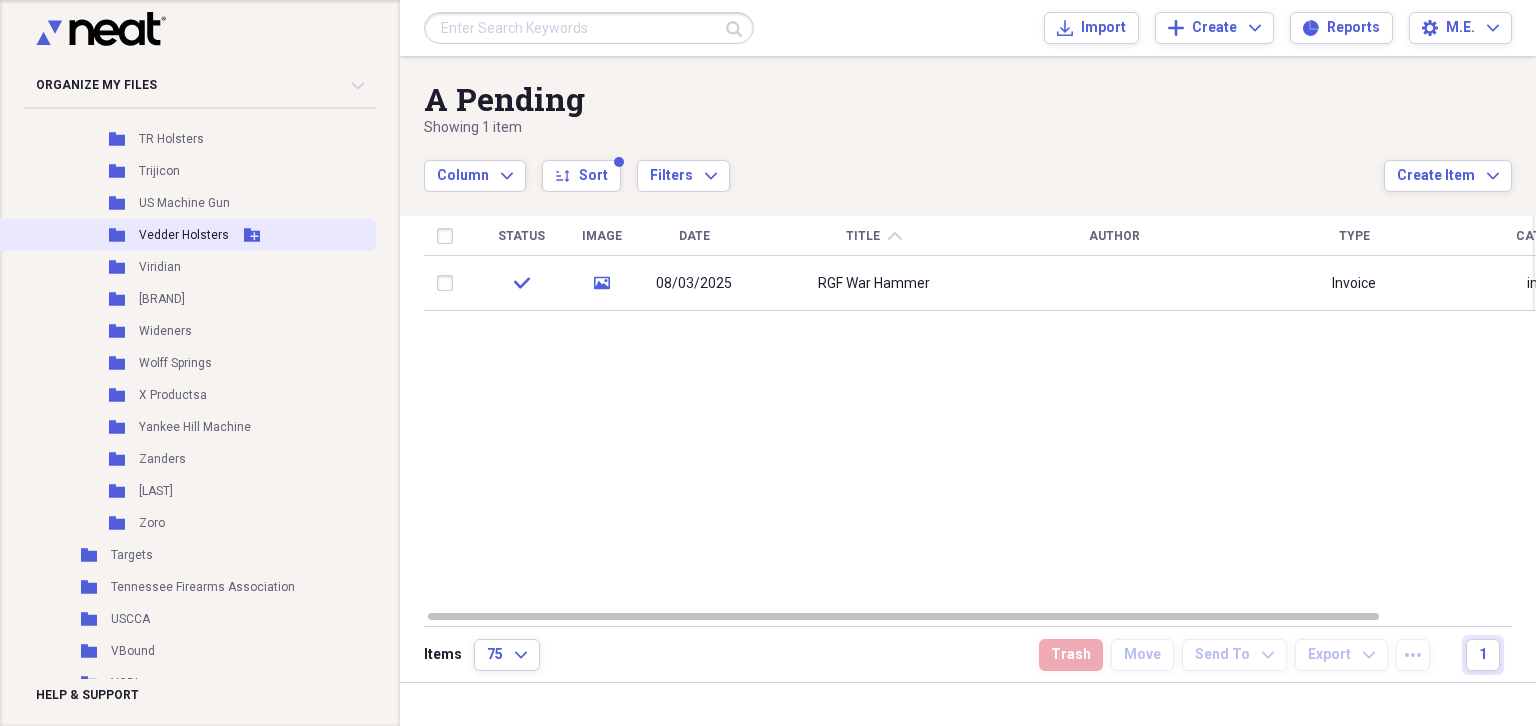 scroll, scrollTop: 4169, scrollLeft: 11, axis: both 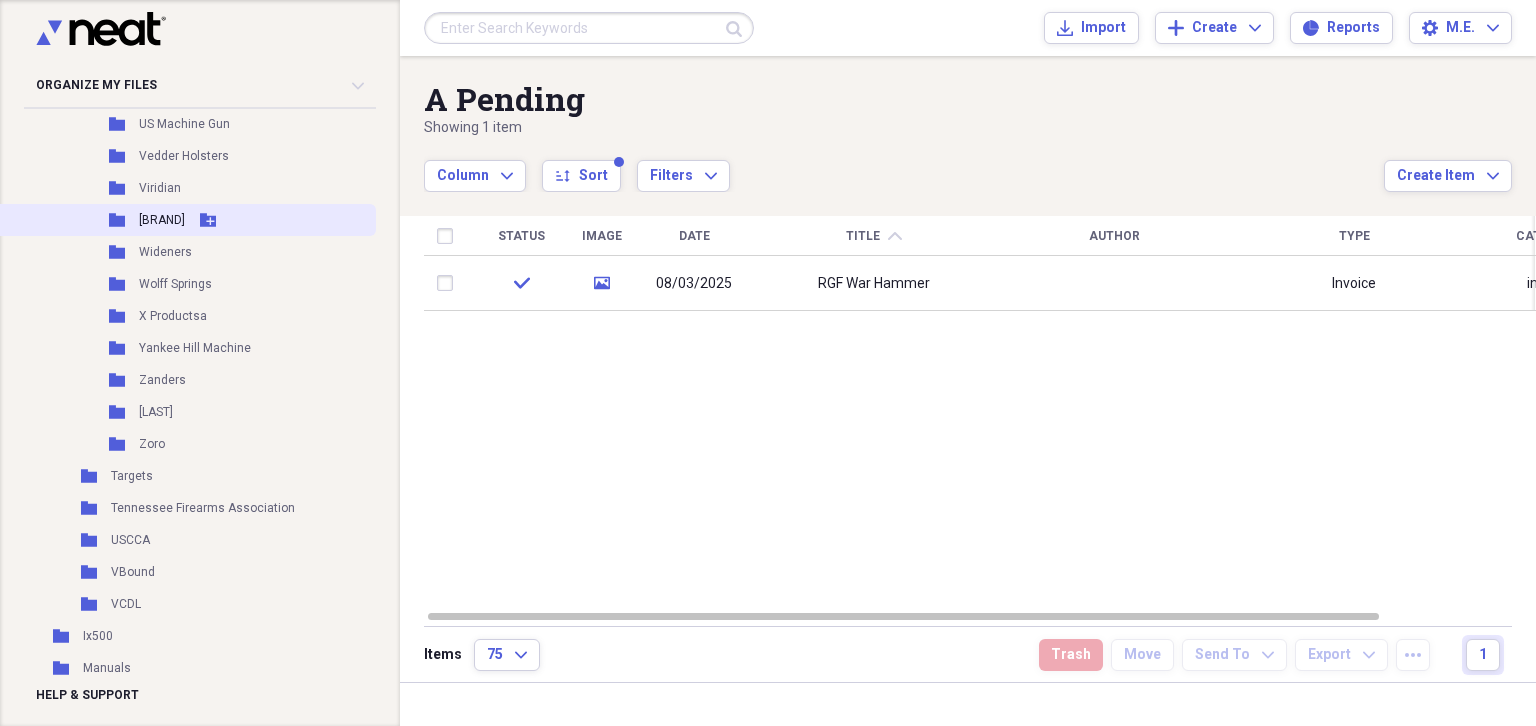 drag, startPoint x: 878, startPoint y: 274, endPoint x: 251, endPoint y: 219, distance: 629.40765 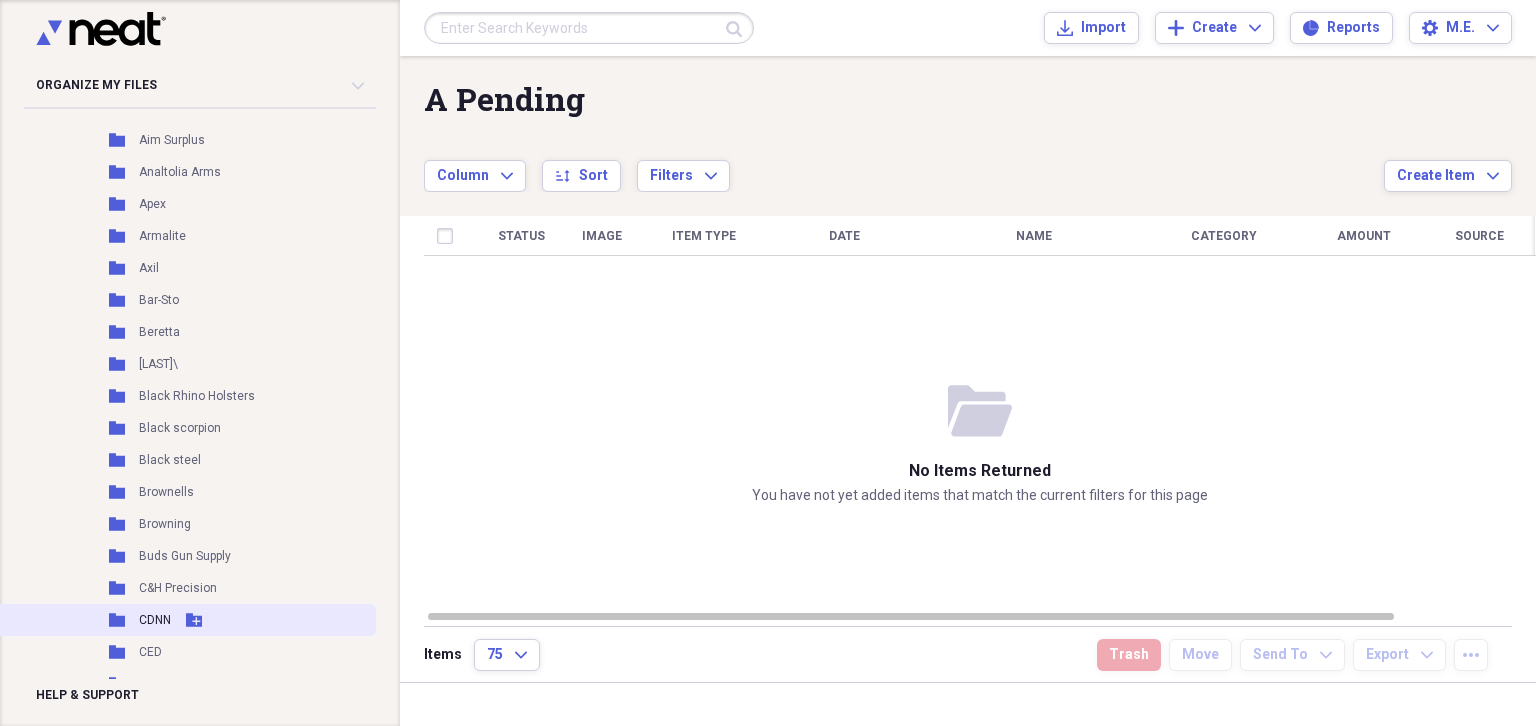 scroll, scrollTop: 800, scrollLeft: 11, axis: both 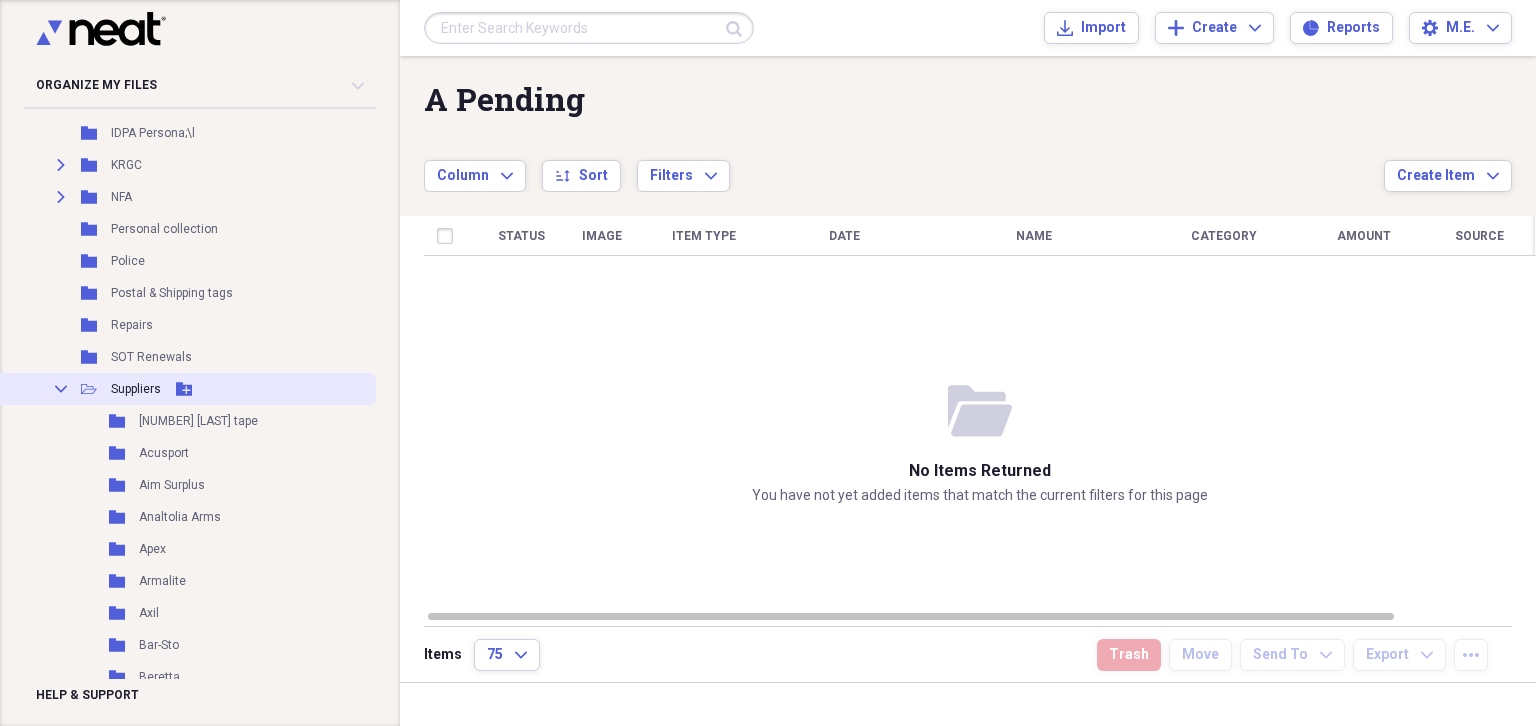 click 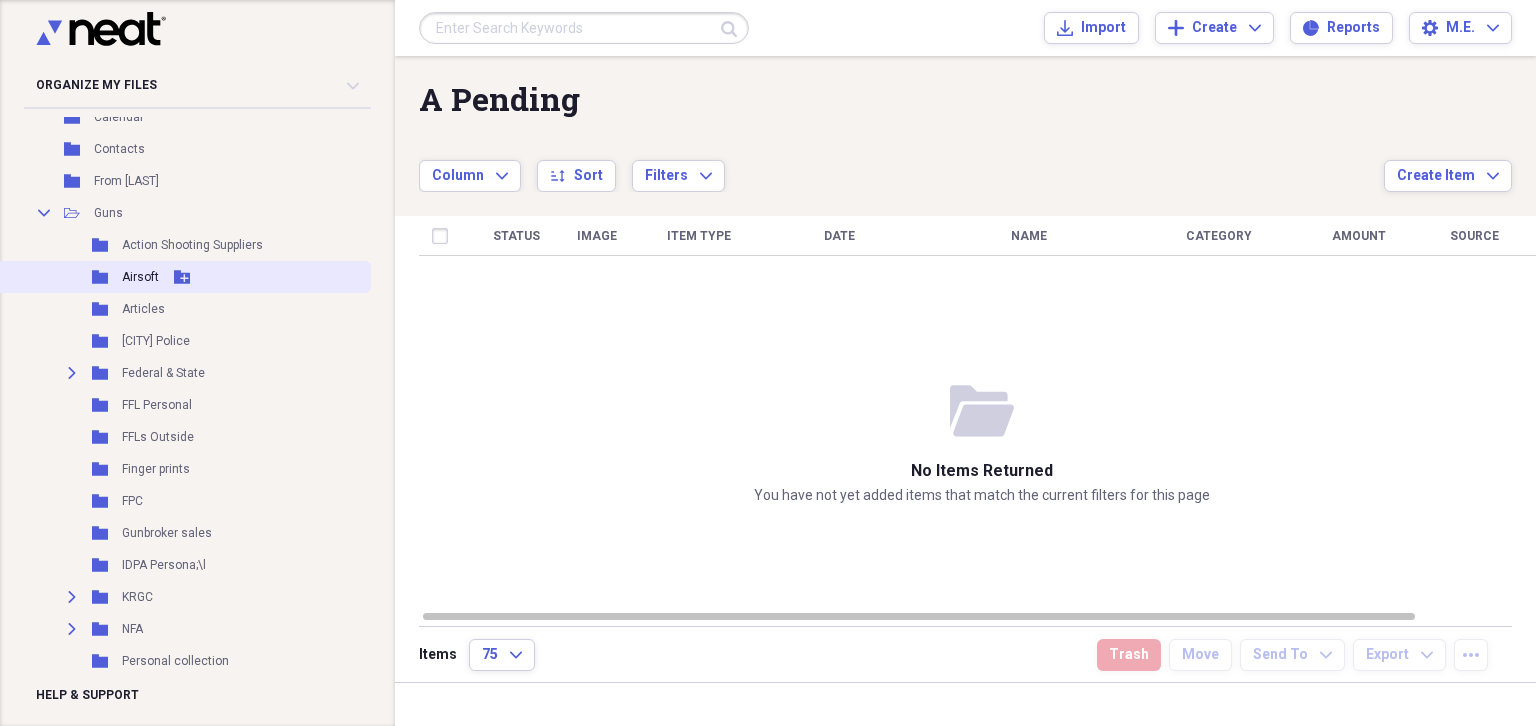 scroll, scrollTop: 368, scrollLeft: 0, axis: vertical 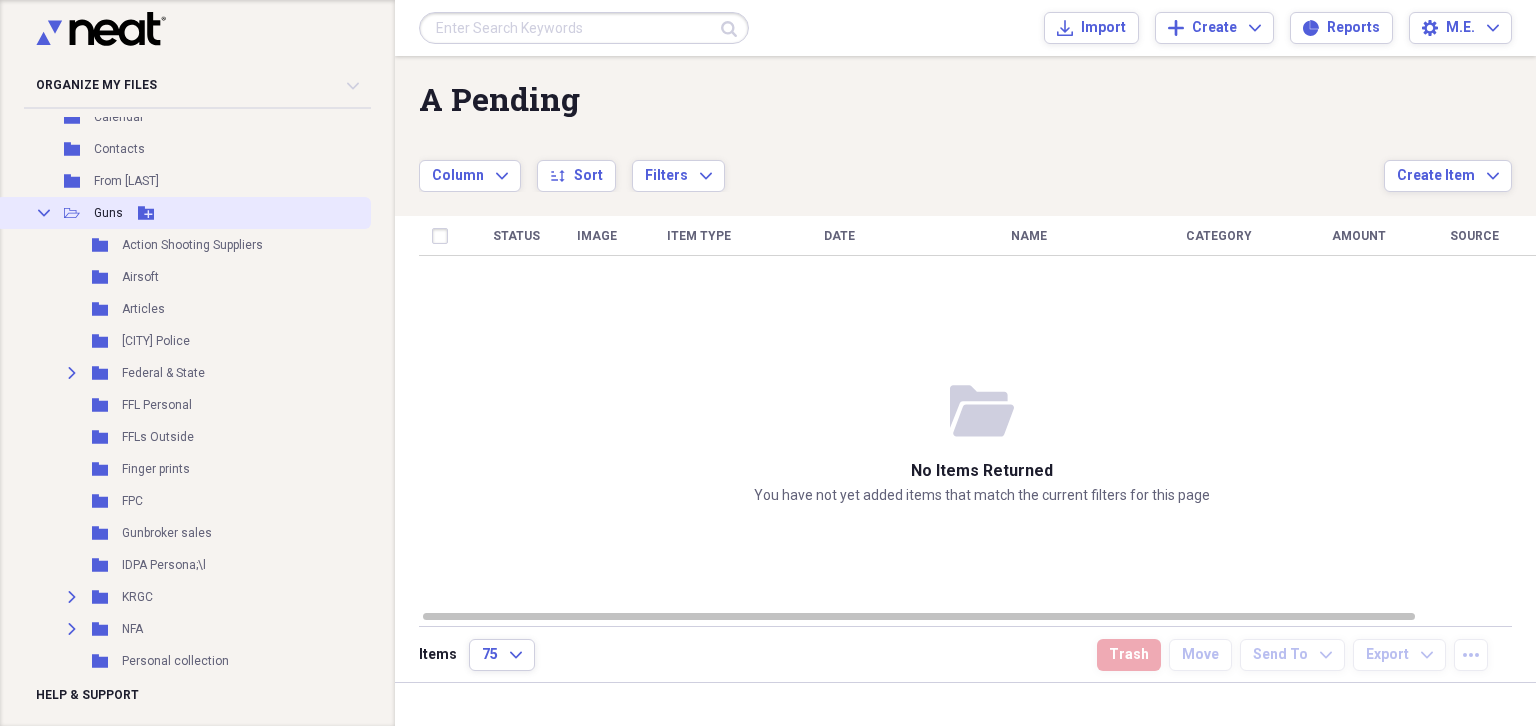 click on "Collapse" at bounding box center (44, 213) 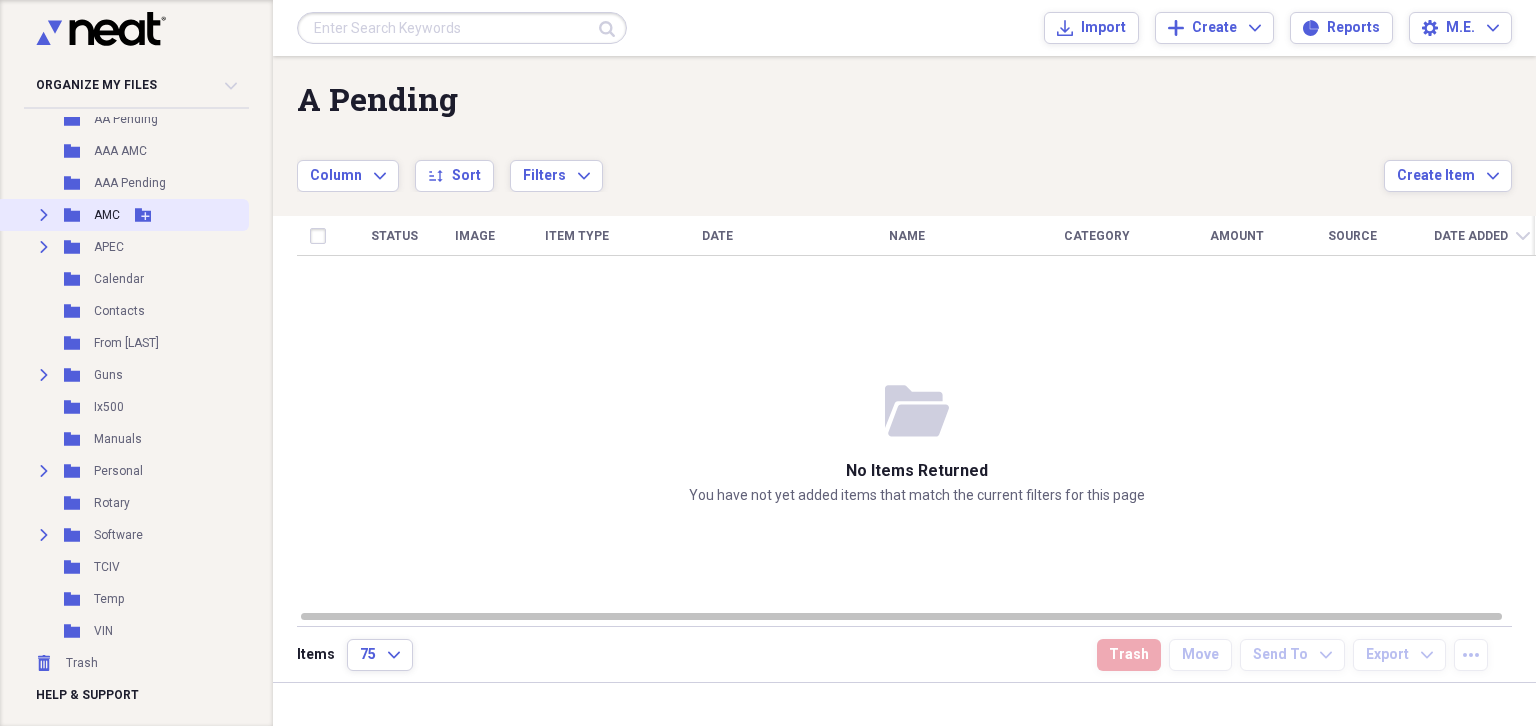 scroll, scrollTop: 204, scrollLeft: 0, axis: vertical 